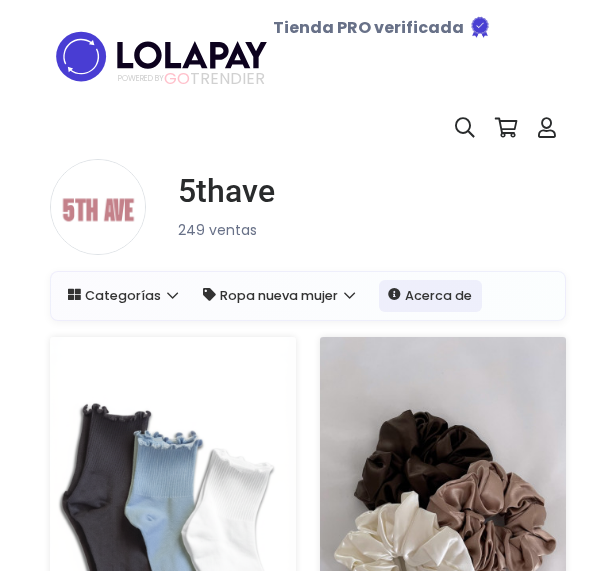 scroll, scrollTop: 0, scrollLeft: 0, axis: both 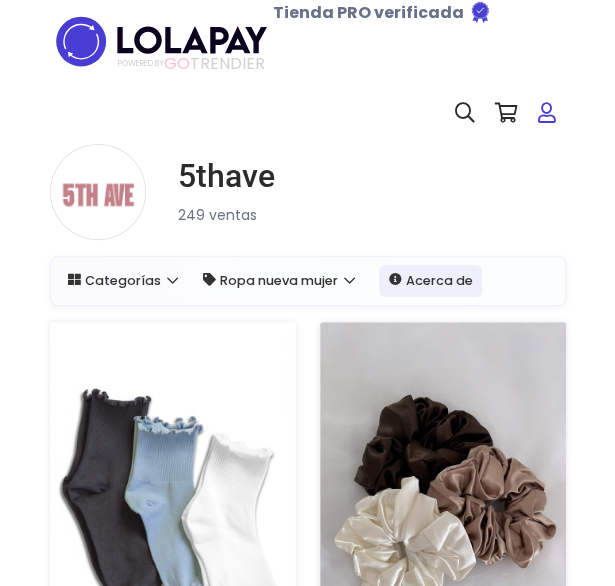 click at bounding box center [547, 113] 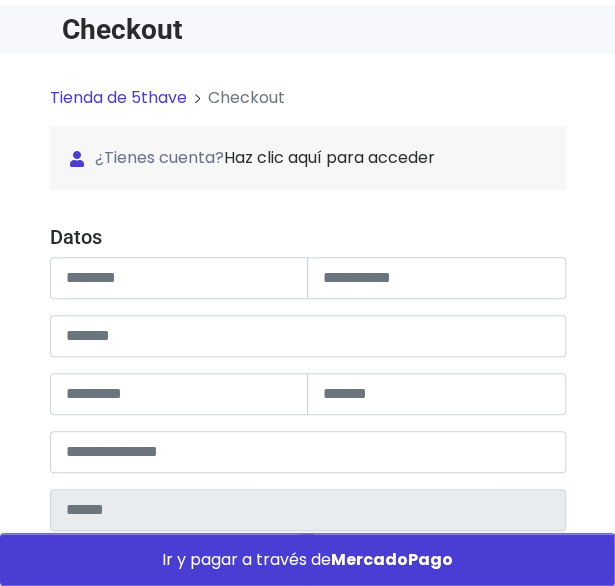 scroll, scrollTop: 147, scrollLeft: 0, axis: vertical 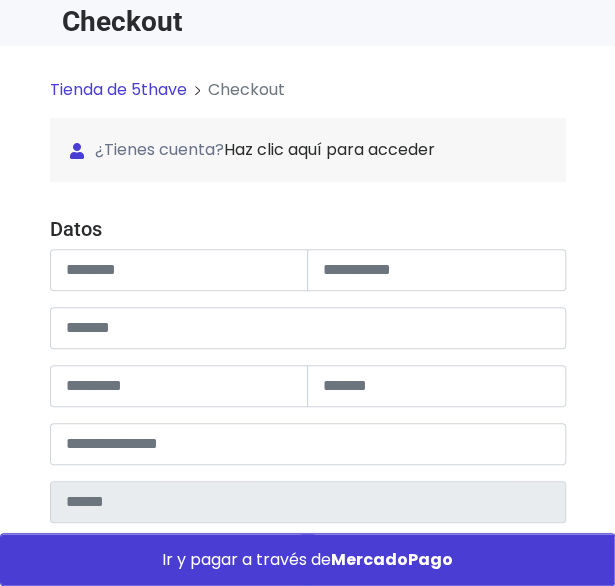 type on "******" 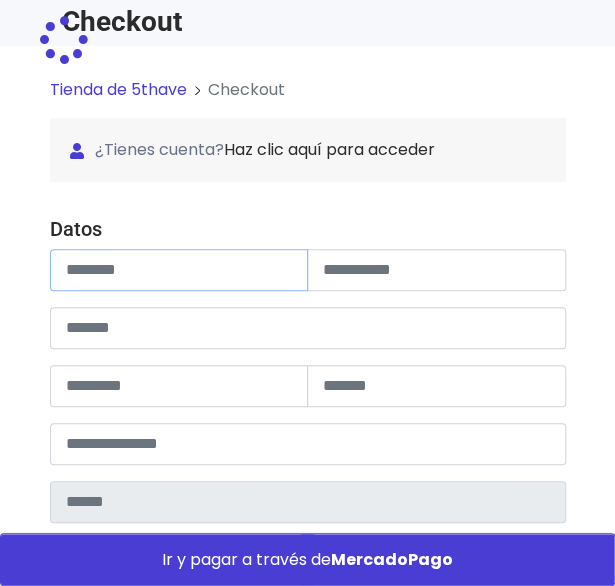click at bounding box center [179, 270] 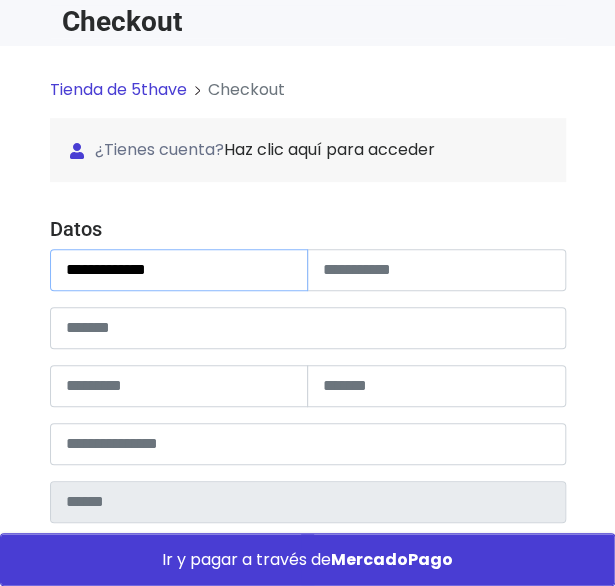 type on "**********" 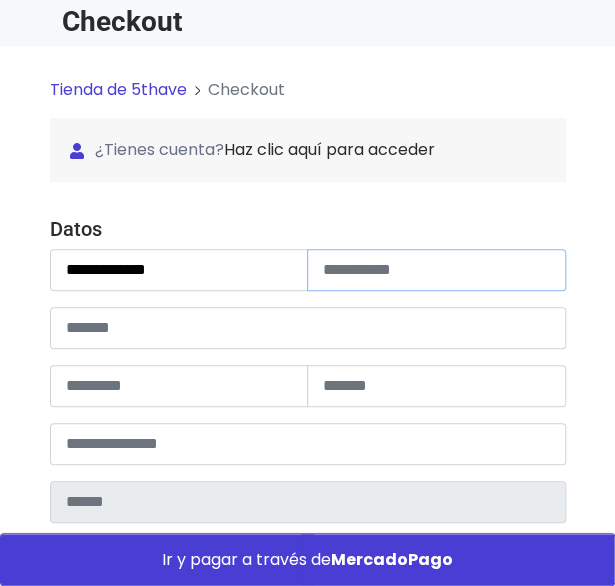 click at bounding box center [436, 270] 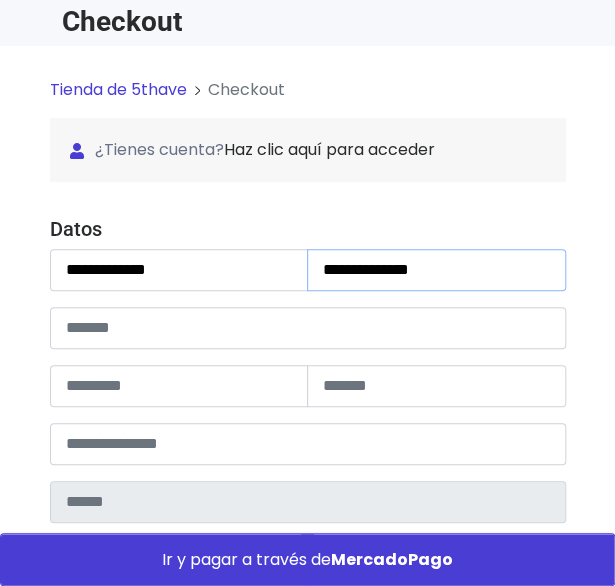 type on "**********" 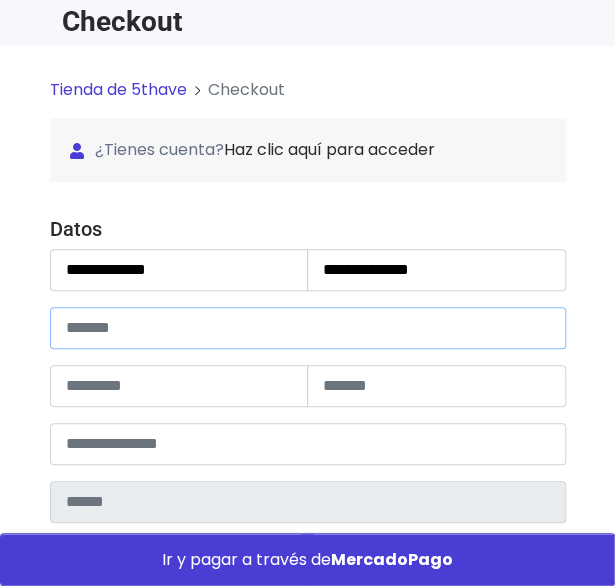click at bounding box center (308, 328) 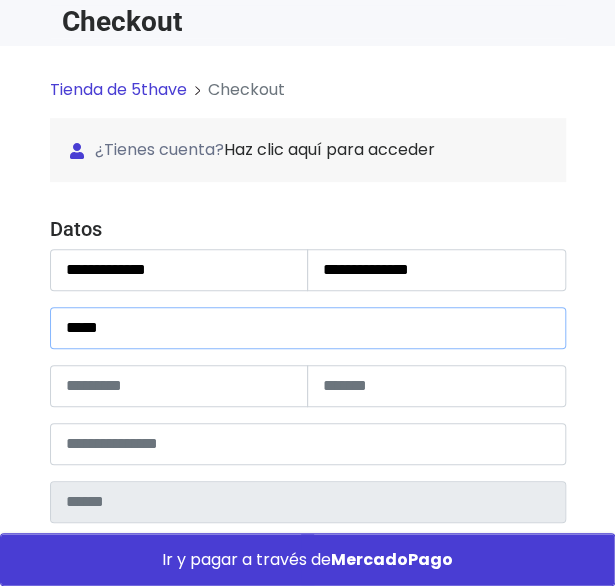 type on "*****" 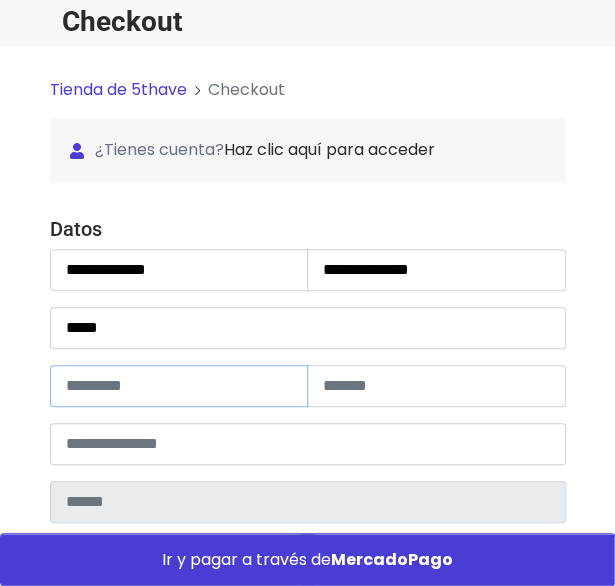 click at bounding box center (179, 386) 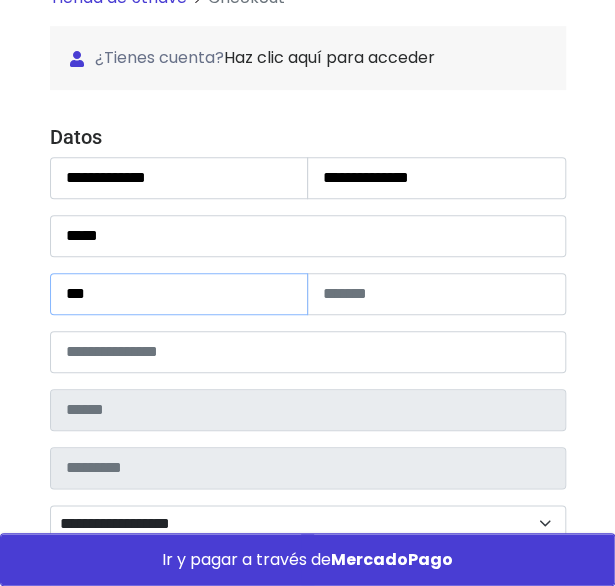 scroll, scrollTop: 257, scrollLeft: 0, axis: vertical 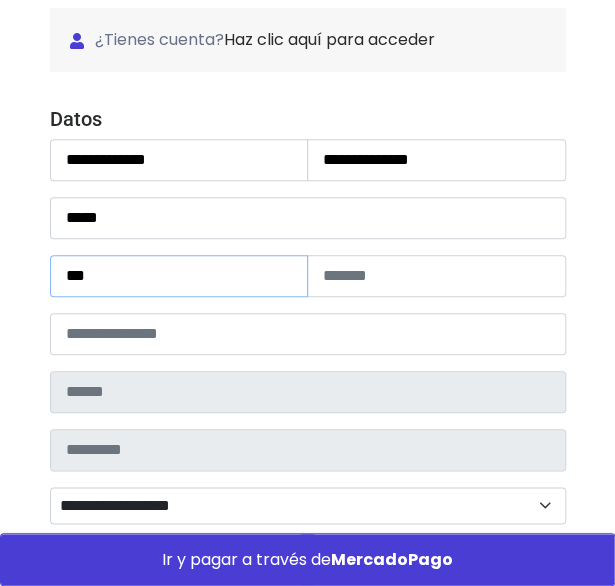 type on "***" 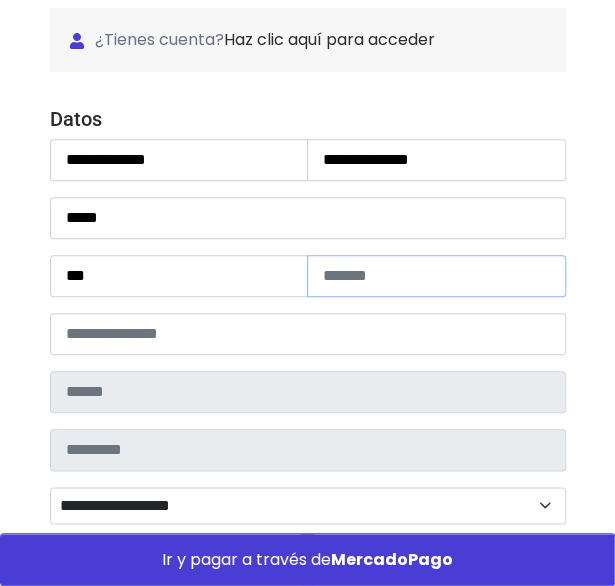 click at bounding box center (436, 276) 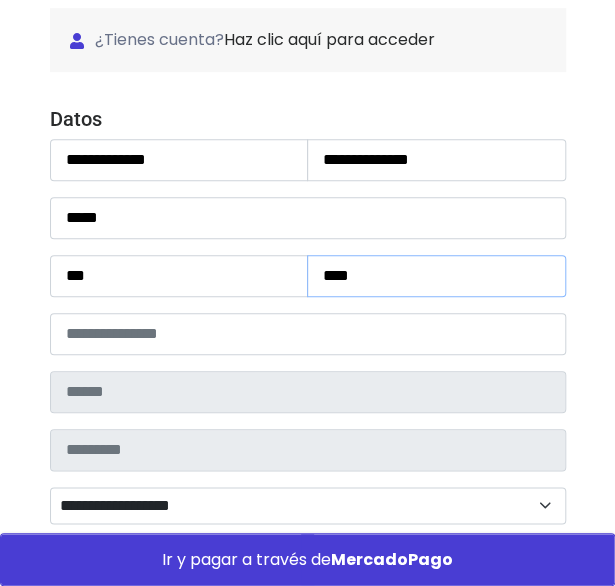 type on "***" 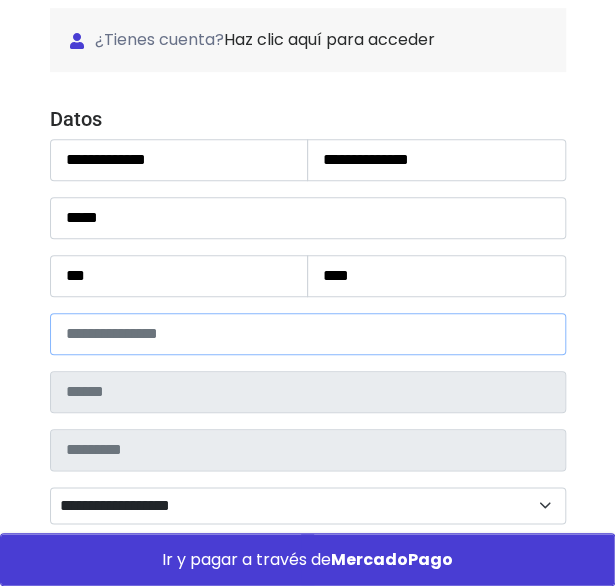 click at bounding box center [308, 334] 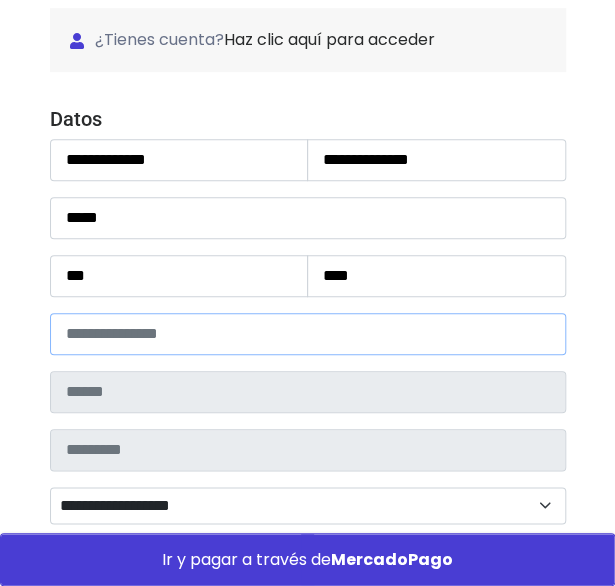 type on "*****" 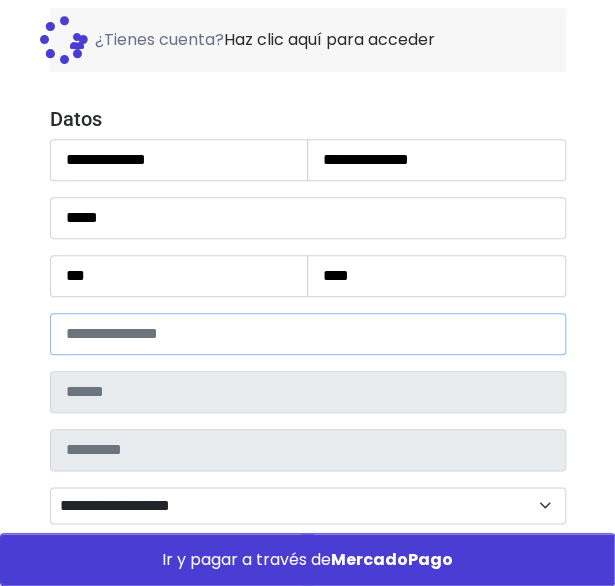 type on "**********" 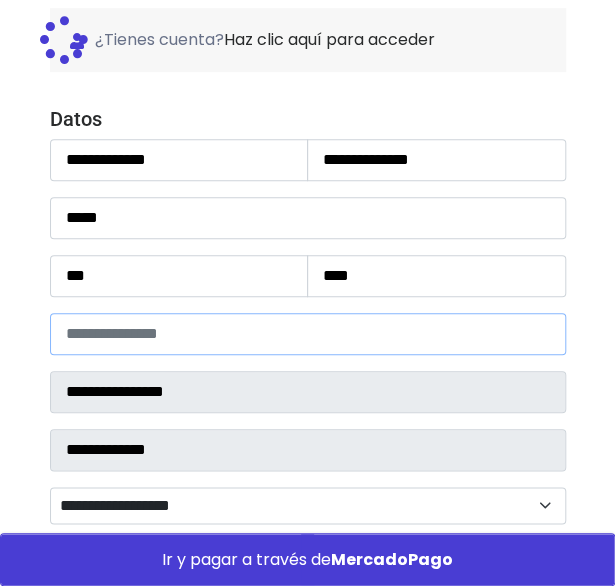 select 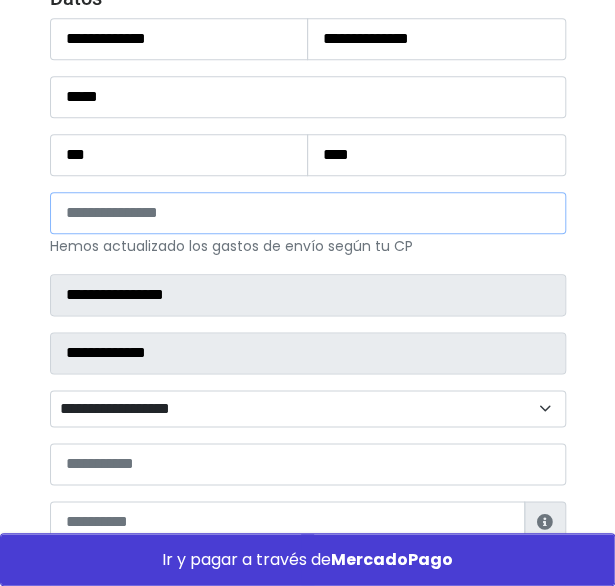 scroll, scrollTop: 387, scrollLeft: 0, axis: vertical 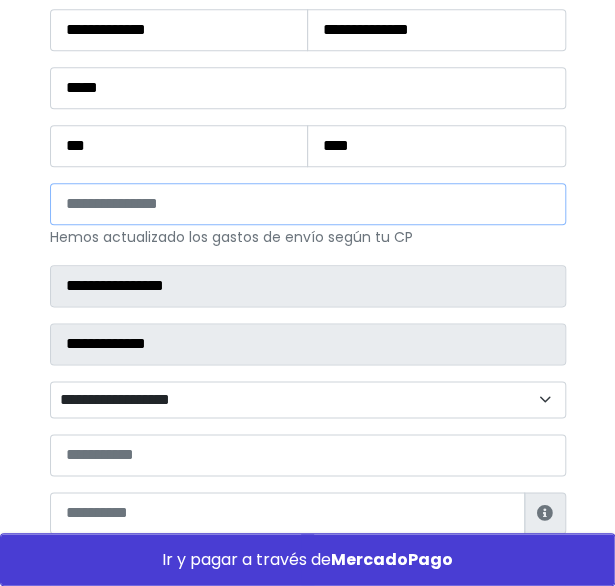 type on "*****" 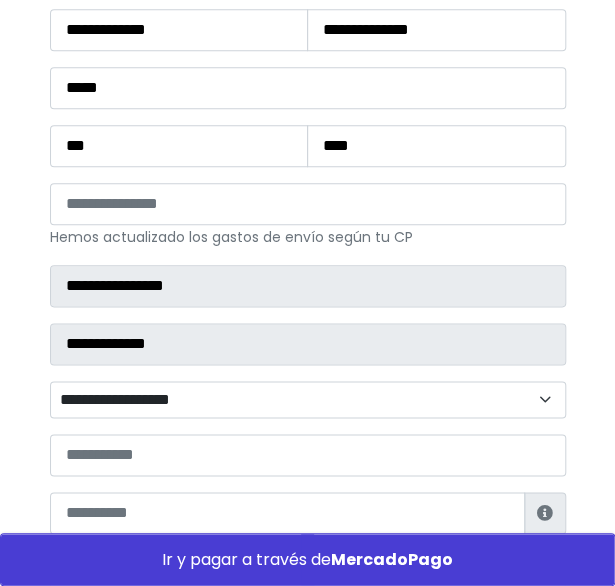 click on "**********" at bounding box center [308, 399] 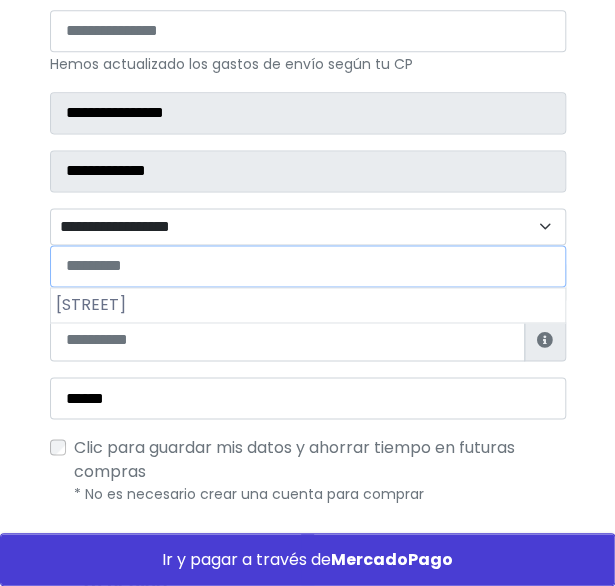 scroll, scrollTop: 568, scrollLeft: 0, axis: vertical 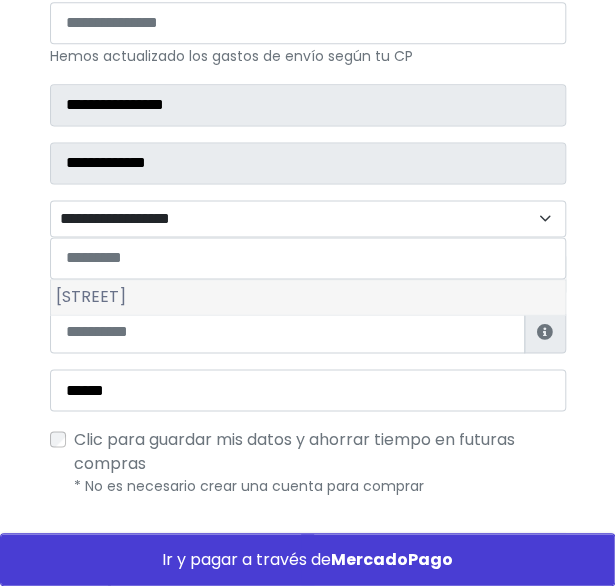 click on "Tlacoquemécatl" at bounding box center (308, 297) 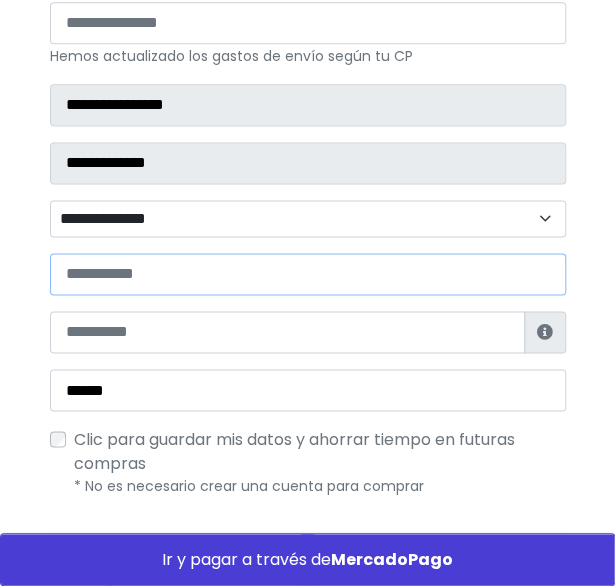 click at bounding box center (308, 274) 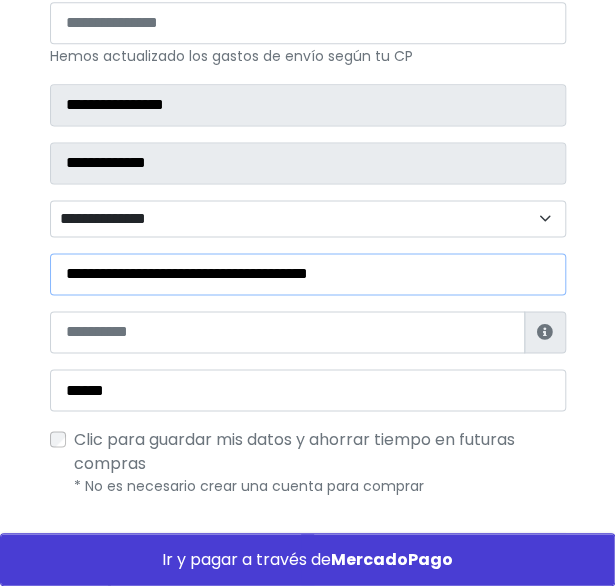 type on "**********" 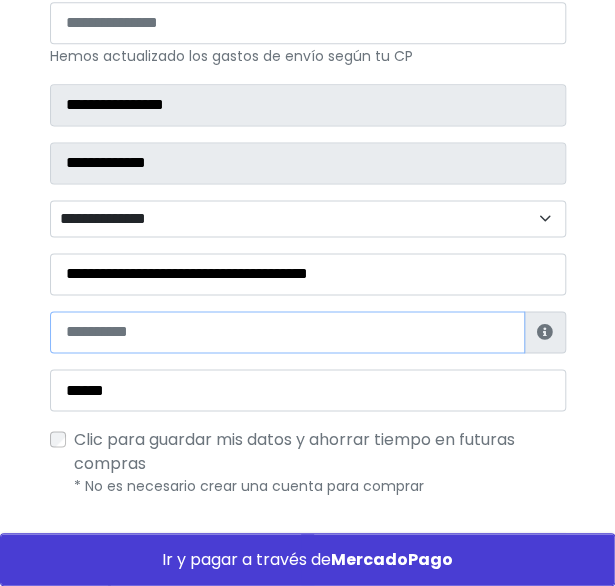 click at bounding box center (287, 332) 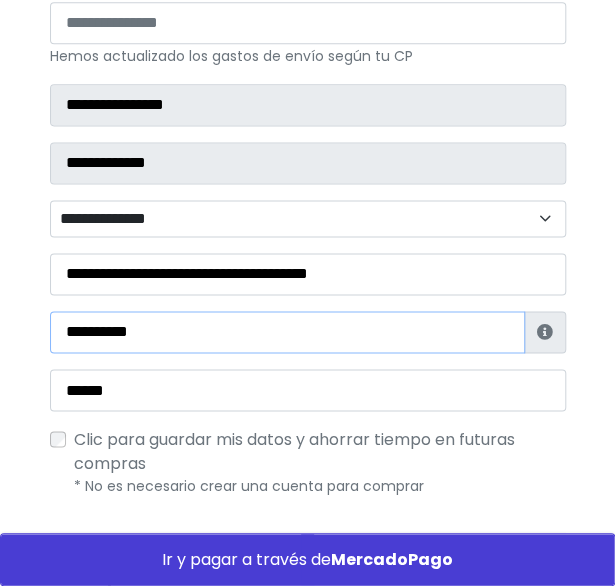 type on "**********" 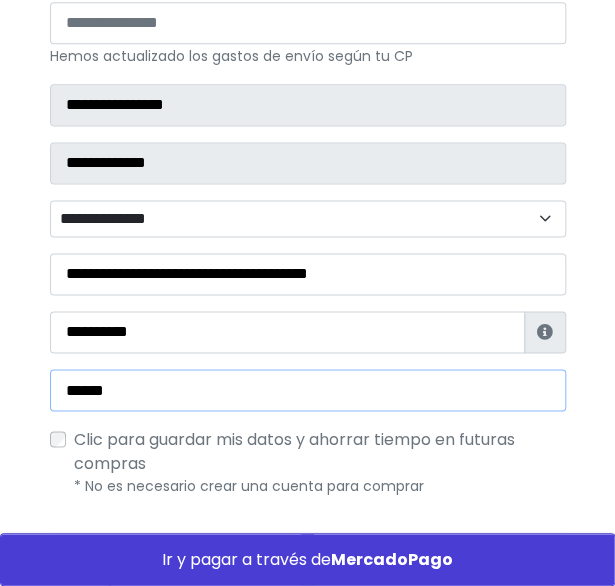 click on "******" at bounding box center [308, 390] 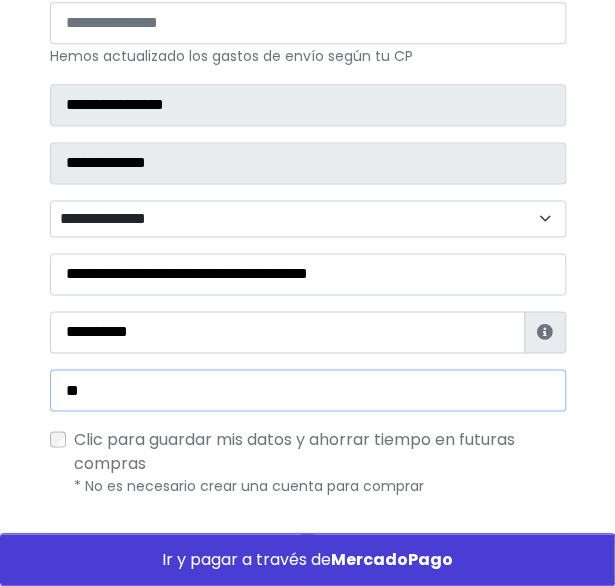 type on "*" 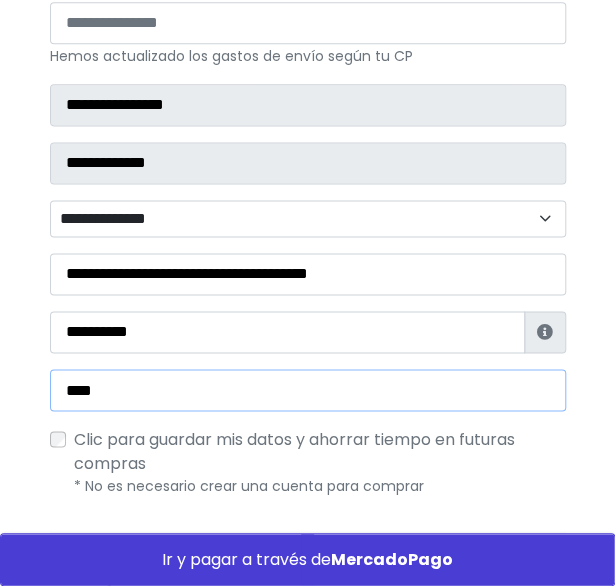 type on "**********" 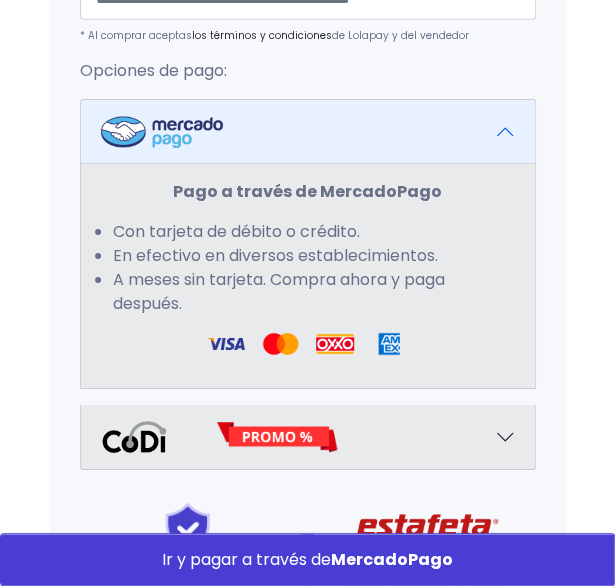 scroll, scrollTop: 1686, scrollLeft: 0, axis: vertical 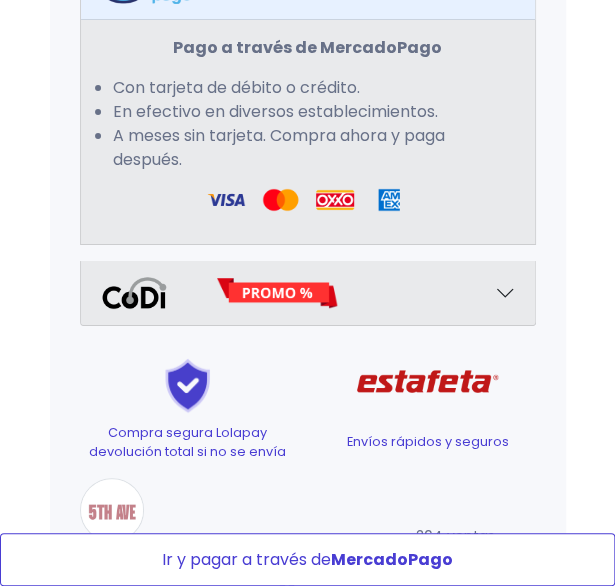 click on "Ir y pagar a través de  MercadoPago" at bounding box center (307, 559) 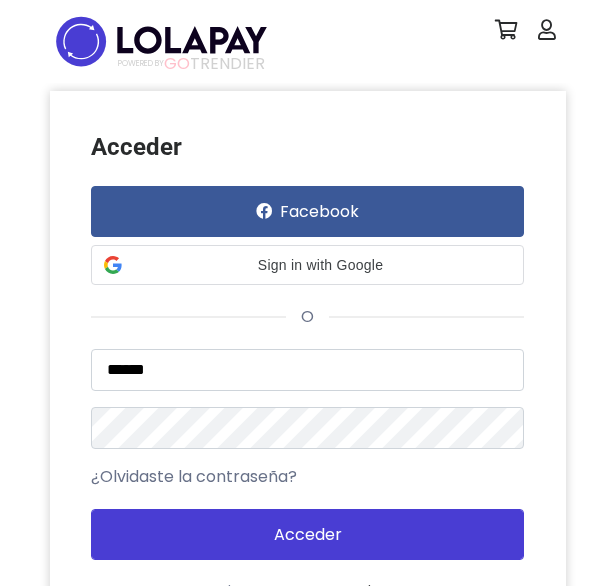 scroll, scrollTop: 0, scrollLeft: 0, axis: both 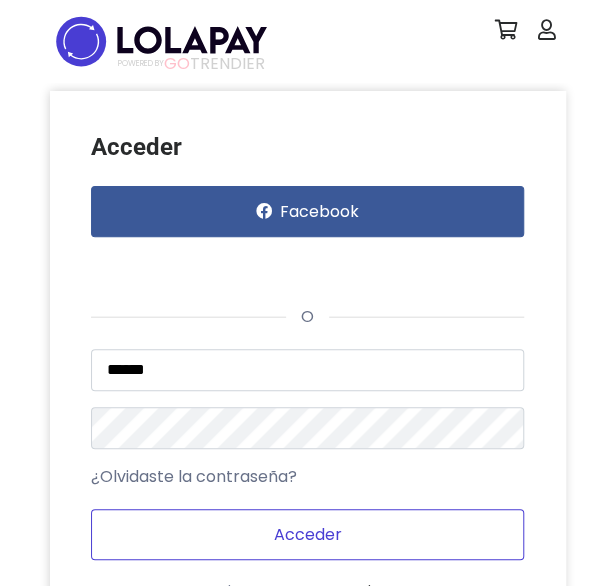 click on "Acceder" at bounding box center (307, 534) 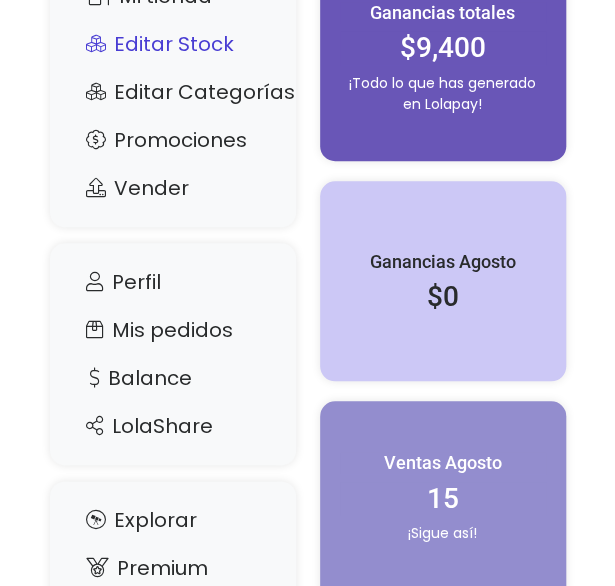 scroll, scrollTop: 319, scrollLeft: 0, axis: vertical 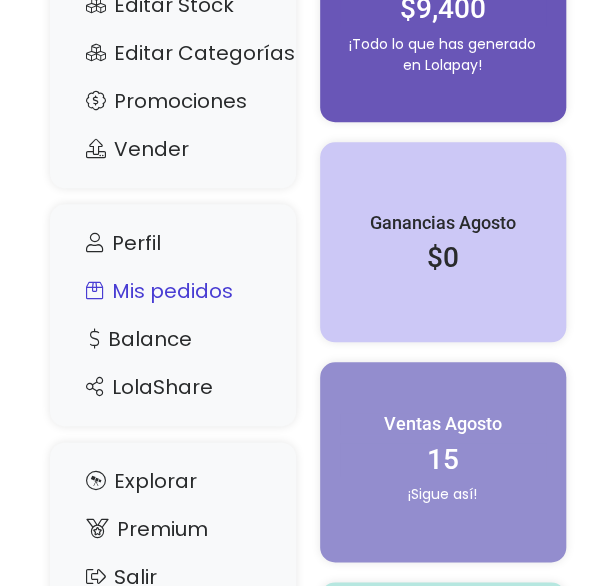 click on "Mis pedidos" at bounding box center [173, 291] 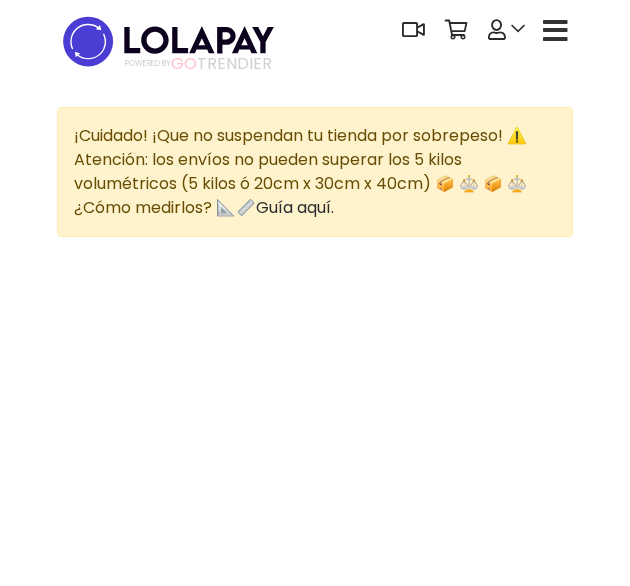scroll, scrollTop: 0, scrollLeft: 0, axis: both 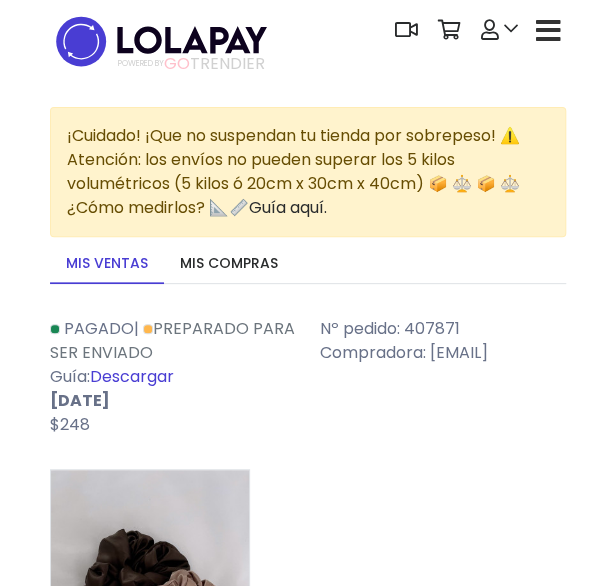click on "Descargar" at bounding box center [132, 376] 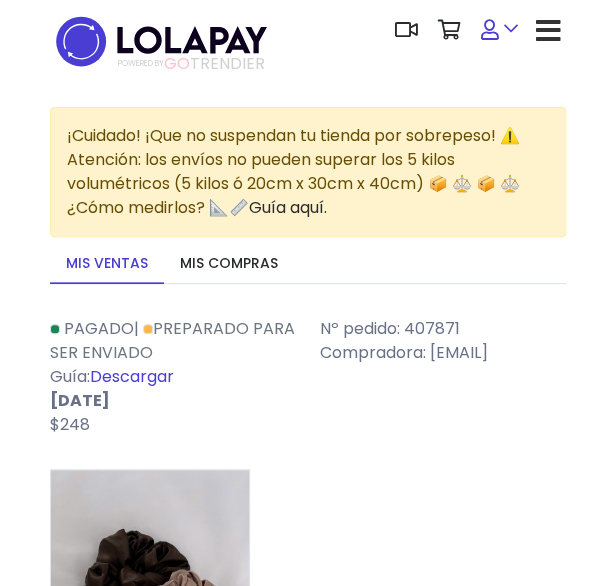 click at bounding box center (499, 30) 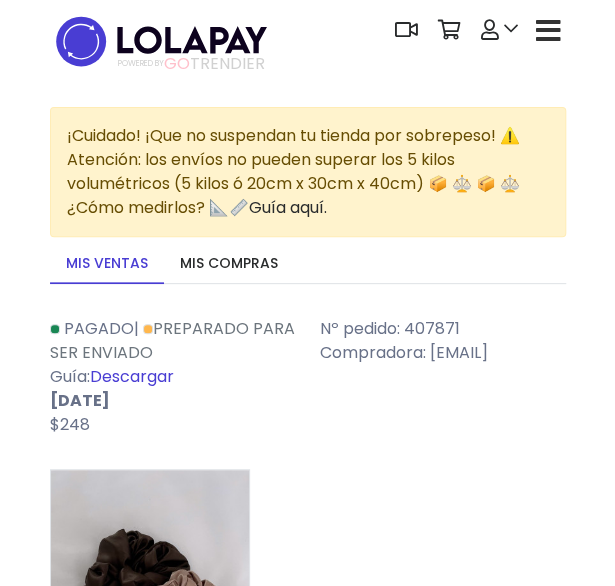click at bounding box center [548, 31] 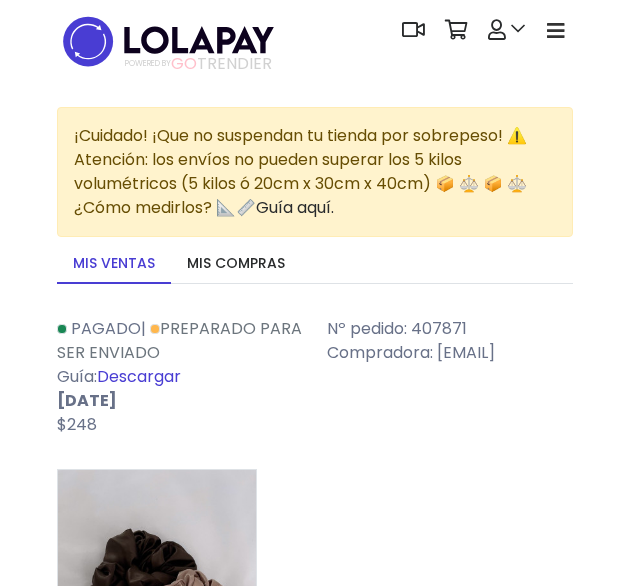 click at bounding box center (555, 30) 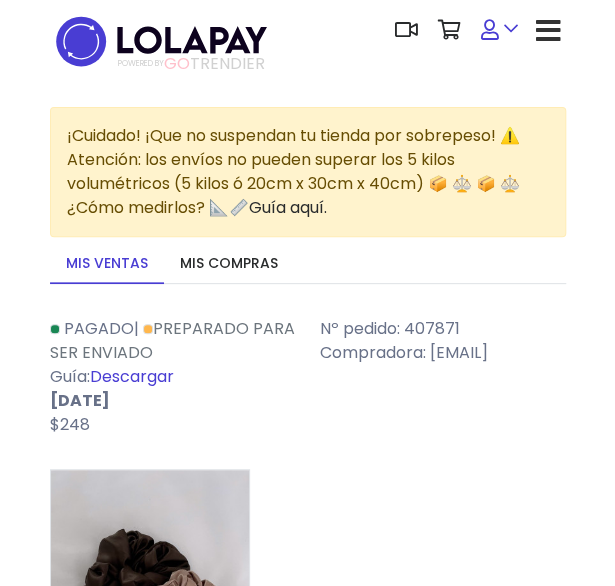 click at bounding box center [499, 30] 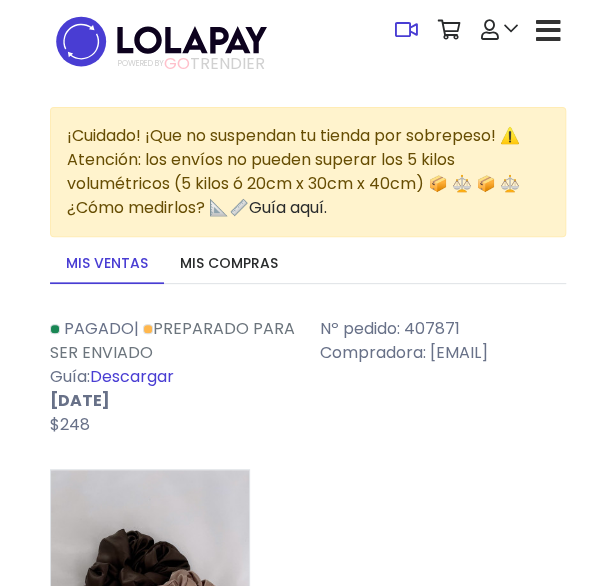 click at bounding box center [406, 30] 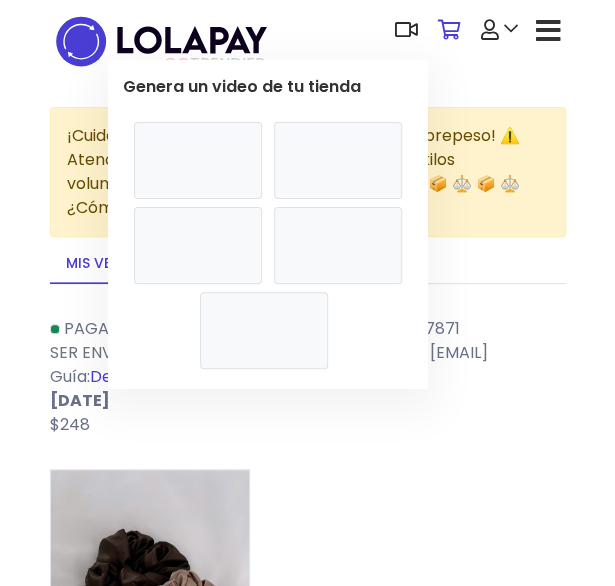 click at bounding box center (449, 30) 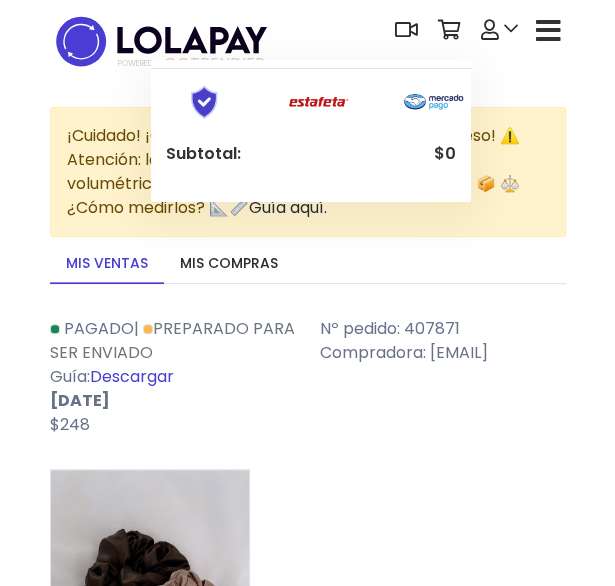 click at bounding box center (548, 31) 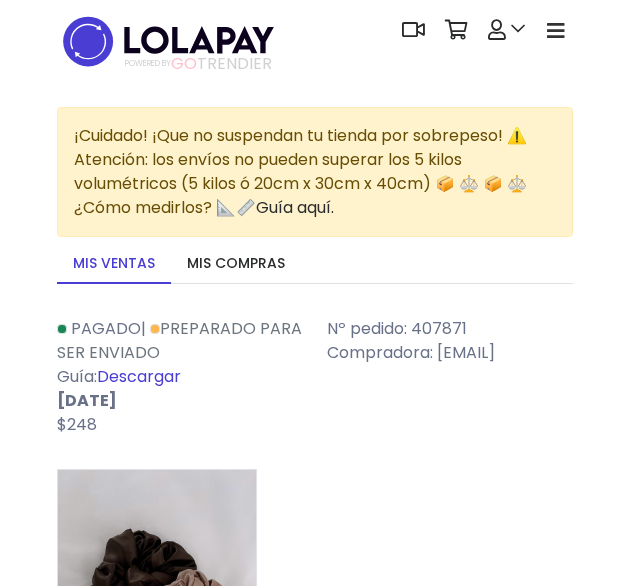 click at bounding box center (168, 41) 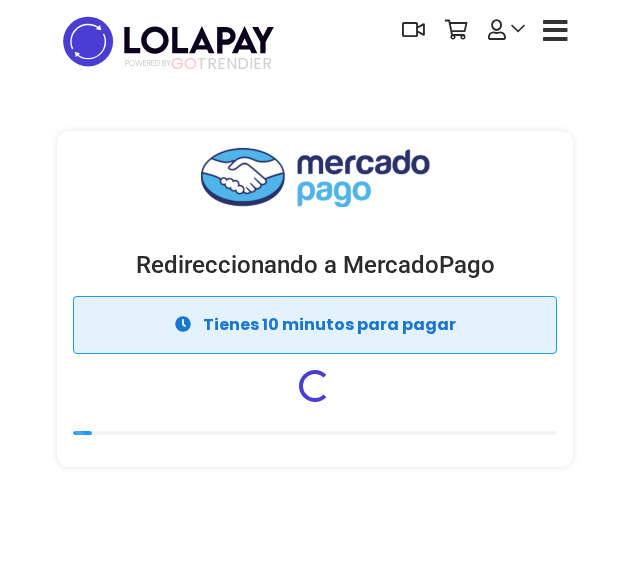 scroll, scrollTop: 0, scrollLeft: 0, axis: both 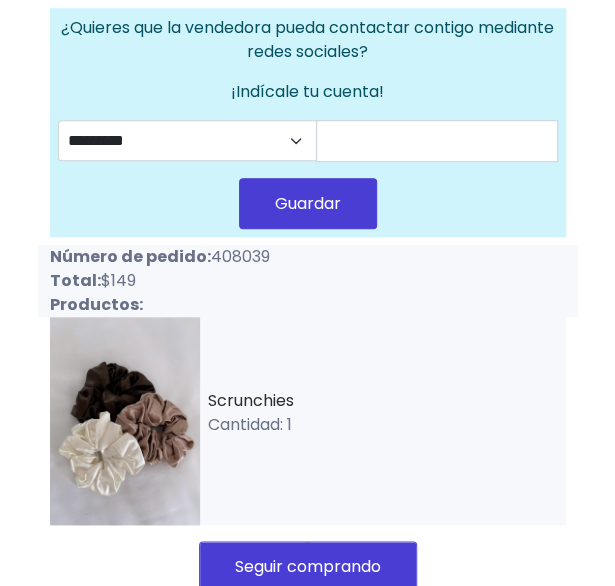 drag, startPoint x: 214, startPoint y: 253, endPoint x: 284, endPoint y: 259, distance: 70.256676 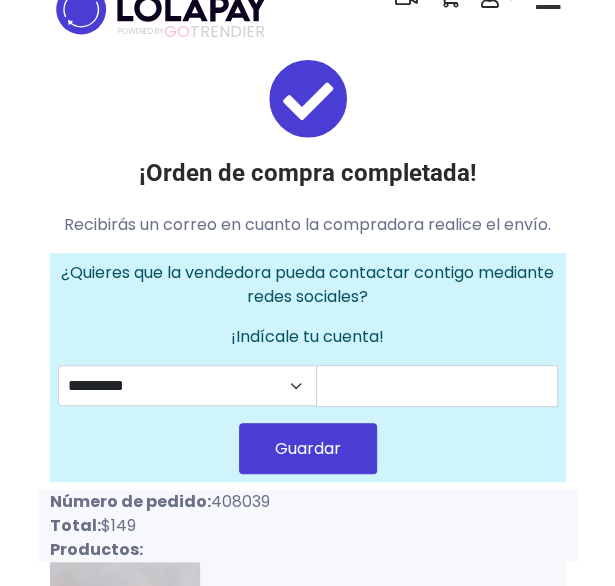 scroll, scrollTop: 0, scrollLeft: 0, axis: both 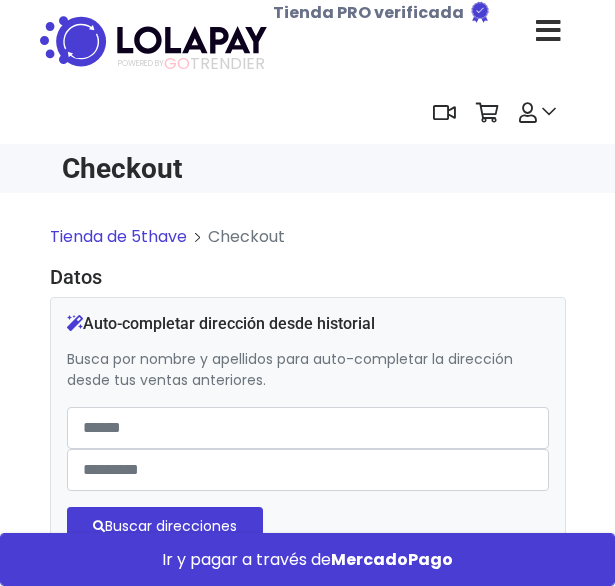 type on "**********" 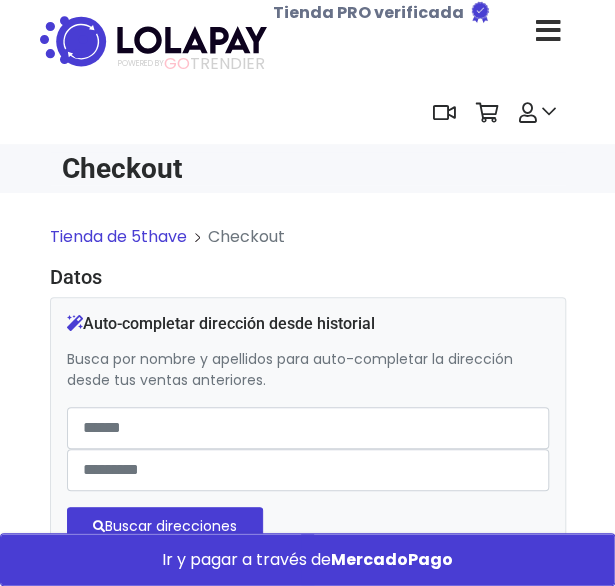 select on "**********" 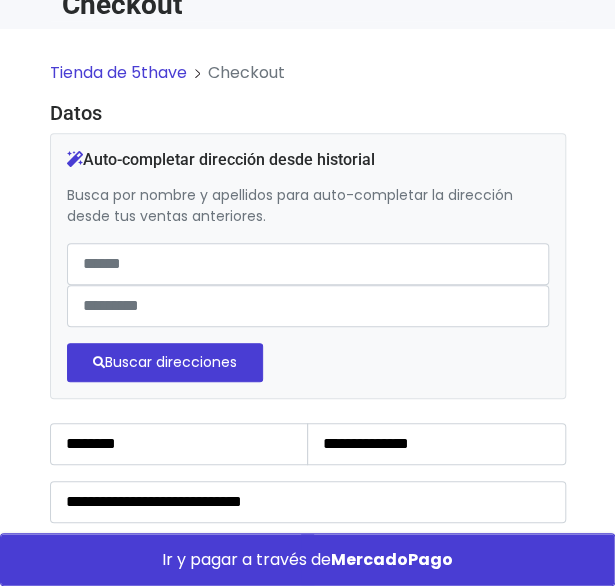 scroll, scrollTop: 0, scrollLeft: 0, axis: both 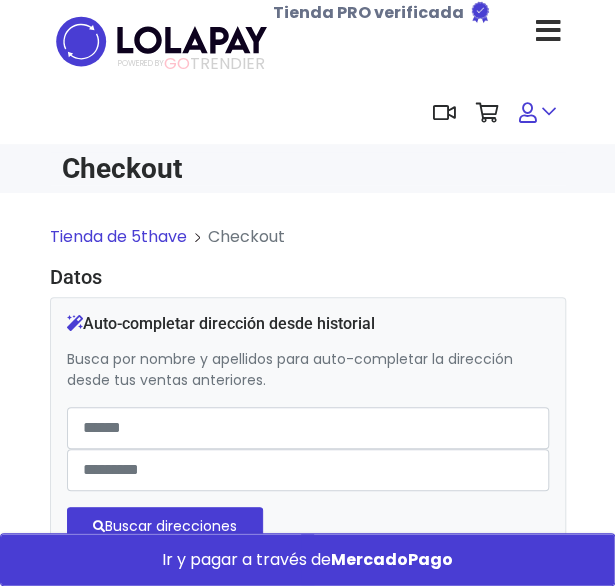 click at bounding box center [537, 113] 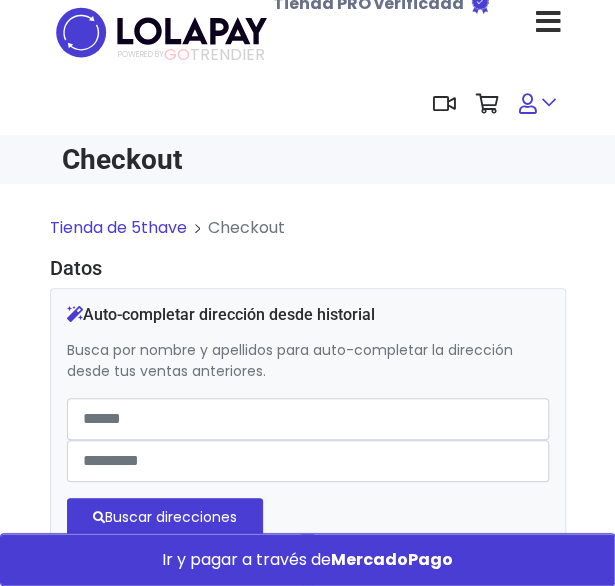 scroll, scrollTop: 0, scrollLeft: 0, axis: both 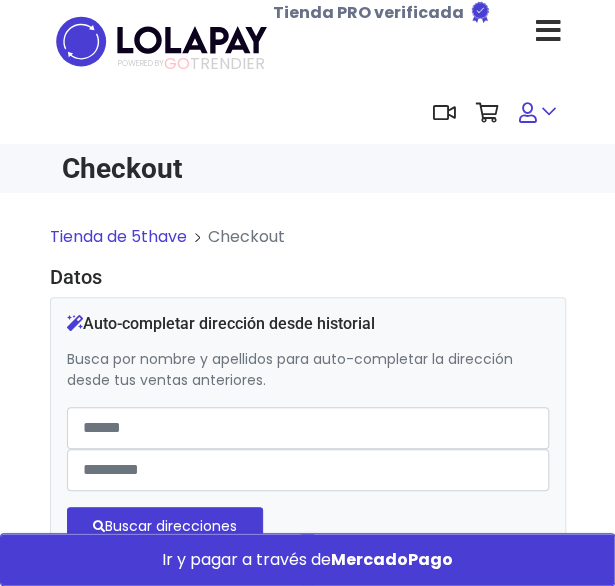 click at bounding box center [537, 113] 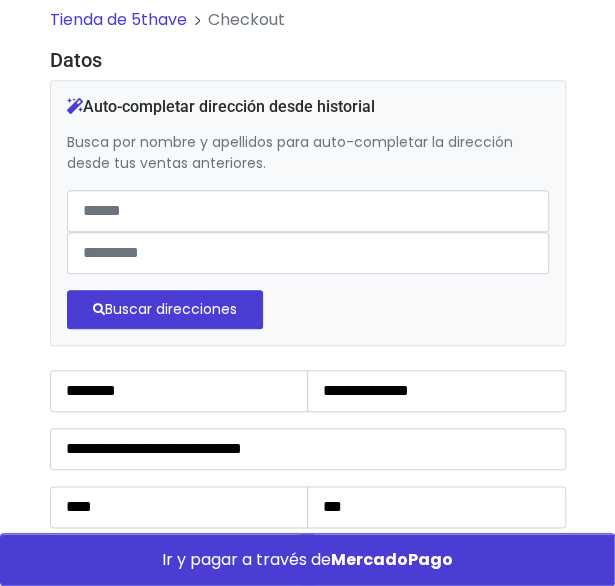 scroll, scrollTop: 0, scrollLeft: 0, axis: both 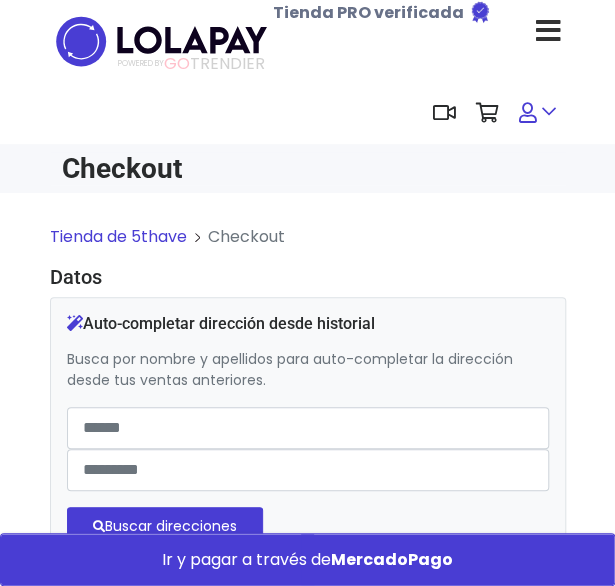 click at bounding box center [537, 113] 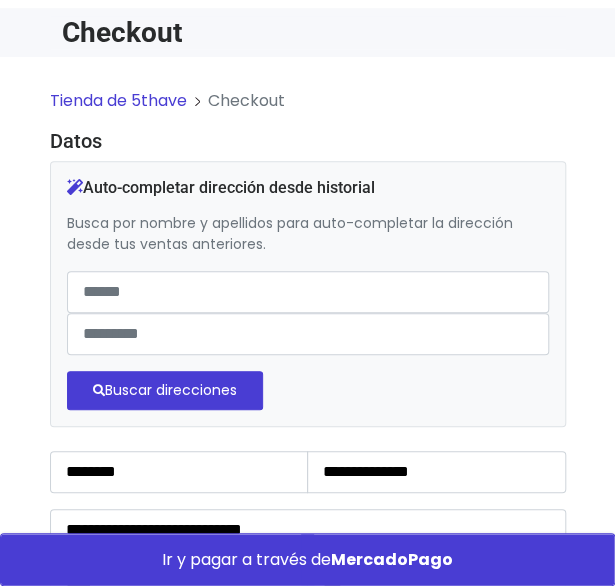 scroll, scrollTop: 58, scrollLeft: 0, axis: vertical 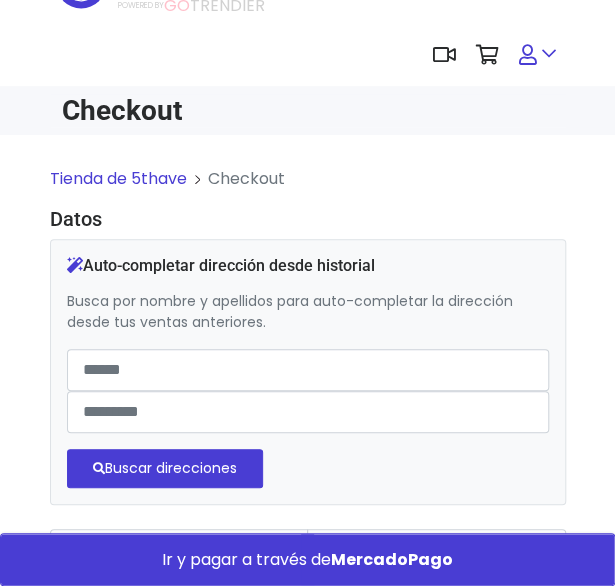 click at bounding box center [537, 55] 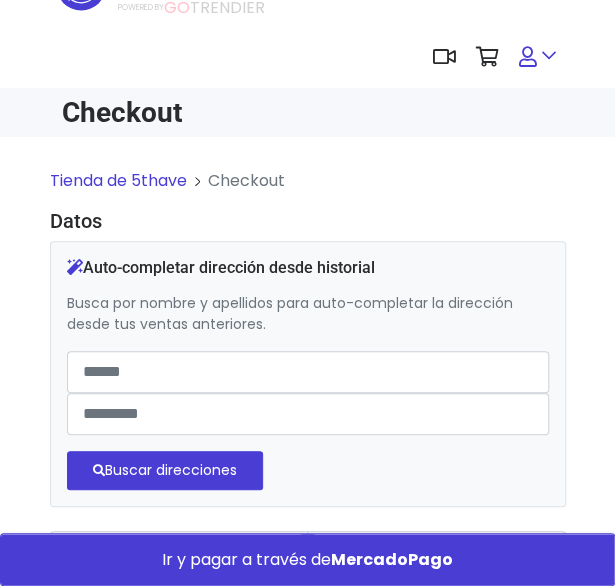 scroll, scrollTop: 0, scrollLeft: 0, axis: both 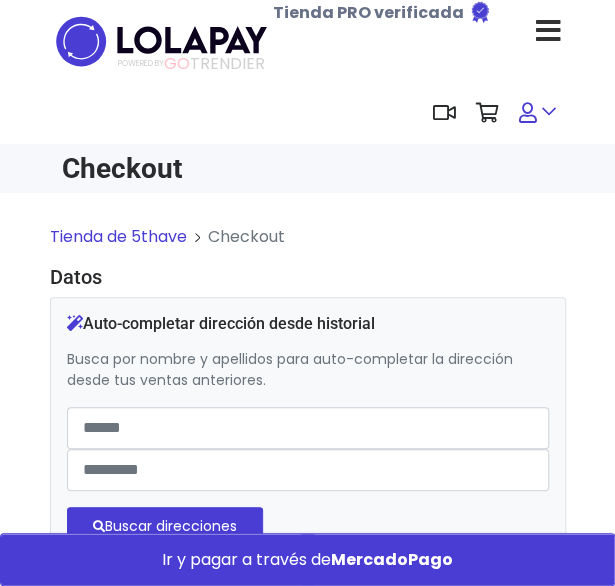 click at bounding box center [528, 113] 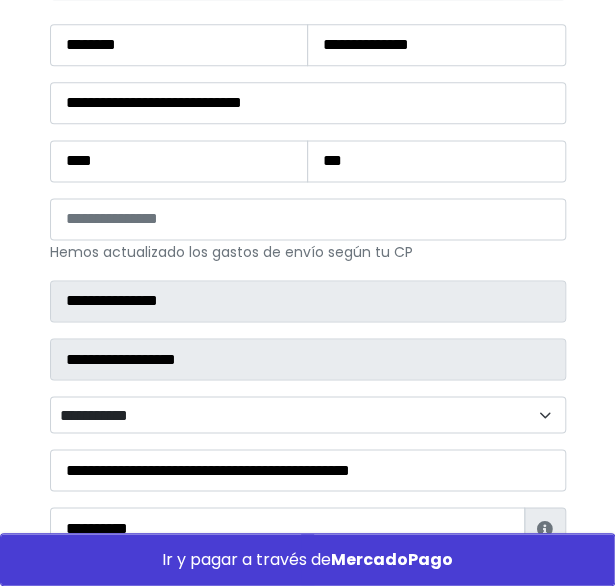 scroll, scrollTop: 0, scrollLeft: 0, axis: both 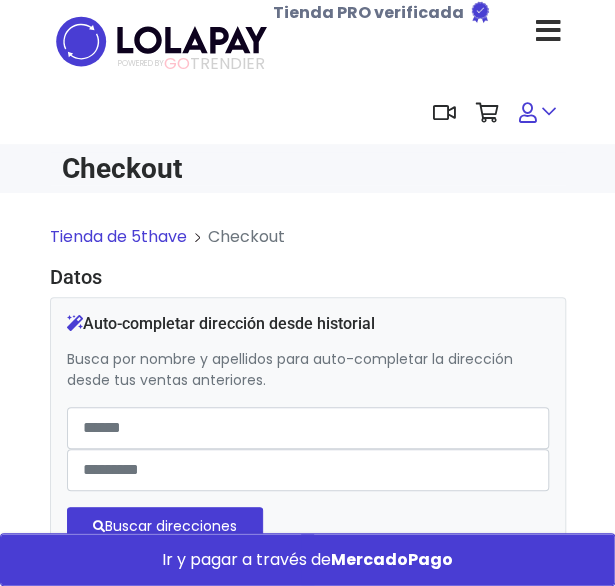 click at bounding box center (528, 113) 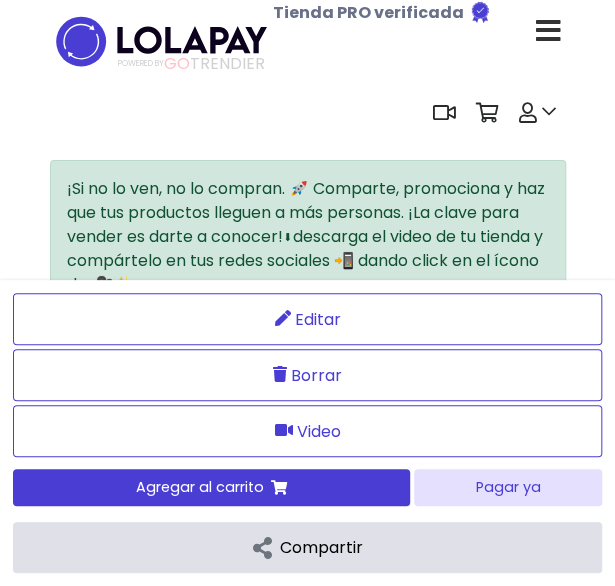 scroll, scrollTop: 0, scrollLeft: 0, axis: both 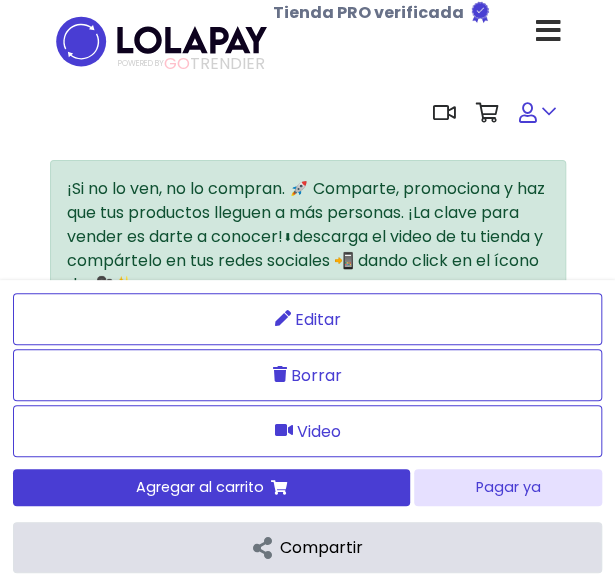 click at bounding box center (537, 113) 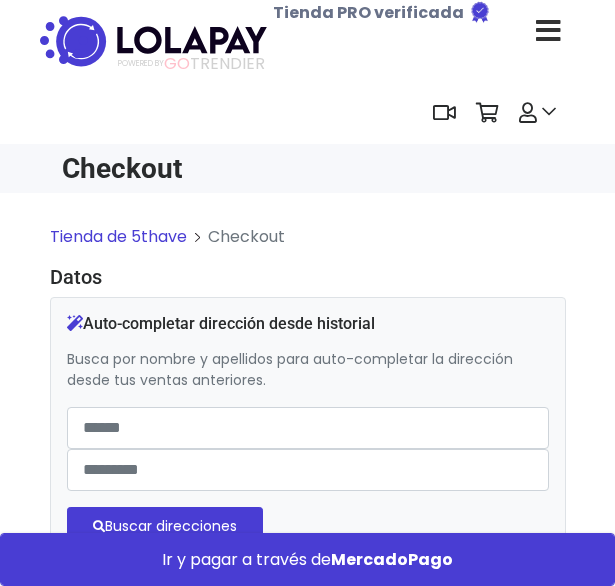 type on "**********" 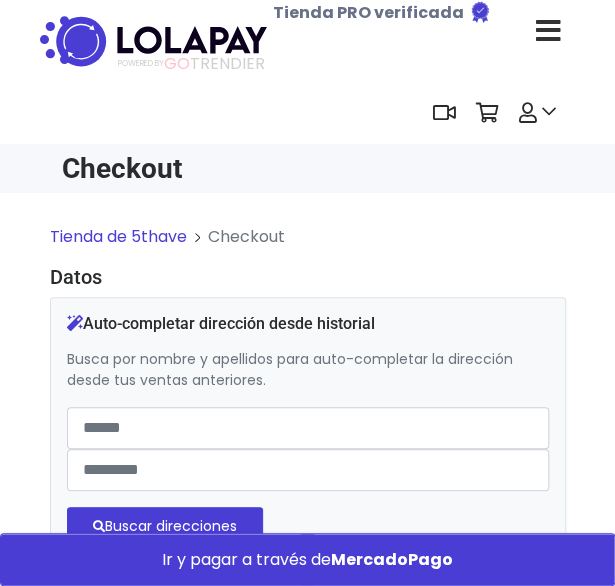 select on "**********" 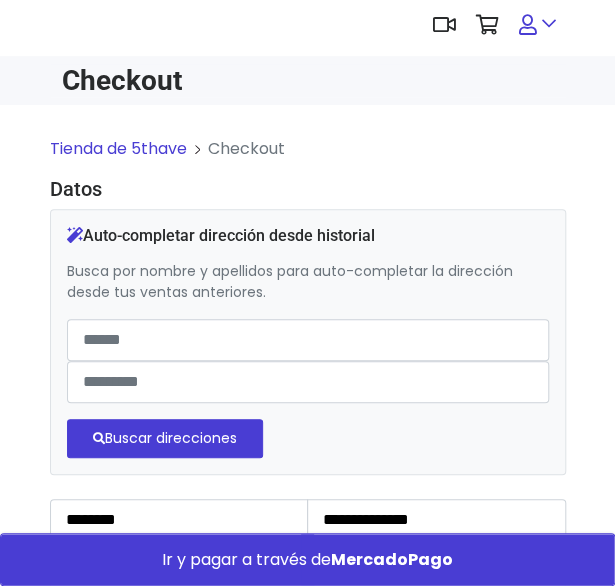 click at bounding box center [537, 25] 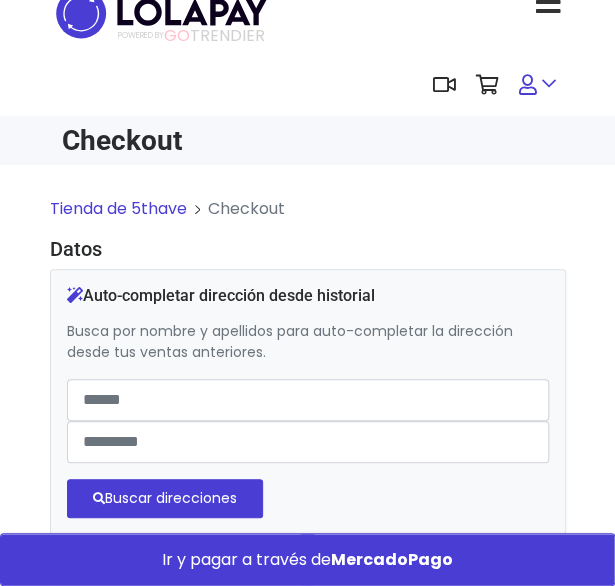 scroll, scrollTop: 0, scrollLeft: 0, axis: both 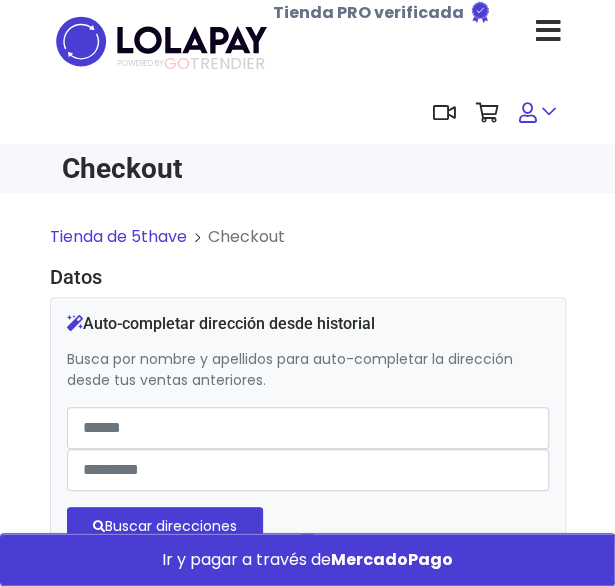 click at bounding box center [528, 113] 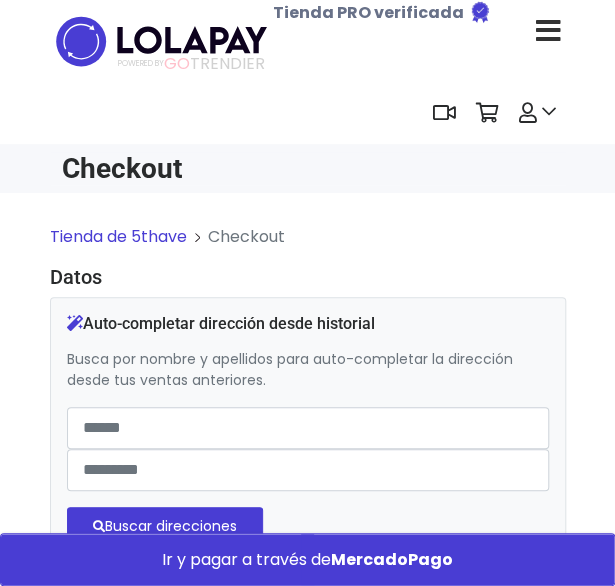 click at bounding box center [548, 31] 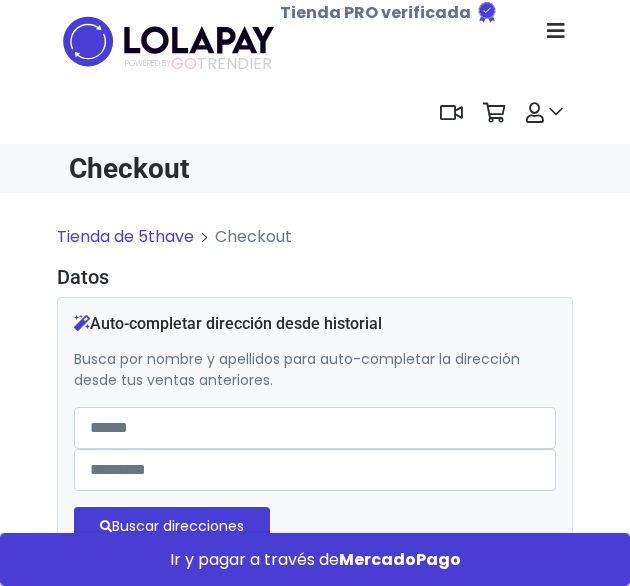 click at bounding box center (556, 31) 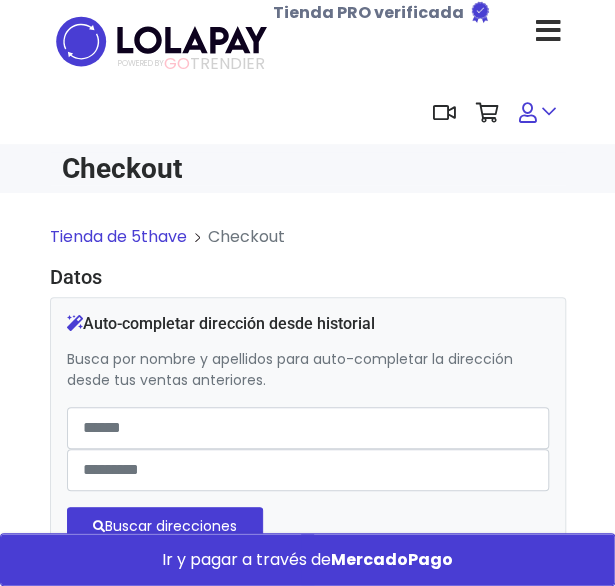 click at bounding box center [537, 113] 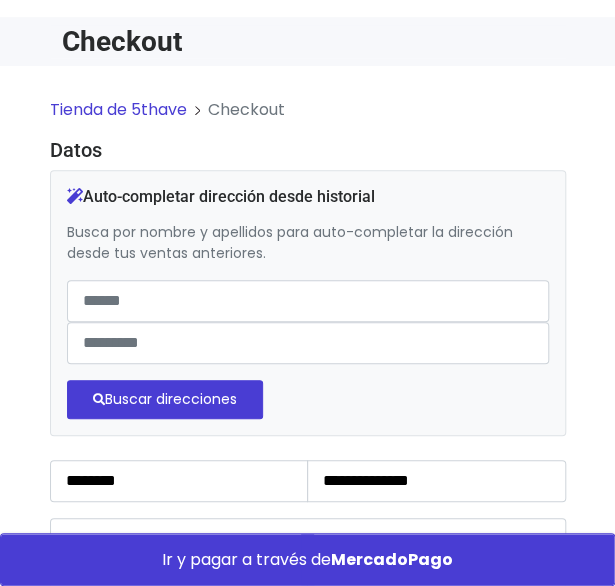 scroll, scrollTop: 0, scrollLeft: 0, axis: both 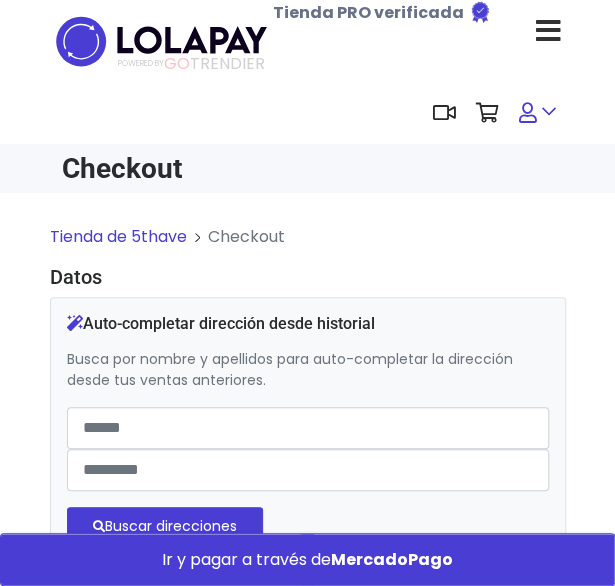 click at bounding box center (537, 113) 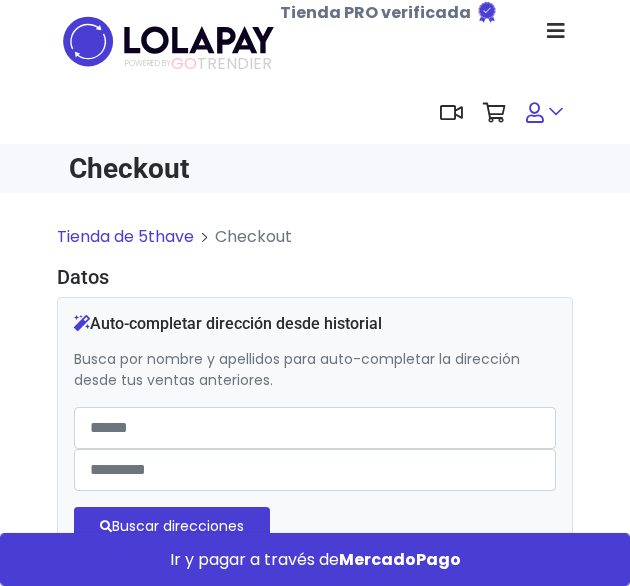 click at bounding box center [544, 113] 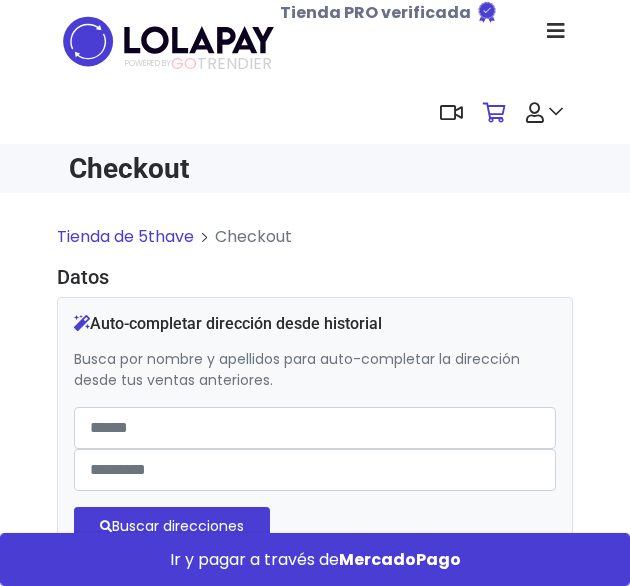 click at bounding box center [494, 113] 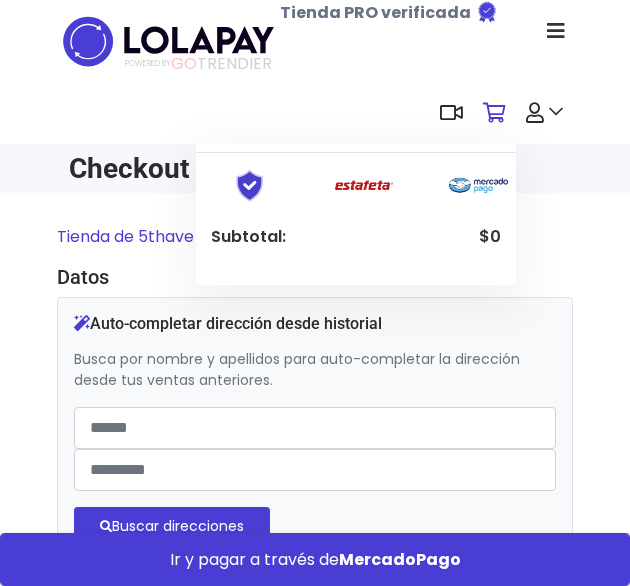 click at bounding box center [494, 113] 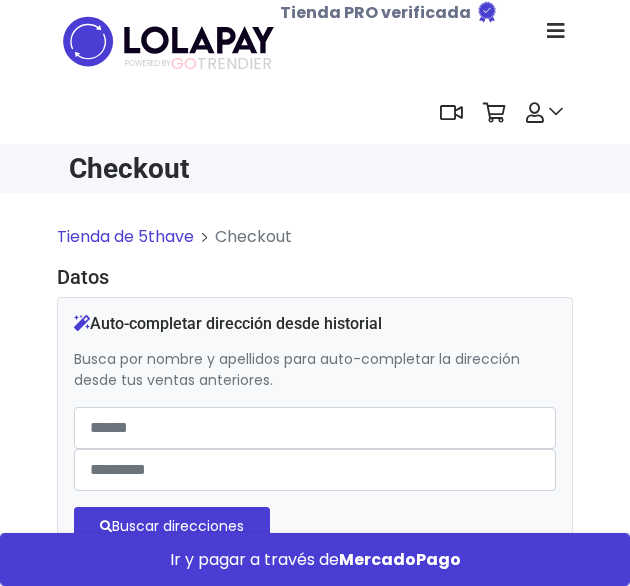 click at bounding box center (555, 30) 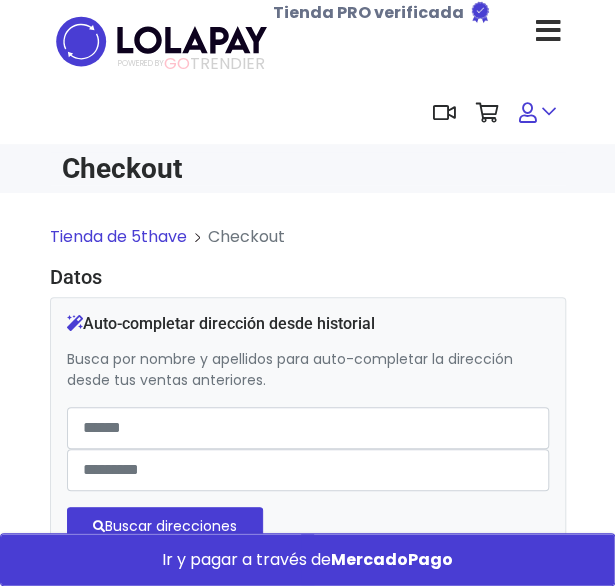 click at bounding box center (528, 113) 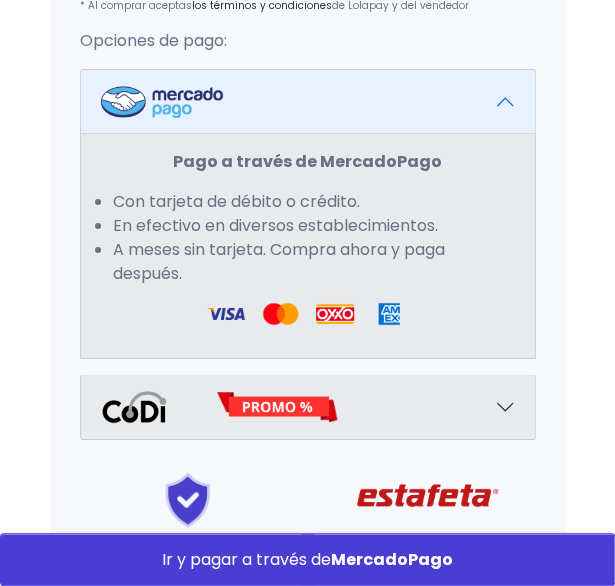 scroll, scrollTop: 1734, scrollLeft: 0, axis: vertical 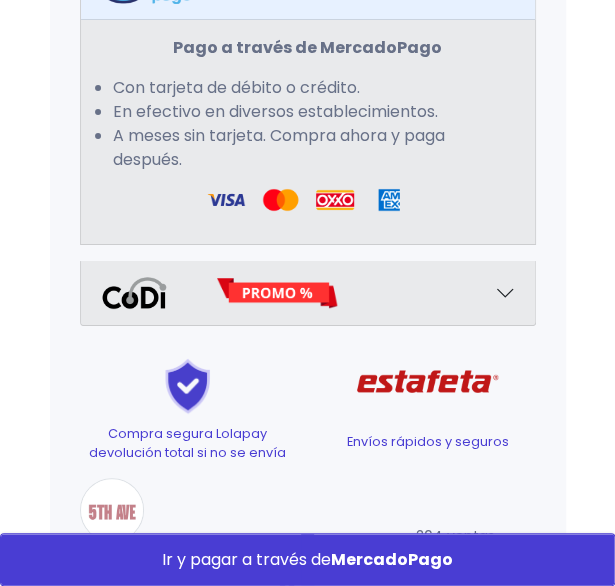 click on "5thave" at bounding box center (189, 554) 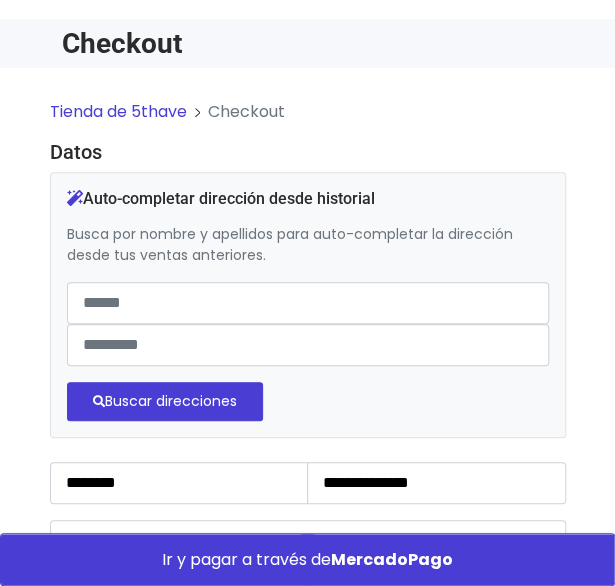 scroll, scrollTop: 0, scrollLeft: 0, axis: both 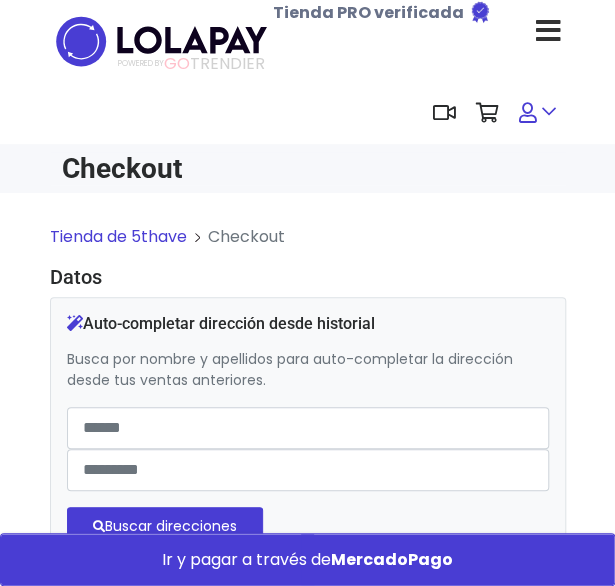 click at bounding box center (537, 113) 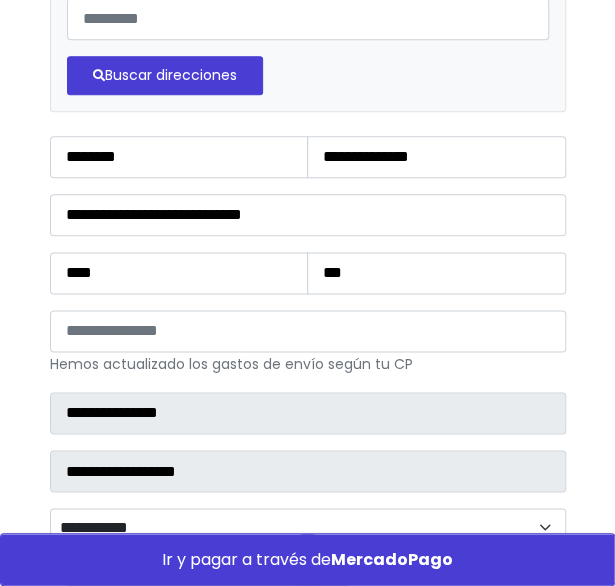 scroll, scrollTop: 0, scrollLeft: 0, axis: both 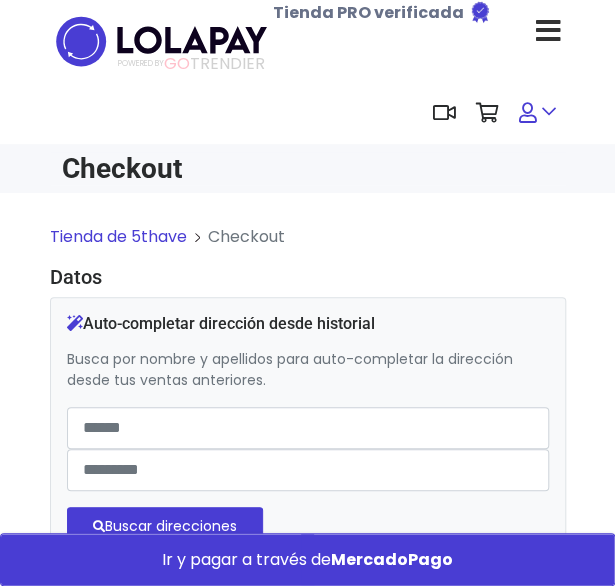 click at bounding box center (537, 113) 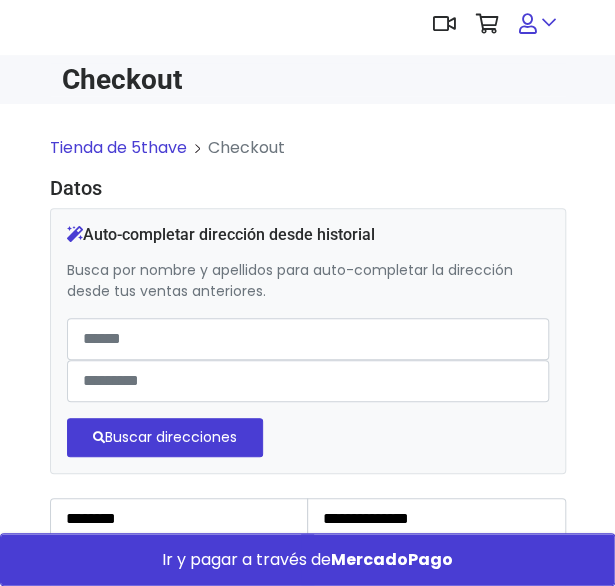 scroll, scrollTop: 0, scrollLeft: 0, axis: both 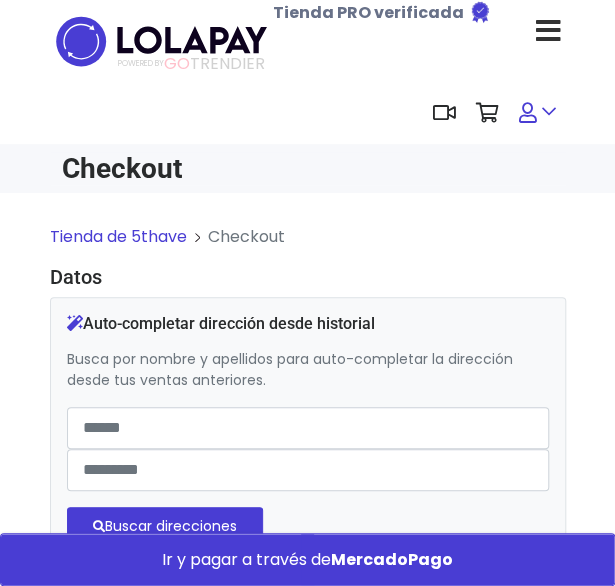 click at bounding box center [537, 113] 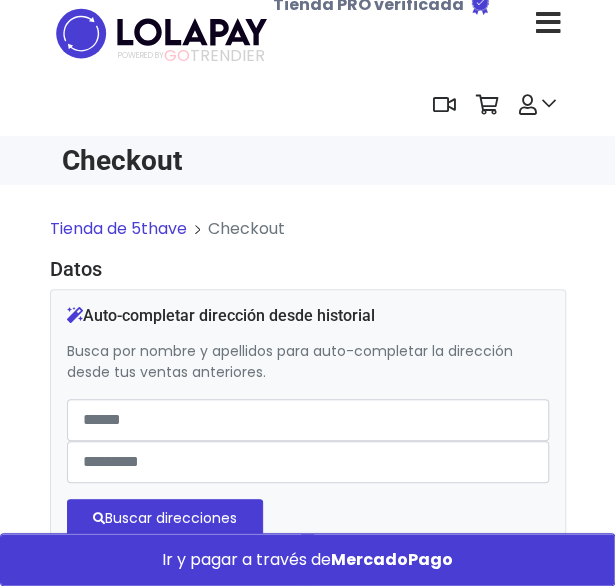 scroll, scrollTop: 0, scrollLeft: 0, axis: both 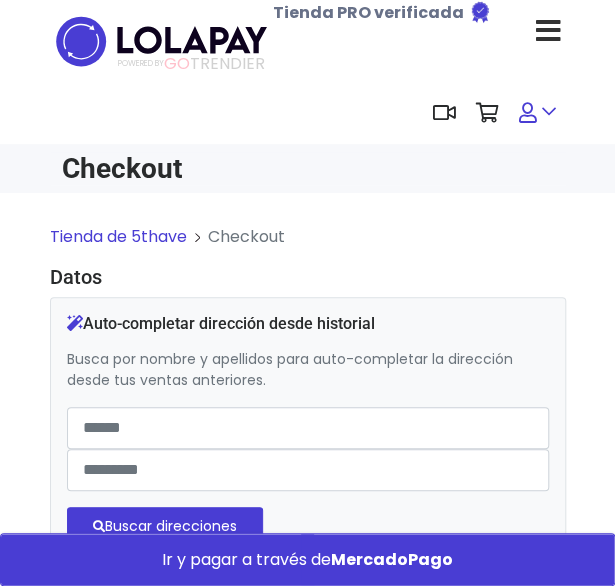 click at bounding box center (537, 113) 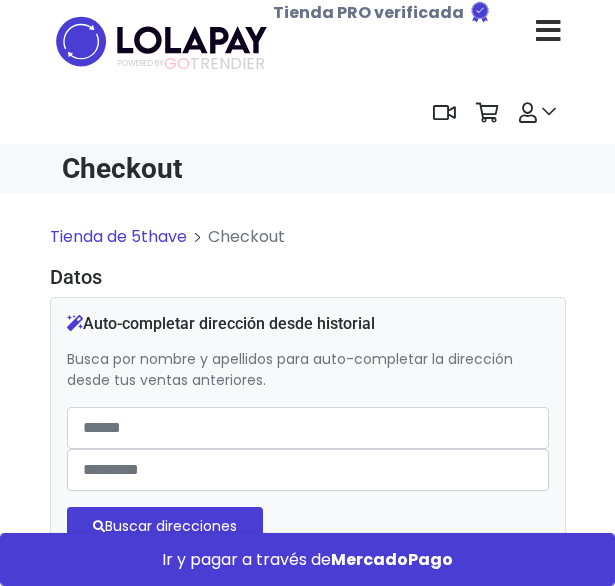 scroll, scrollTop: 0, scrollLeft: 0, axis: both 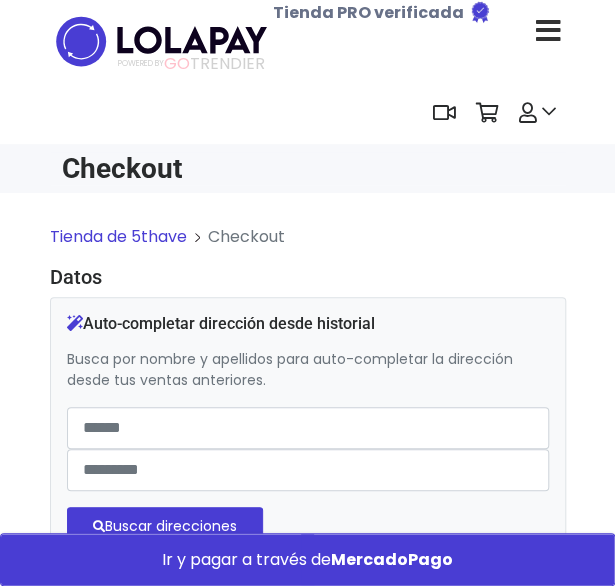 type on "**********" 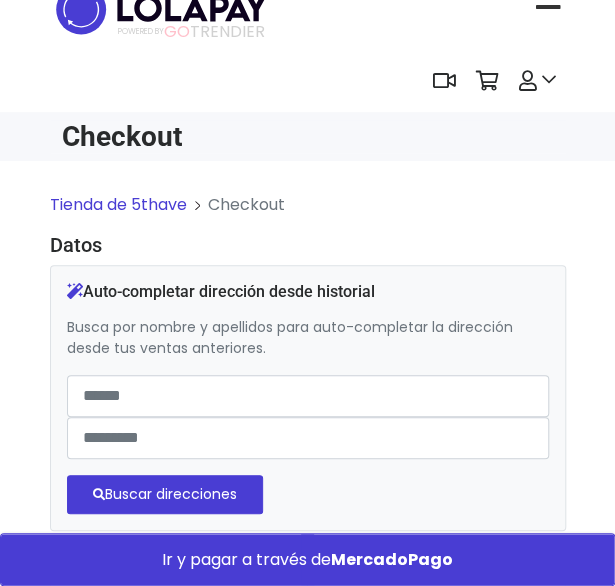 scroll, scrollTop: 0, scrollLeft: 0, axis: both 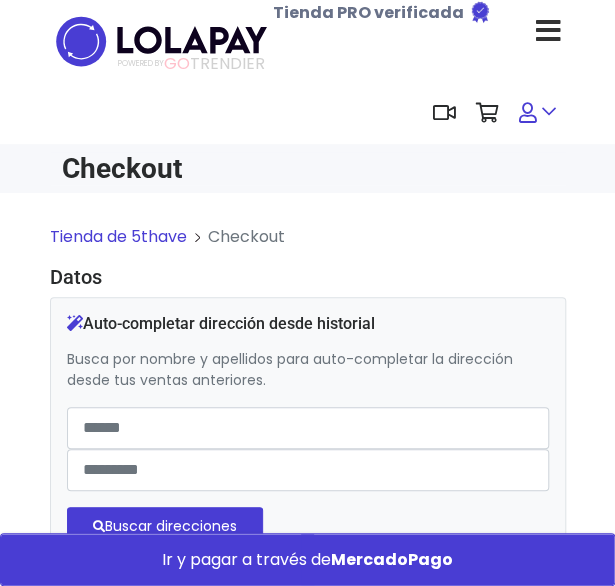 click at bounding box center (528, 113) 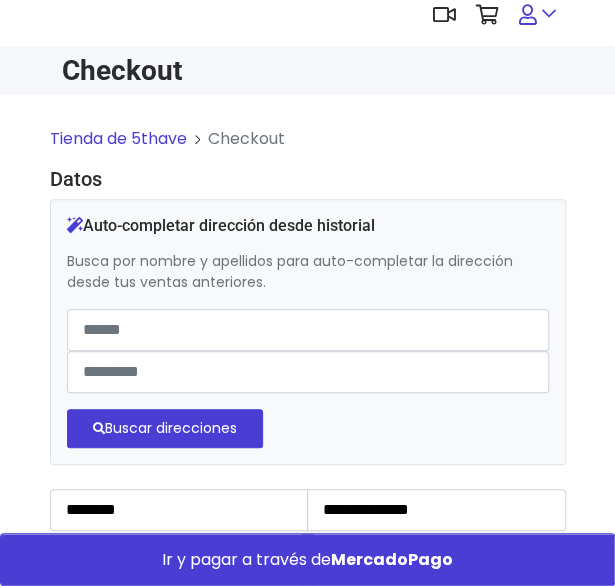 scroll, scrollTop: 0, scrollLeft: 0, axis: both 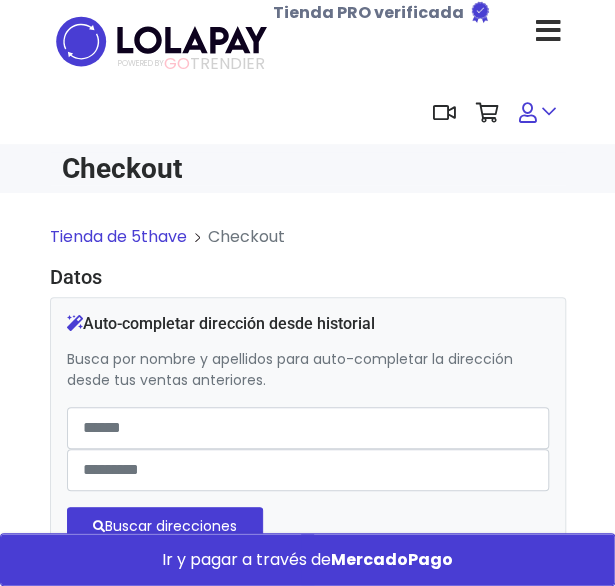 click at bounding box center (537, 113) 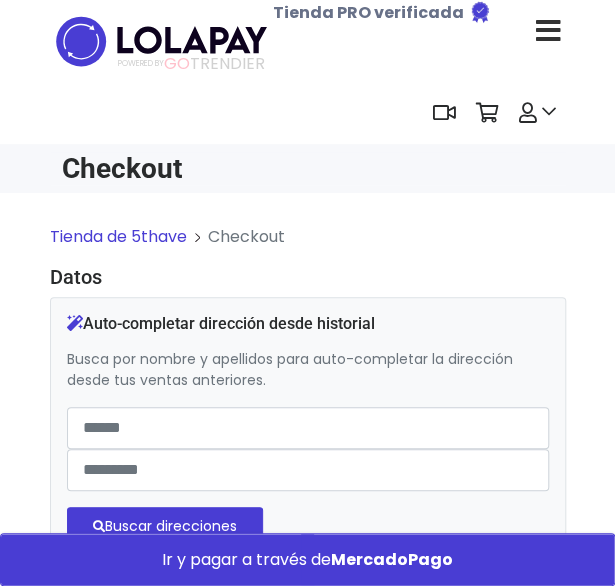 click at bounding box center (161, 41) 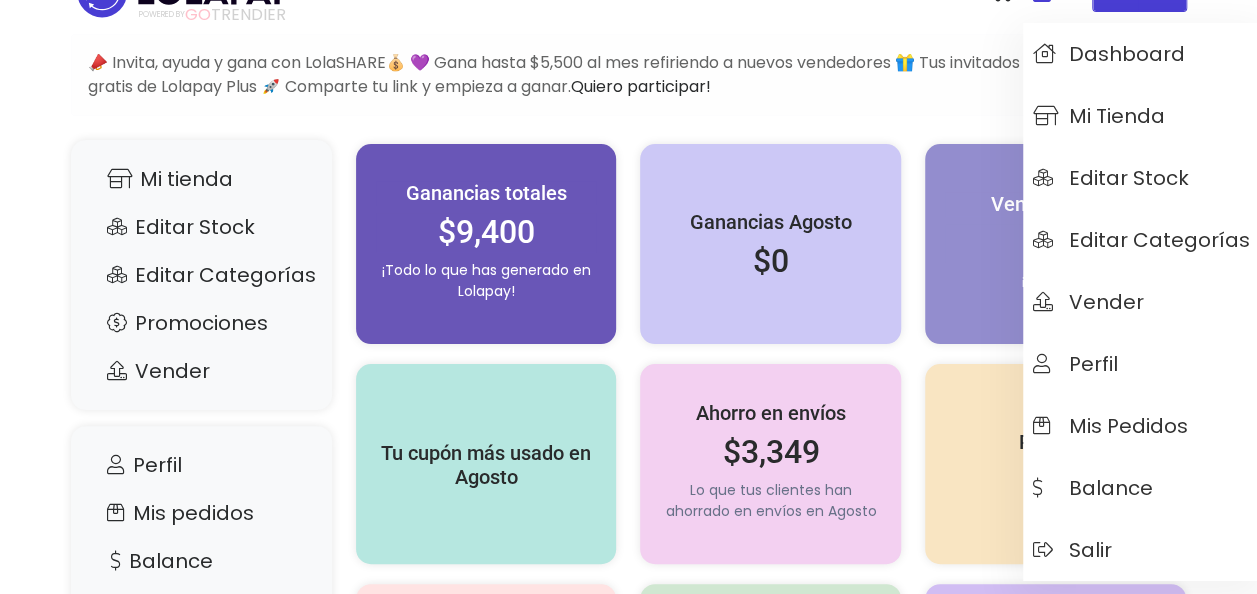 scroll, scrollTop: 50, scrollLeft: 0, axis: vertical 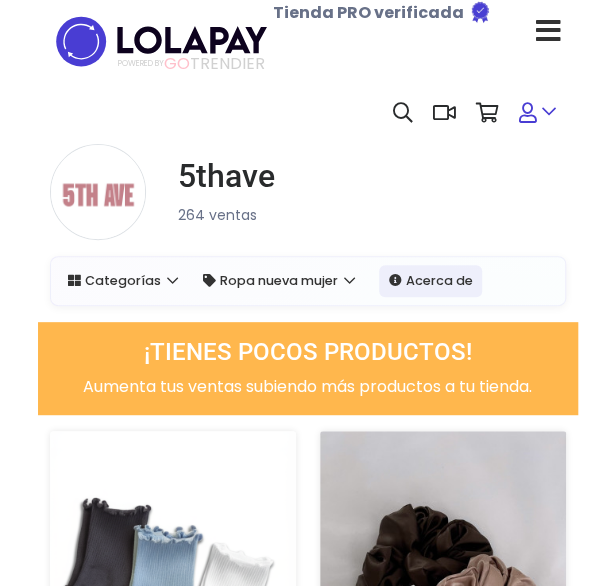 click at bounding box center [537, 113] 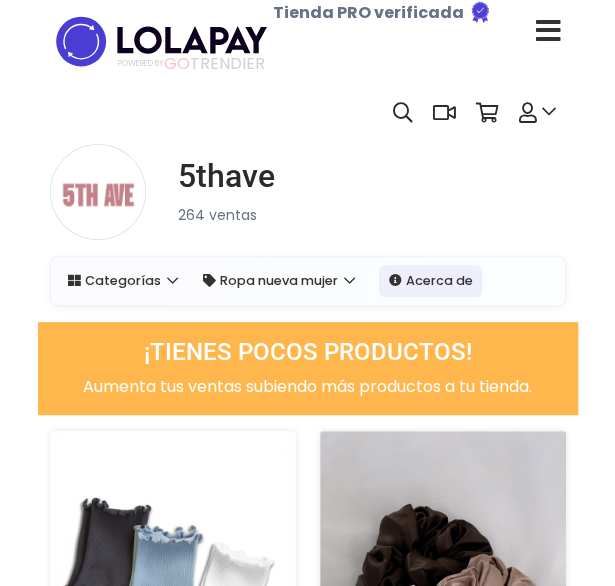 click at bounding box center (548, 31) 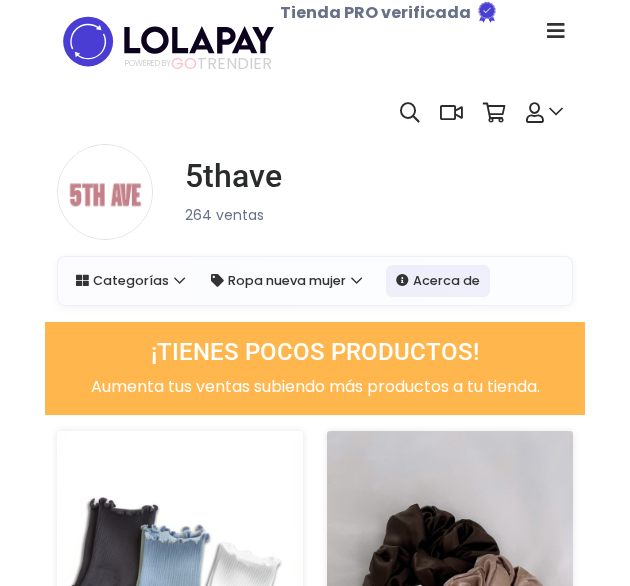 click at bounding box center [555, 30] 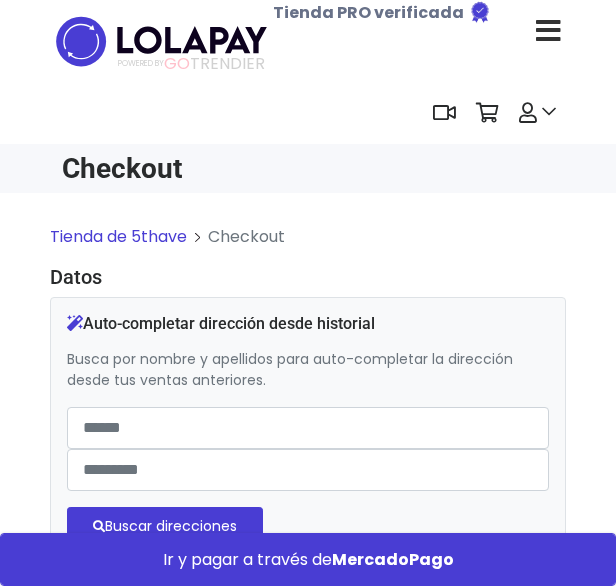 type on "**********" 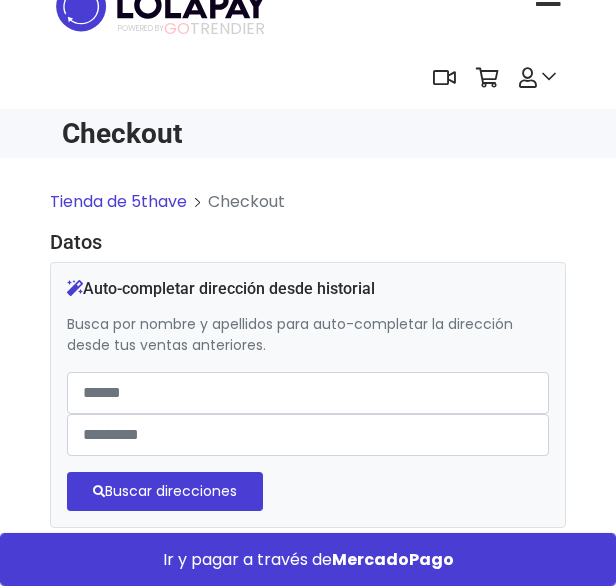 scroll, scrollTop: 20, scrollLeft: 0, axis: vertical 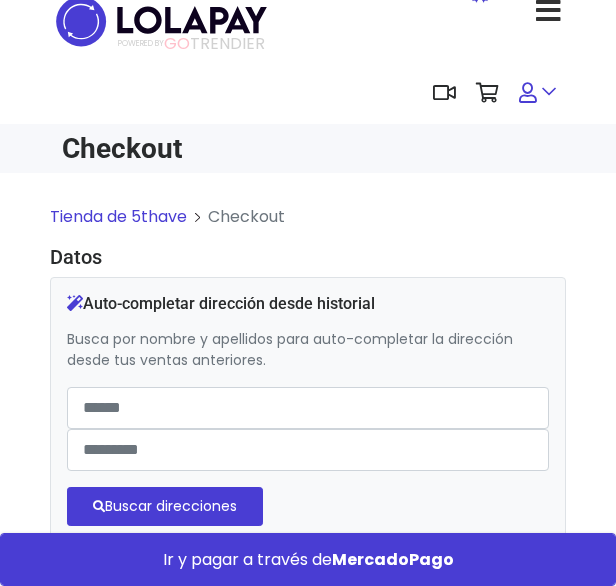 click at bounding box center [528, 93] 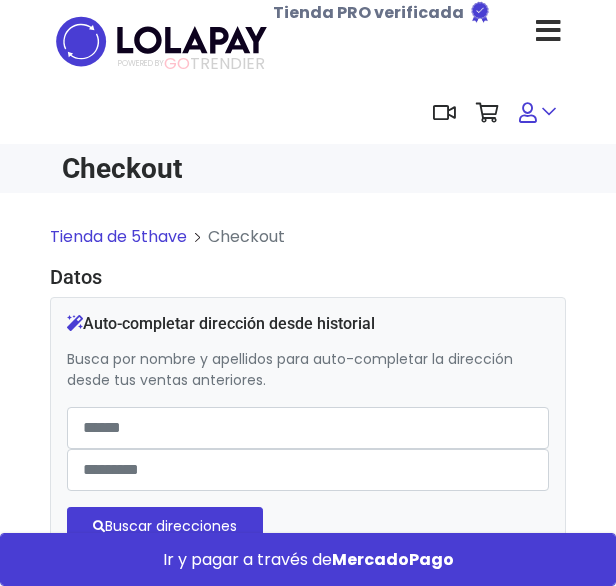 click at bounding box center (537, 113) 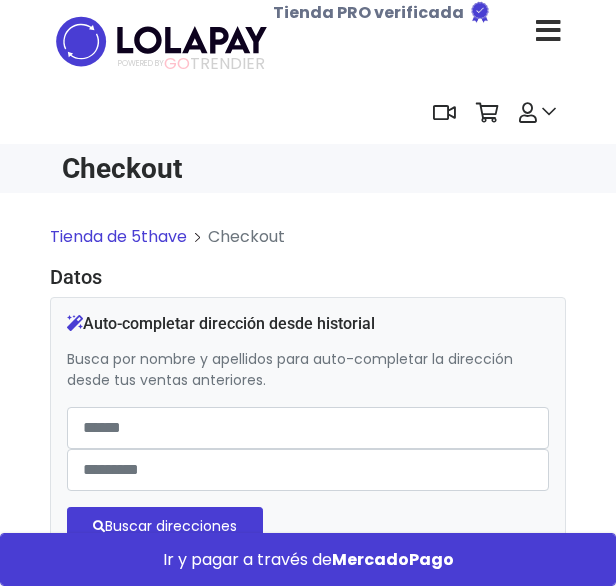 click at bounding box center (161, 41) 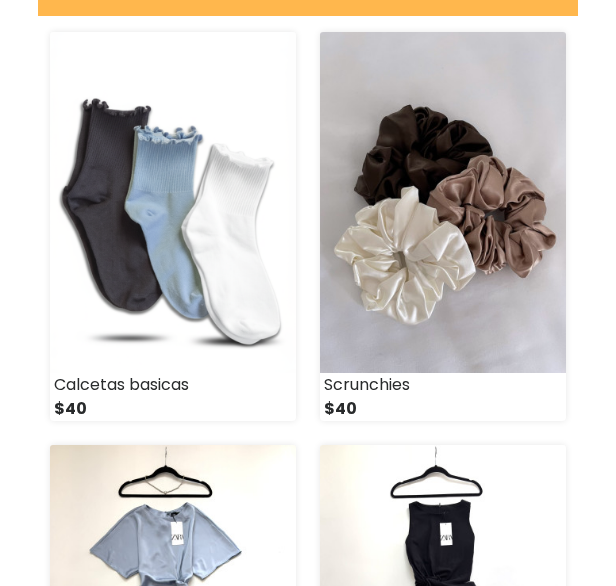 scroll, scrollTop: 0, scrollLeft: 0, axis: both 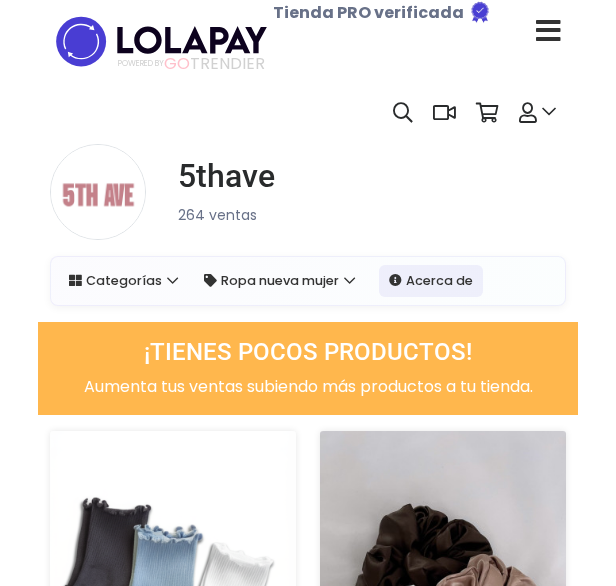 click on "[NUMBER]ave
264 ventas" at bounding box center (218, 192) 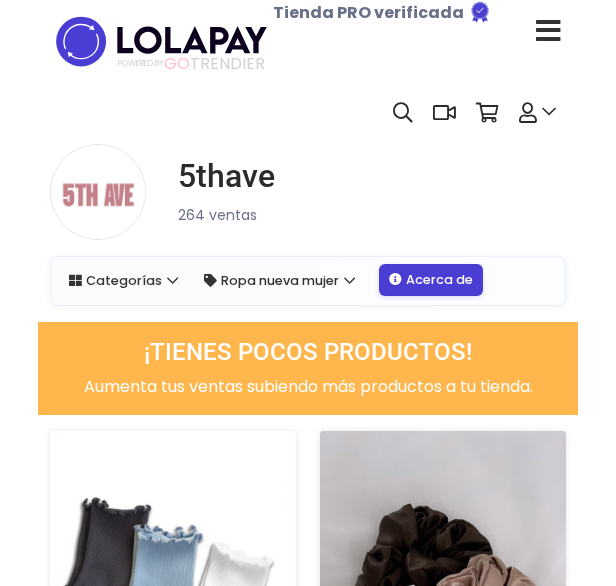 click on "Acerca de" at bounding box center (430, 280) 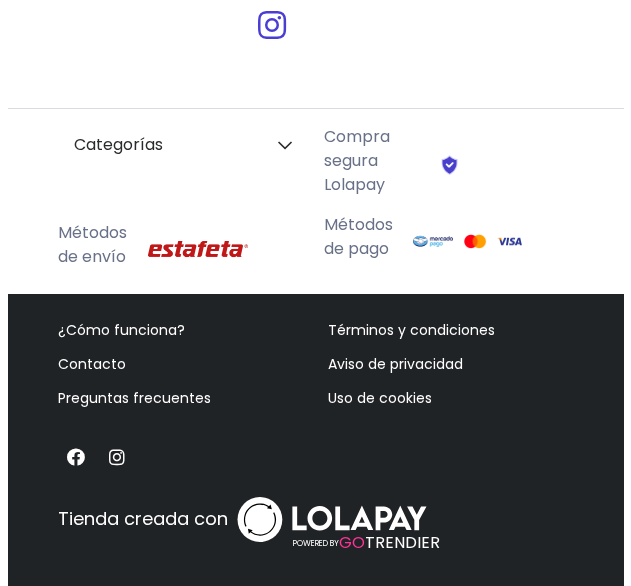 scroll, scrollTop: 0, scrollLeft: 0, axis: both 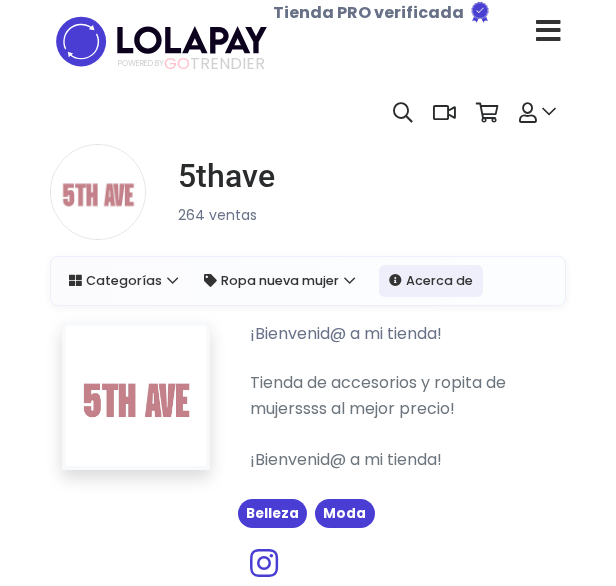 click at bounding box center [548, 31] 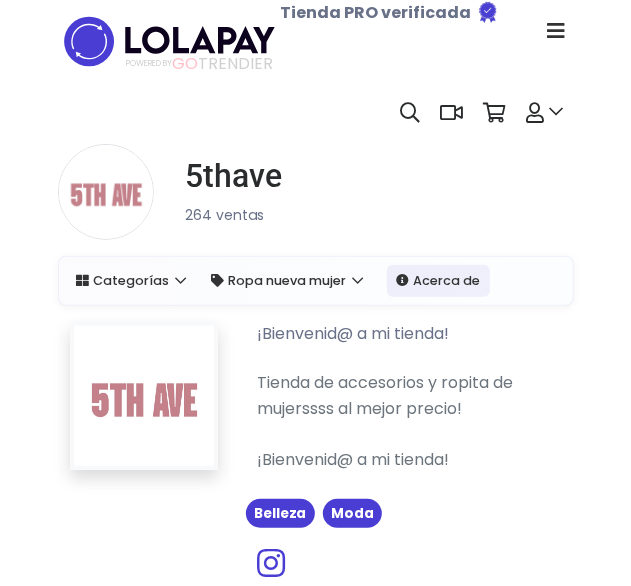 click on "Tienda PRO verificada" at bounding box center [376, 12] 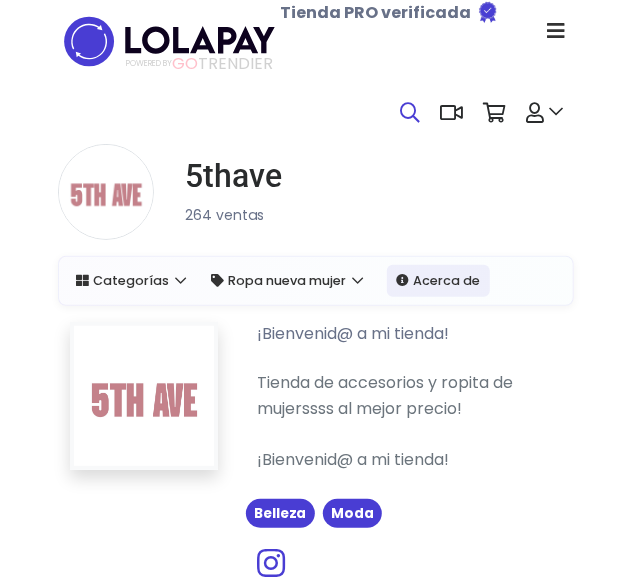 click at bounding box center [411, 113] 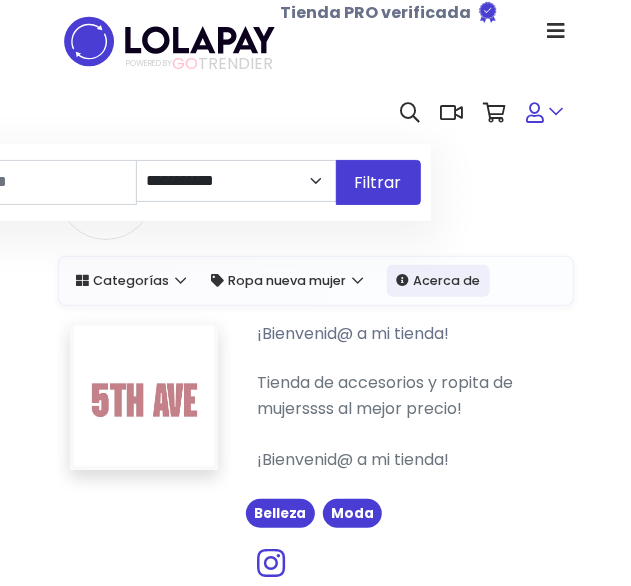 click at bounding box center (545, 113) 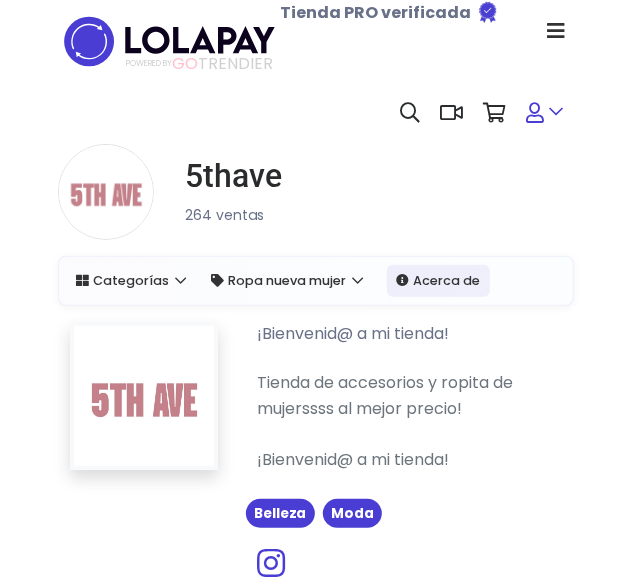 click at bounding box center [545, 113] 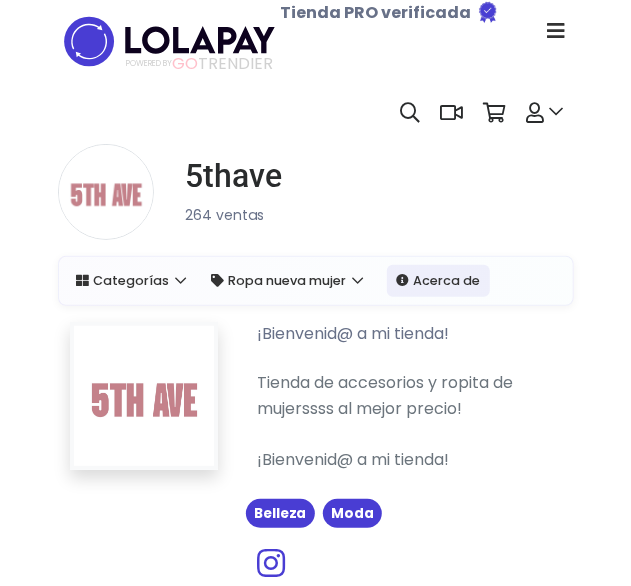 click on "POWERED BY  GO TRENDIER" at bounding box center [199, 64] 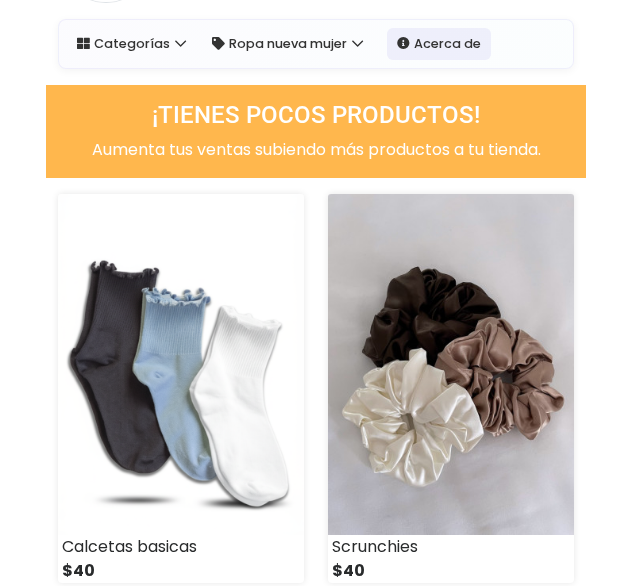 scroll, scrollTop: 0, scrollLeft: 0, axis: both 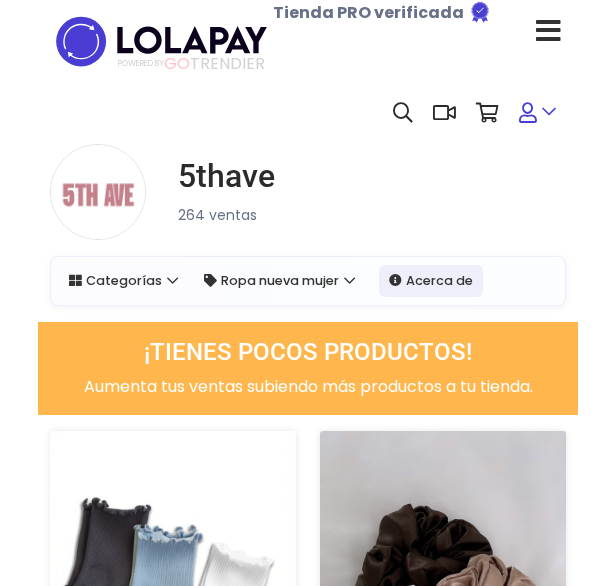 click at bounding box center (537, 113) 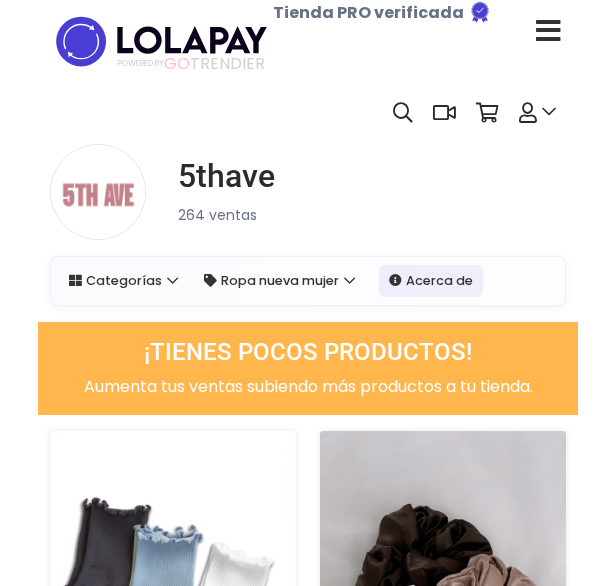click at bounding box center (548, 31) 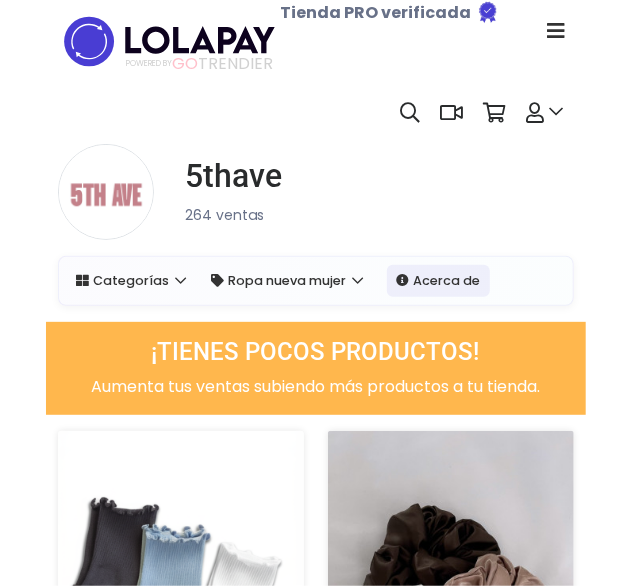 click at bounding box center (556, 30) 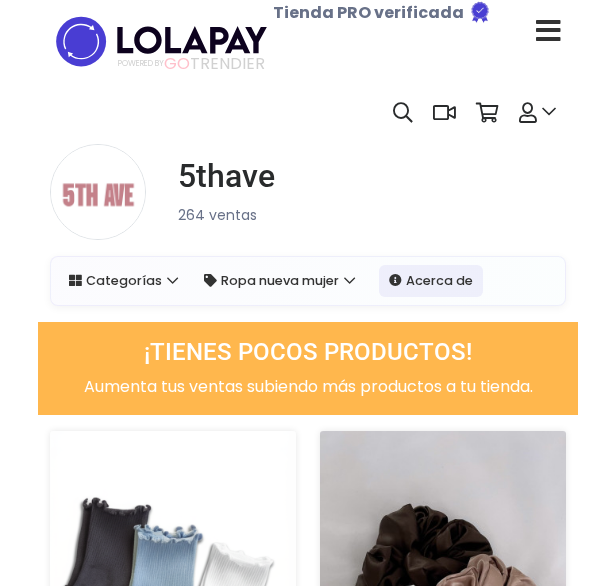 click at bounding box center [548, 31] 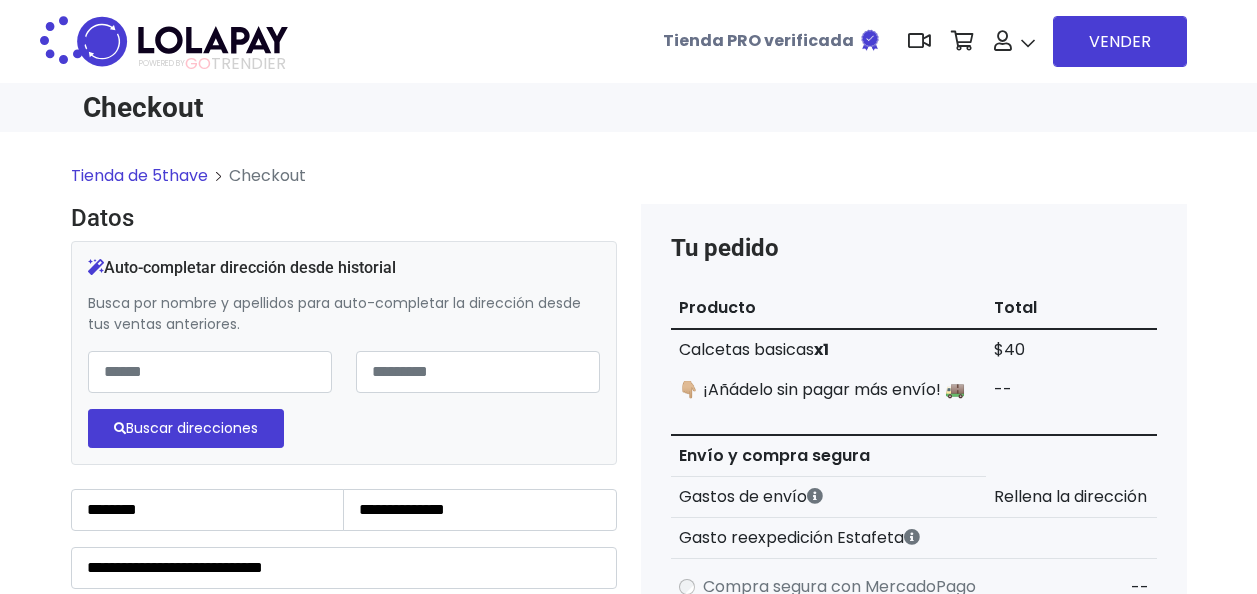 scroll, scrollTop: 0, scrollLeft: 0, axis: both 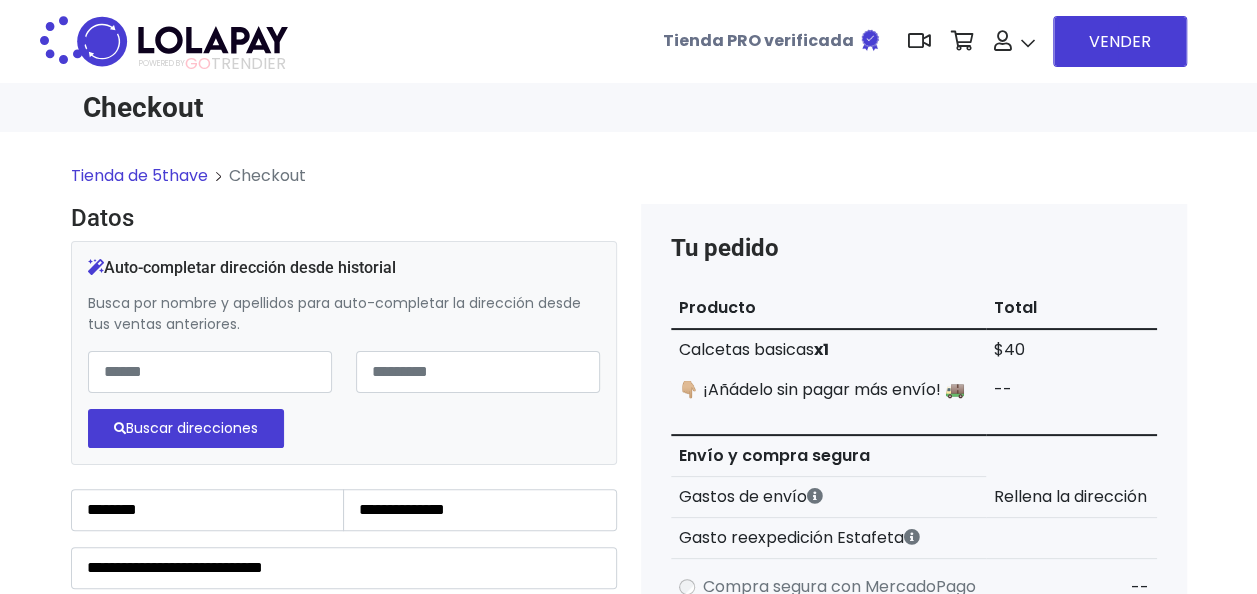 type on "**********" 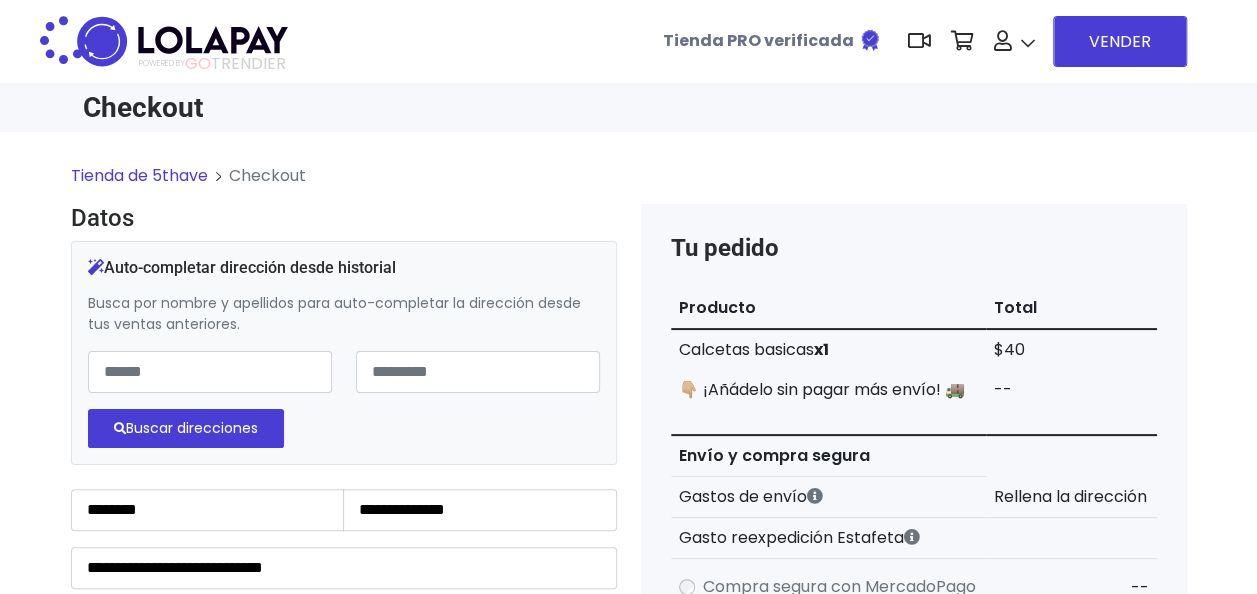 type on "**********" 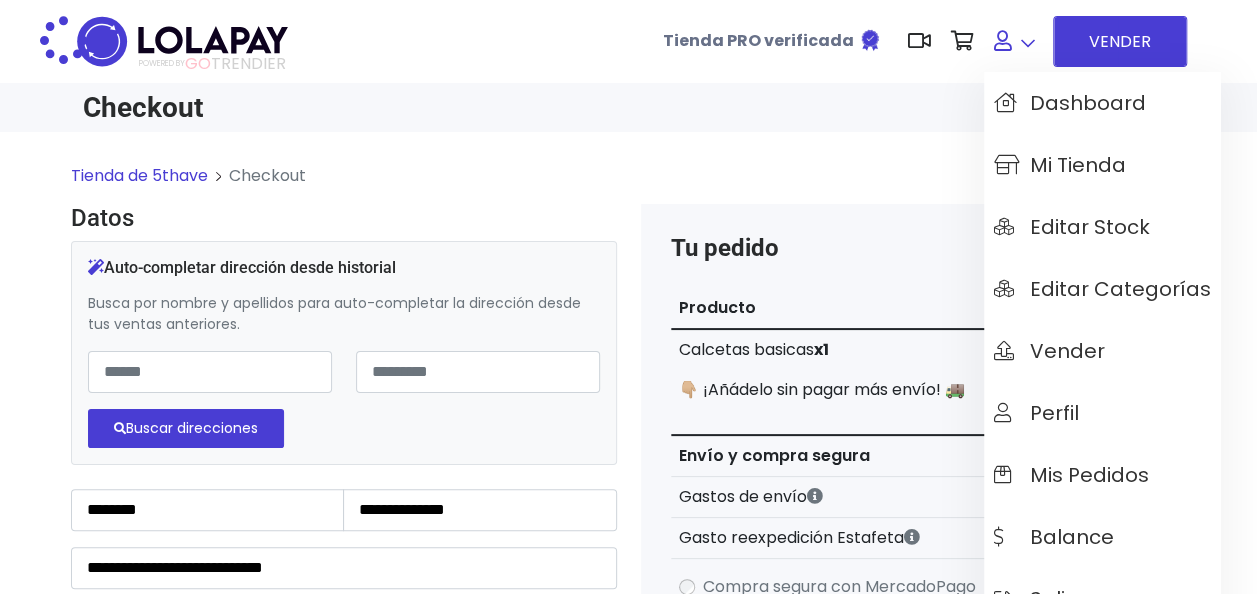 select on "**********" 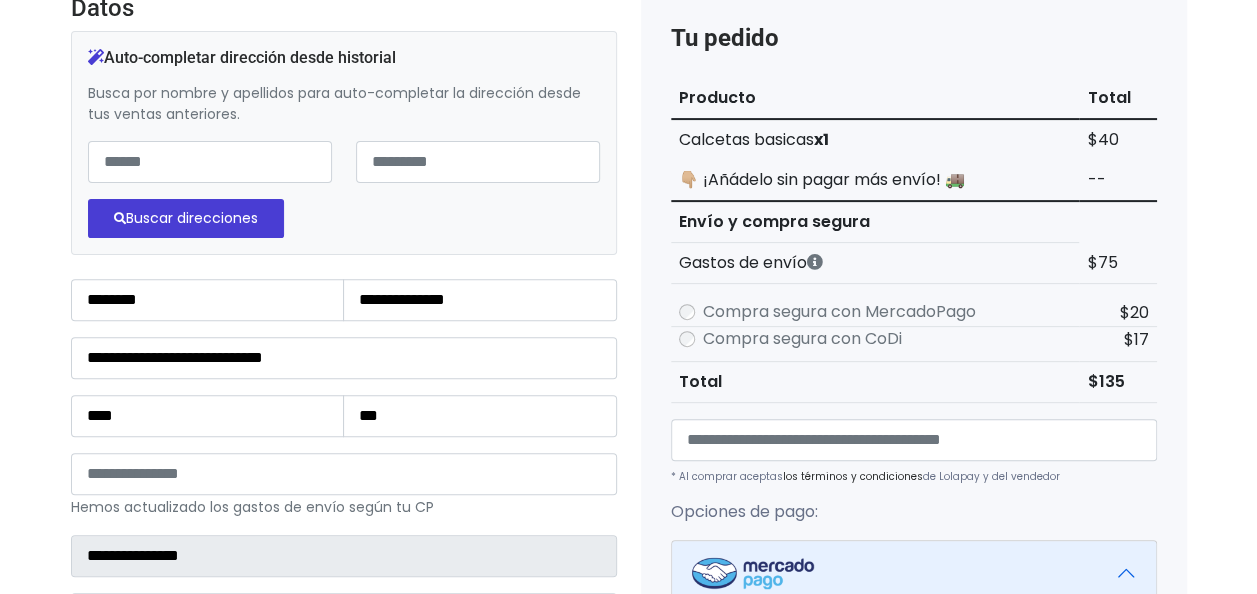 scroll, scrollTop: 0, scrollLeft: 0, axis: both 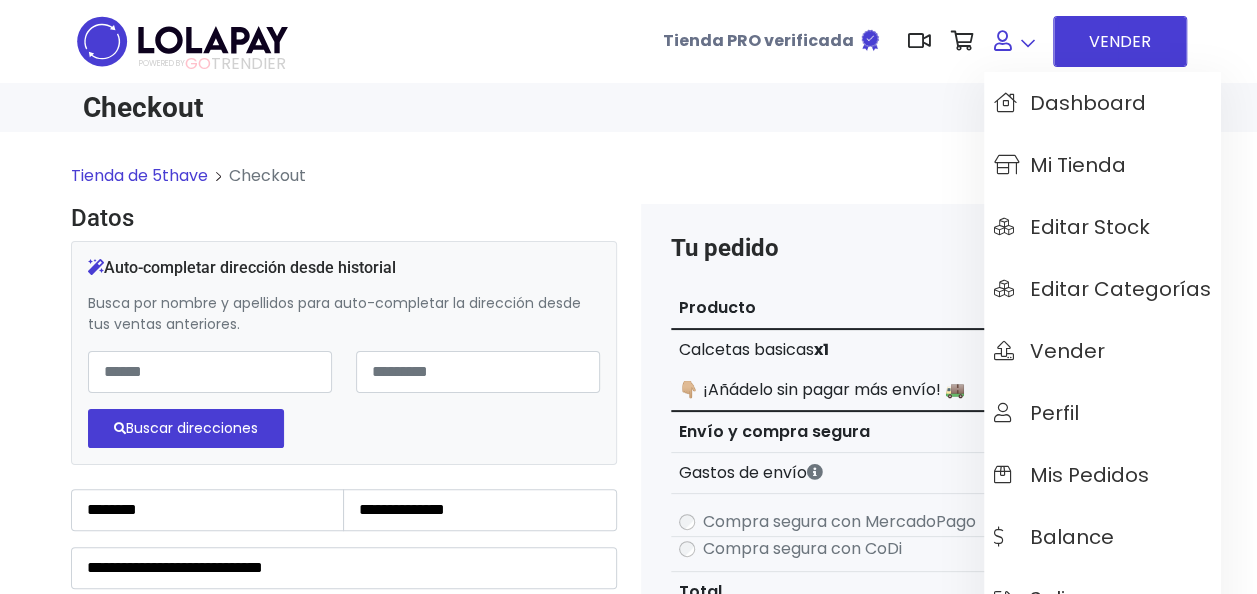 click at bounding box center (1003, 41) 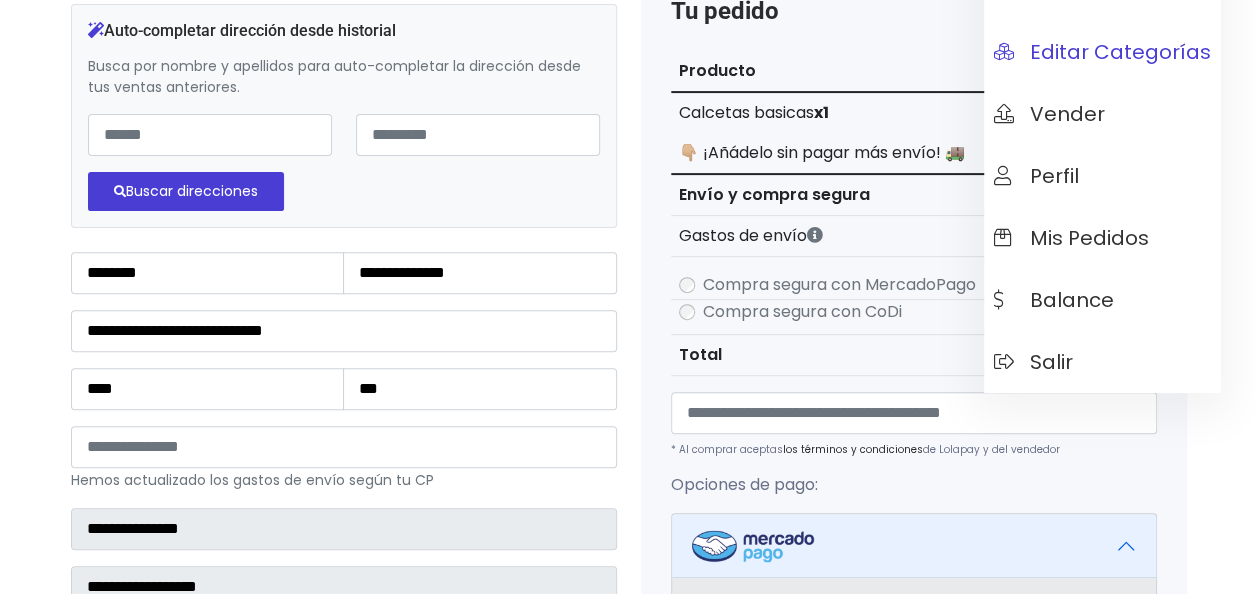 scroll, scrollTop: 315, scrollLeft: 0, axis: vertical 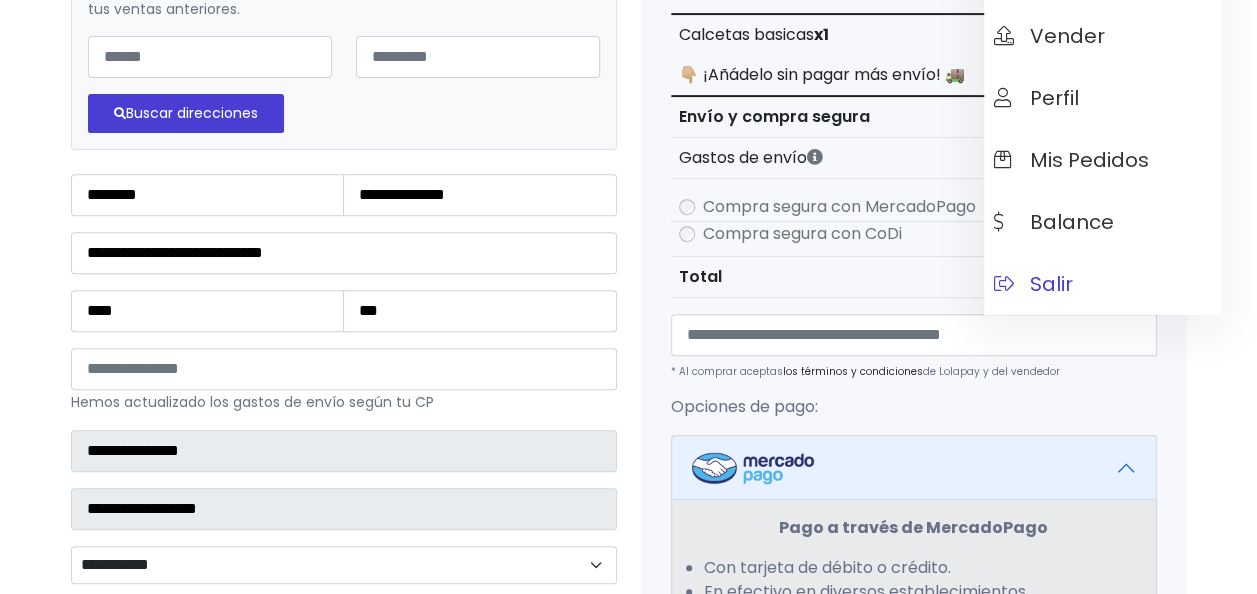 click on "Salir" at bounding box center [1033, 284] 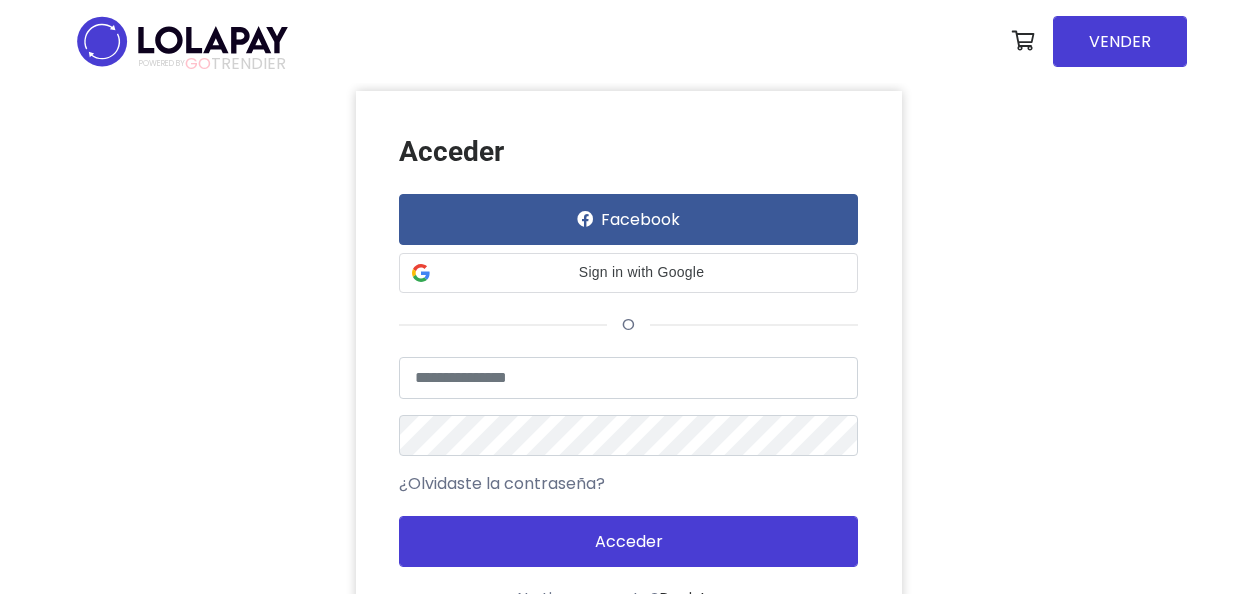 scroll, scrollTop: 0, scrollLeft: 0, axis: both 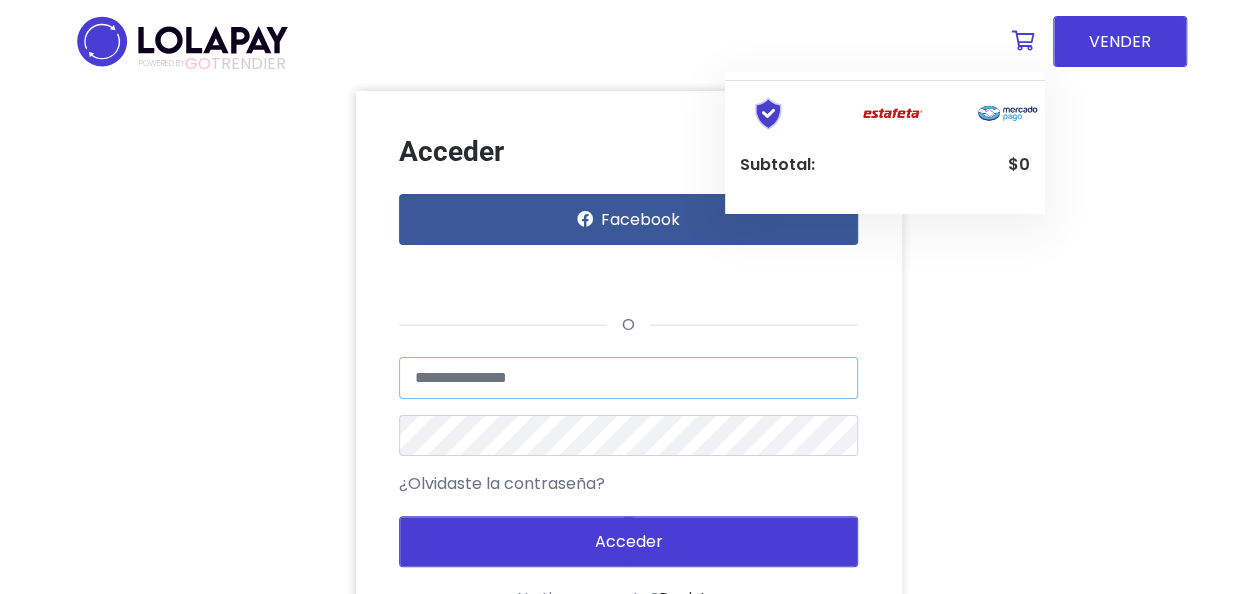 type on "******" 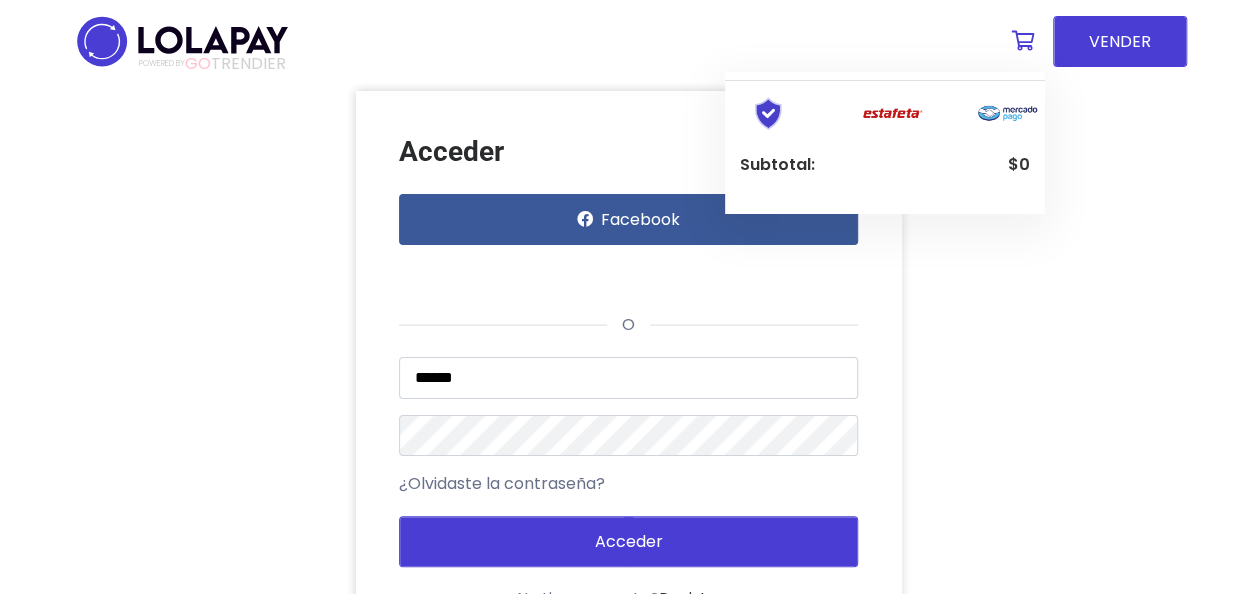 click at bounding box center [1023, 41] 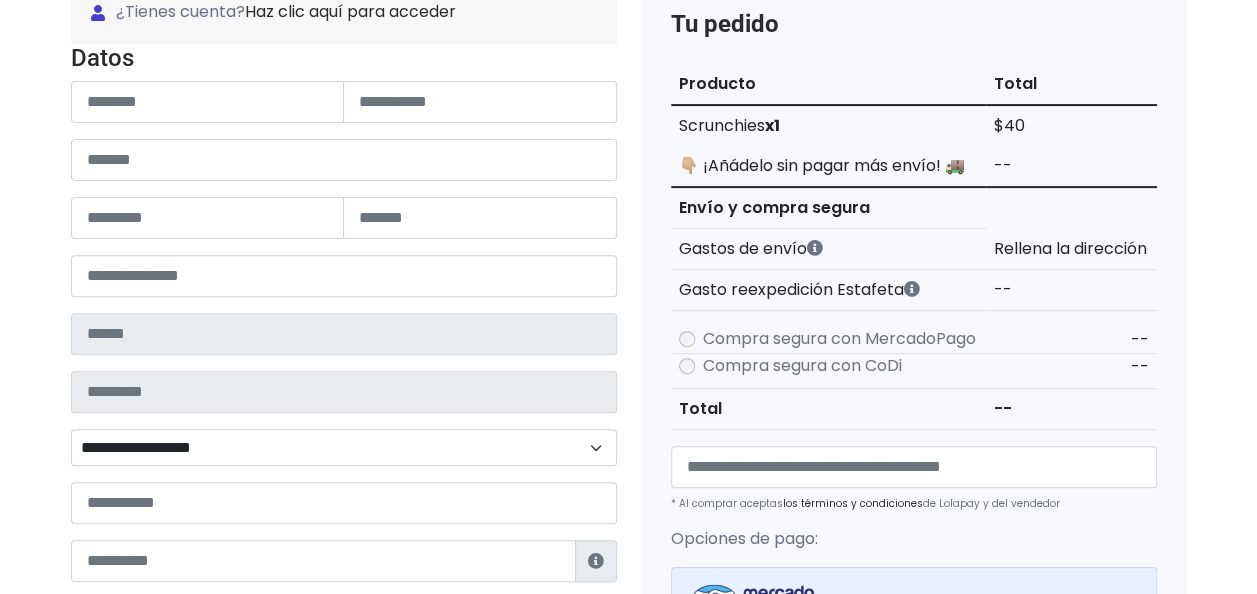 scroll, scrollTop: 226, scrollLeft: 0, axis: vertical 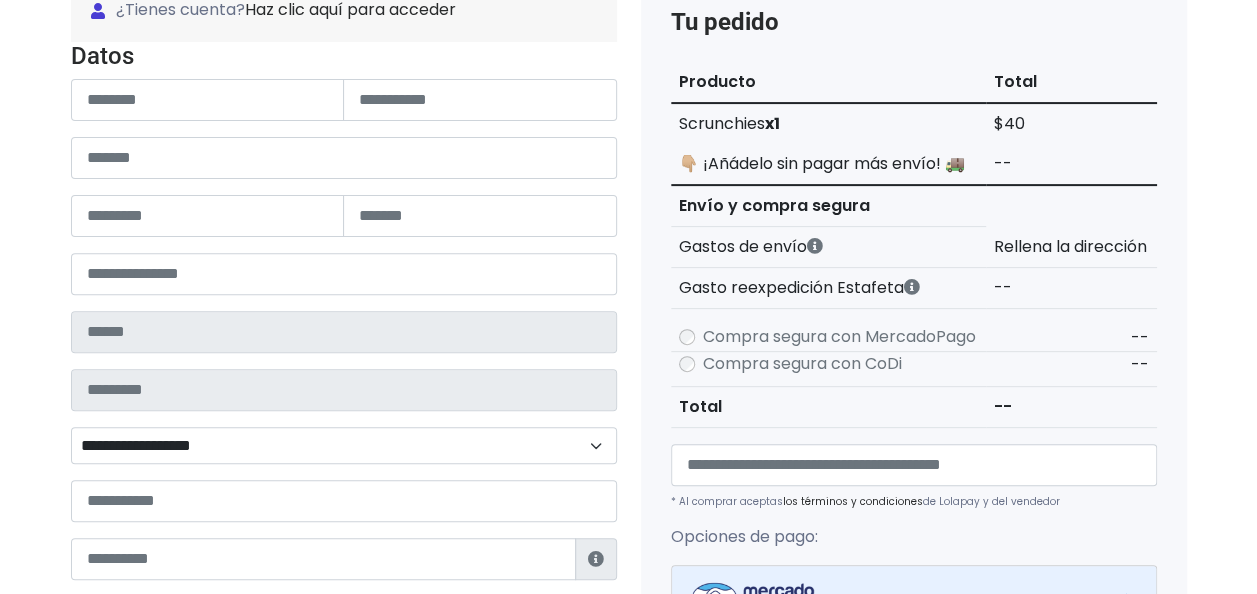 type on "******" 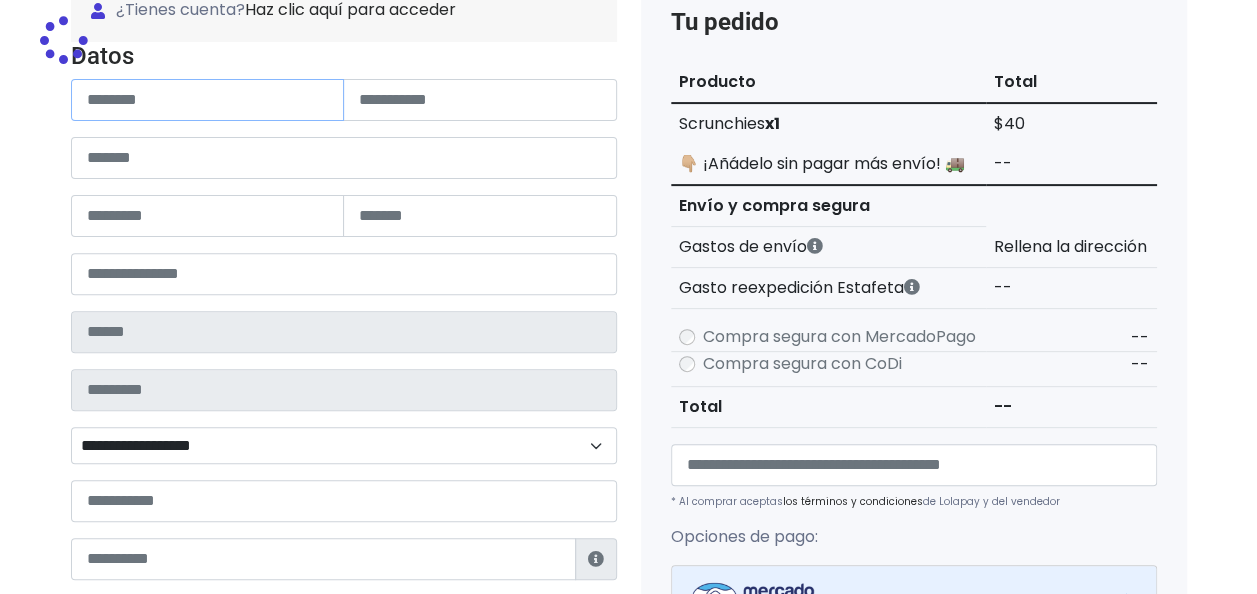 click at bounding box center (208, 100) 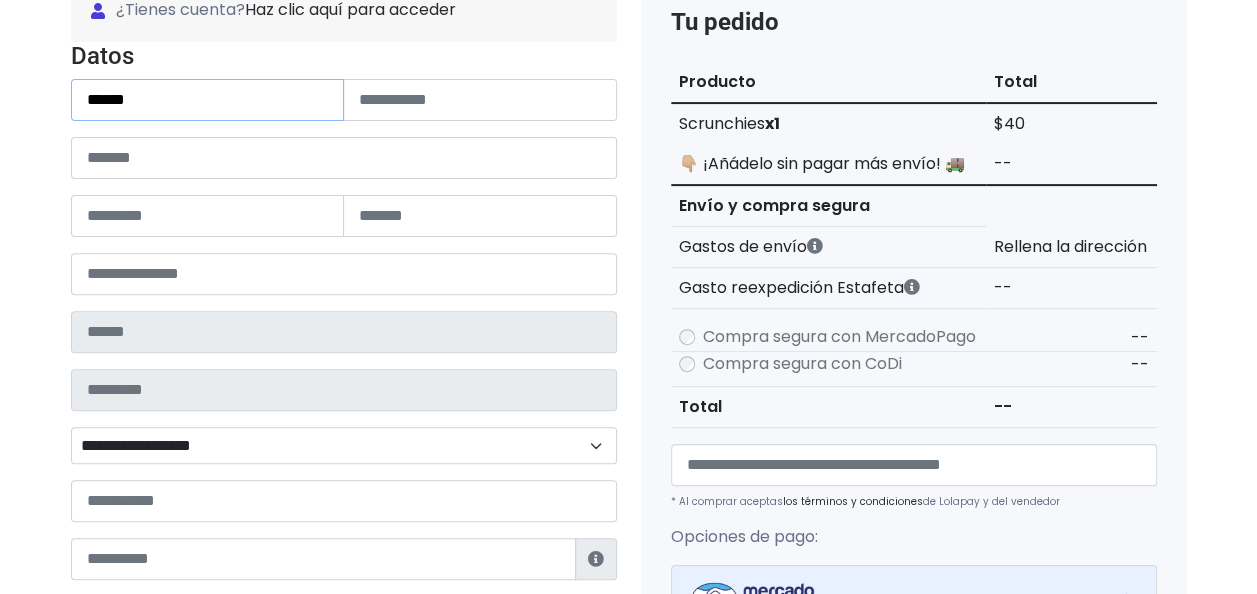 type on "*****" 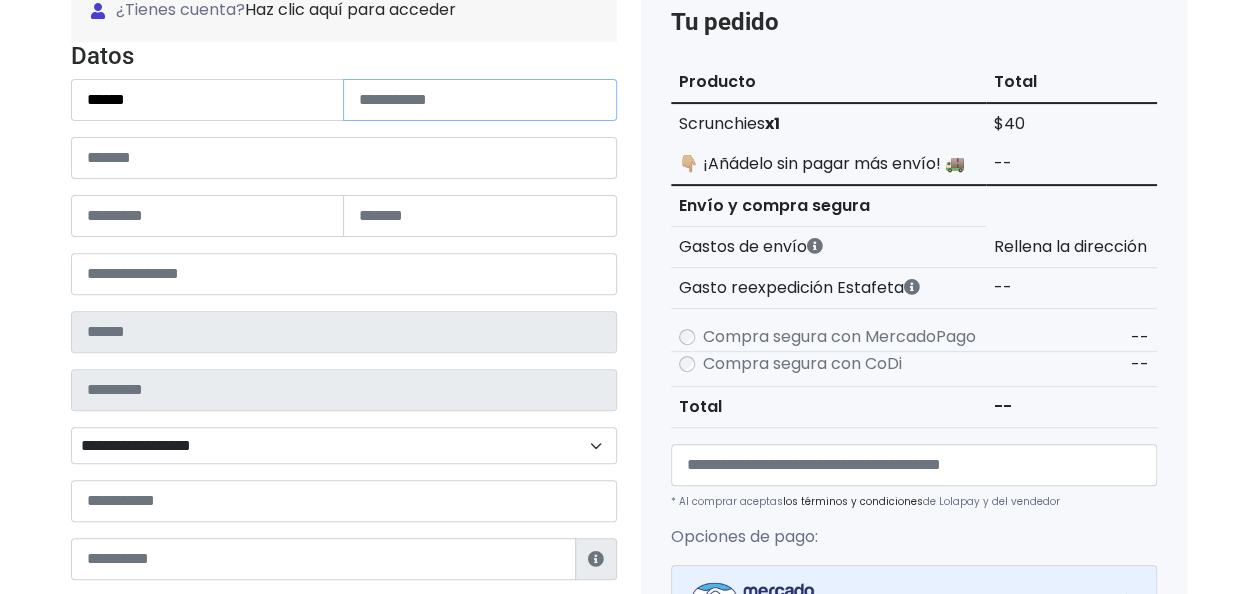 click at bounding box center (480, 100) 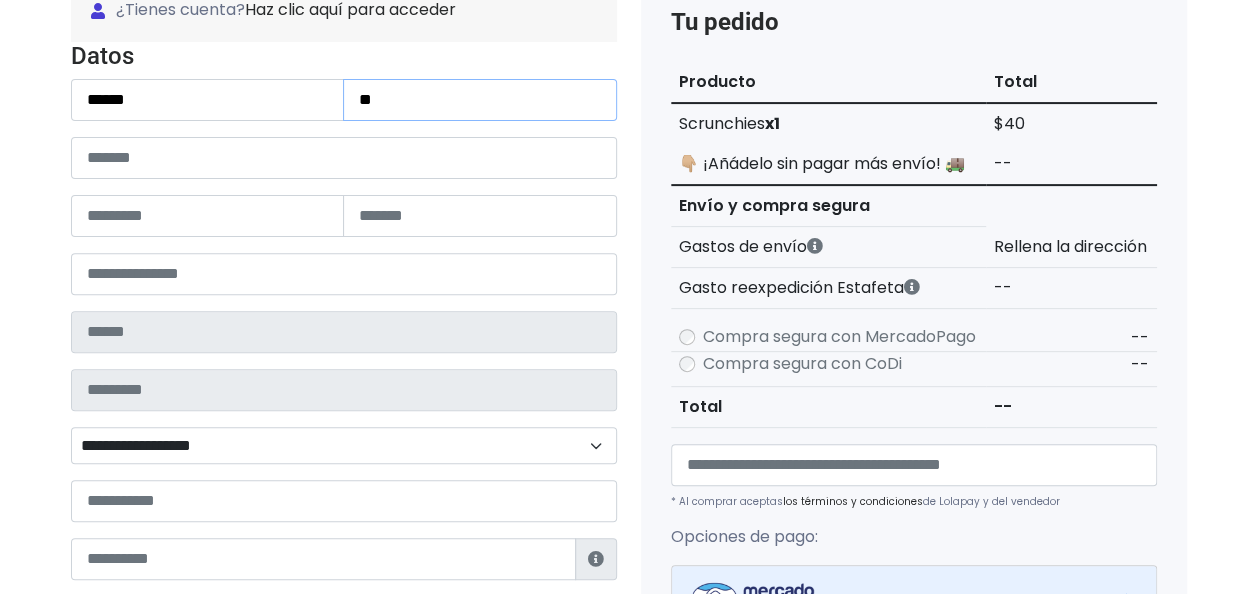 type on "*" 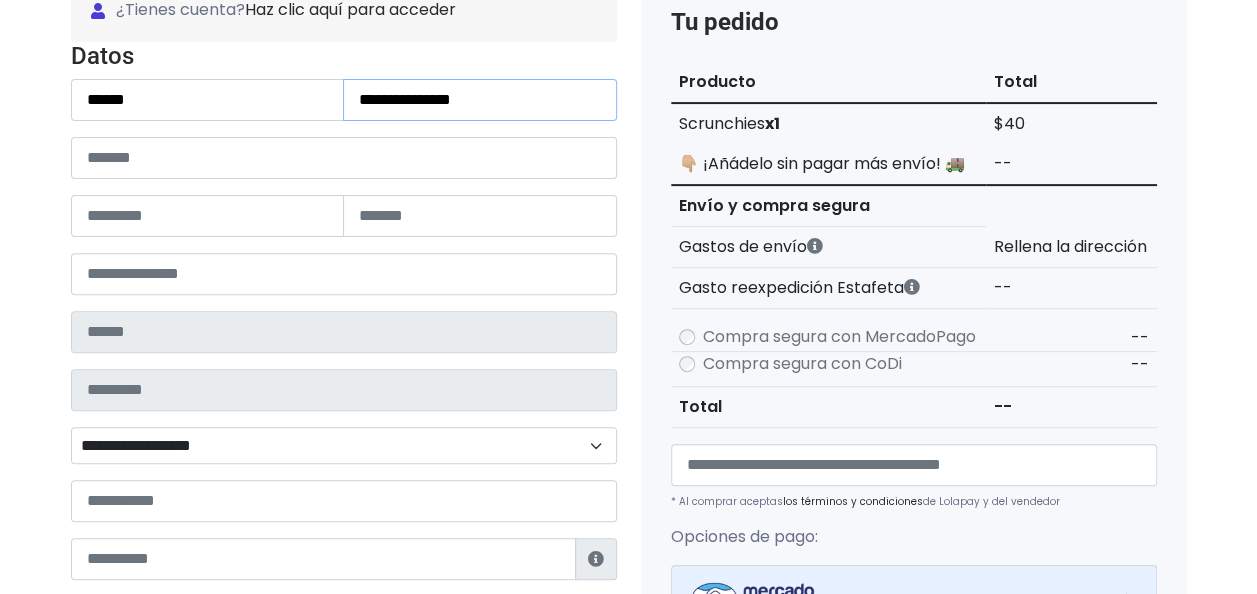 type on "**********" 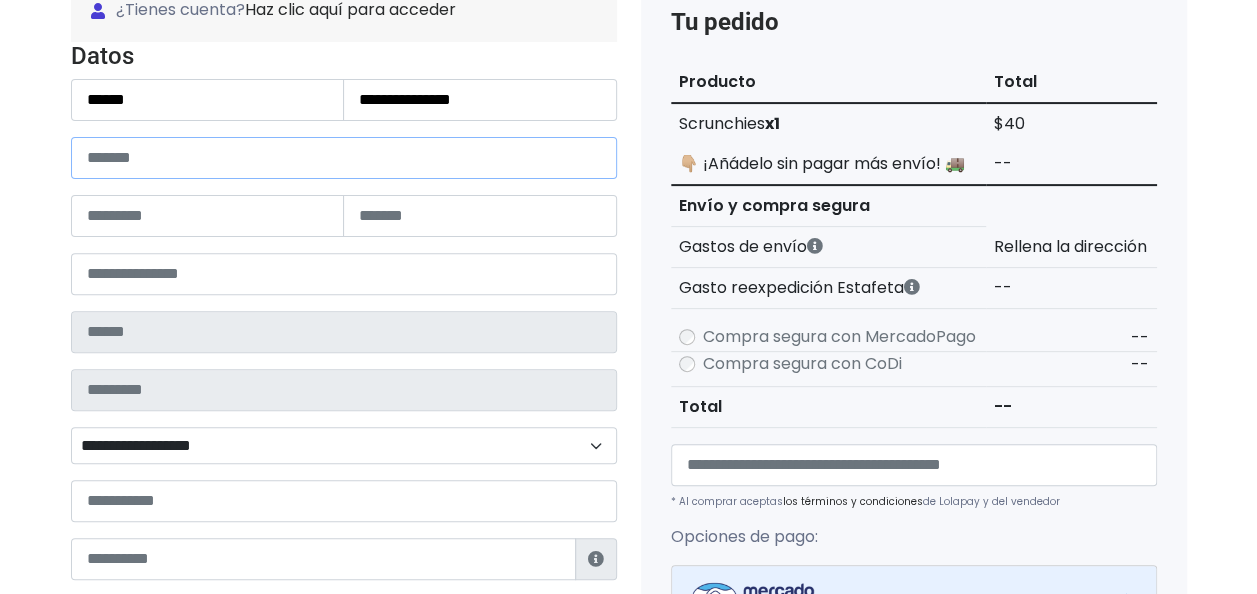 click at bounding box center [344, 158] 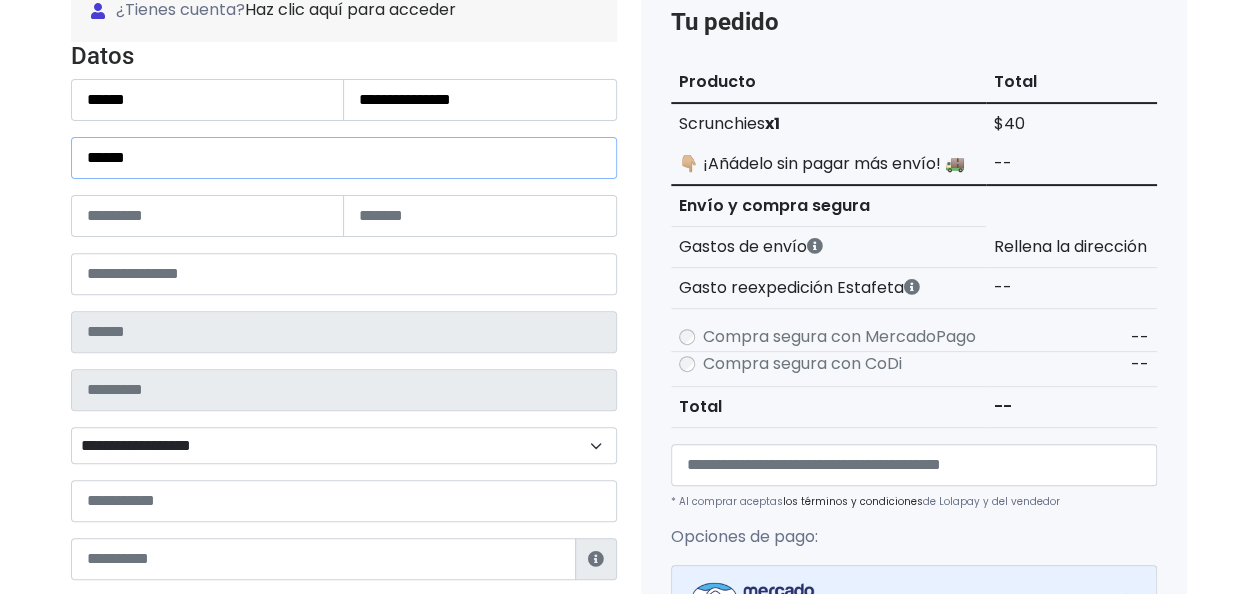 type on "******" 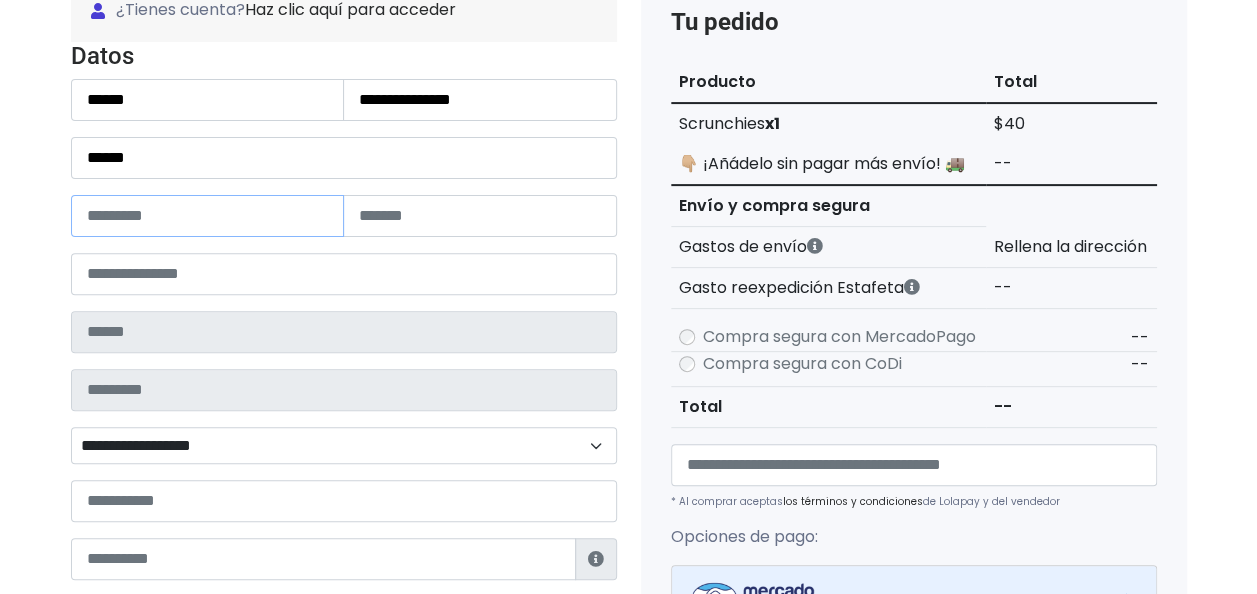 click at bounding box center [208, 216] 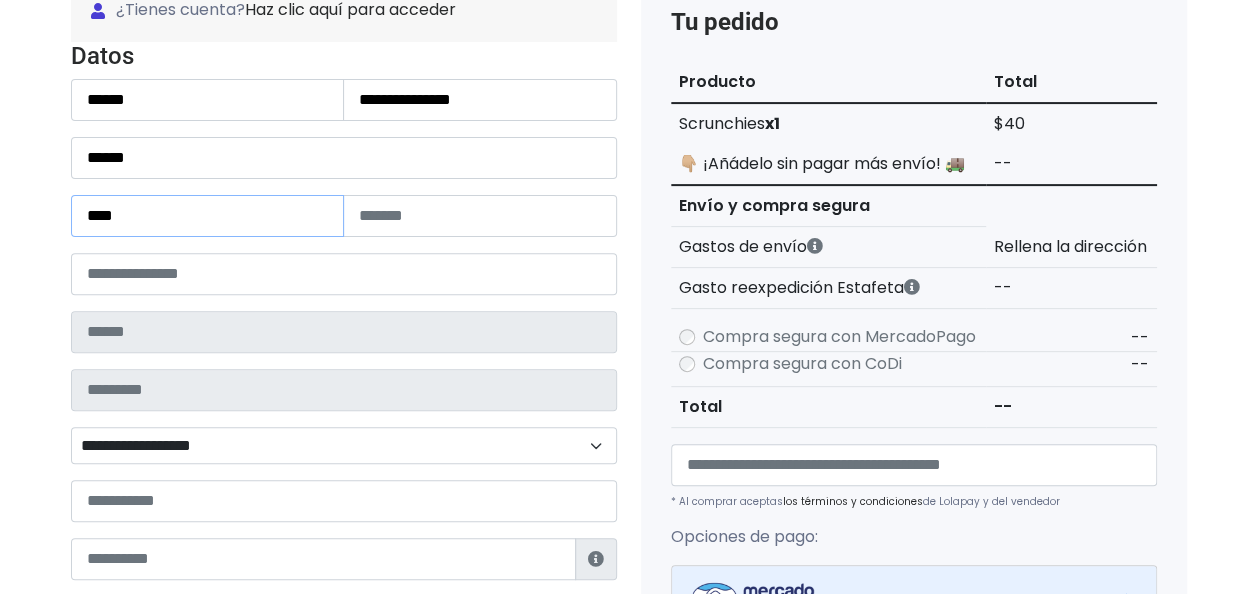 type on "****" 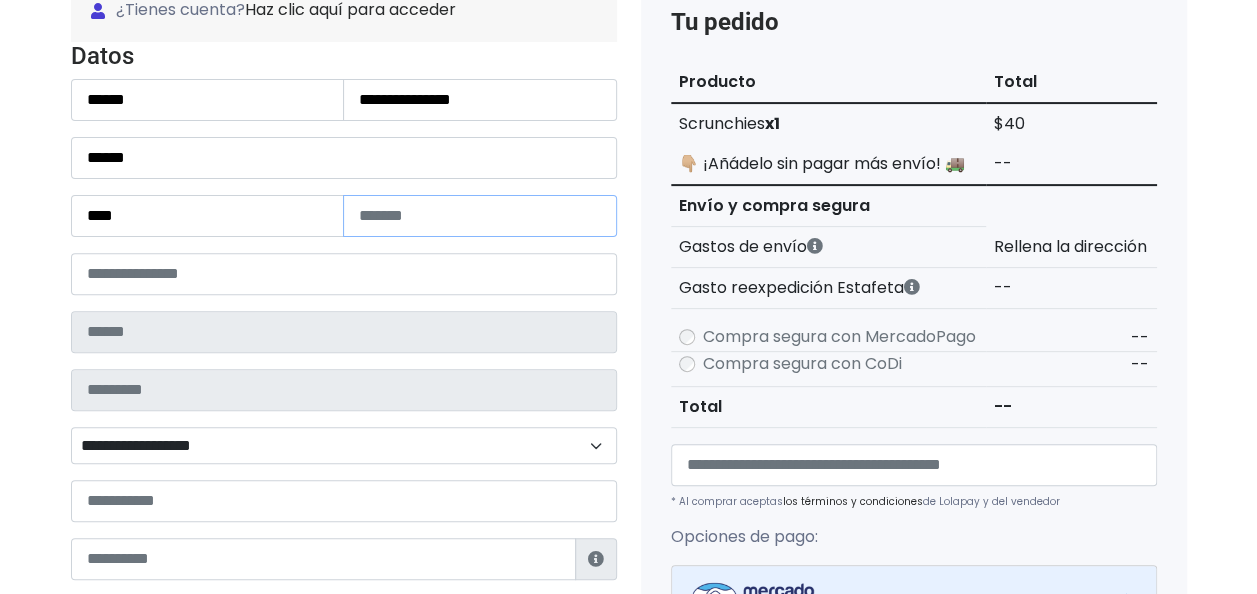 click at bounding box center (480, 216) 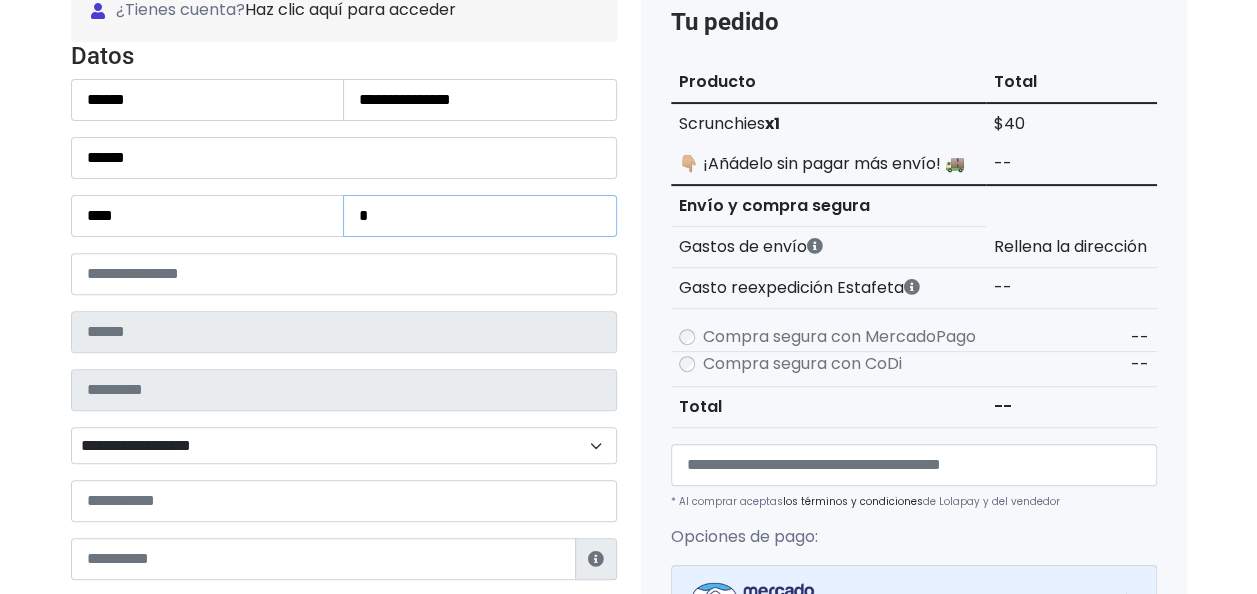 type on "*" 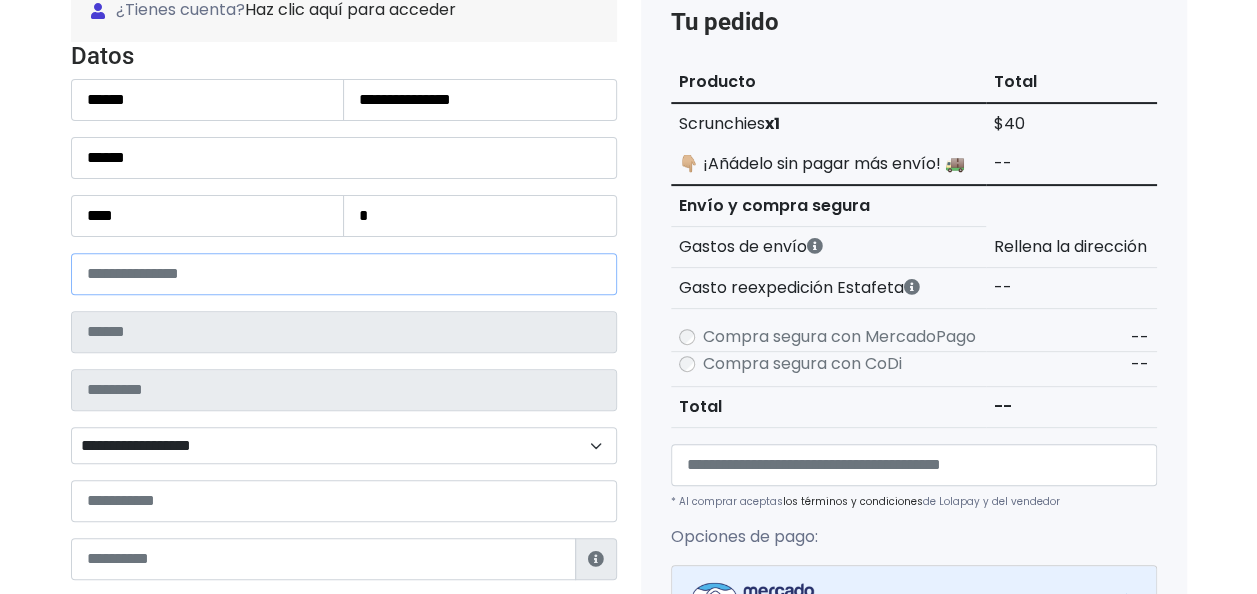 click at bounding box center (344, 274) 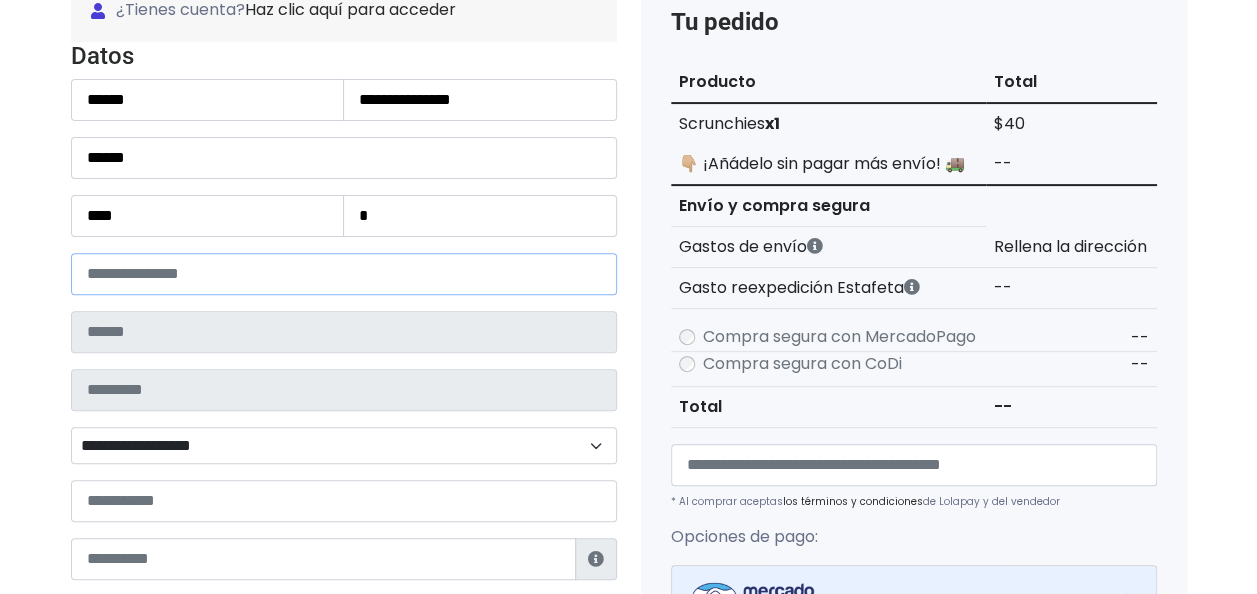 type on "*****" 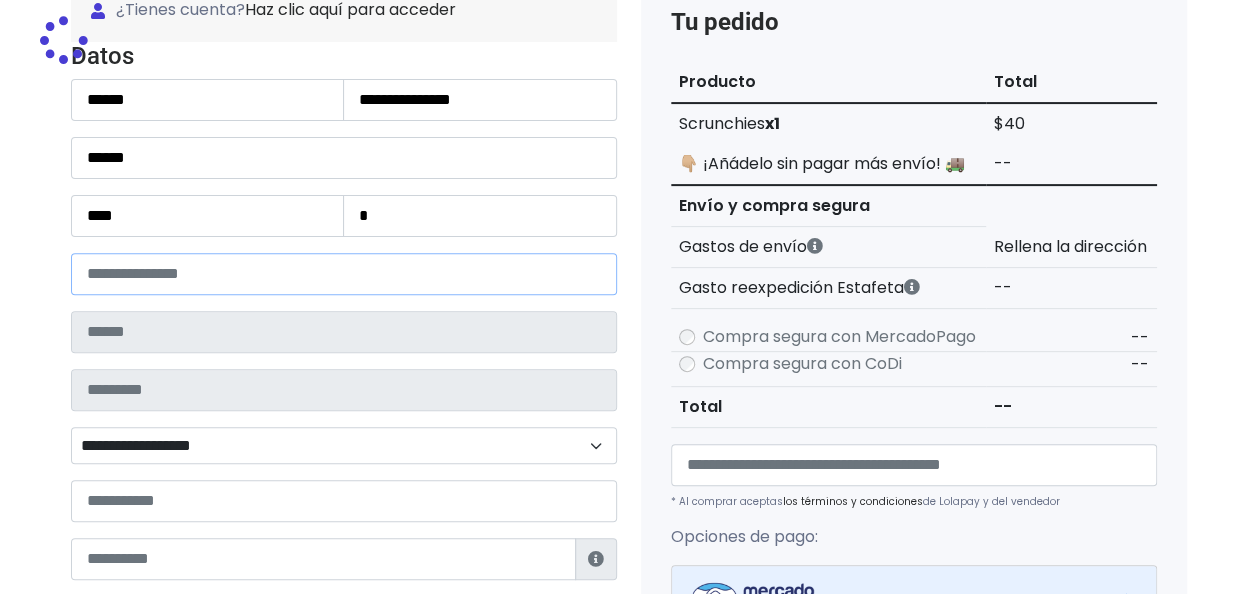type on "******" 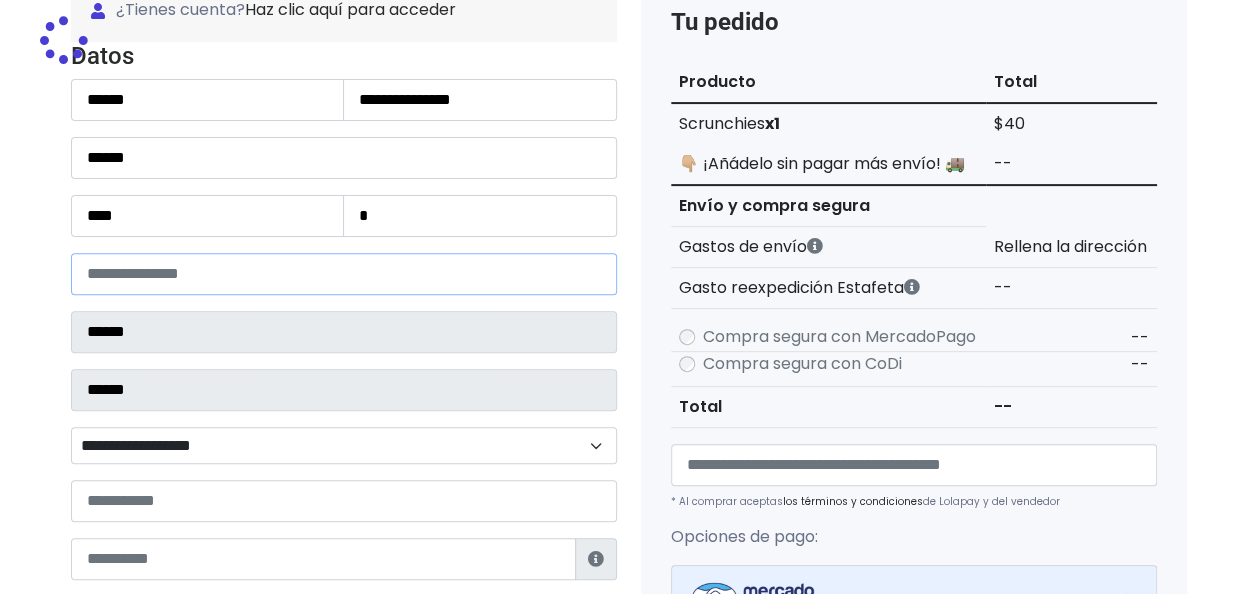 select 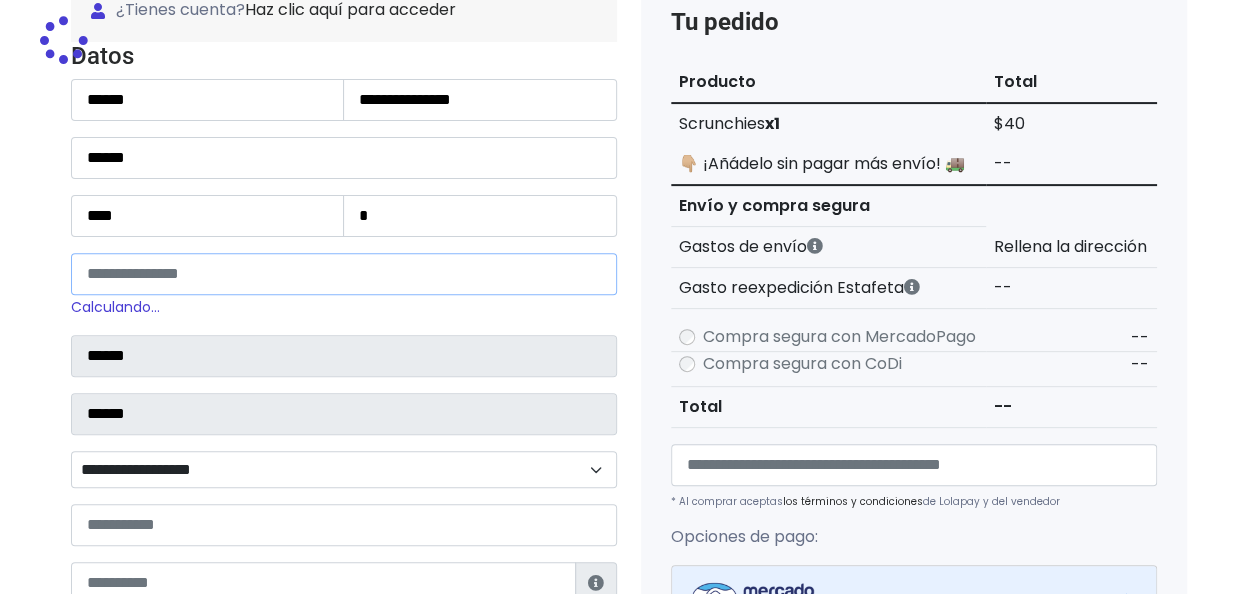 type on "*****" 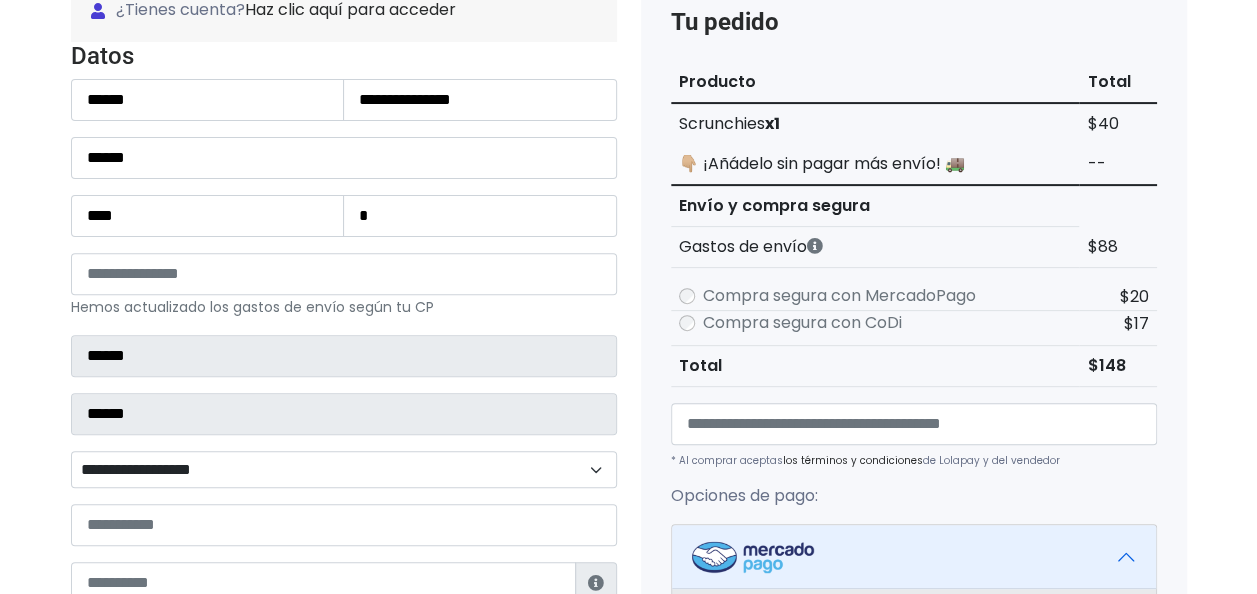click on "**********" at bounding box center [344, 469] 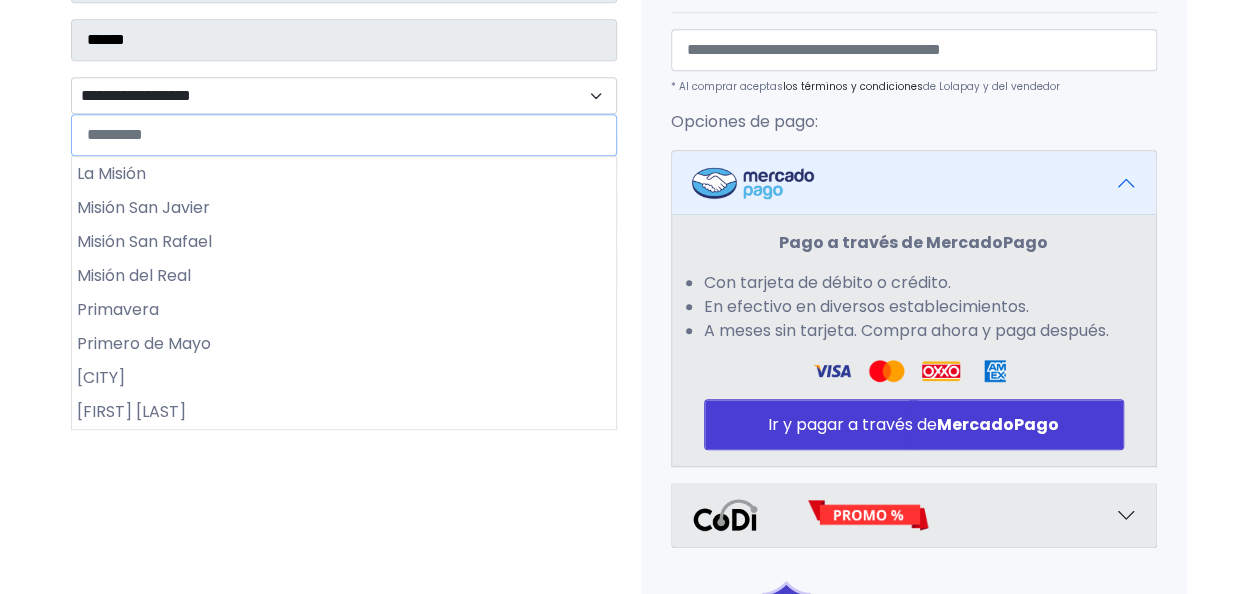scroll, scrollTop: 602, scrollLeft: 0, axis: vertical 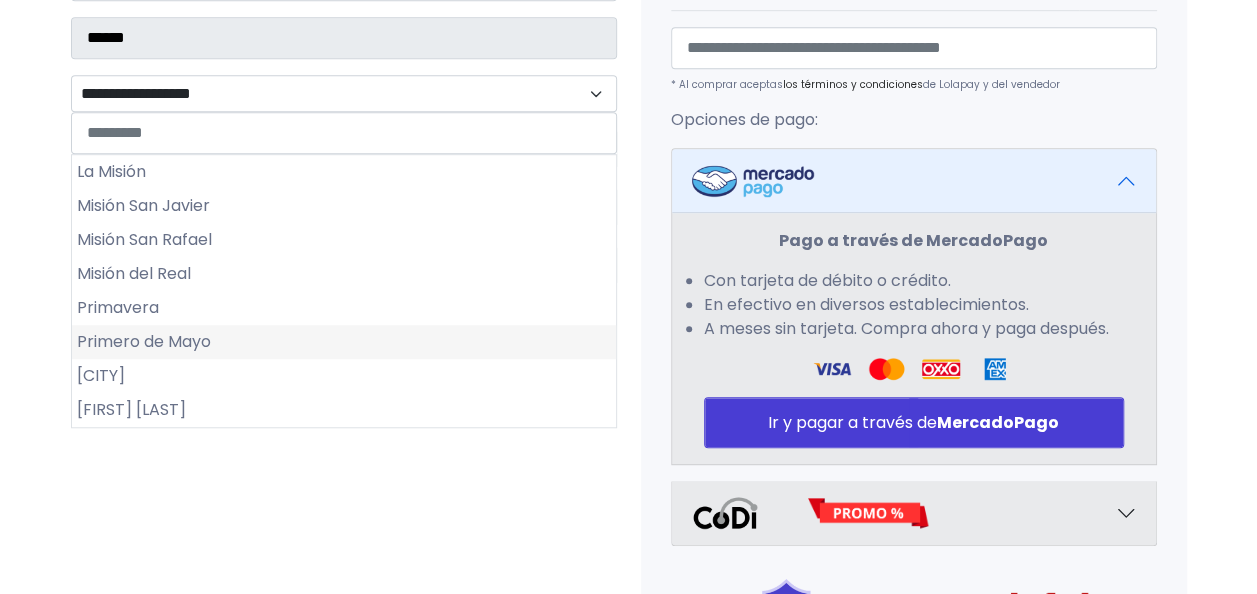click on "Primero de Mayo" at bounding box center [344, 342] 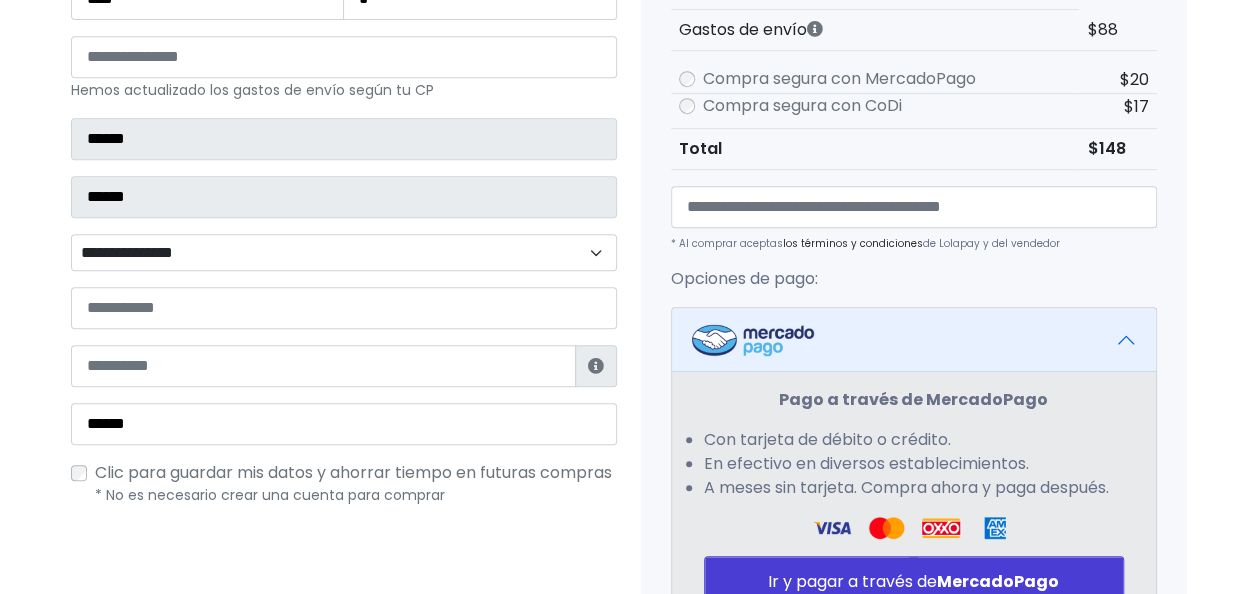 scroll, scrollTop: 436, scrollLeft: 0, axis: vertical 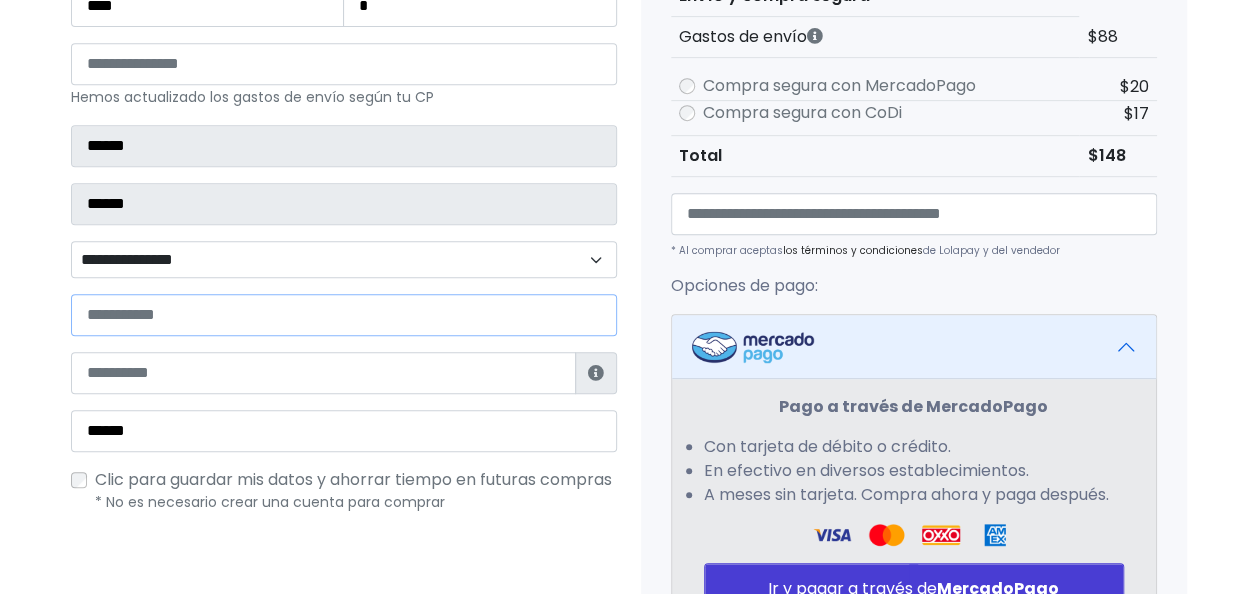 click at bounding box center (344, 315) 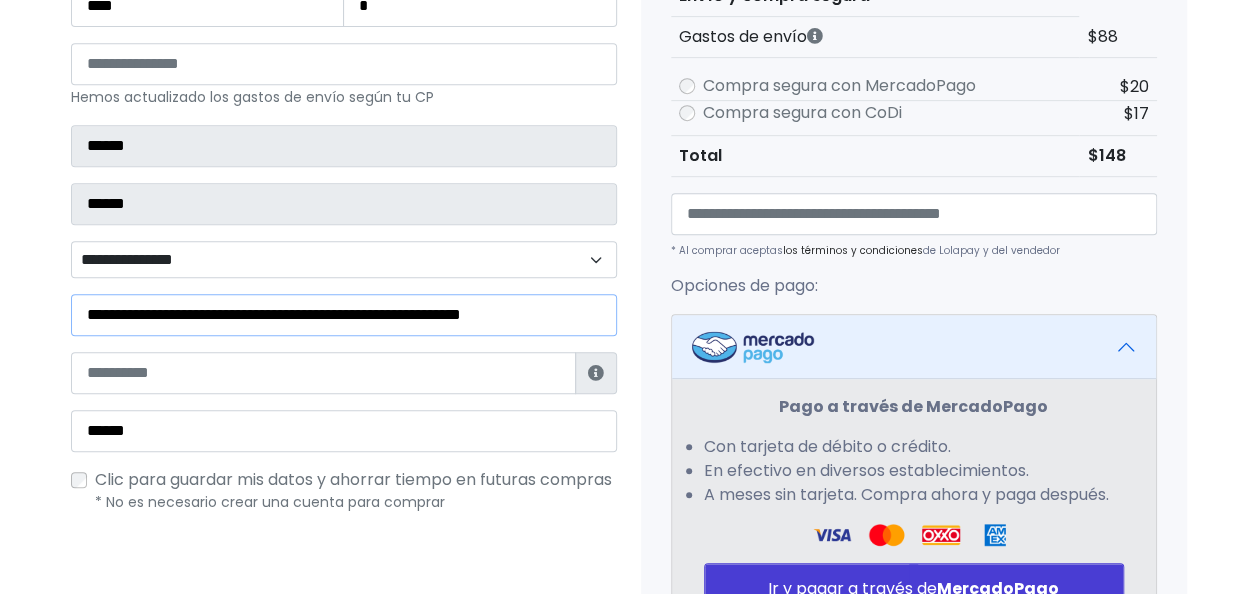 type on "**********" 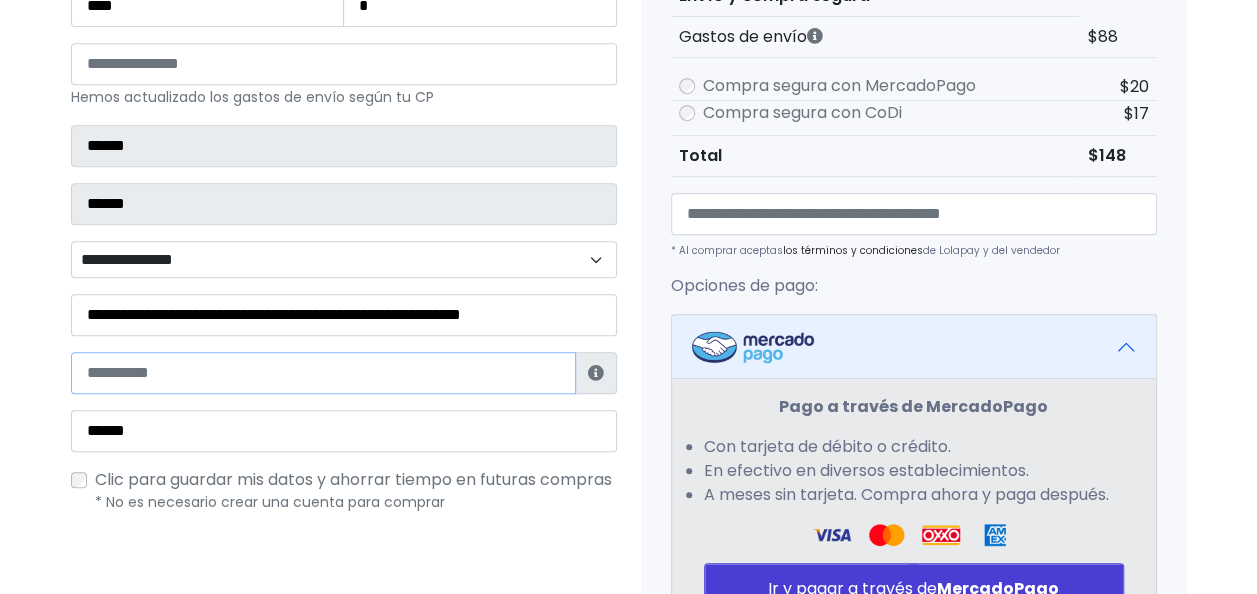 click at bounding box center (323, 373) 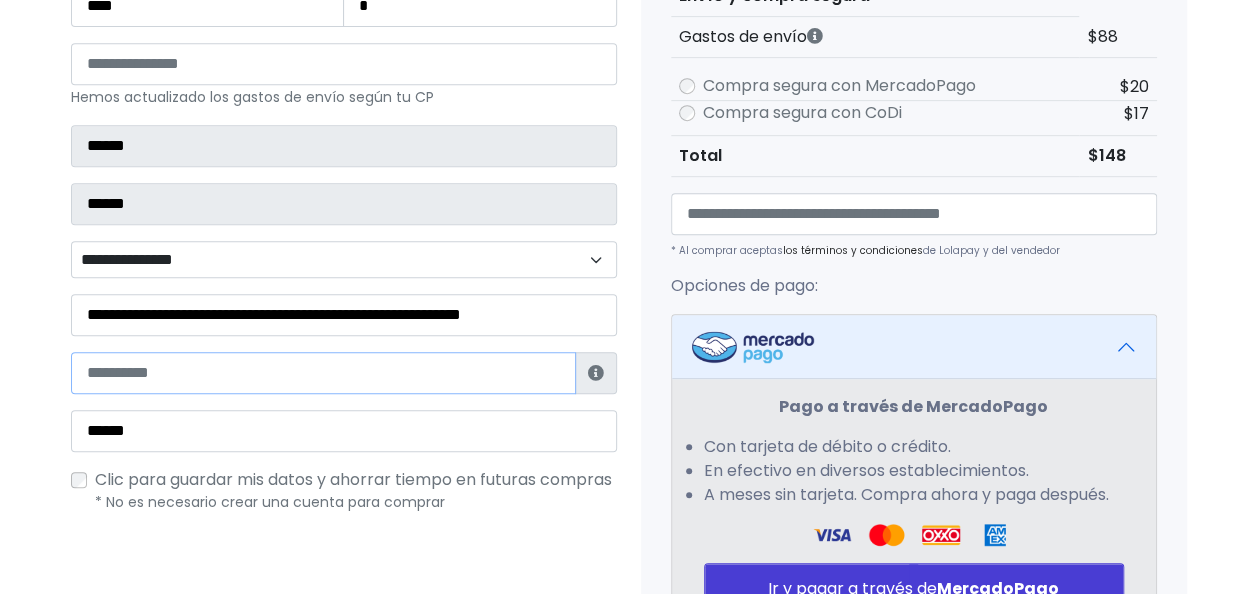 paste on "**********" 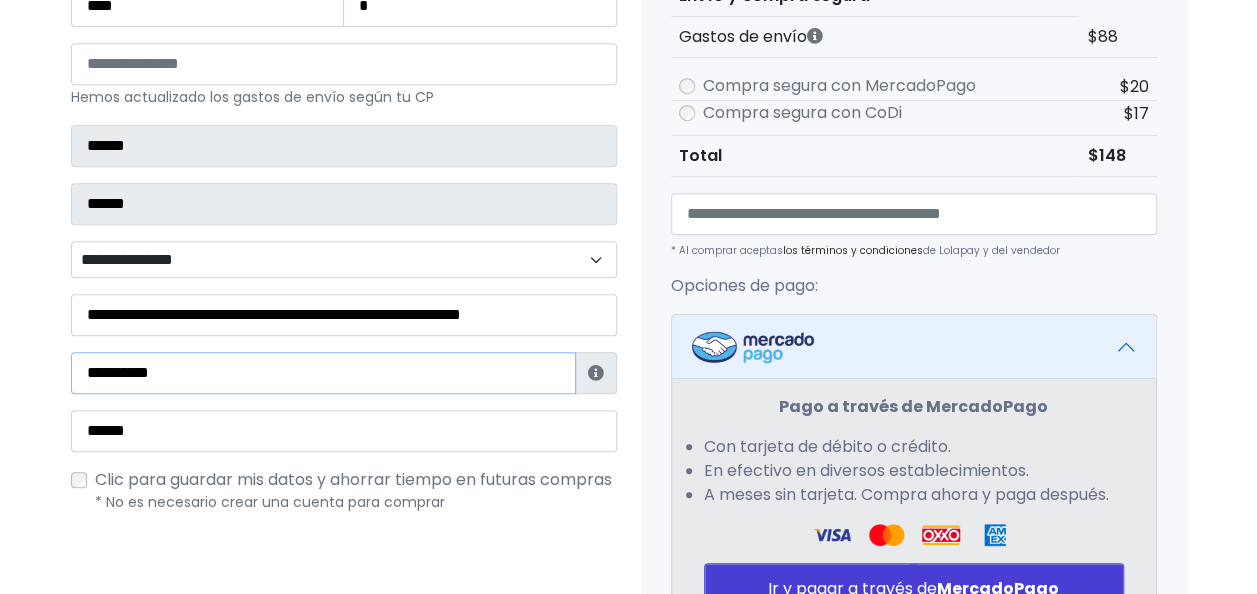 type on "**********" 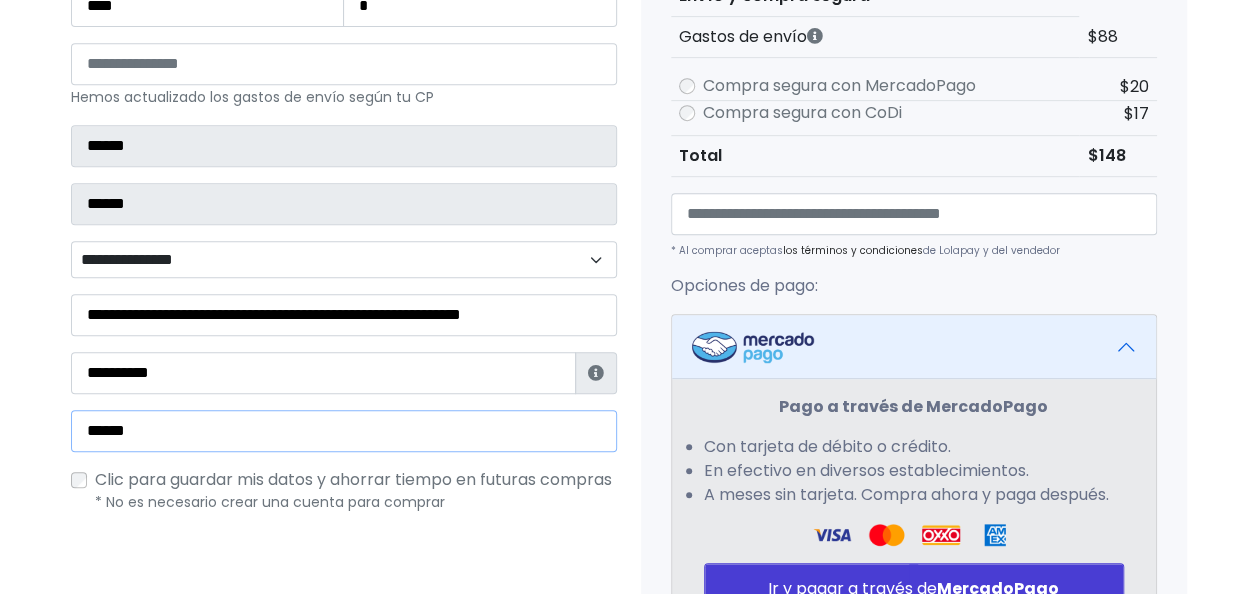 click on "******" at bounding box center [344, 431] 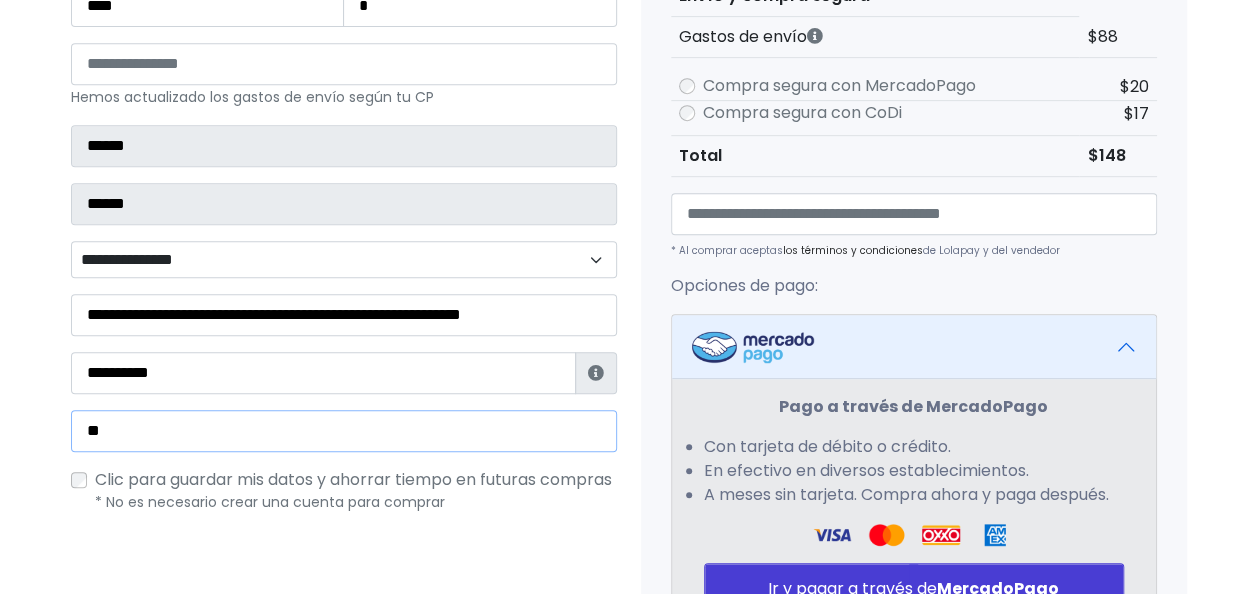 type on "*" 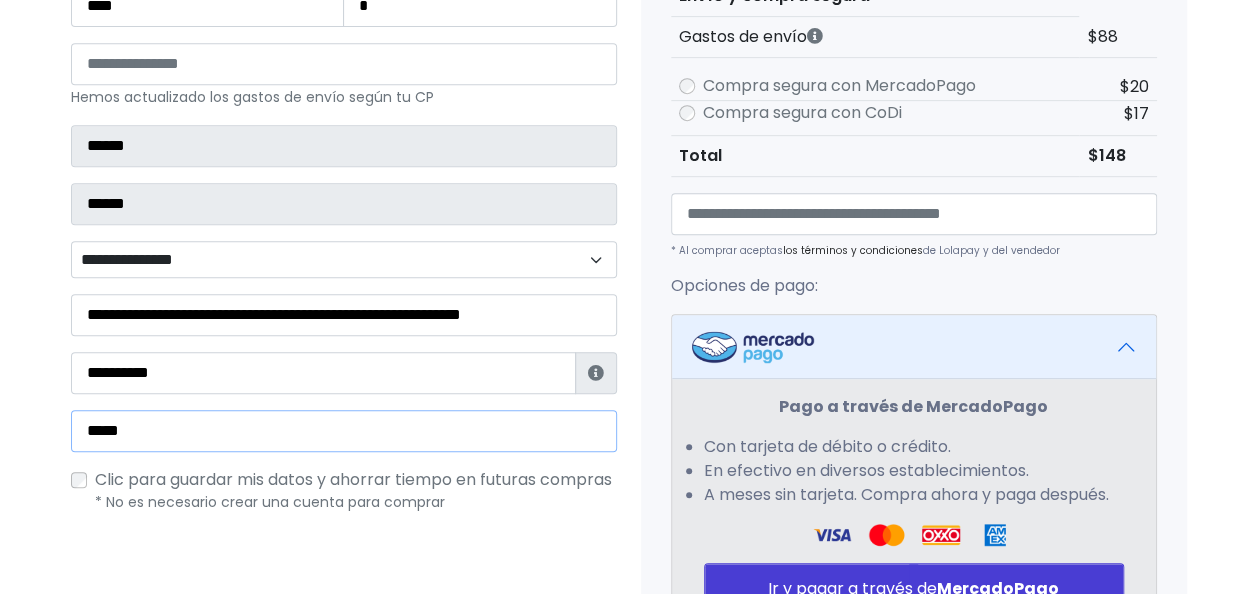 type on "**********" 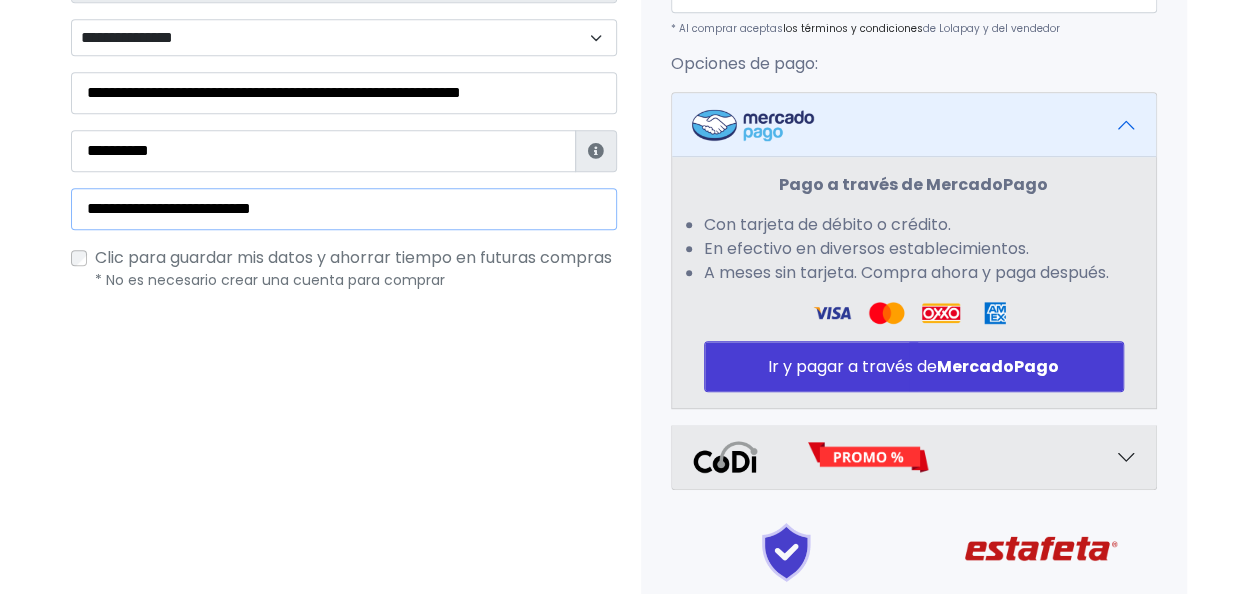 scroll, scrollTop: 658, scrollLeft: 0, axis: vertical 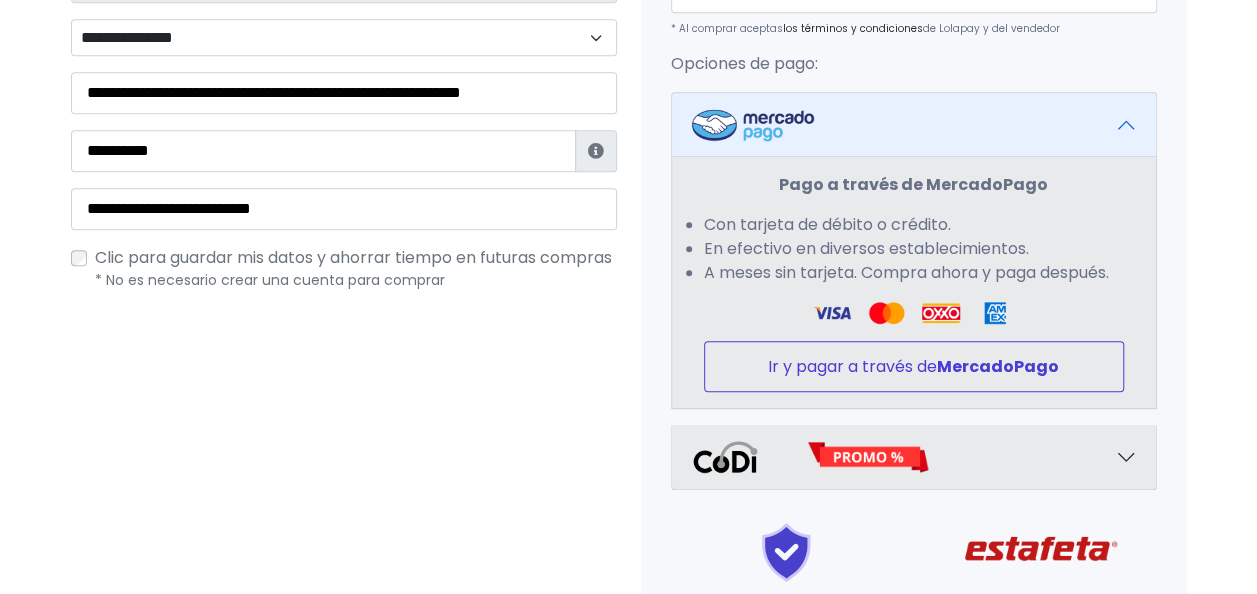 click on "Ir y pagar a través de  MercadoPago" at bounding box center (914, 366) 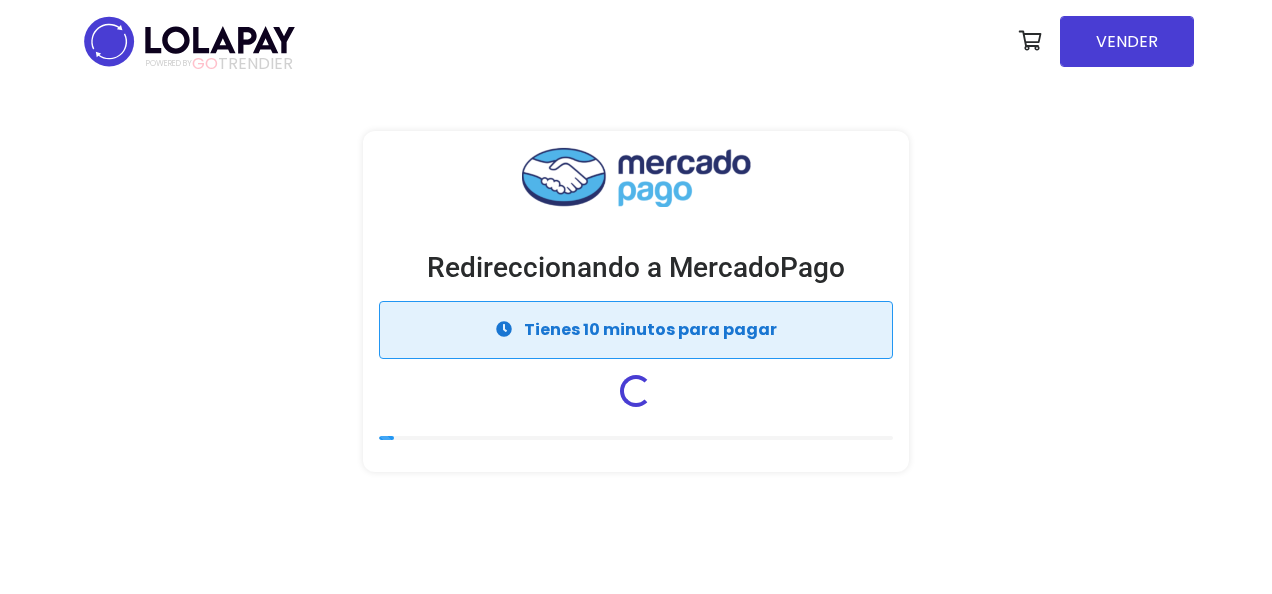 scroll, scrollTop: 0, scrollLeft: 0, axis: both 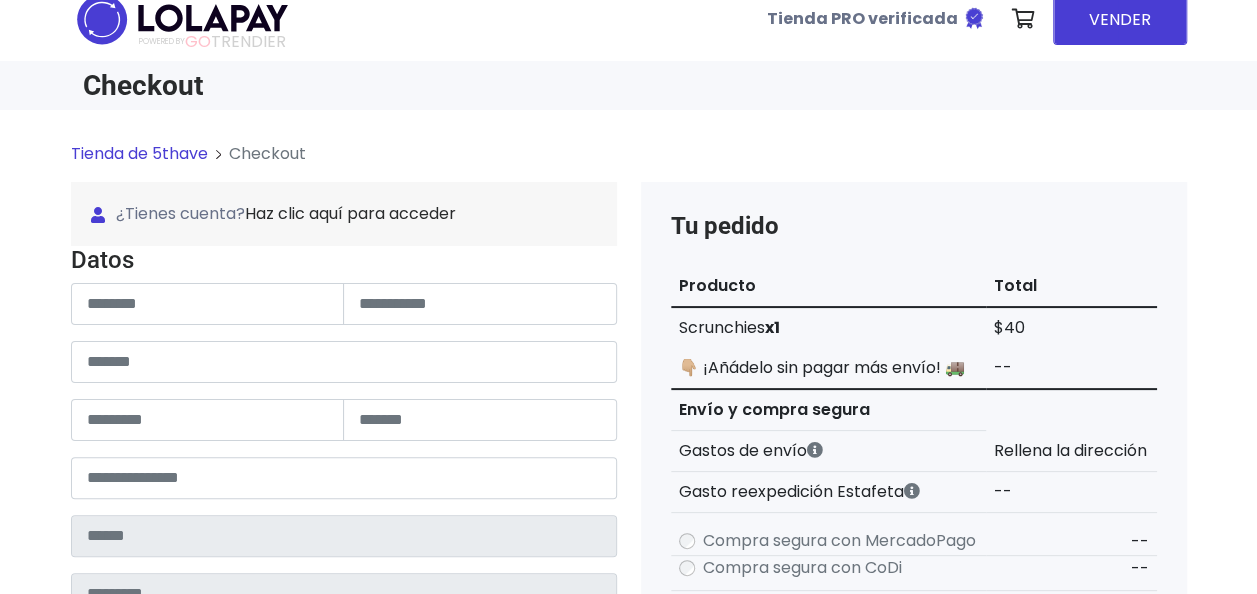 type on "******" 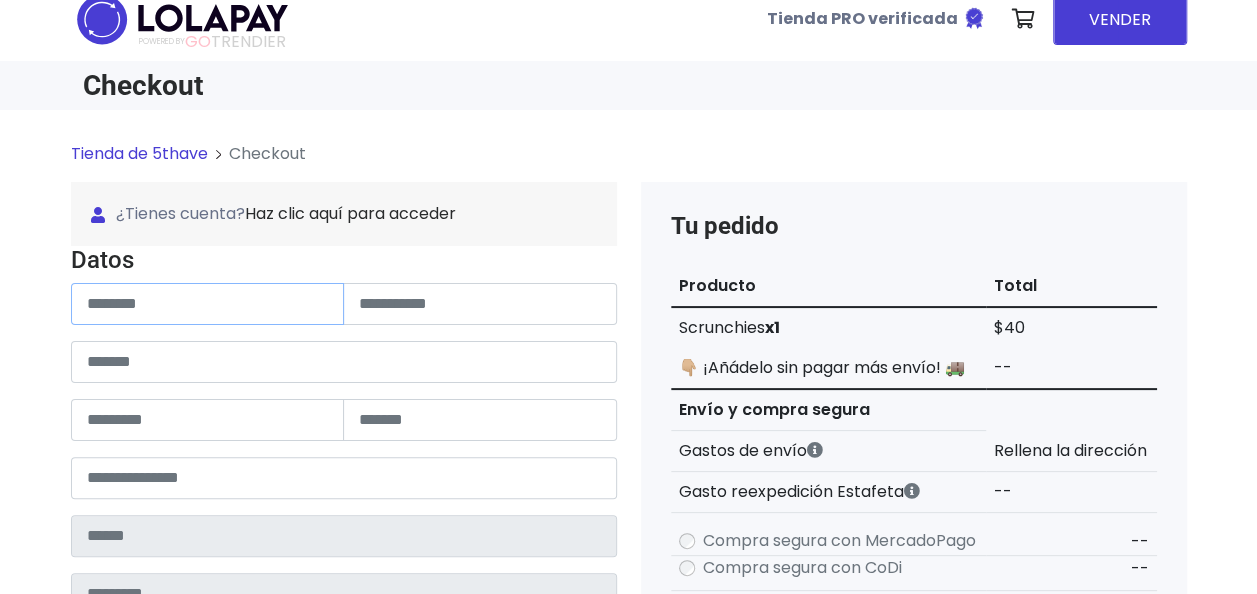 click at bounding box center (208, 304) 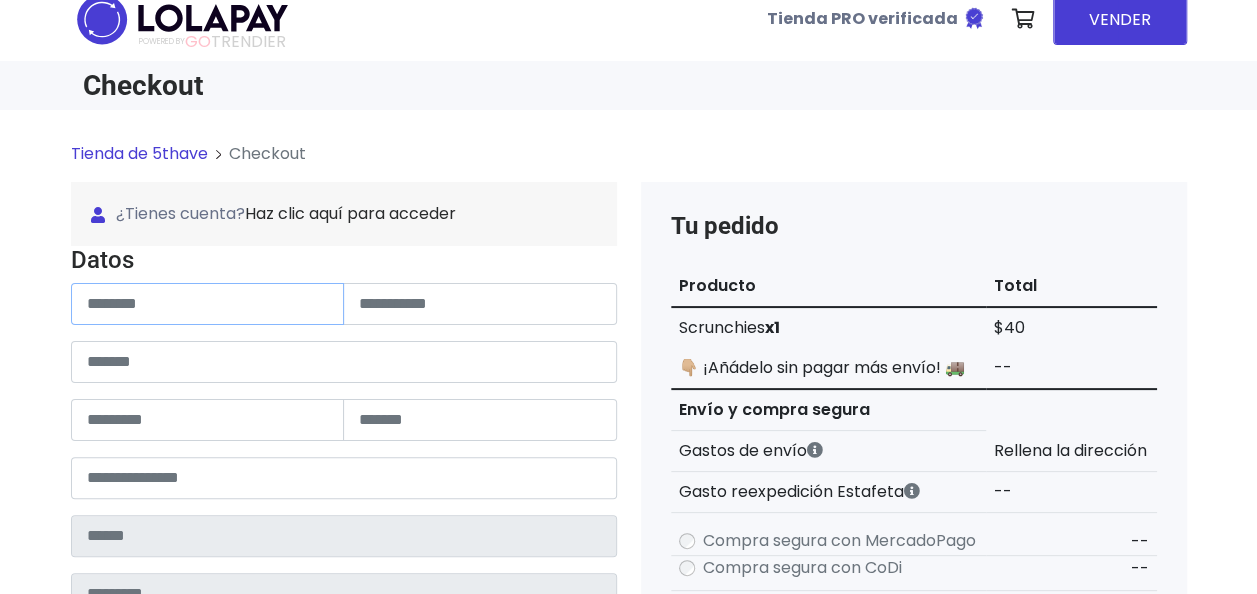 type on "*****" 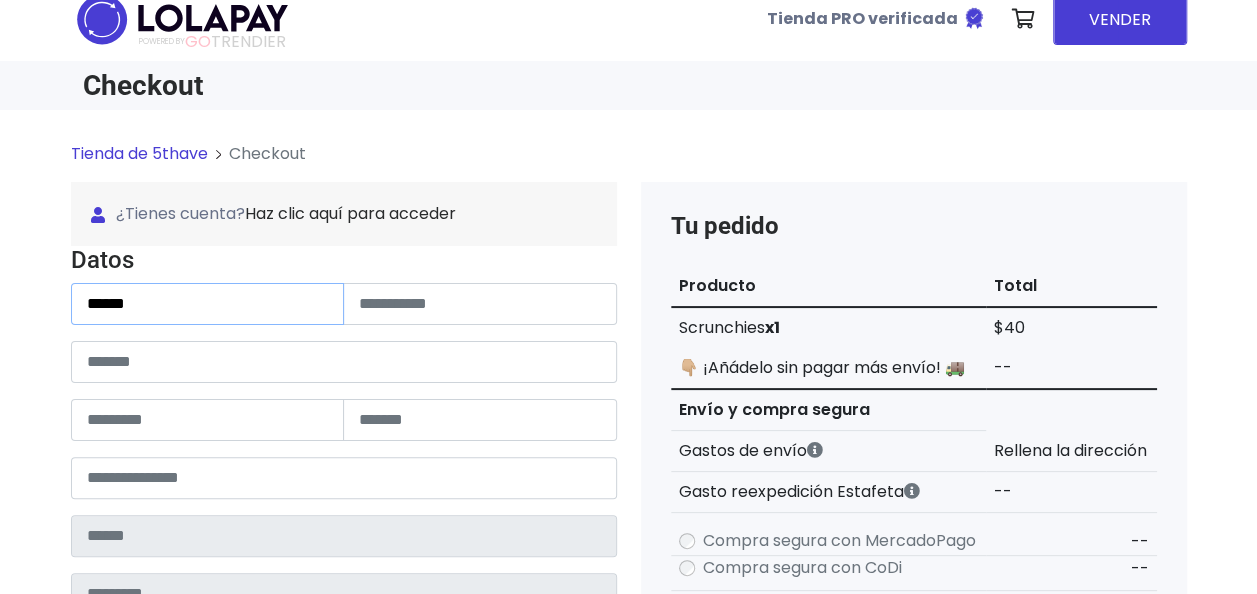 type on "**********" 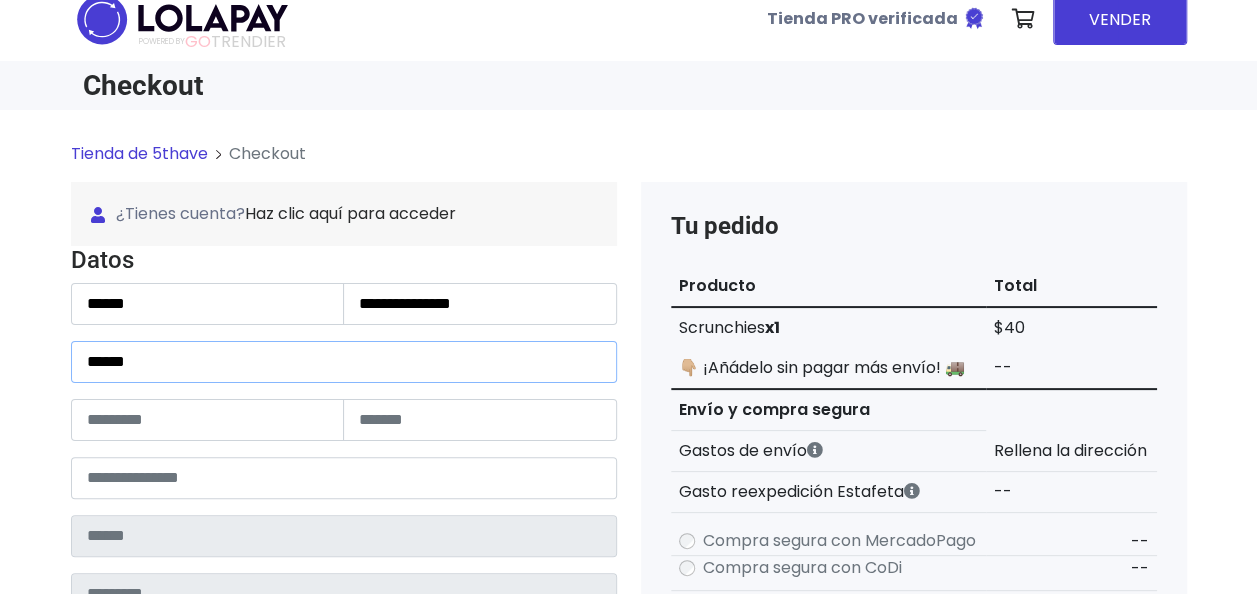 type on "****" 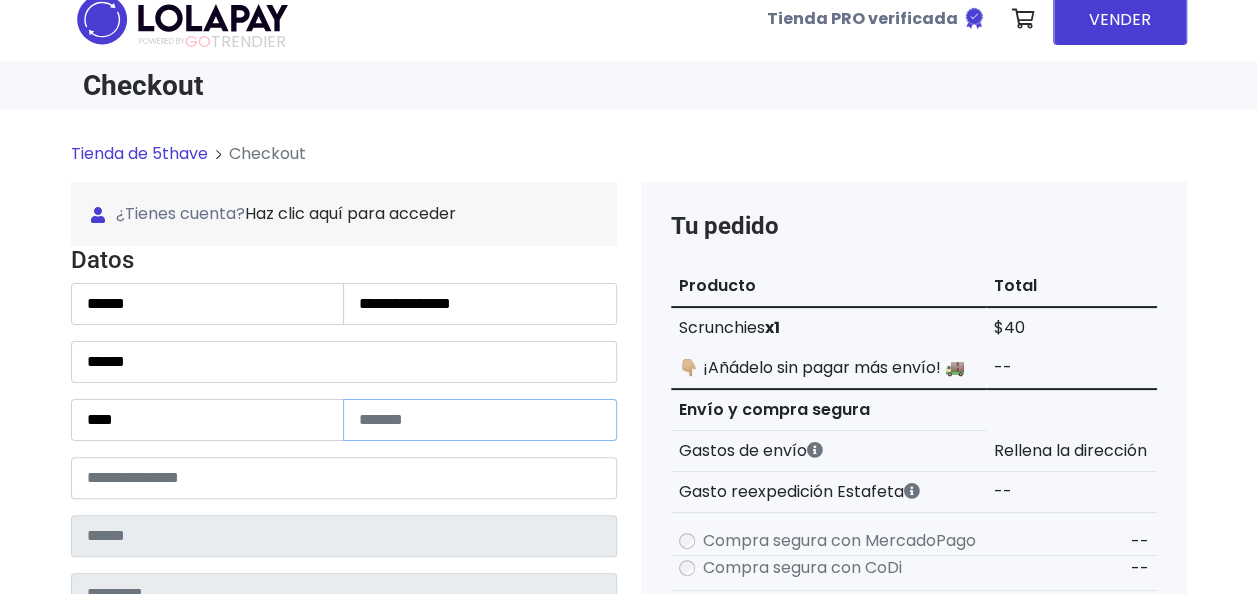 type on "*" 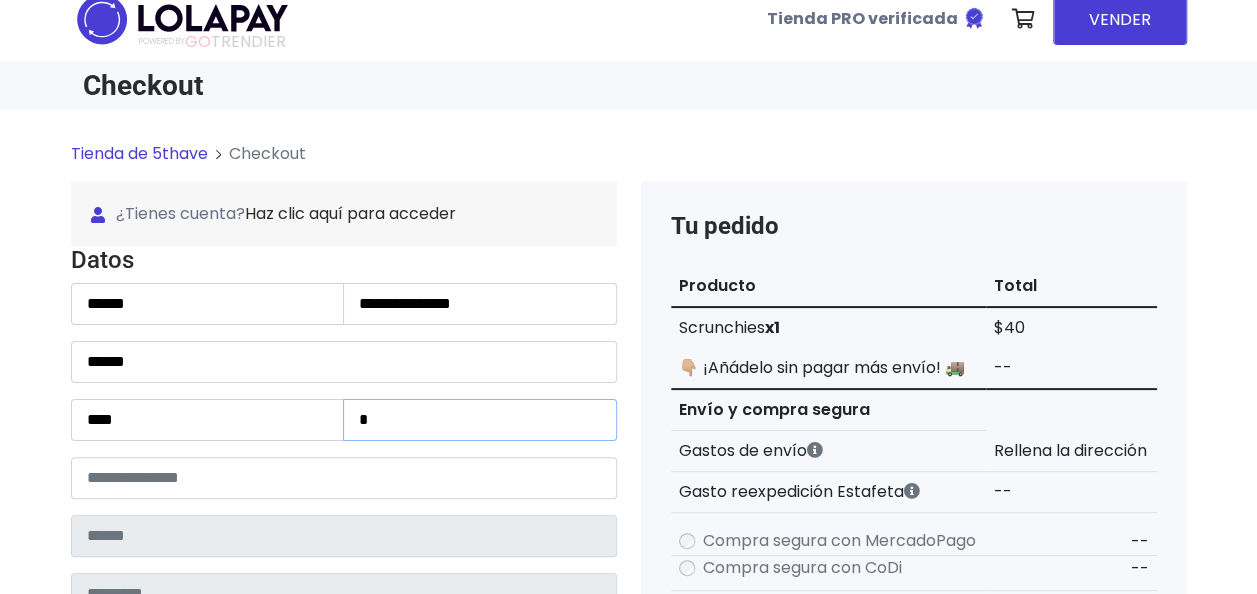 type on "*****" 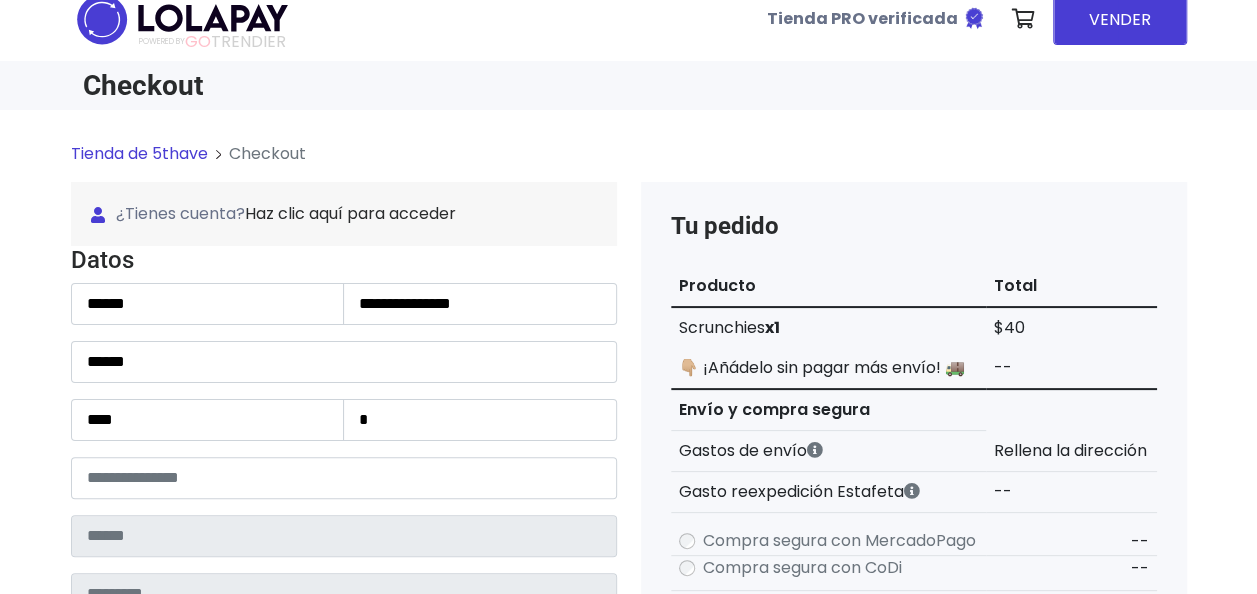 type on "**********" 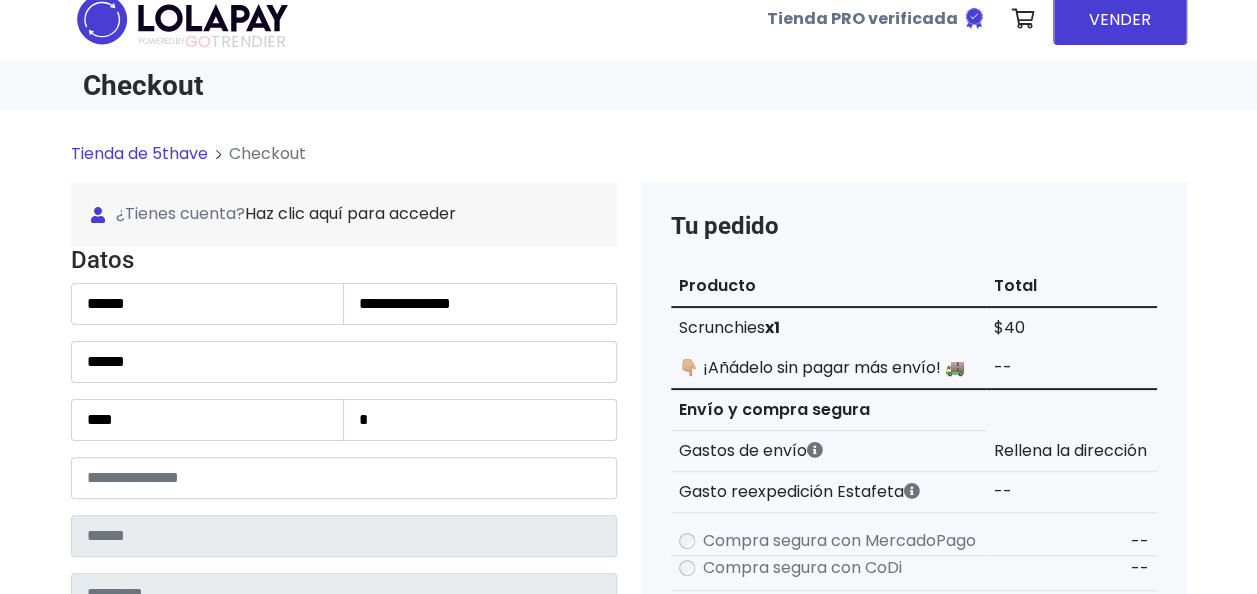 type on "**********" 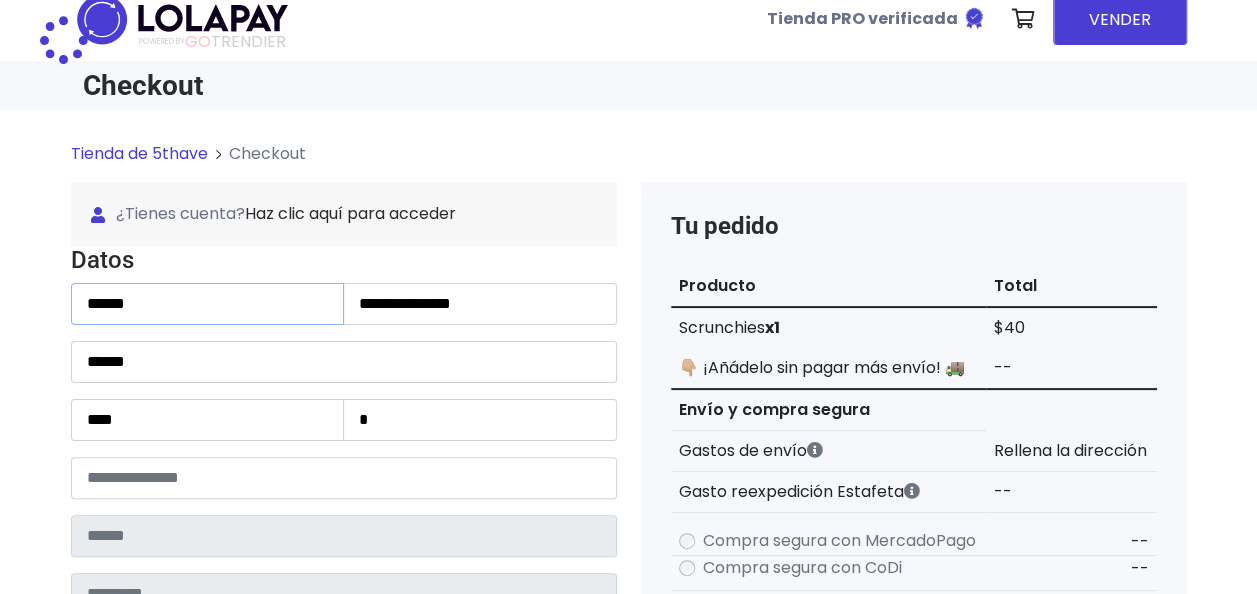 type on "******" 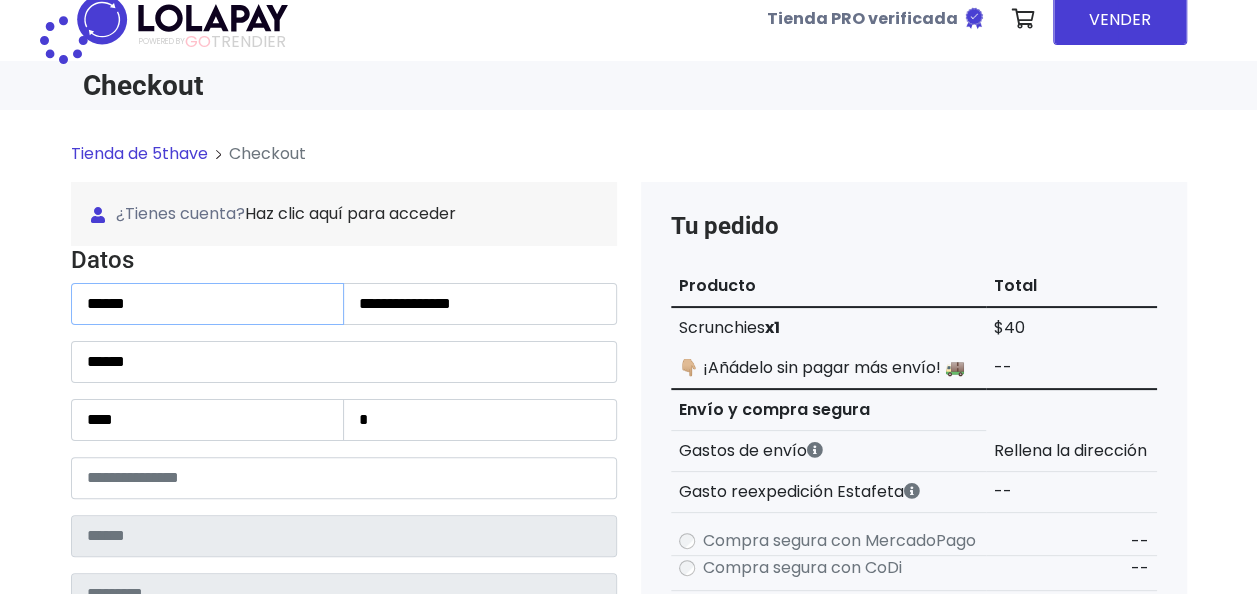 type on "******" 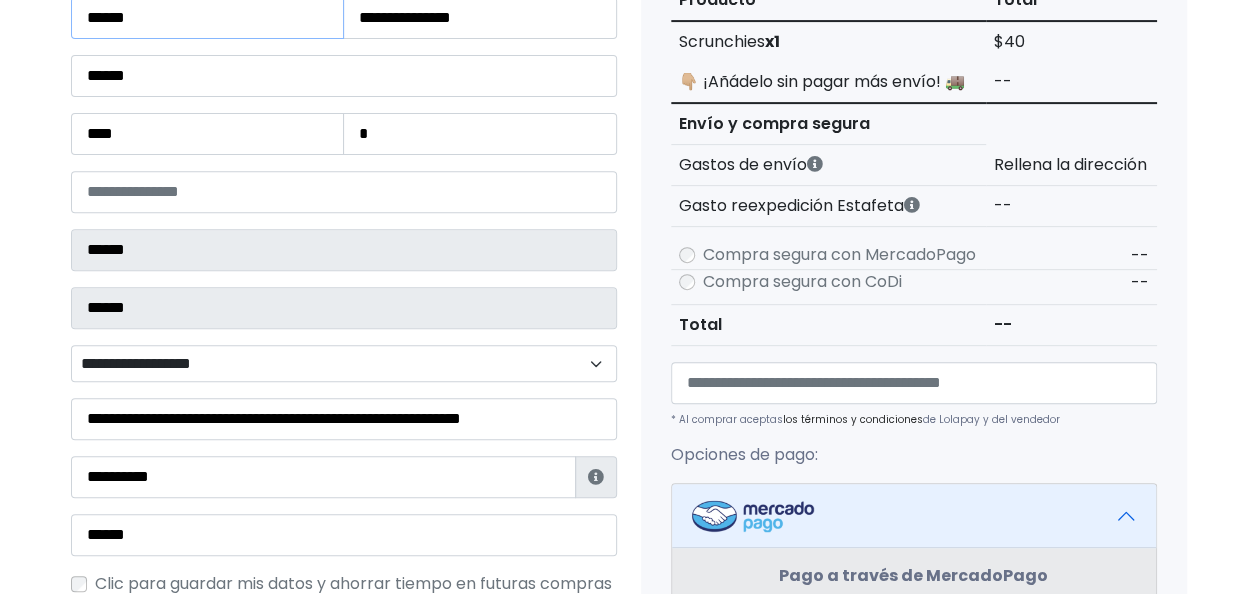scroll, scrollTop: 408, scrollLeft: 0, axis: vertical 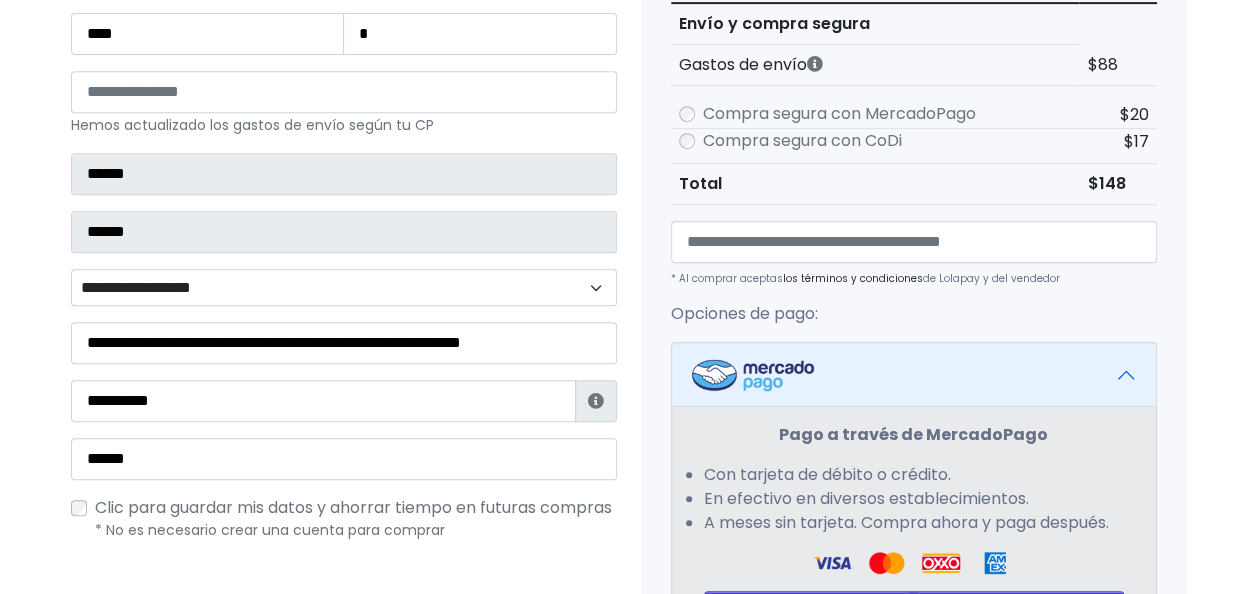 click on "**********" at bounding box center [344, 287] 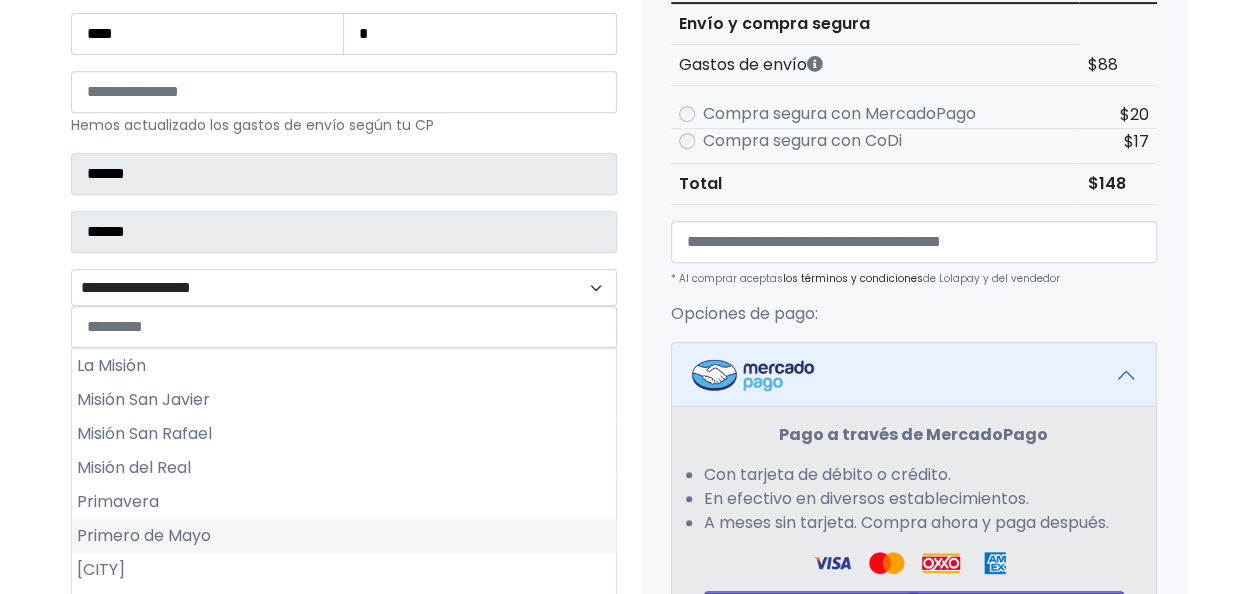 click on "Primero de Mayo" at bounding box center (344, 536) 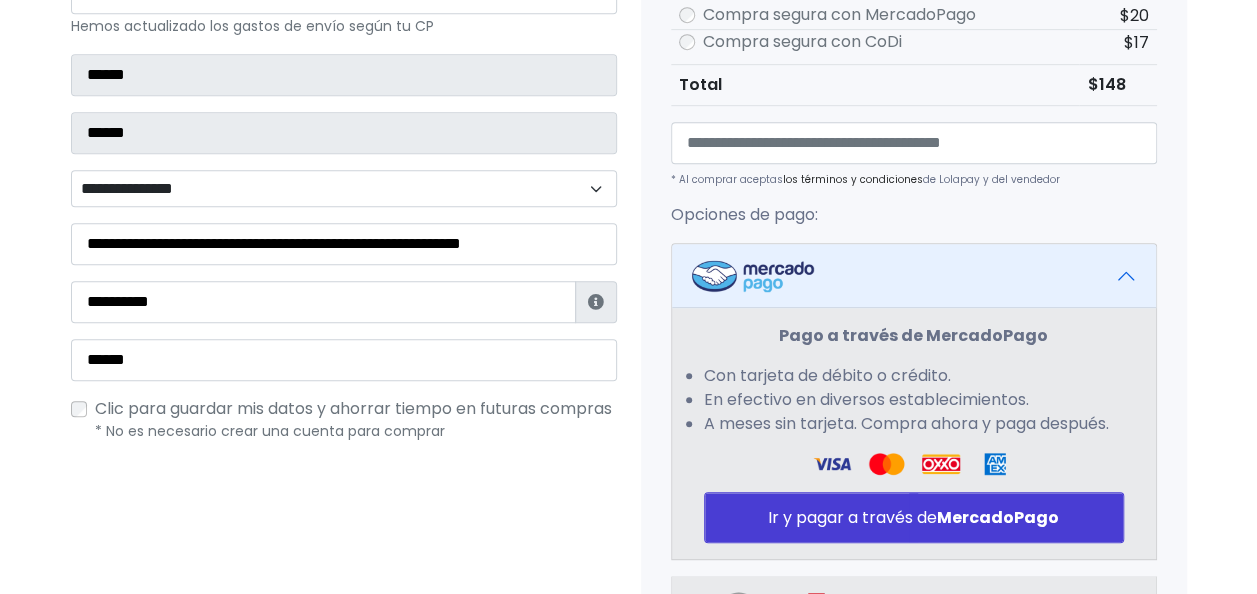 scroll, scrollTop: 510, scrollLeft: 0, axis: vertical 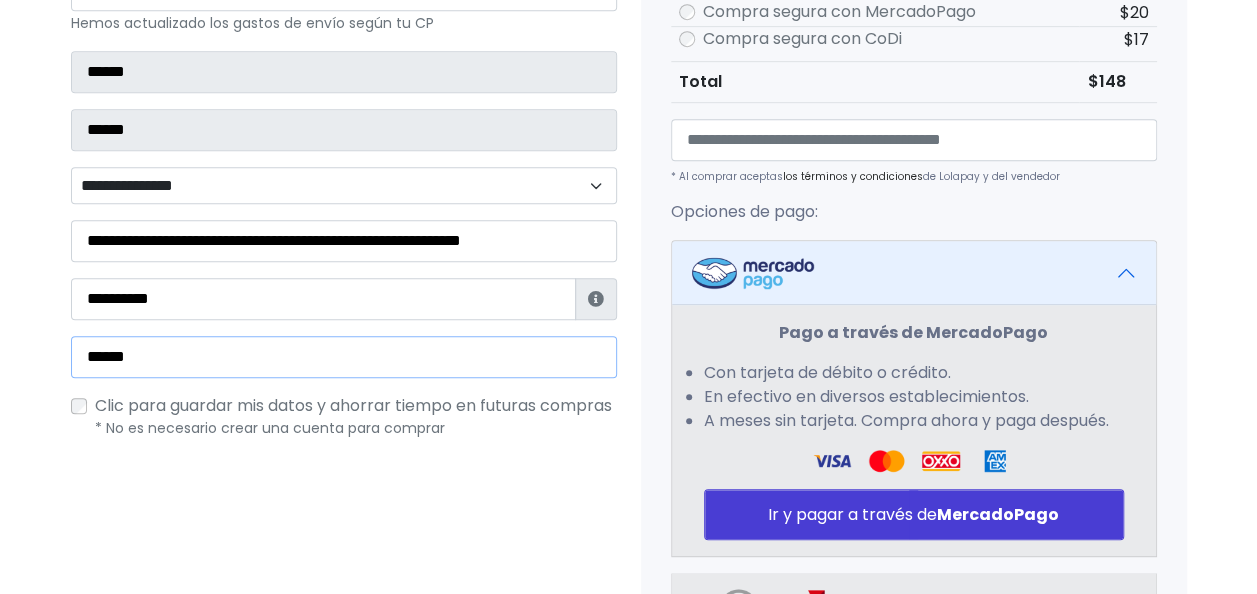 click on "******" at bounding box center (344, 357) 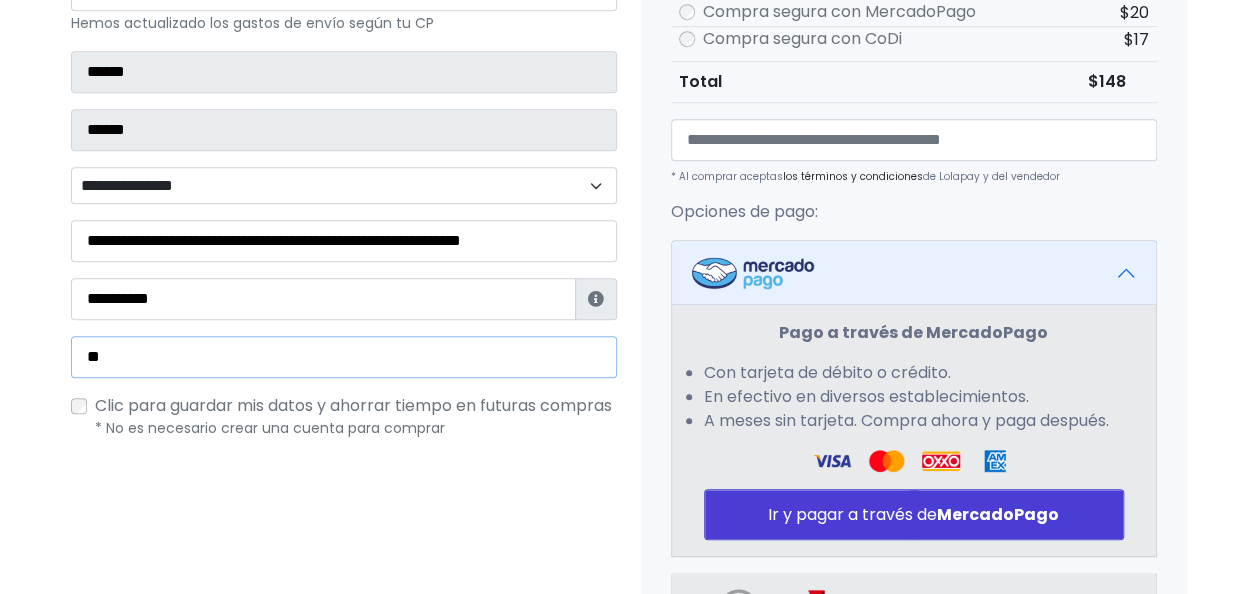 type on "*" 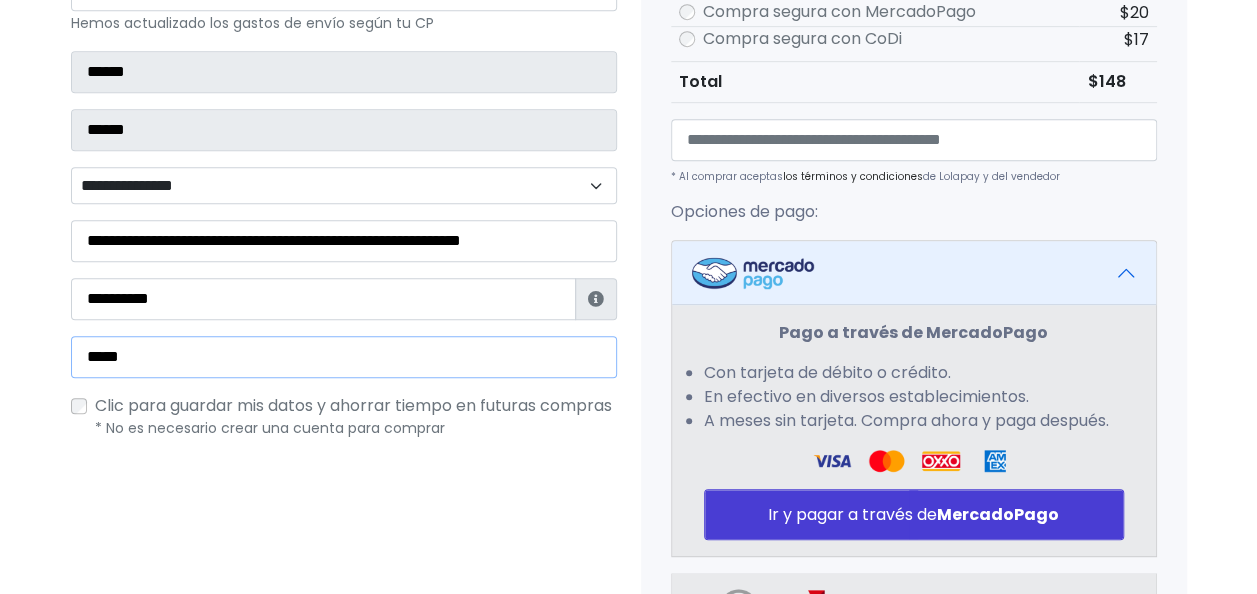 type on "**********" 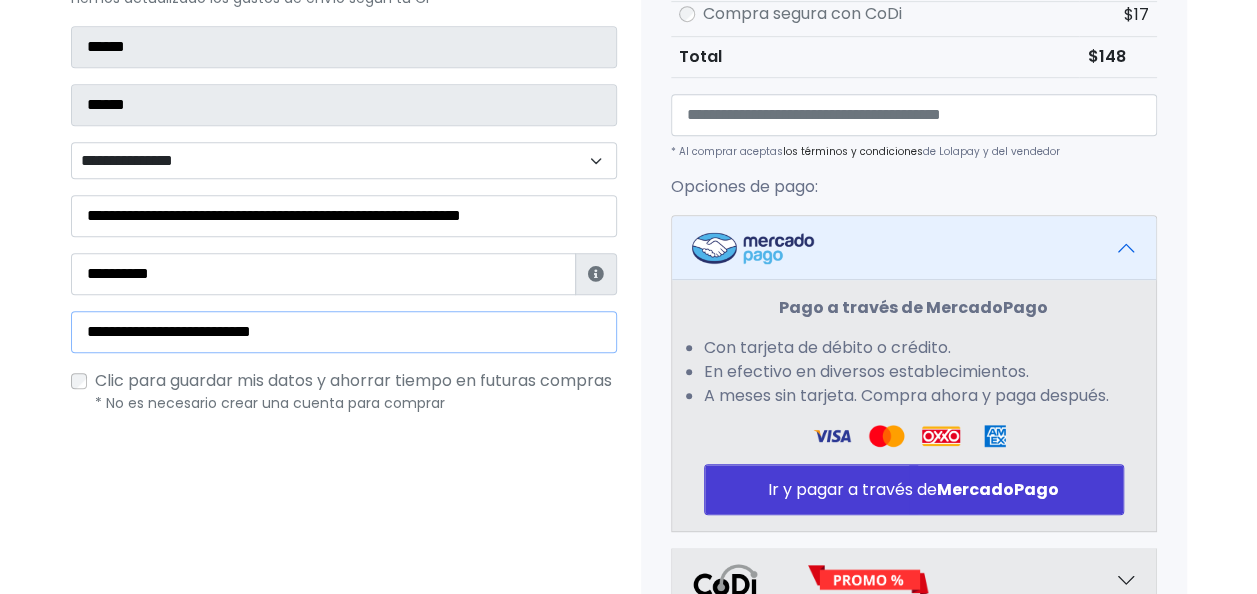 scroll, scrollTop: 536, scrollLeft: 0, axis: vertical 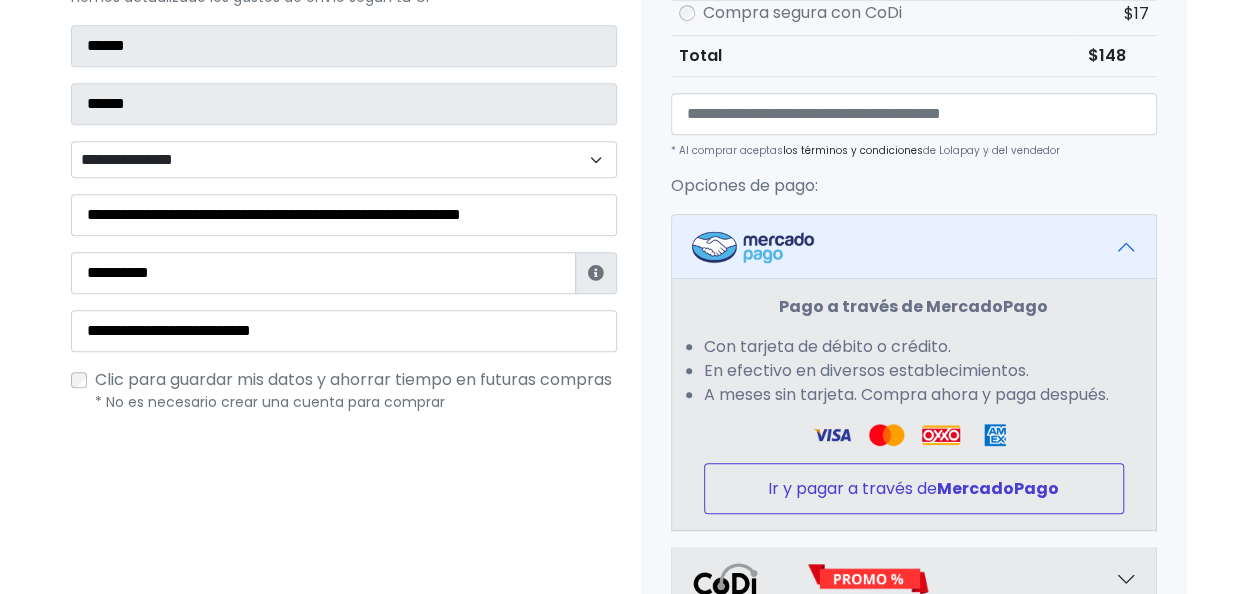 click on "Ir y pagar a través de  MercadoPago" at bounding box center [914, 488] 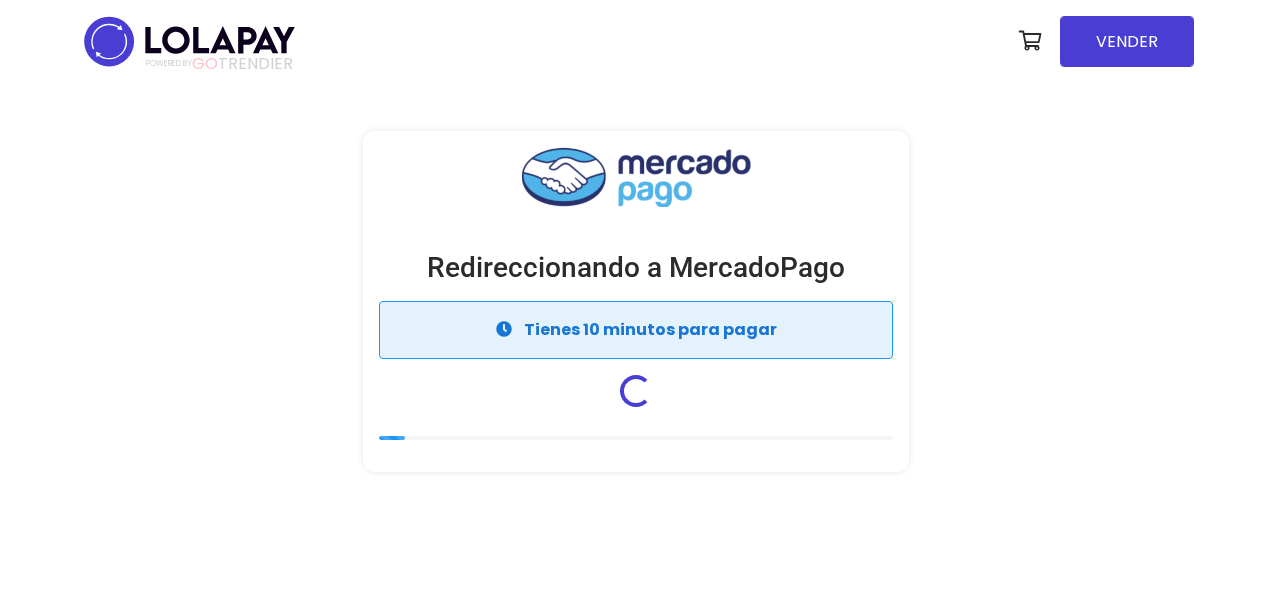 scroll, scrollTop: 0, scrollLeft: 0, axis: both 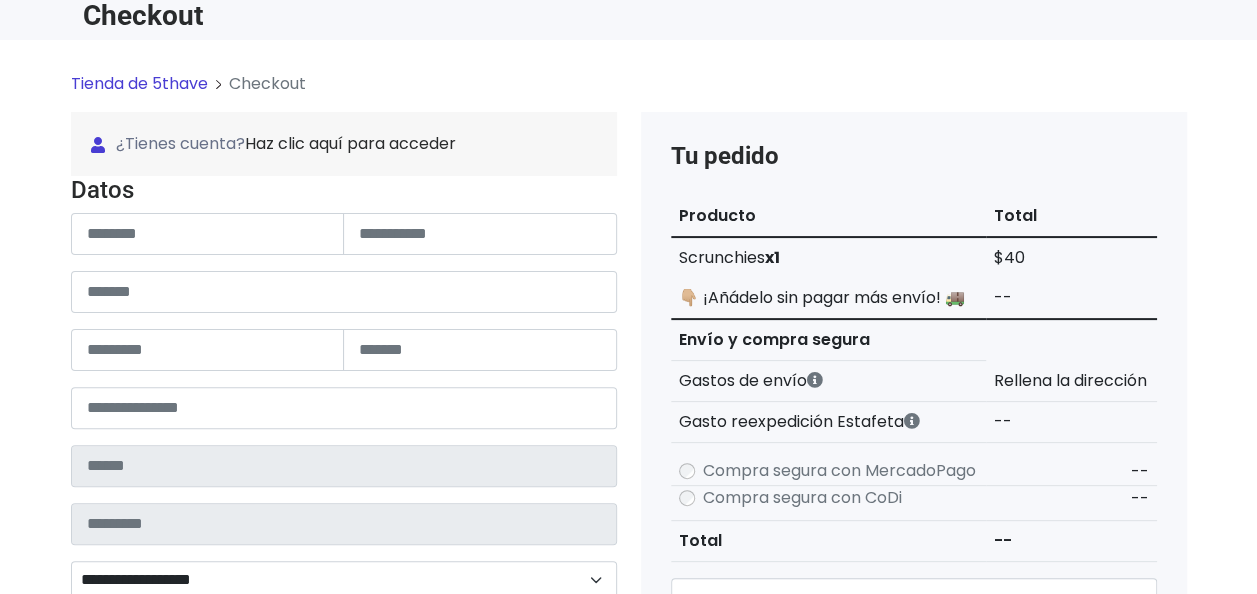 type on "******" 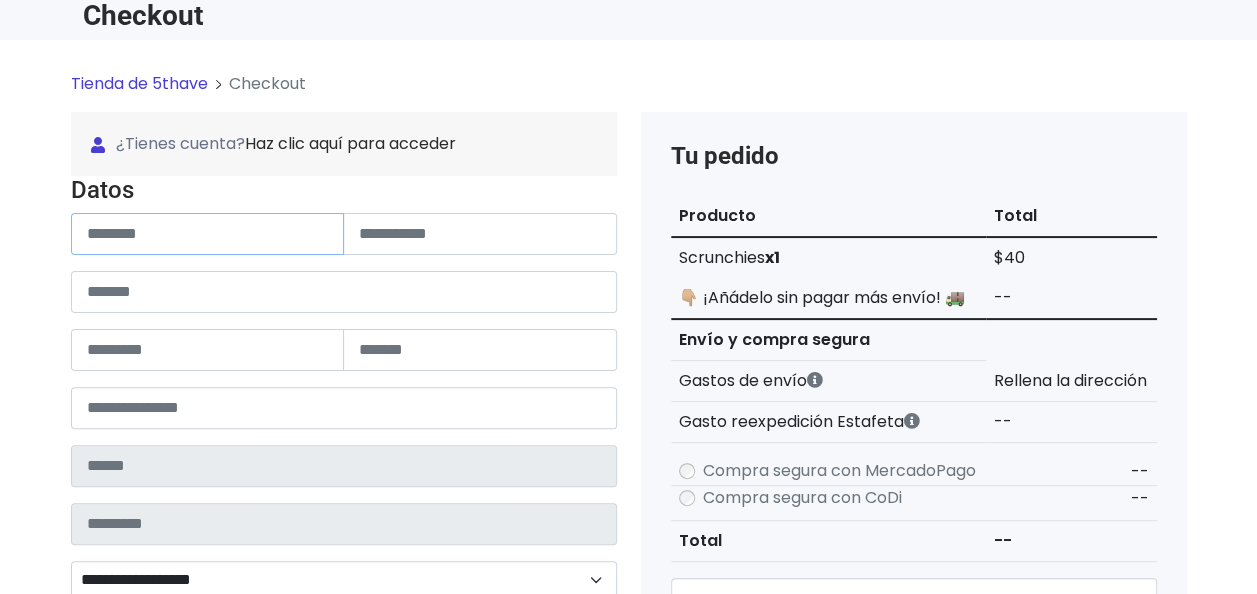 click at bounding box center [208, 234] 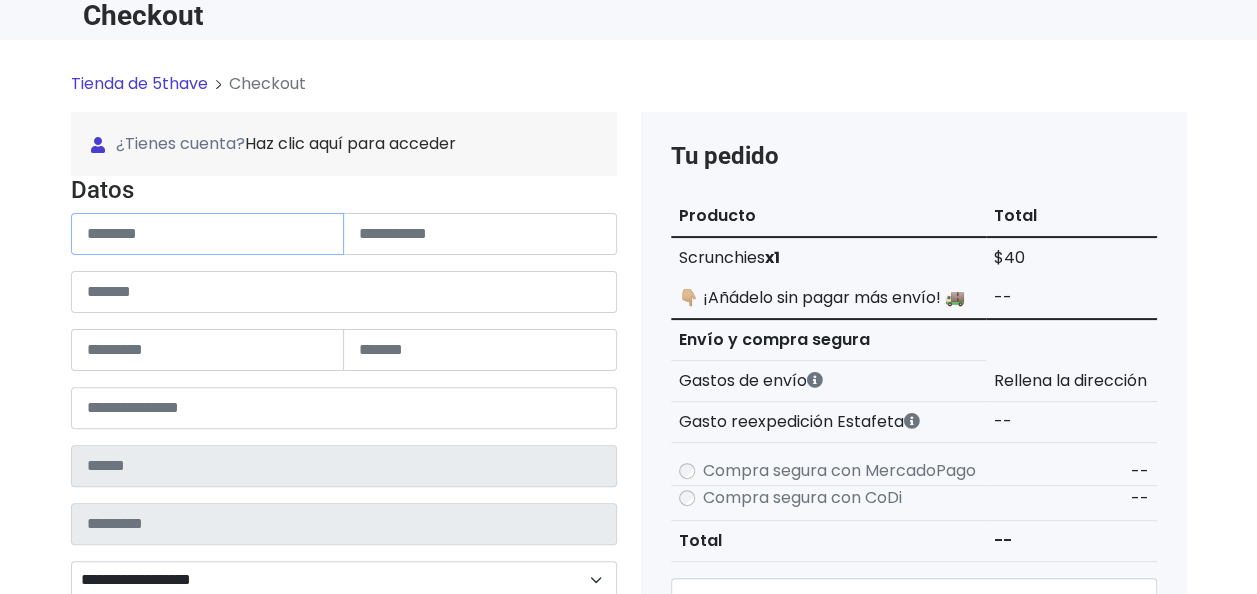 type on "*****" 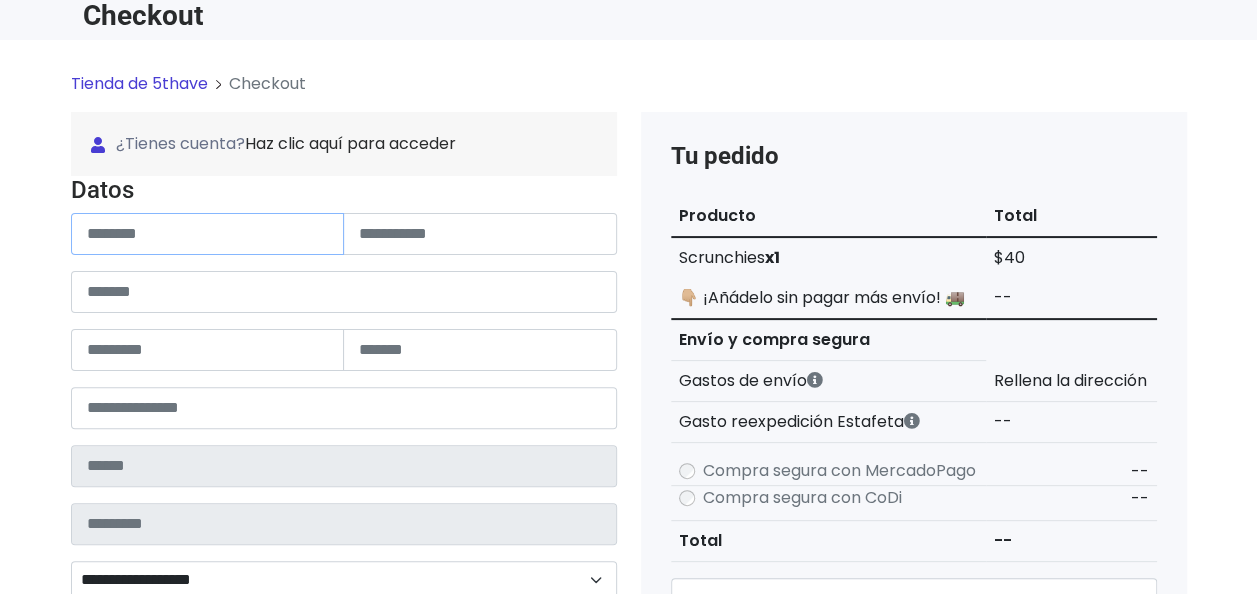 type on "**********" 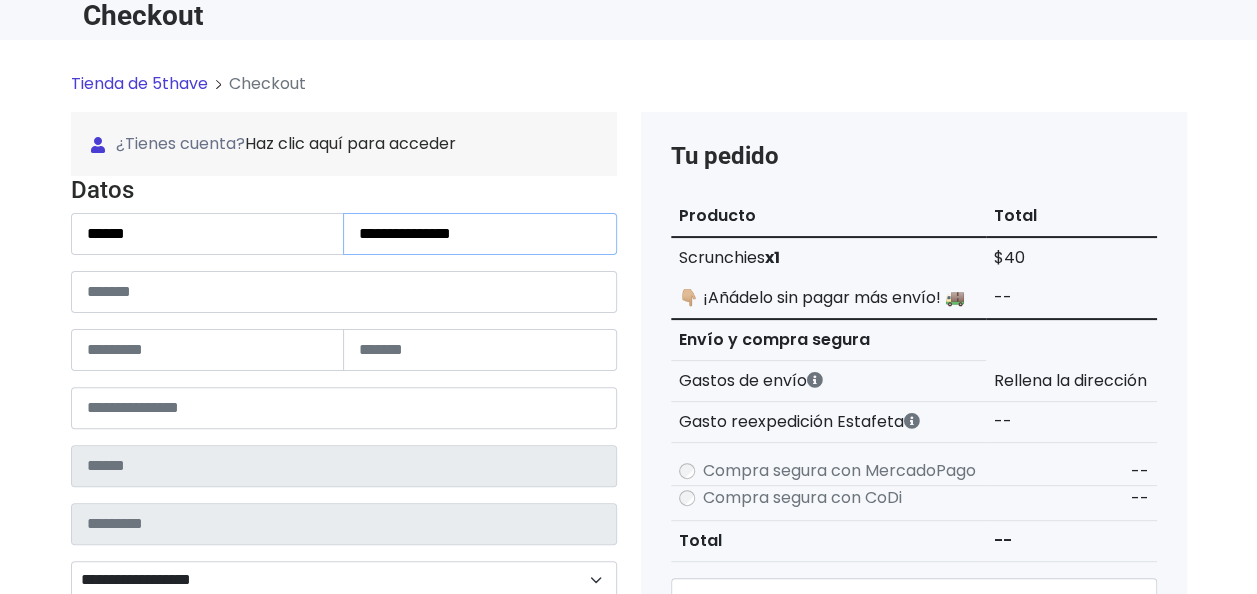 type on "******" 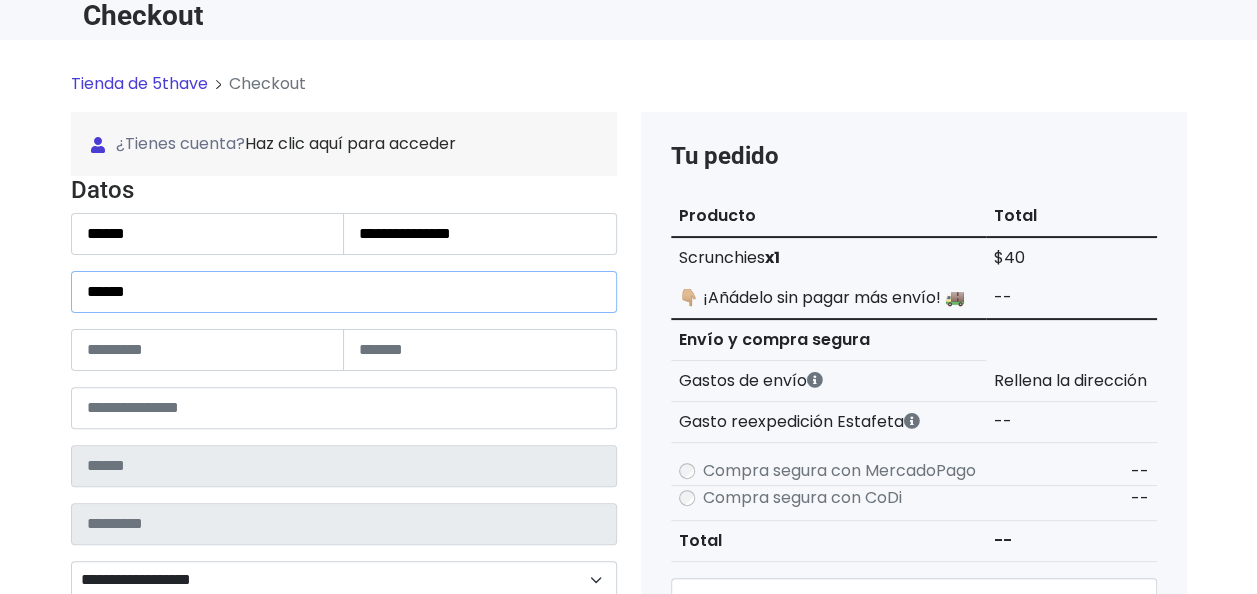 type on "****" 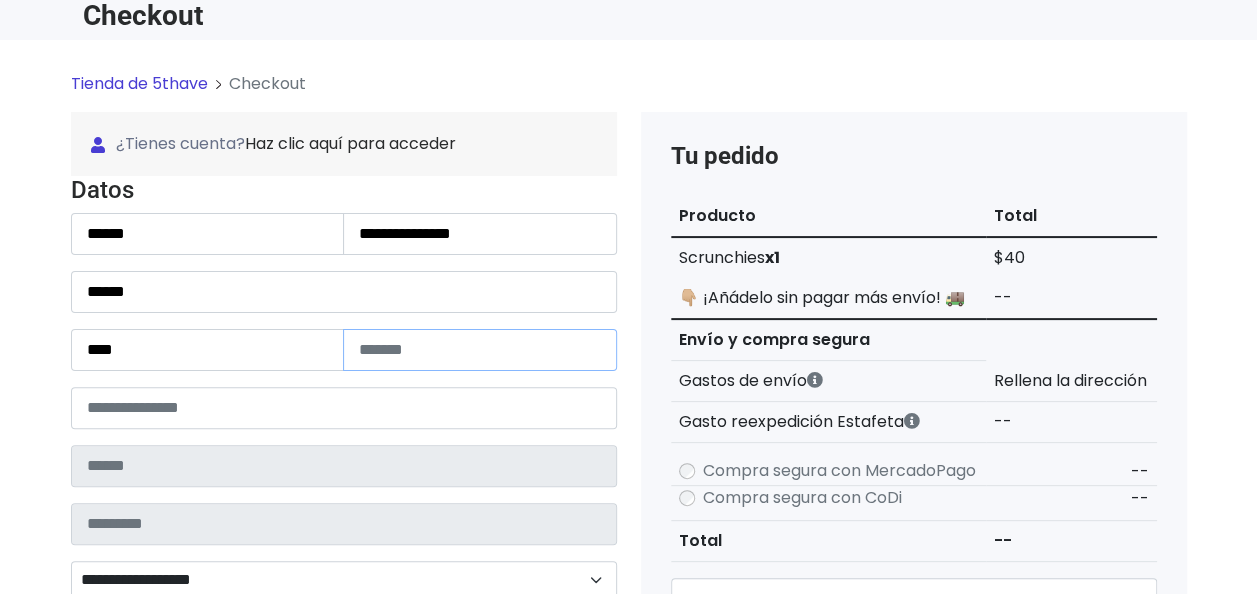 type on "*" 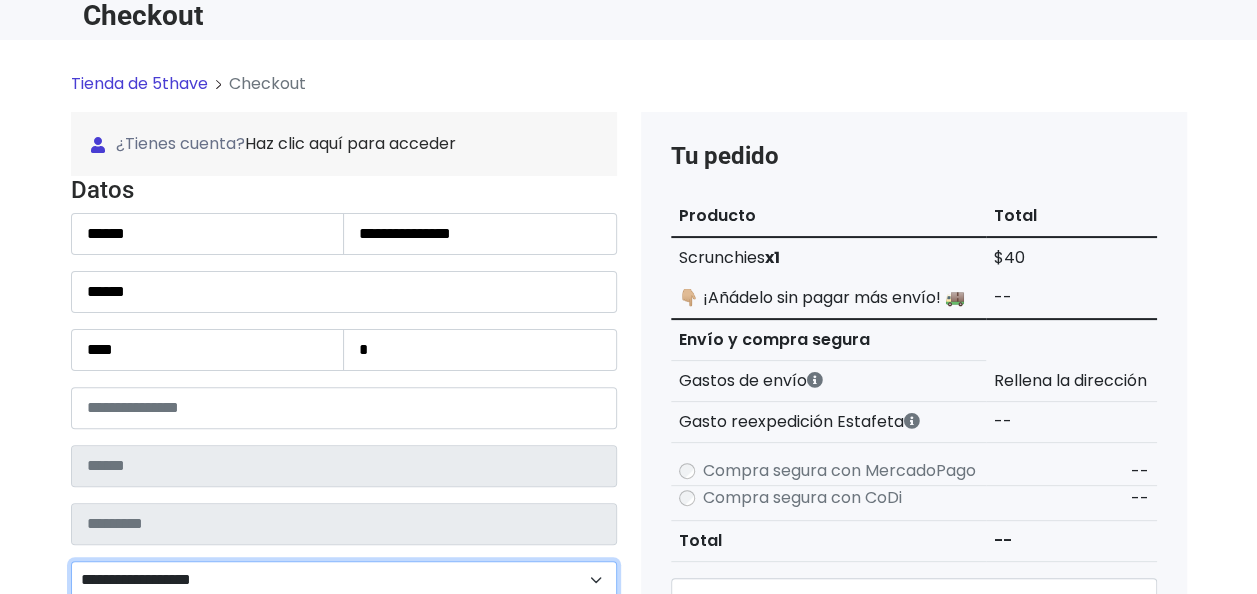 type on "**********" 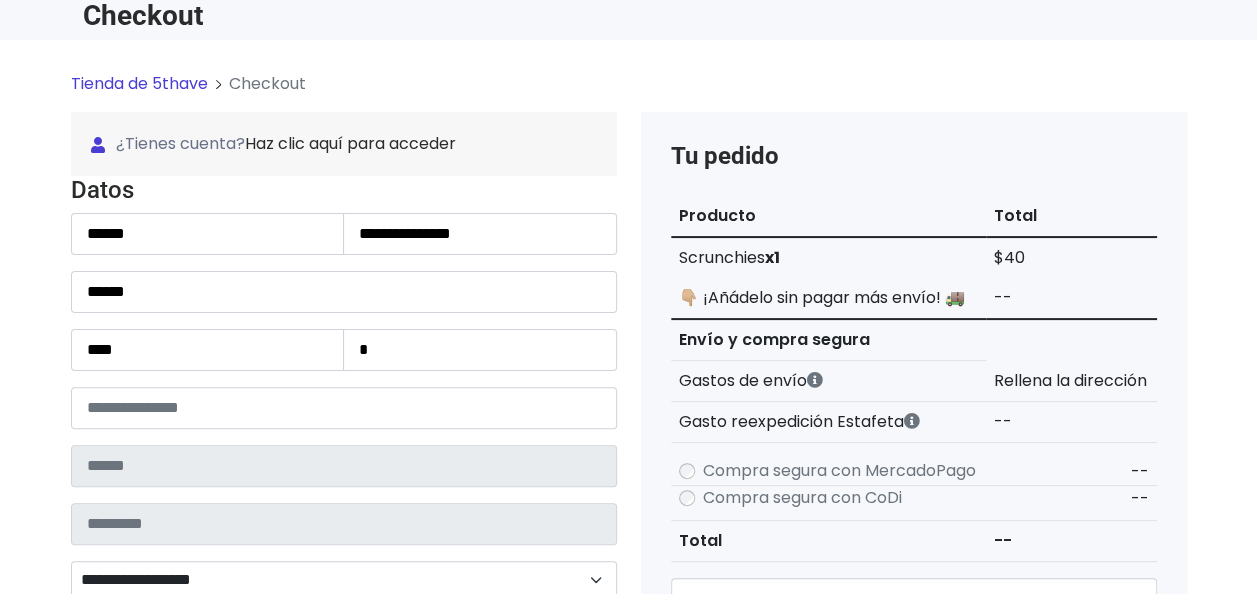type on "**********" 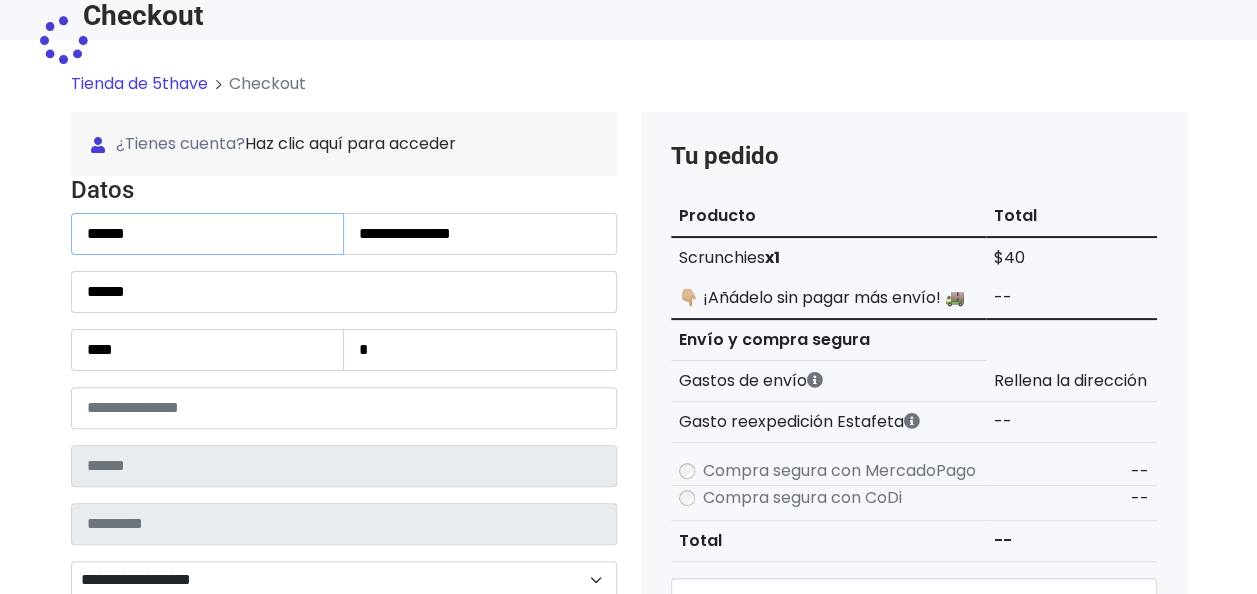 type on "******" 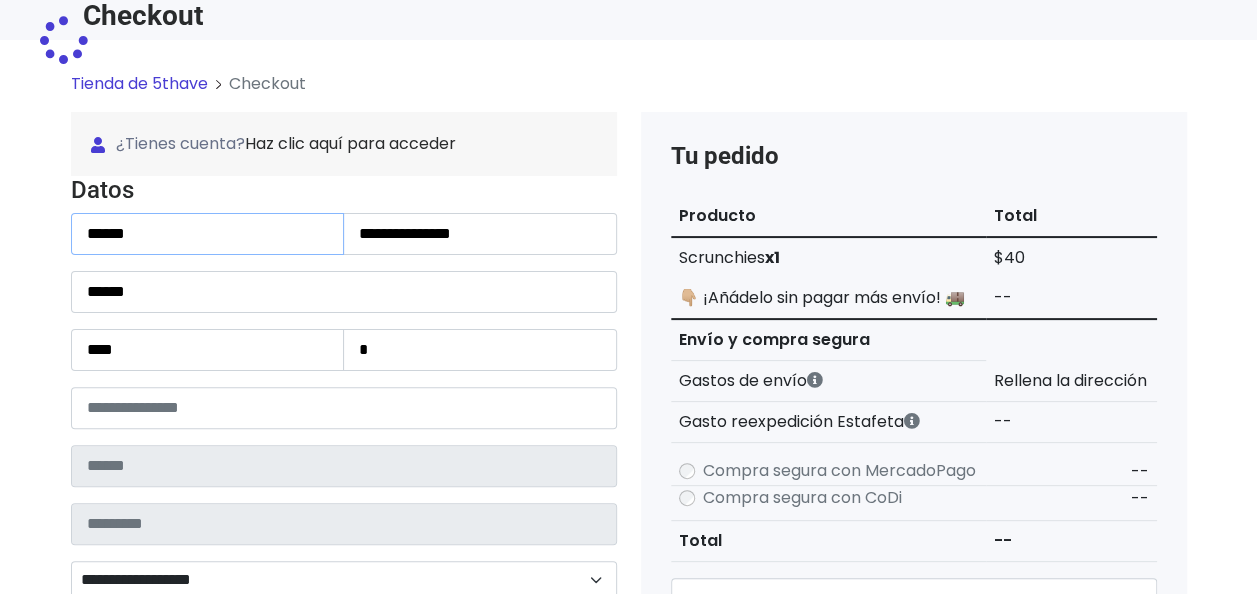 type on "******" 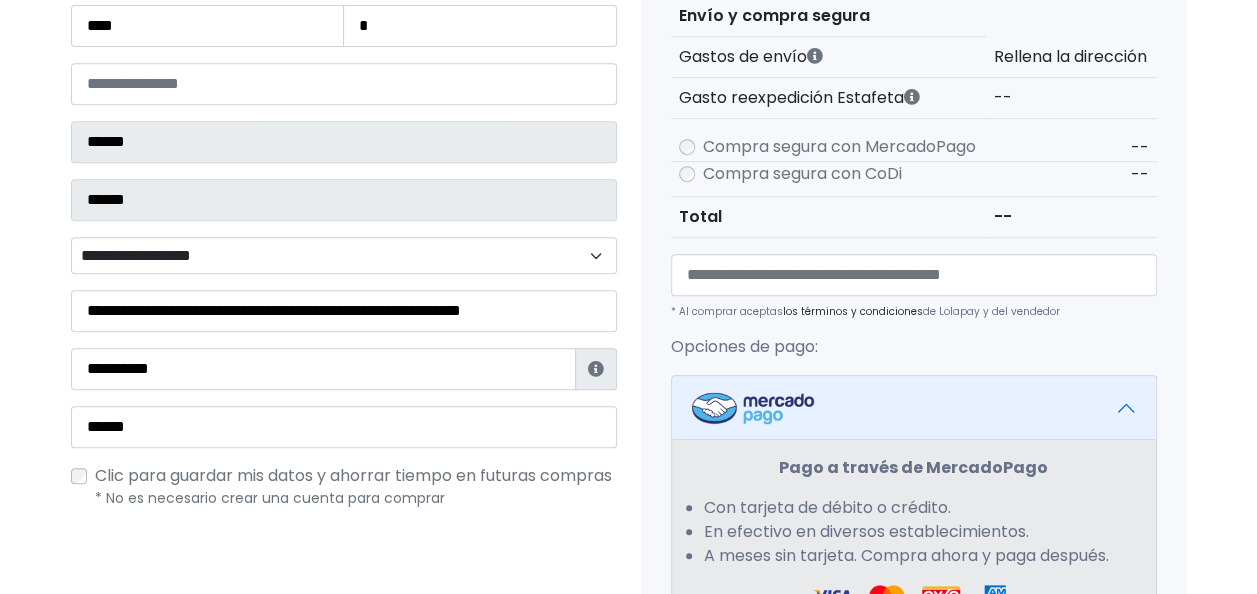 scroll, scrollTop: 415, scrollLeft: 0, axis: vertical 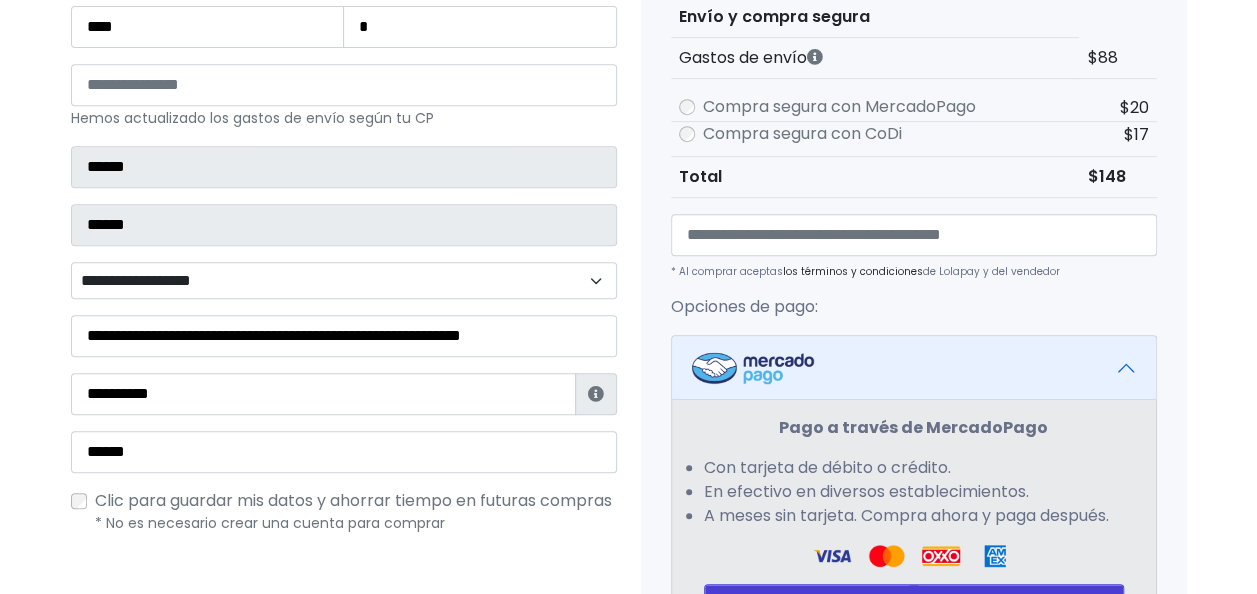 click on "**********" at bounding box center [344, 280] 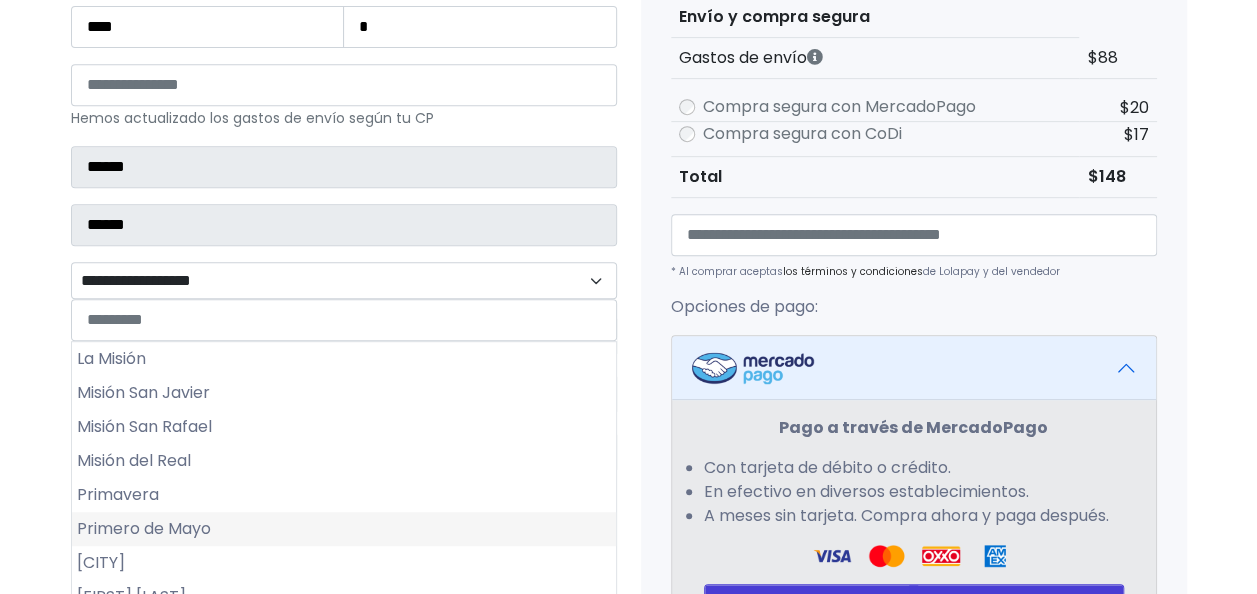 click on "Primero de Mayo" at bounding box center (344, 529) 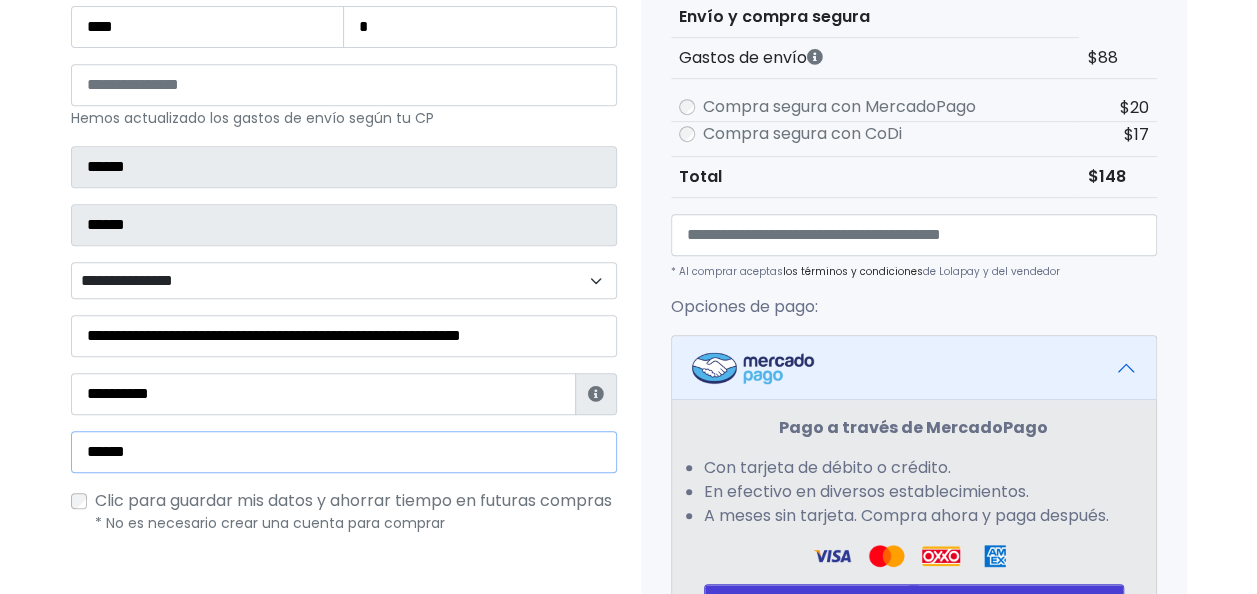 click on "******" at bounding box center [344, 452] 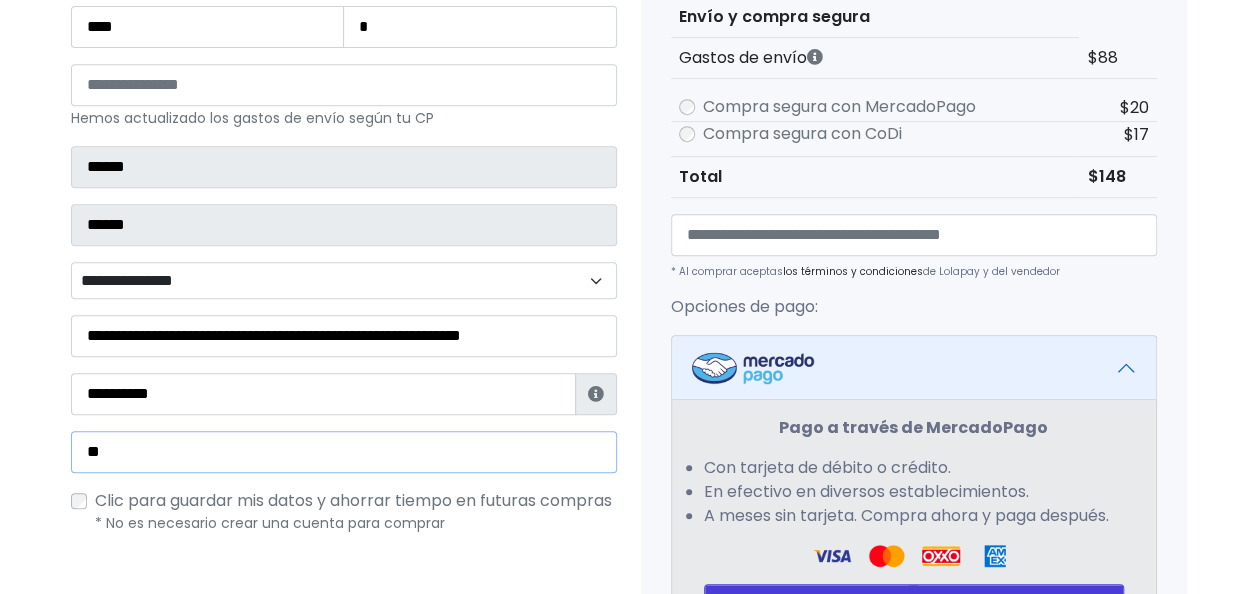 type on "*" 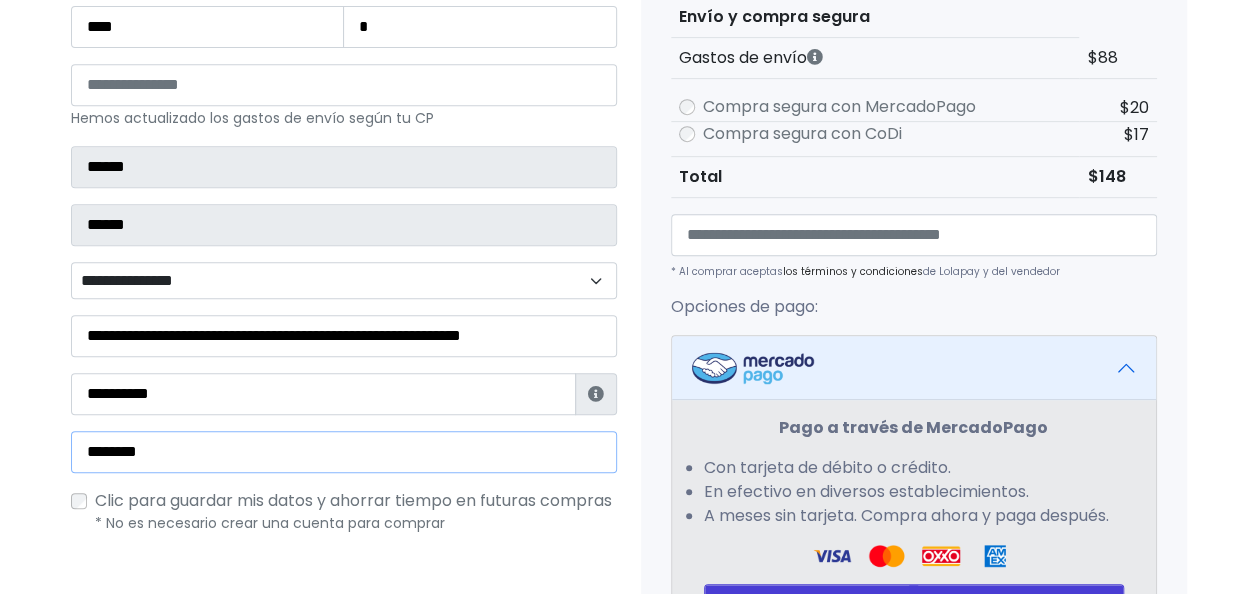type on "**********" 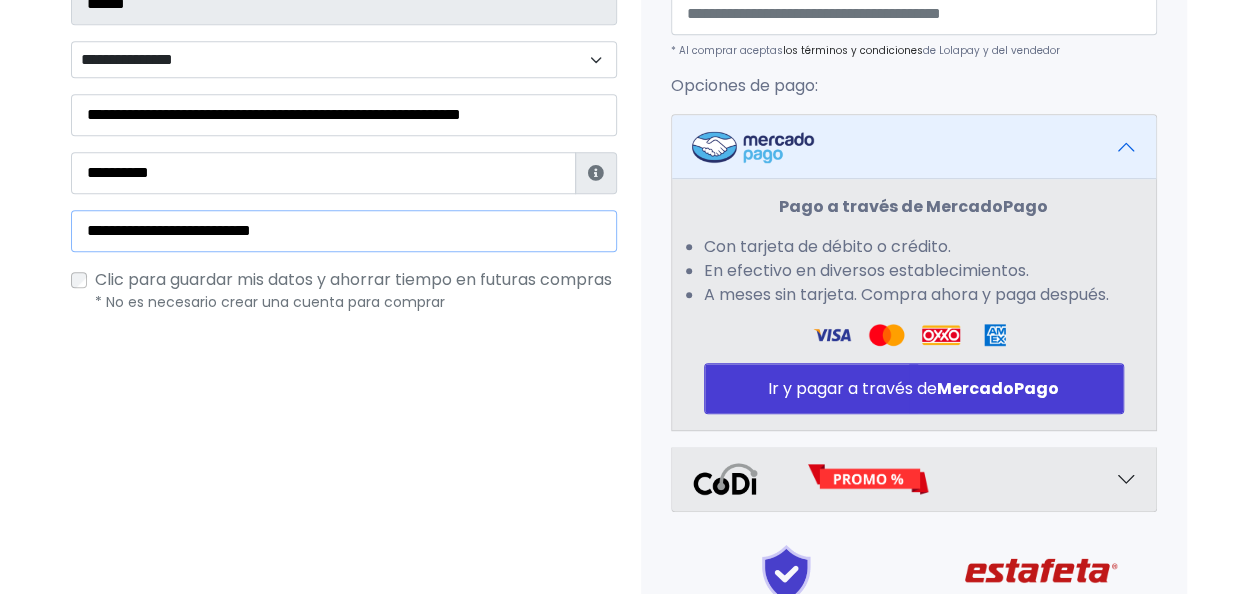 scroll, scrollTop: 681, scrollLeft: 0, axis: vertical 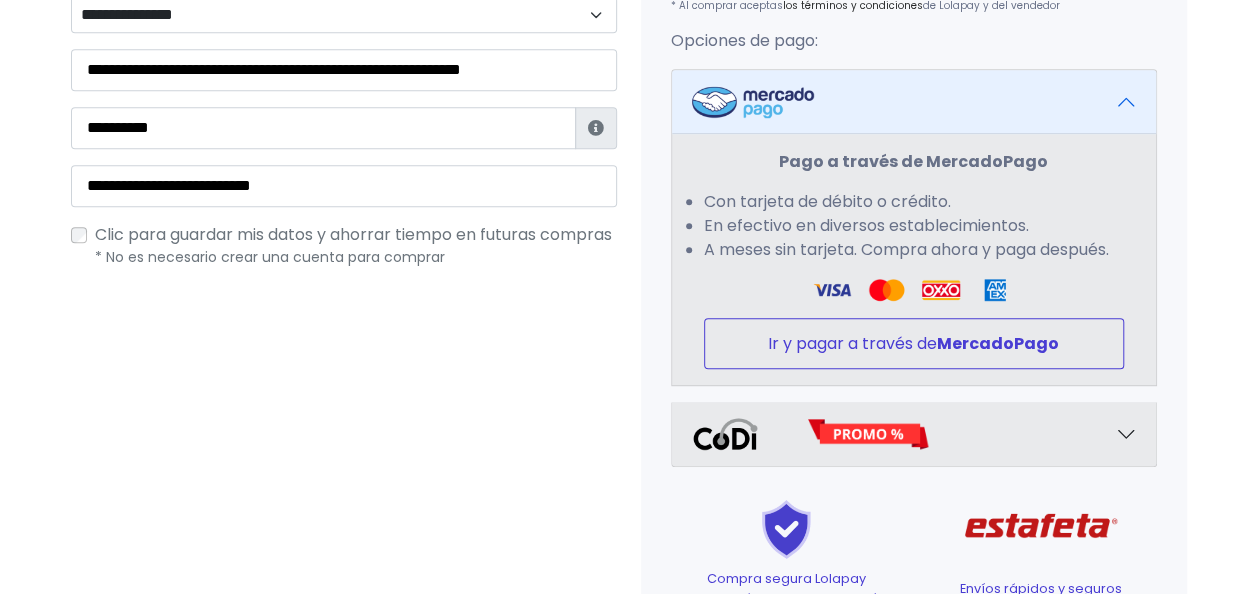 click on "Ir y pagar a través de  MercadoPago" at bounding box center [914, 343] 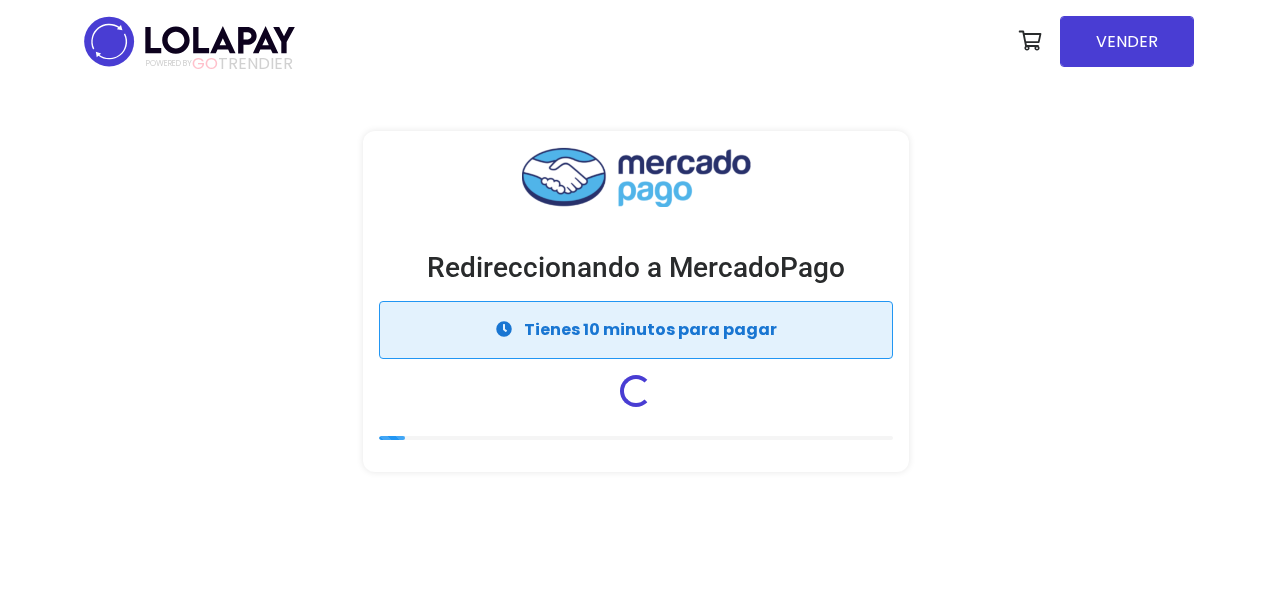 scroll, scrollTop: 0, scrollLeft: 0, axis: both 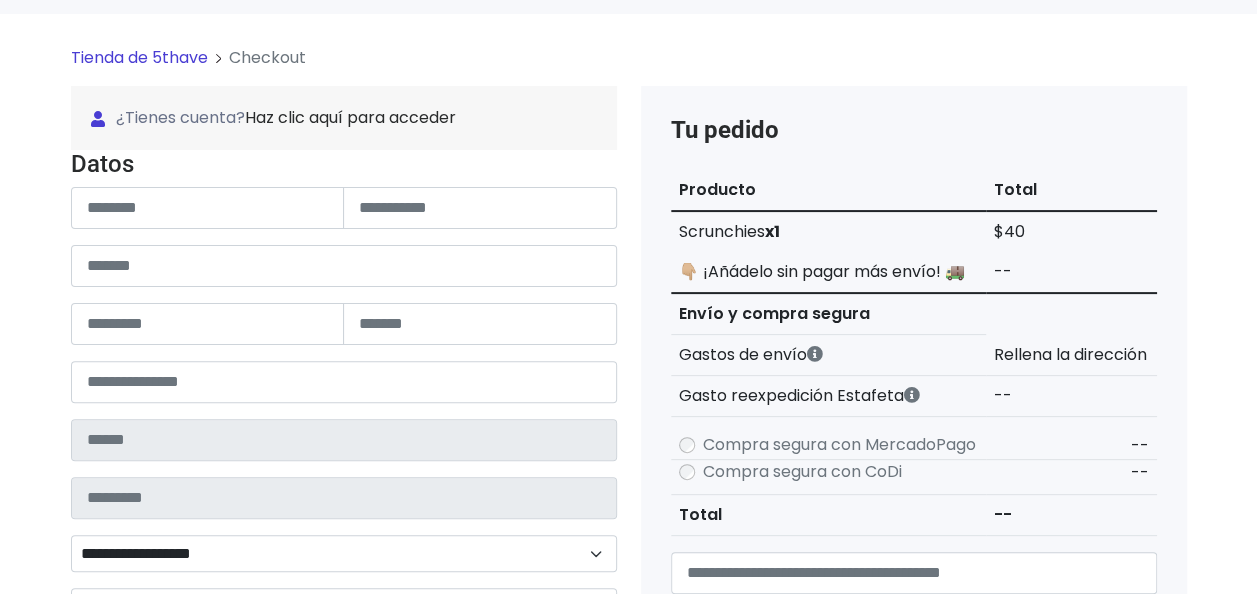 type on "******" 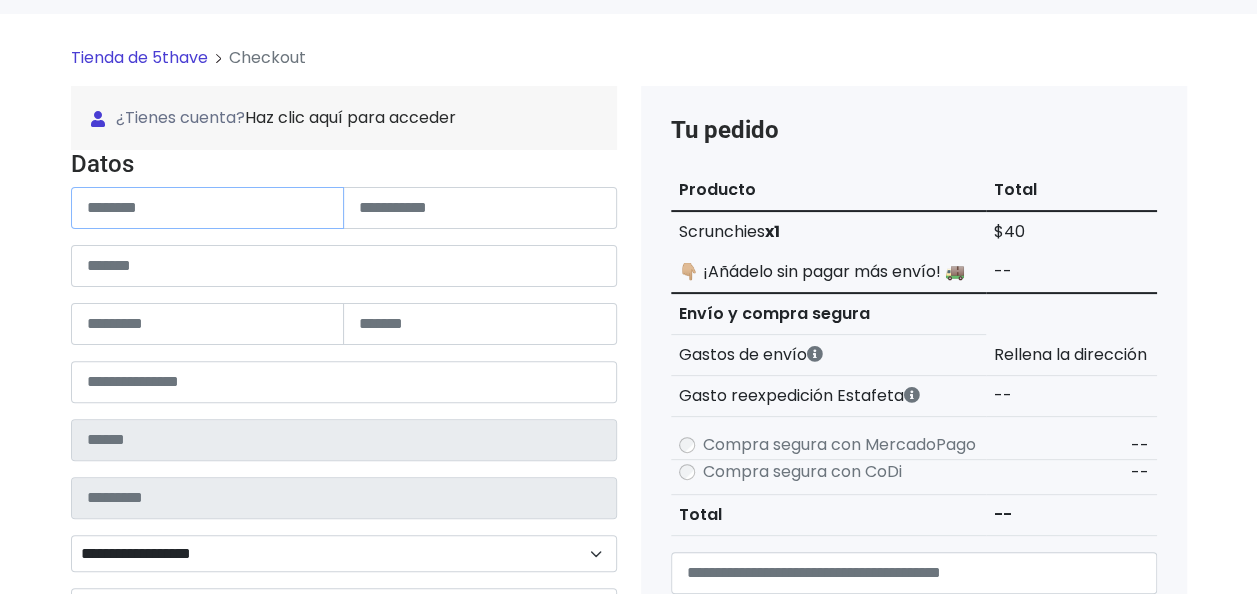 click at bounding box center (208, 208) 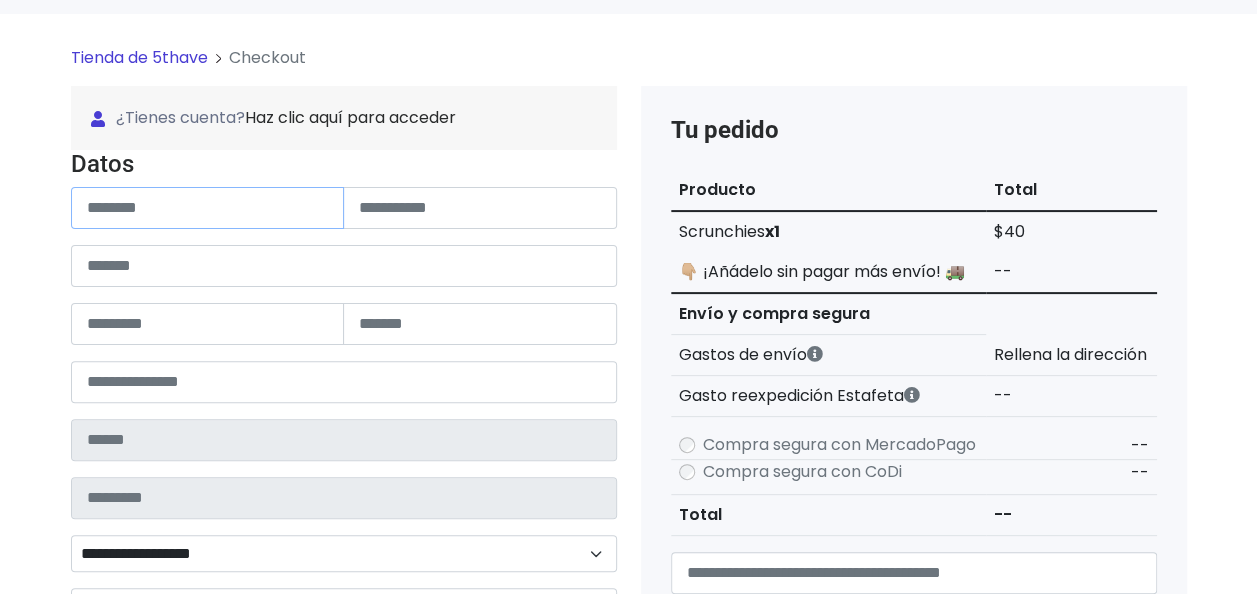 type on "*****" 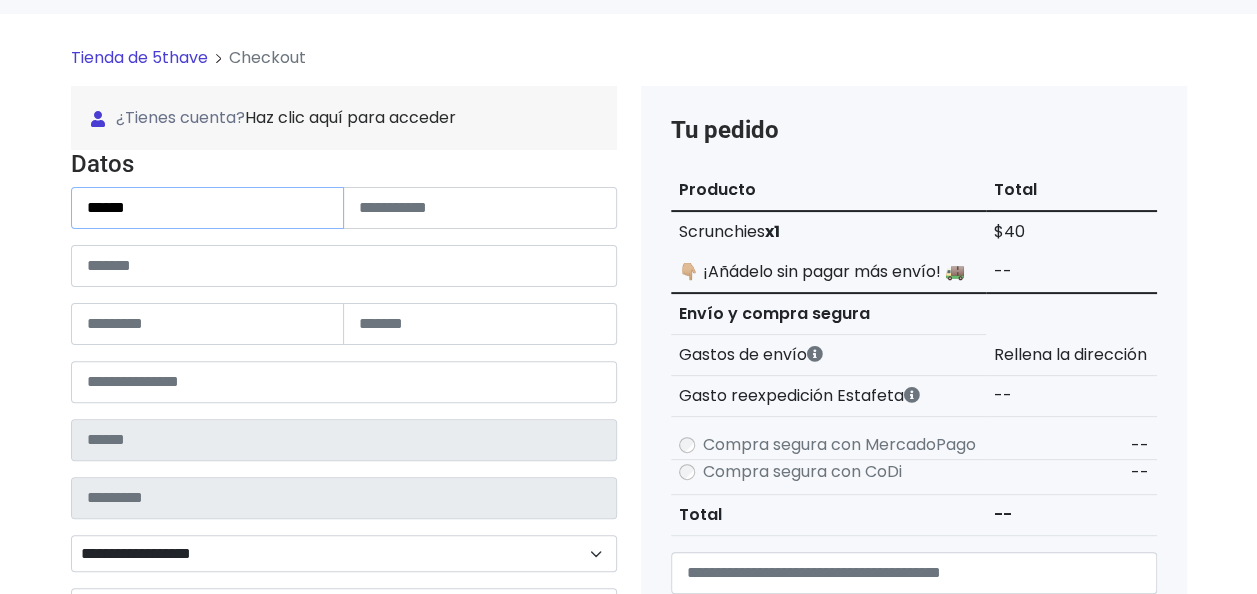 type on "**********" 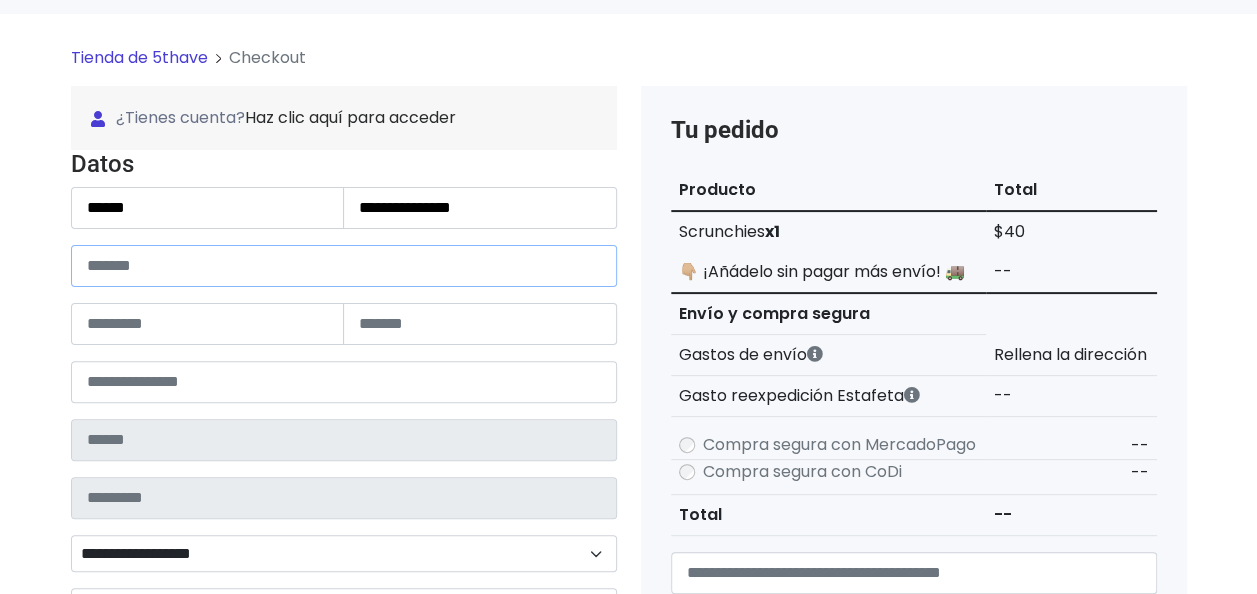 type on "******" 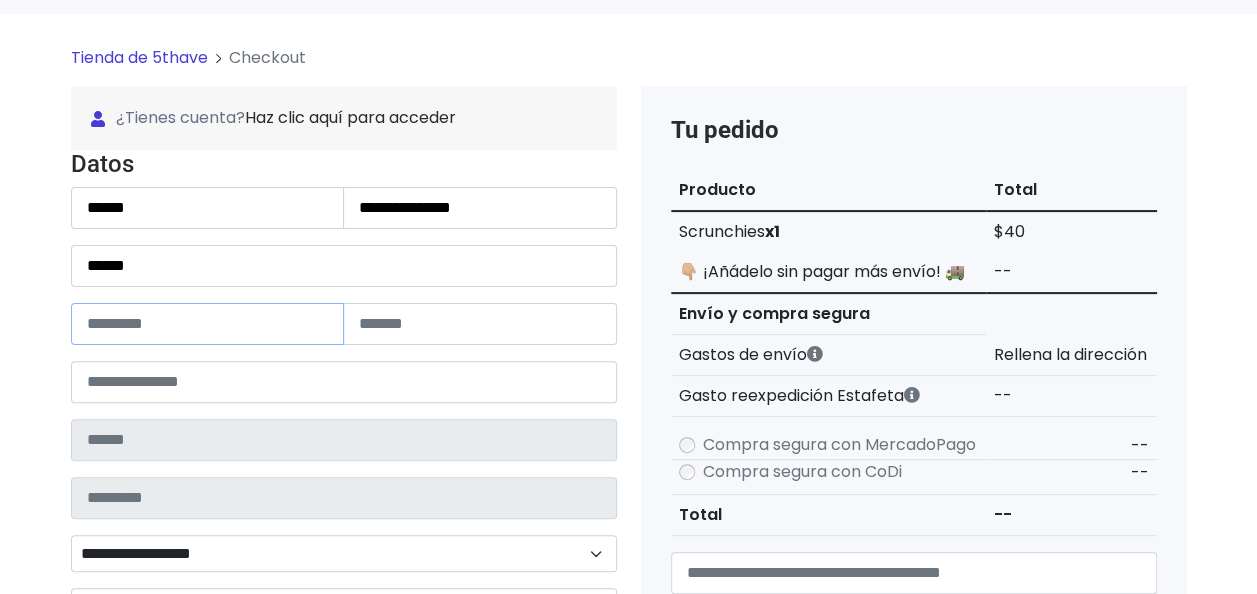type on "****" 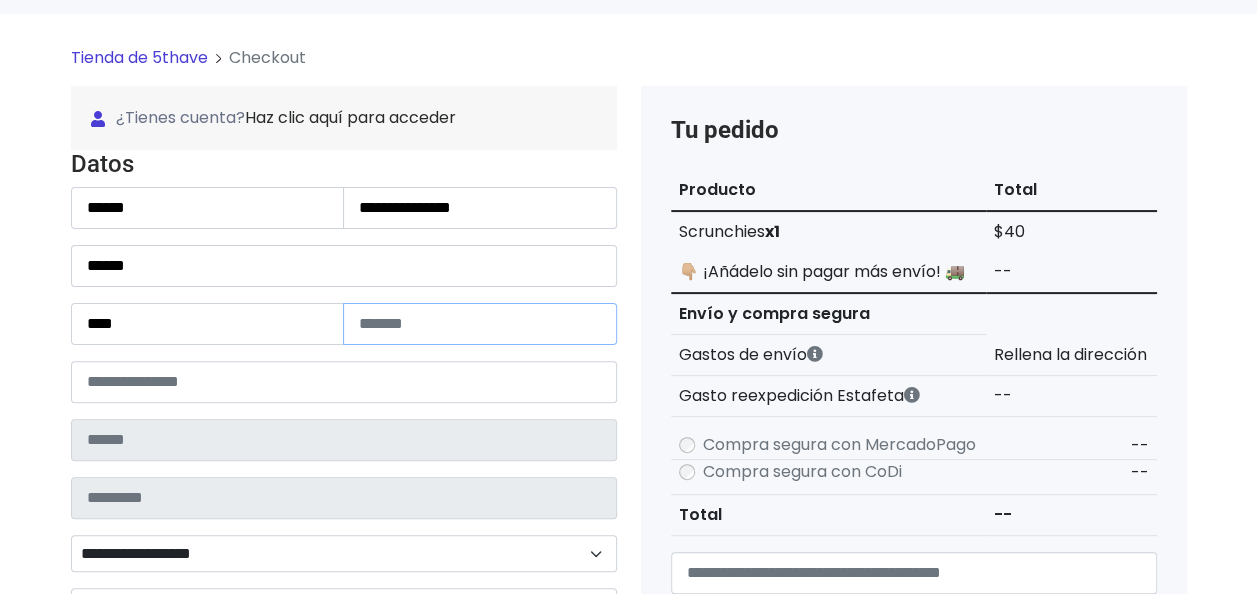 type on "*" 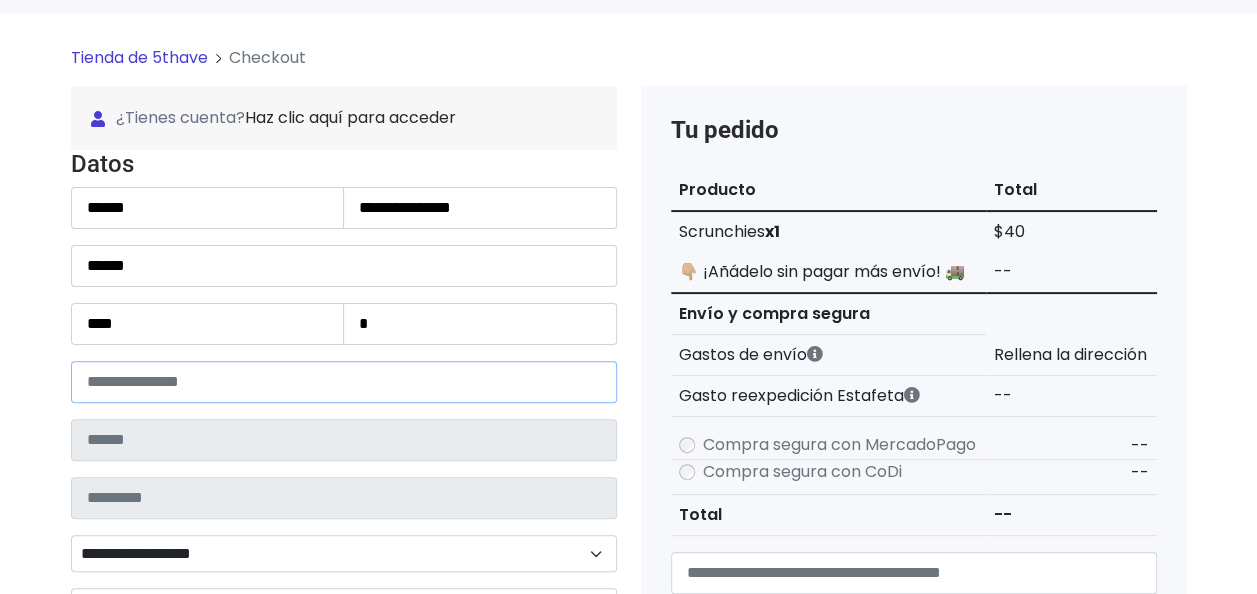 type on "*****" 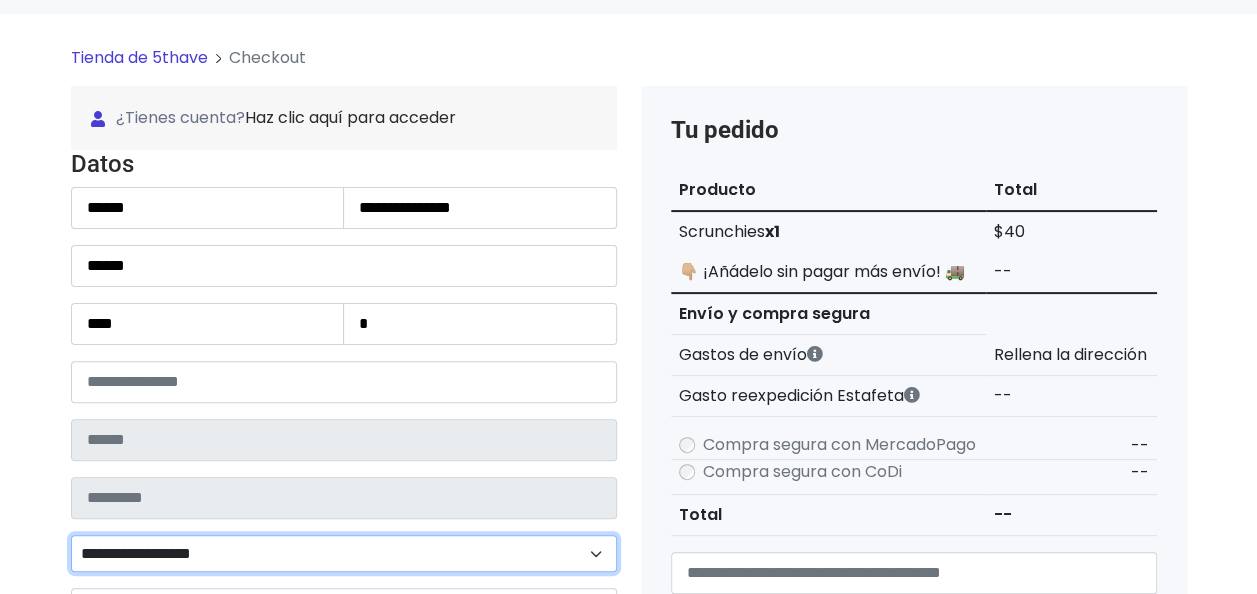 type on "**********" 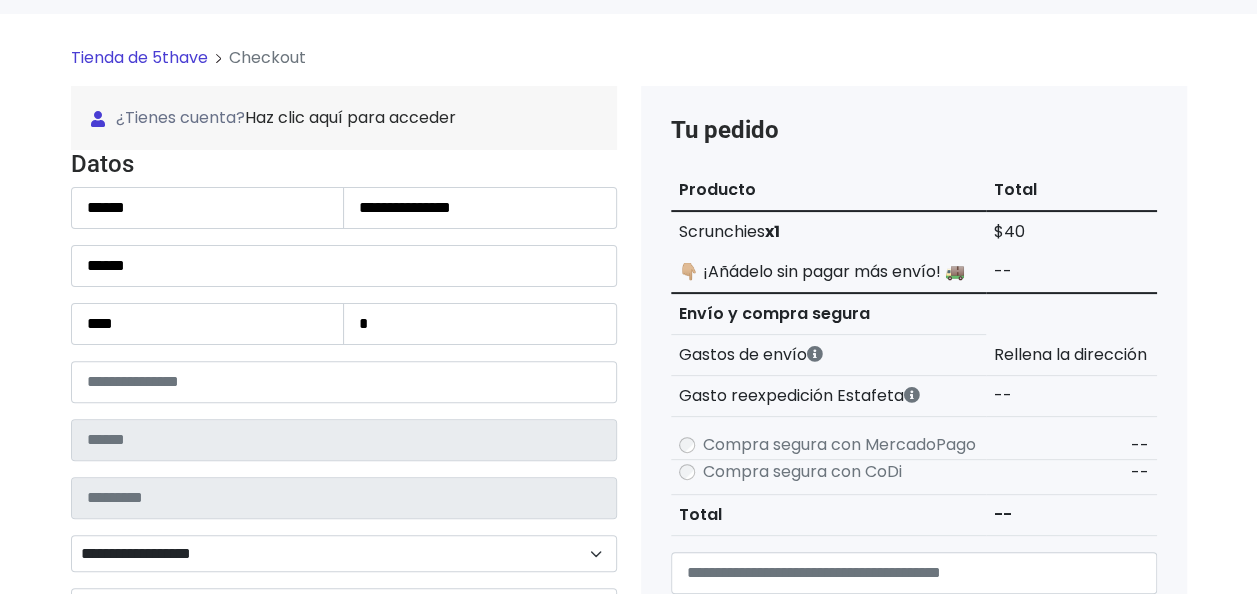 type on "**********" 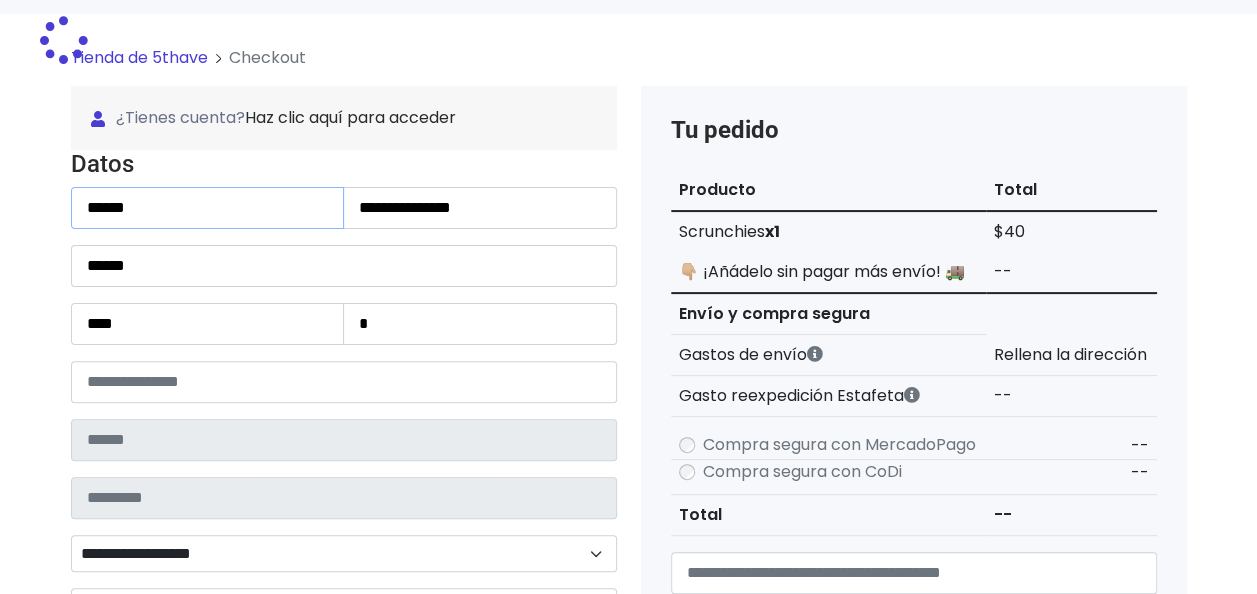 type on "******" 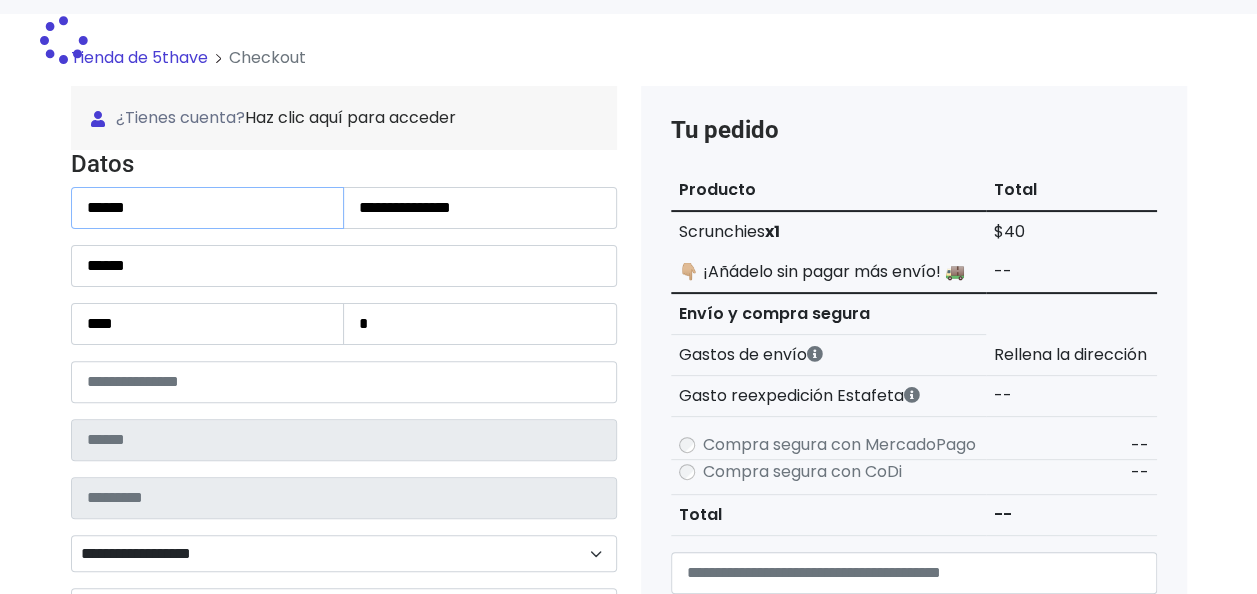 type on "******" 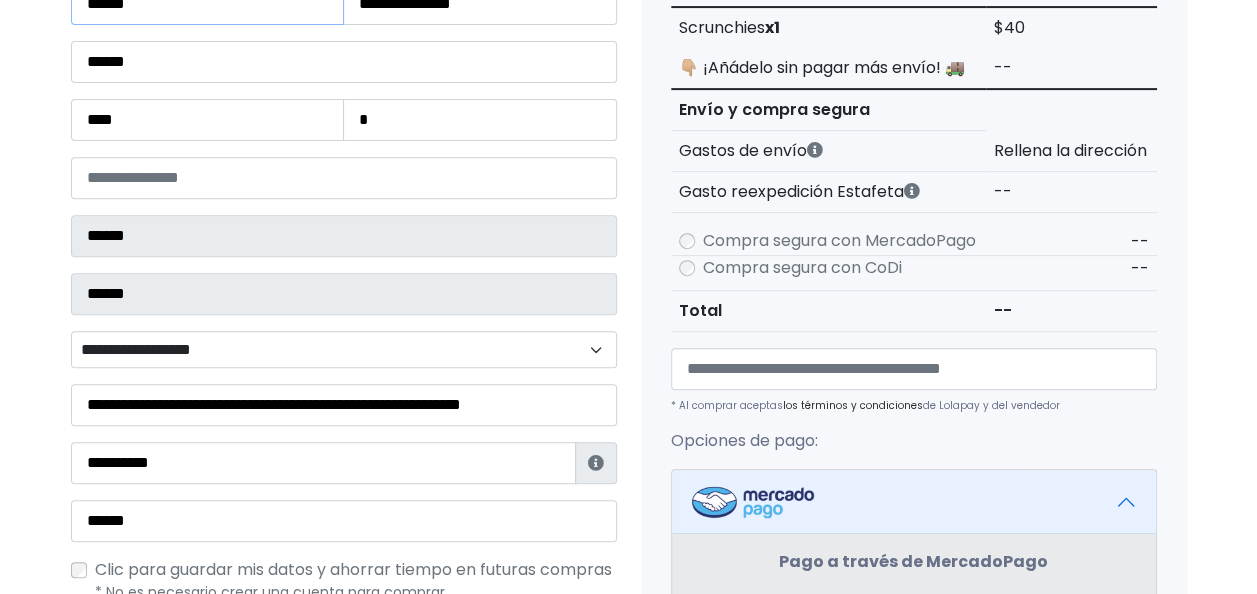 scroll, scrollTop: 339, scrollLeft: 0, axis: vertical 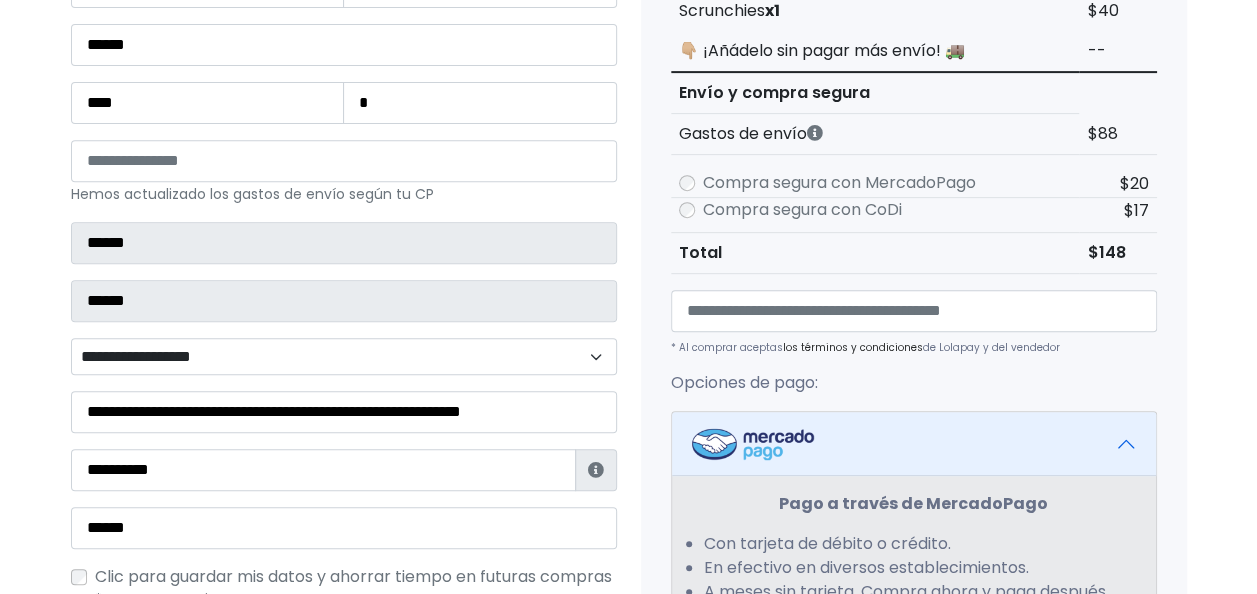 click on "**********" at bounding box center [344, 356] 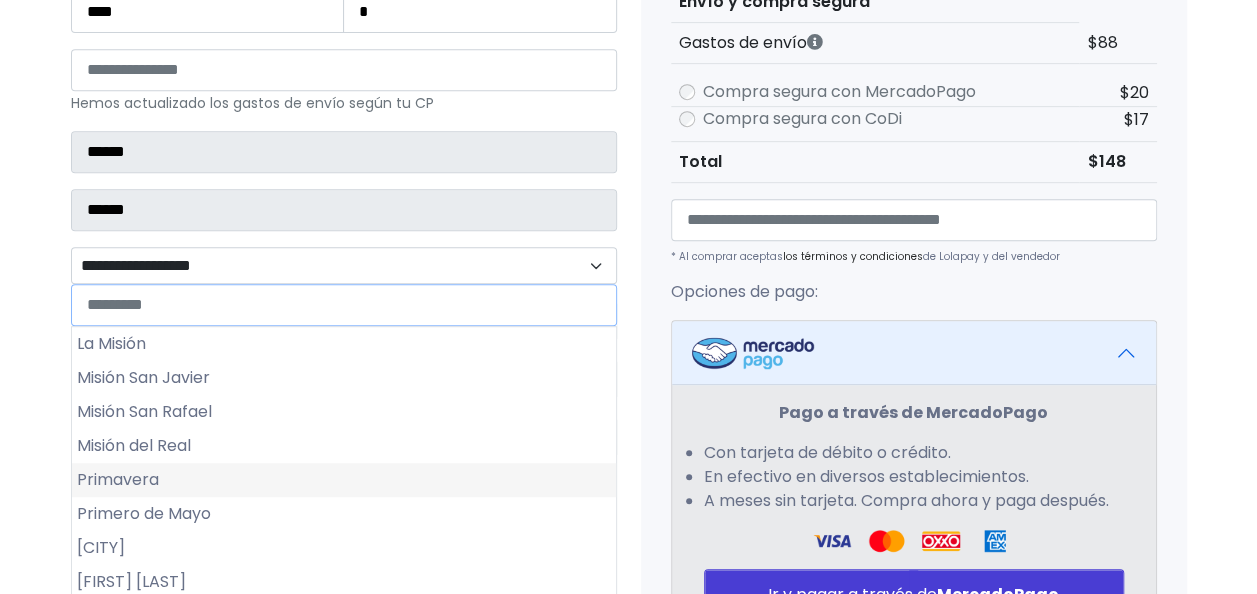 scroll, scrollTop: 491, scrollLeft: 0, axis: vertical 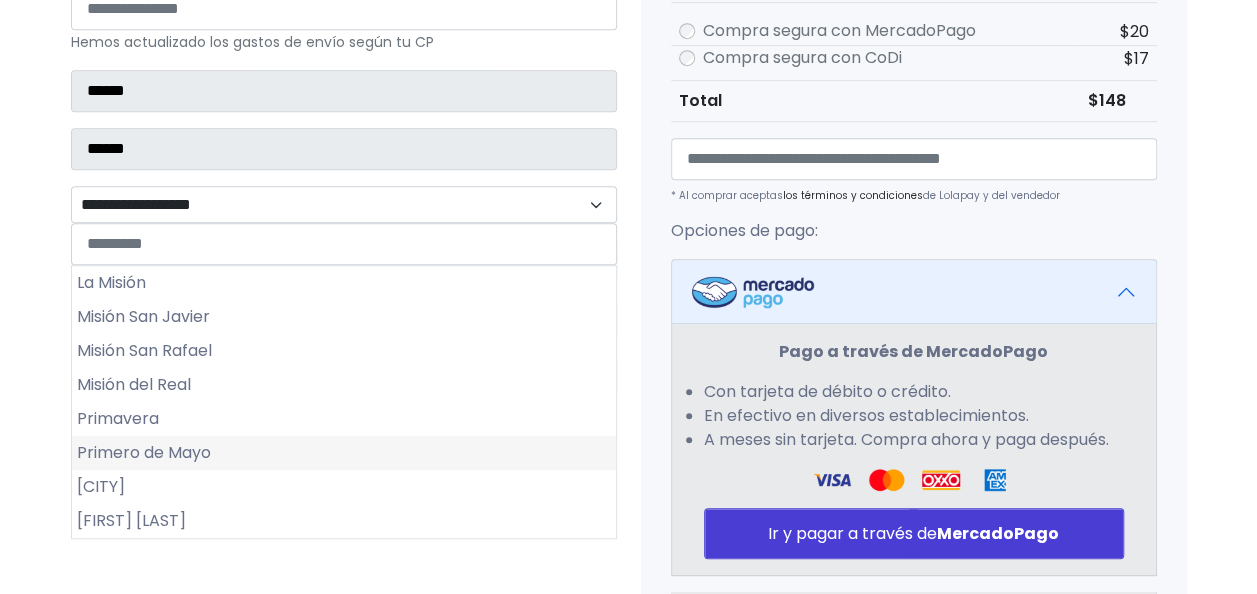 click on "Primero de Mayo" at bounding box center (344, 453) 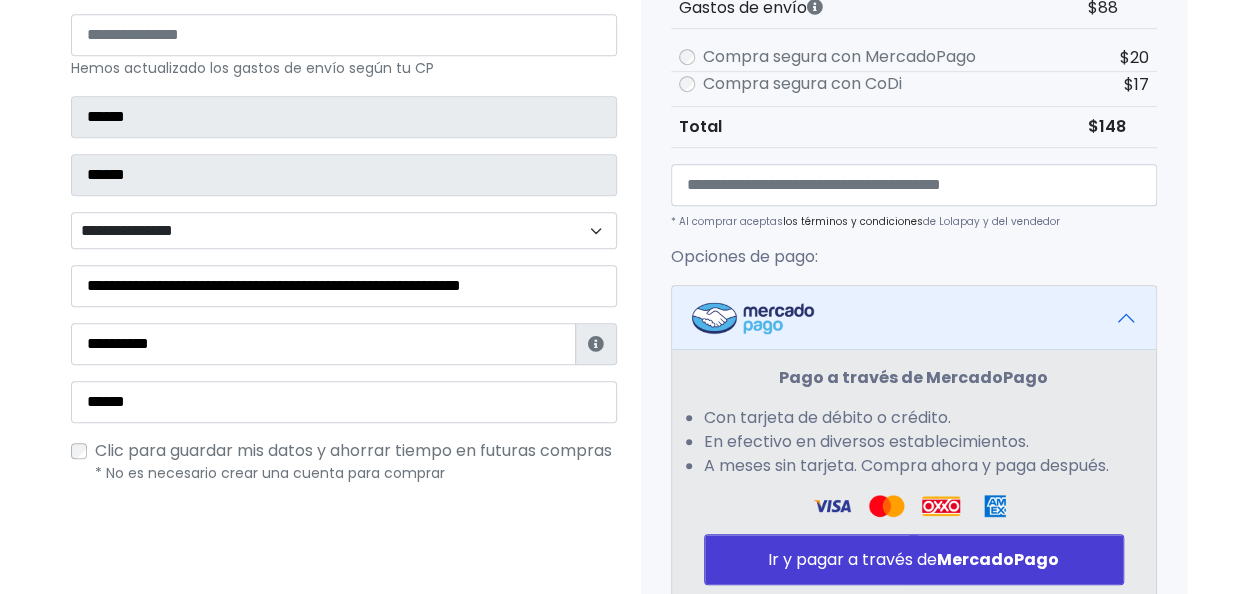 scroll, scrollTop: 506, scrollLeft: 0, axis: vertical 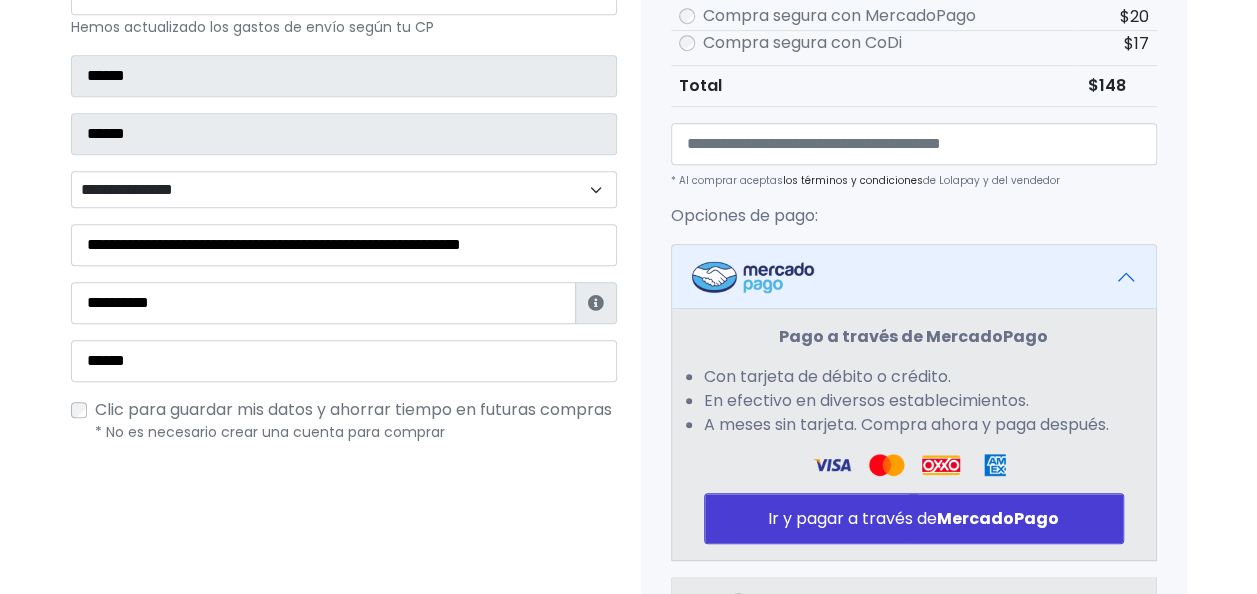 click on "**********" at bounding box center (344, 121) 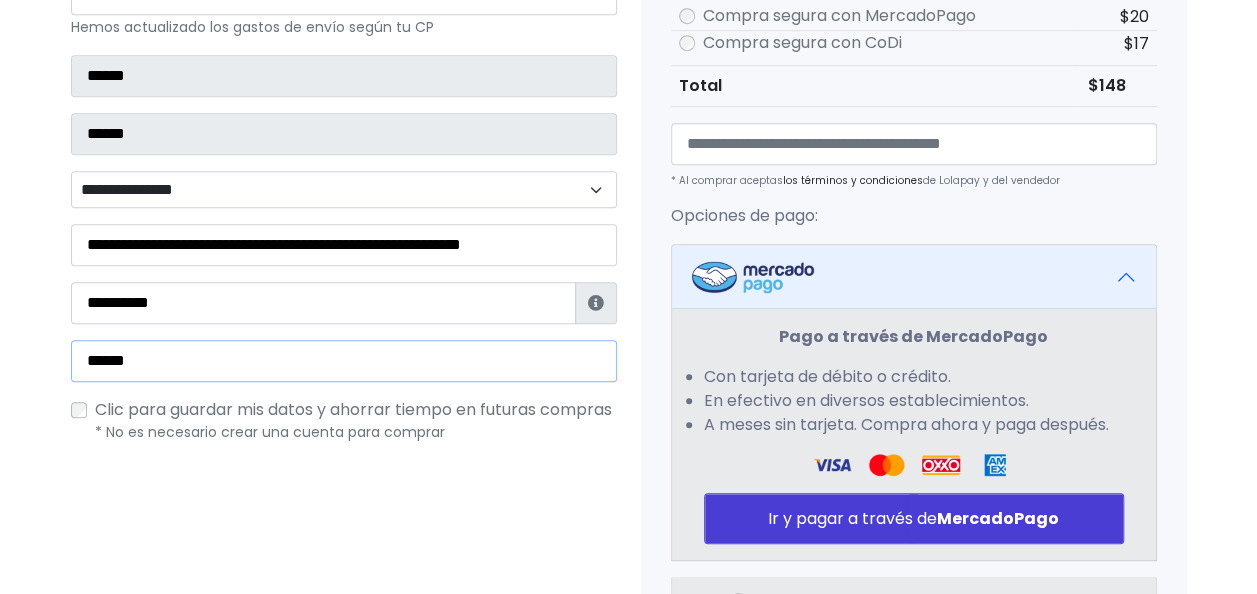 click on "******" at bounding box center [344, 361] 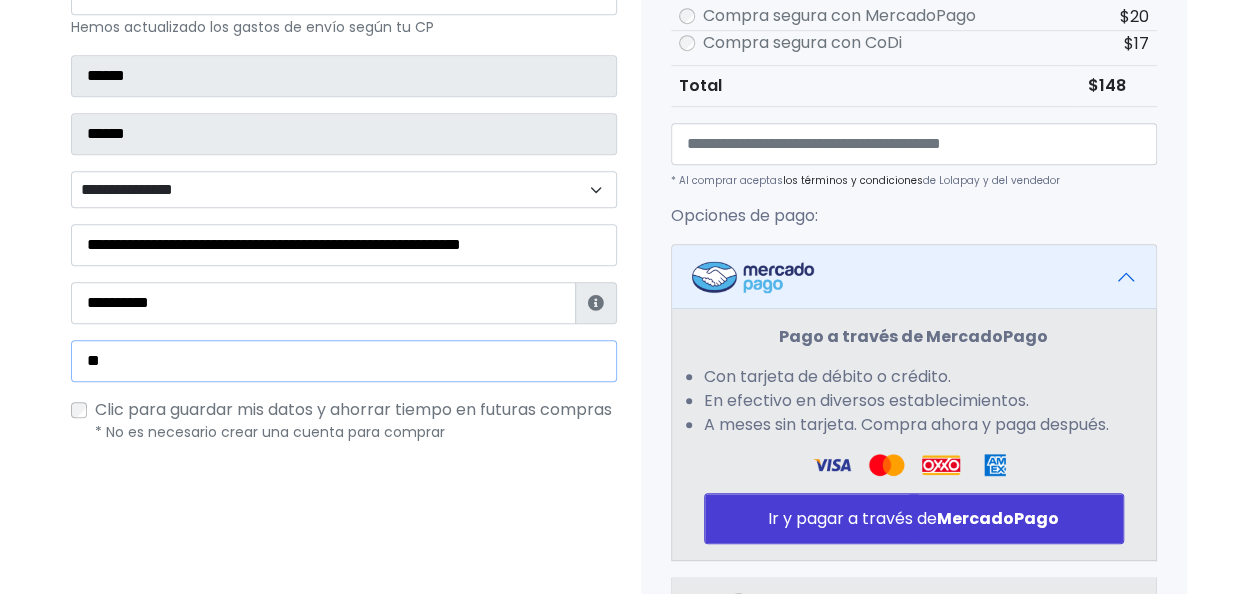 type on "*" 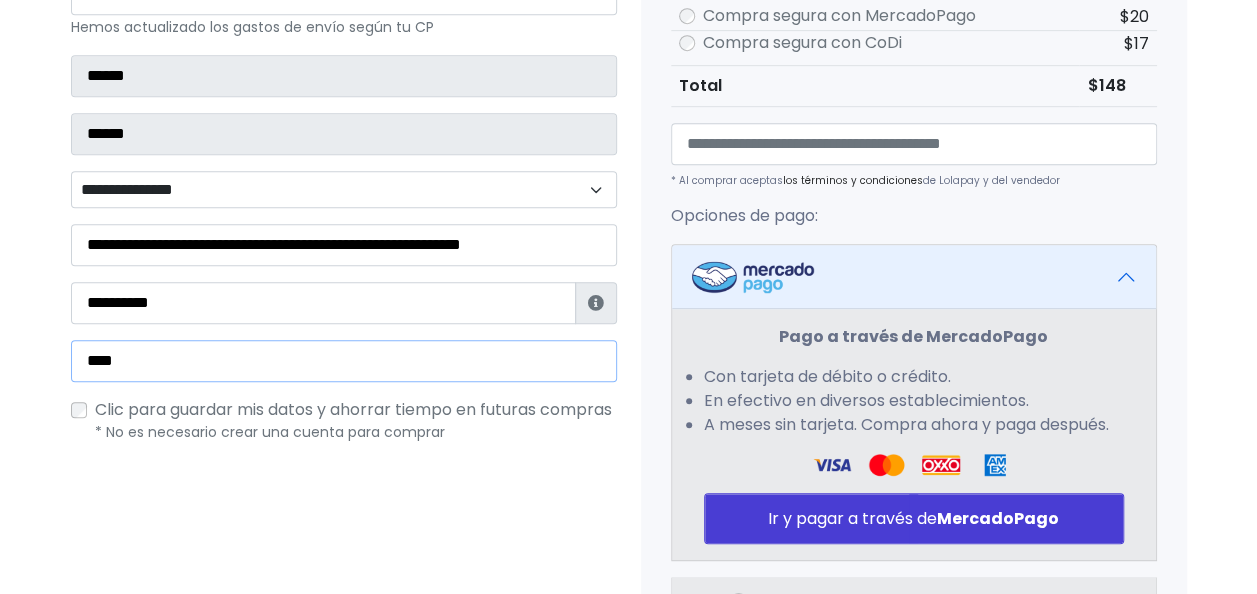 type on "**********" 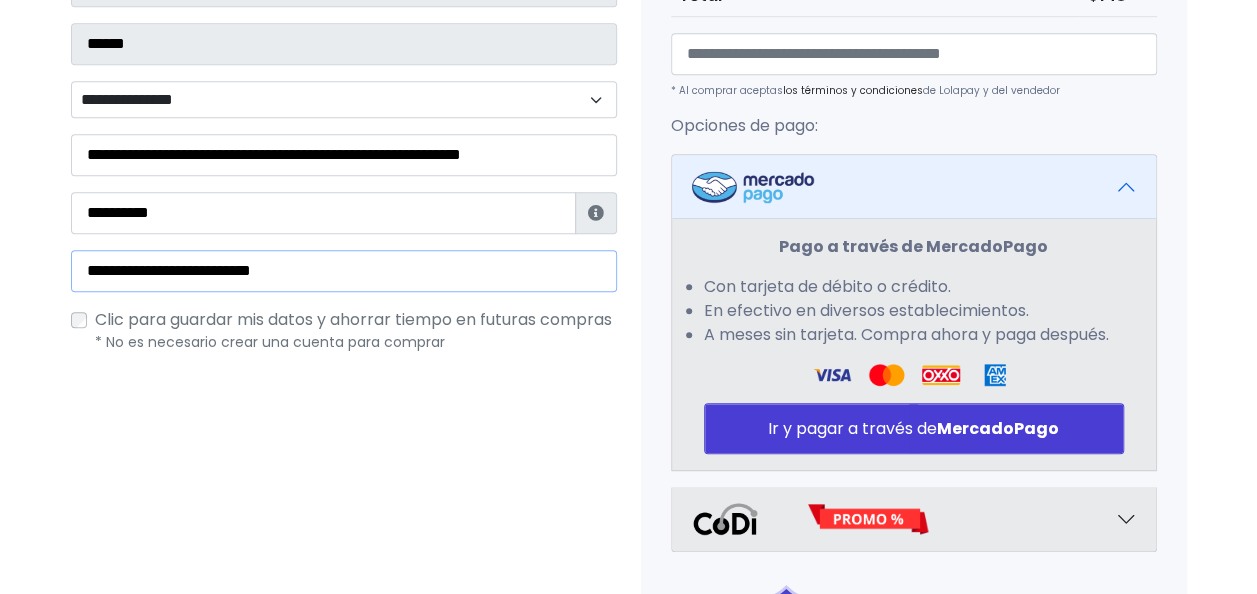 scroll, scrollTop: 652, scrollLeft: 0, axis: vertical 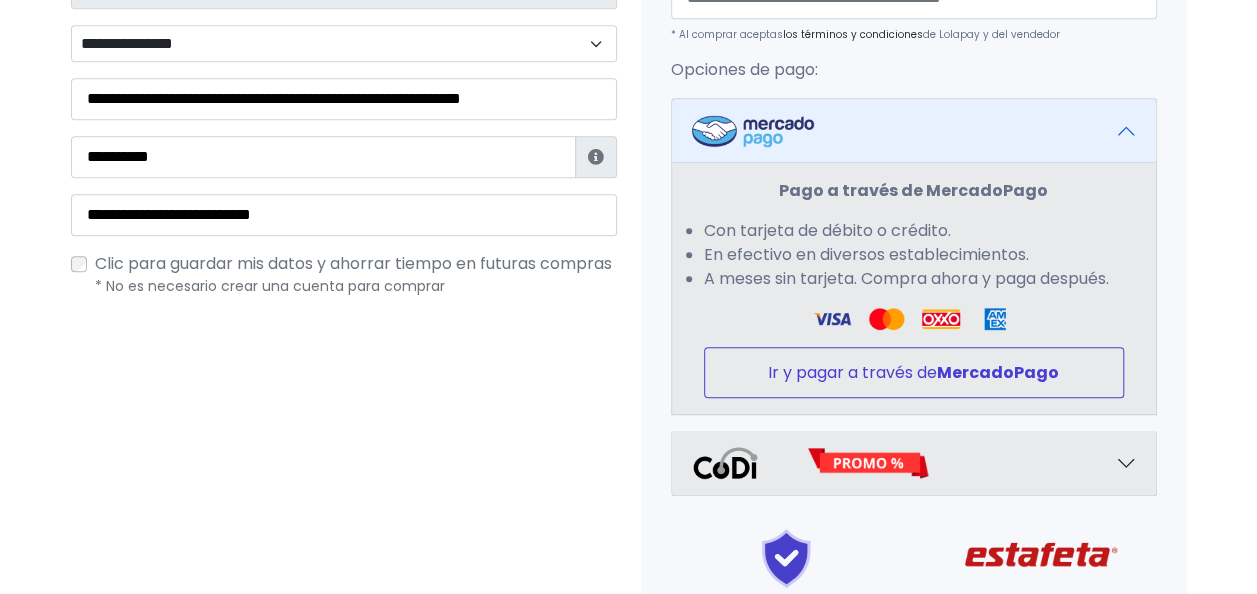click on "Ir y pagar a través de  MercadoPago" at bounding box center [914, 372] 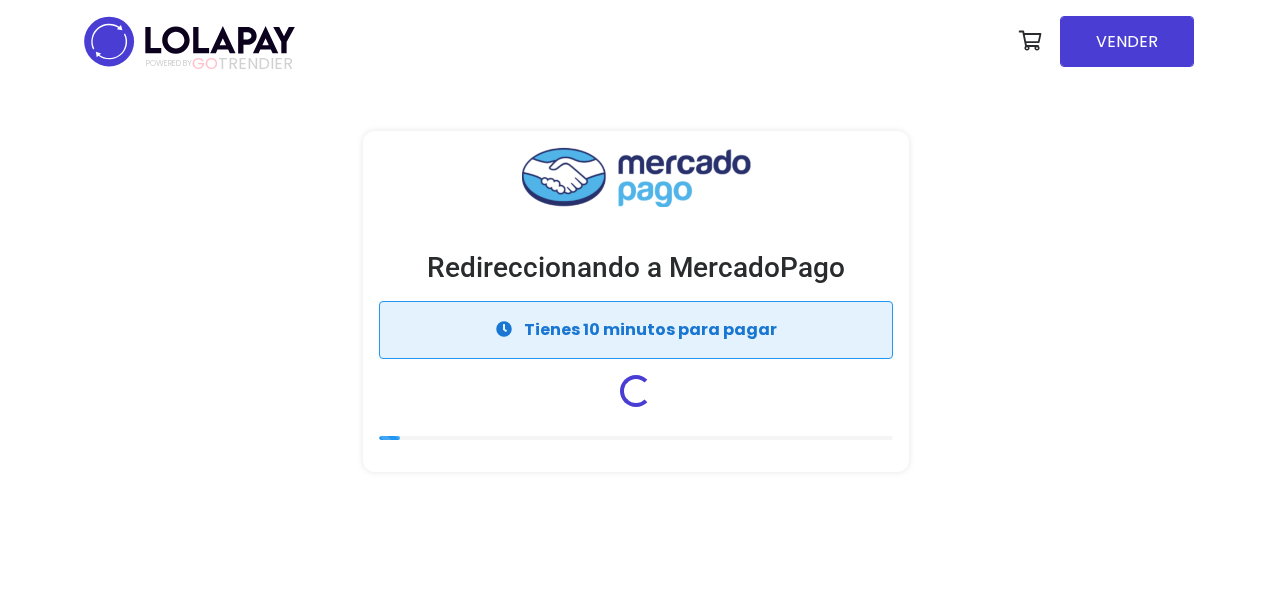 scroll, scrollTop: 0, scrollLeft: 0, axis: both 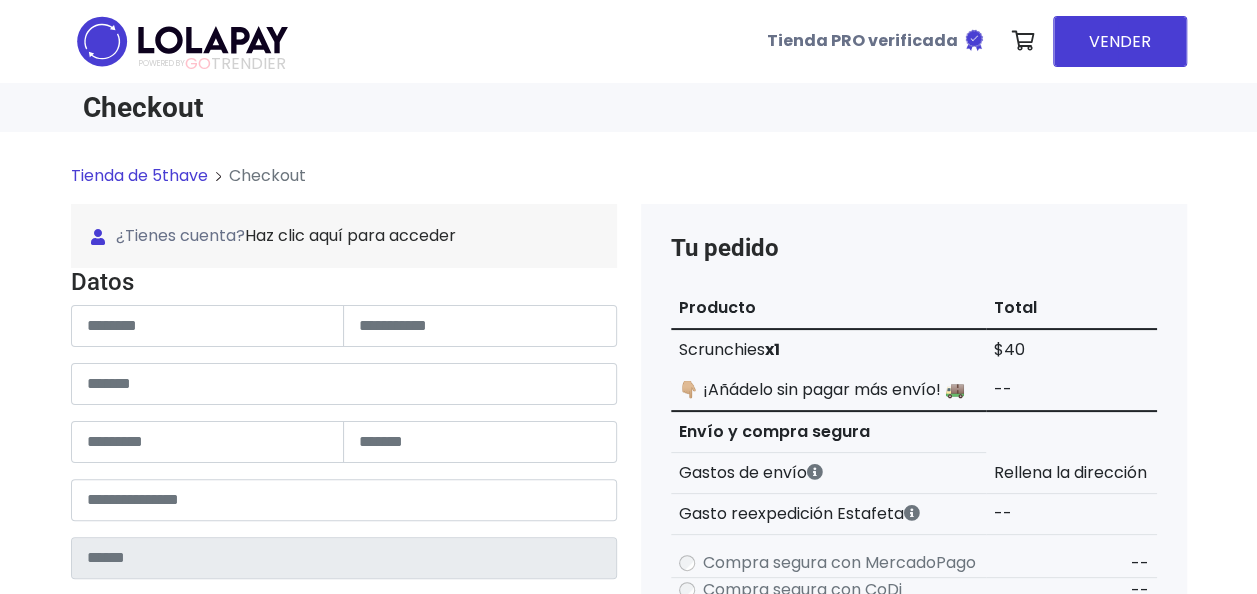type on "******" 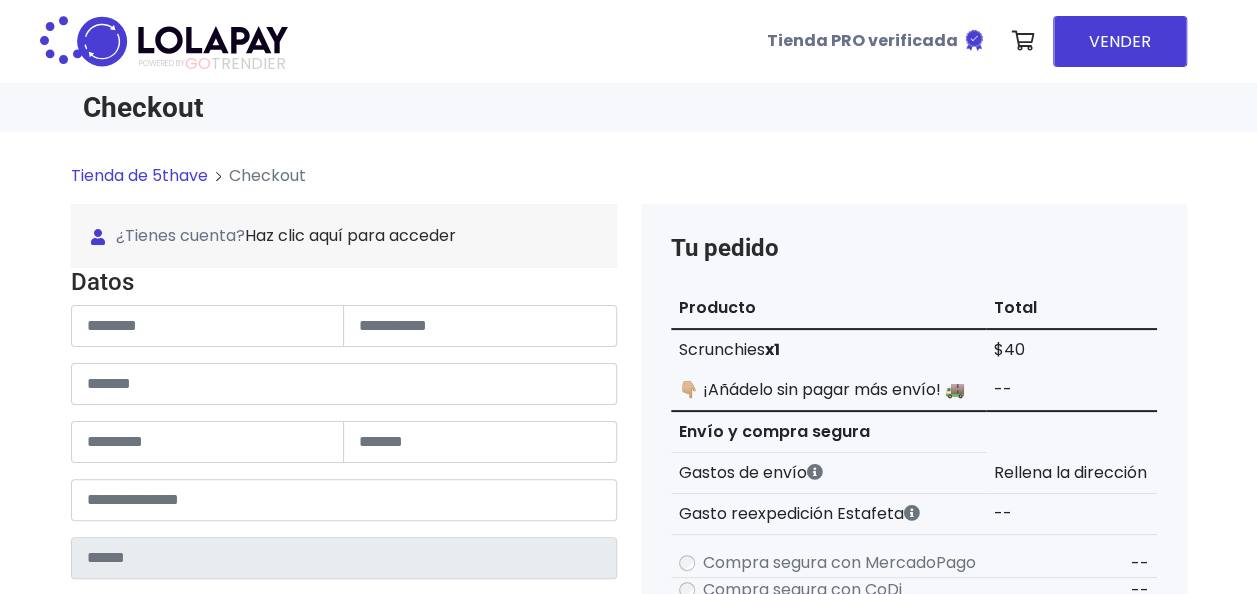 click on "**********" at bounding box center [344, 615] 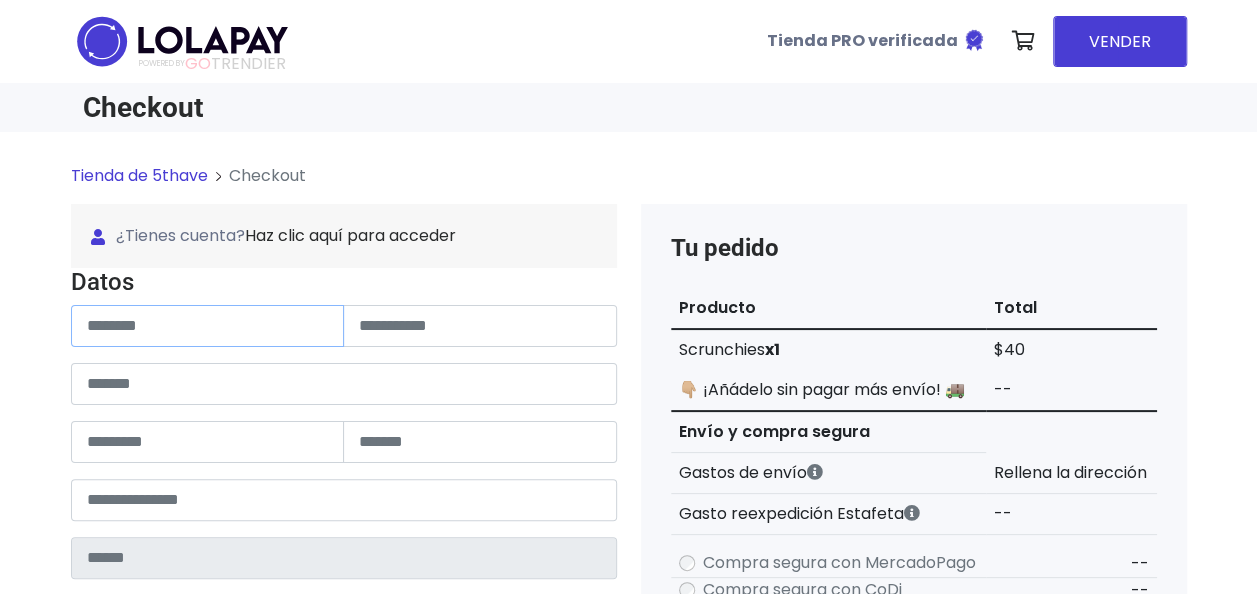 click at bounding box center (208, 326) 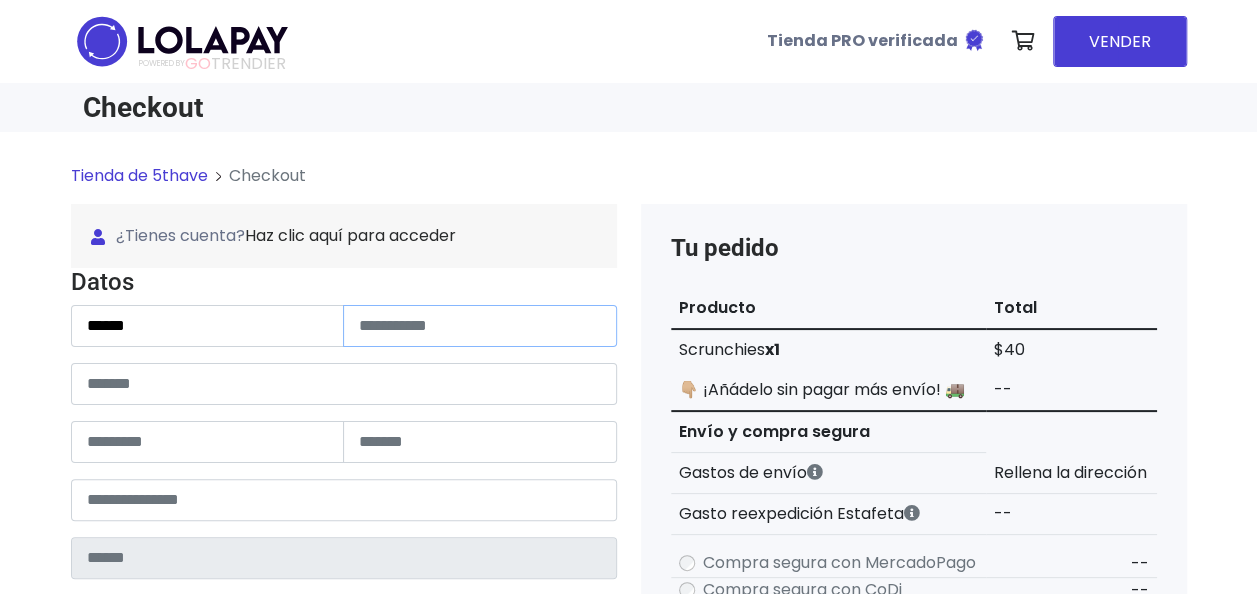 type on "**********" 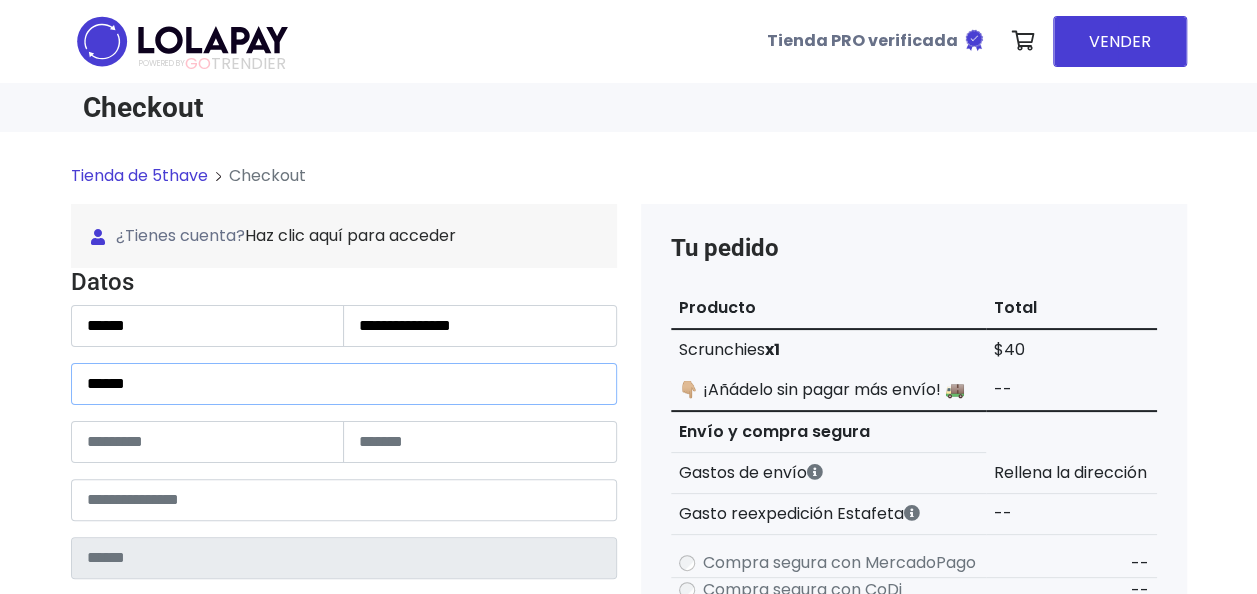 type on "****" 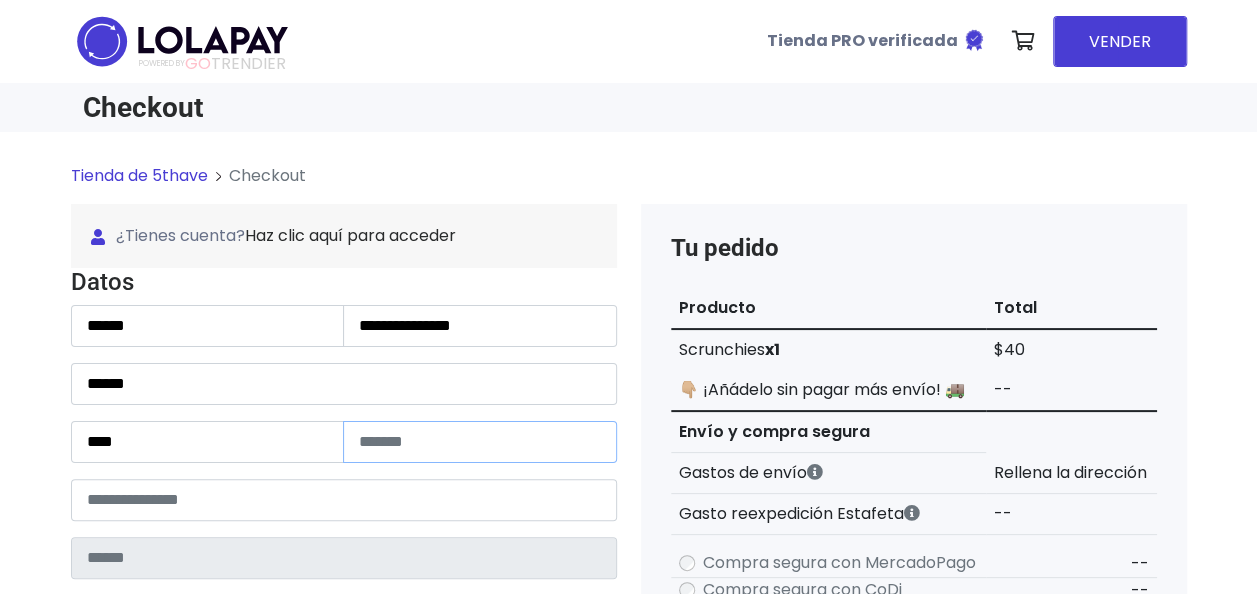 type on "*" 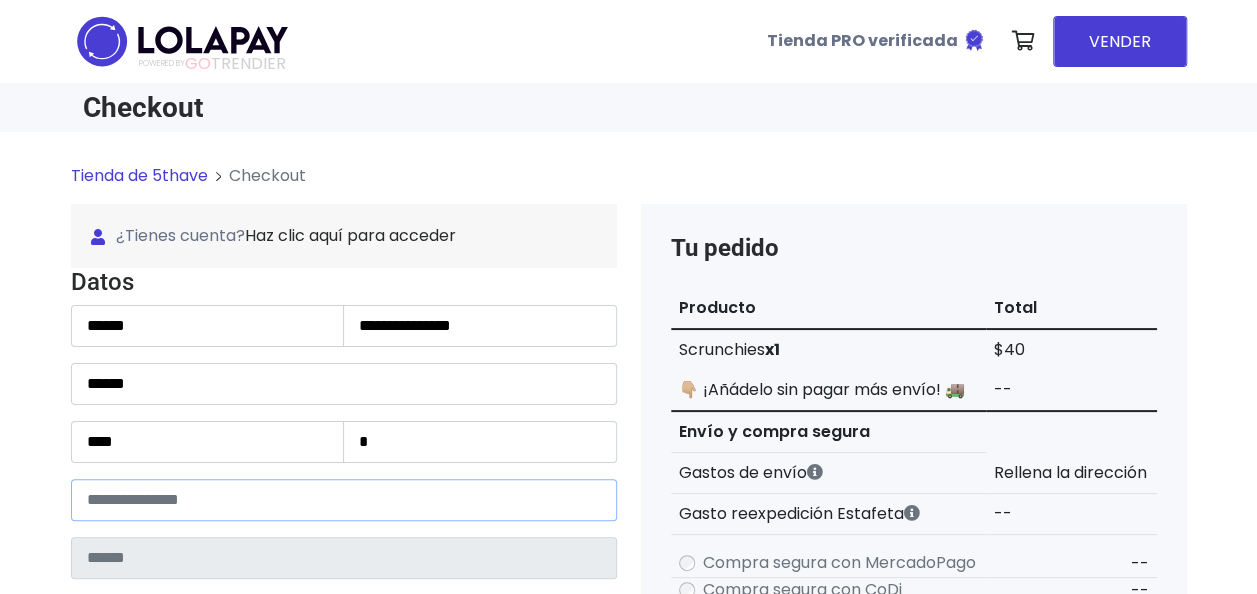 type on "*****" 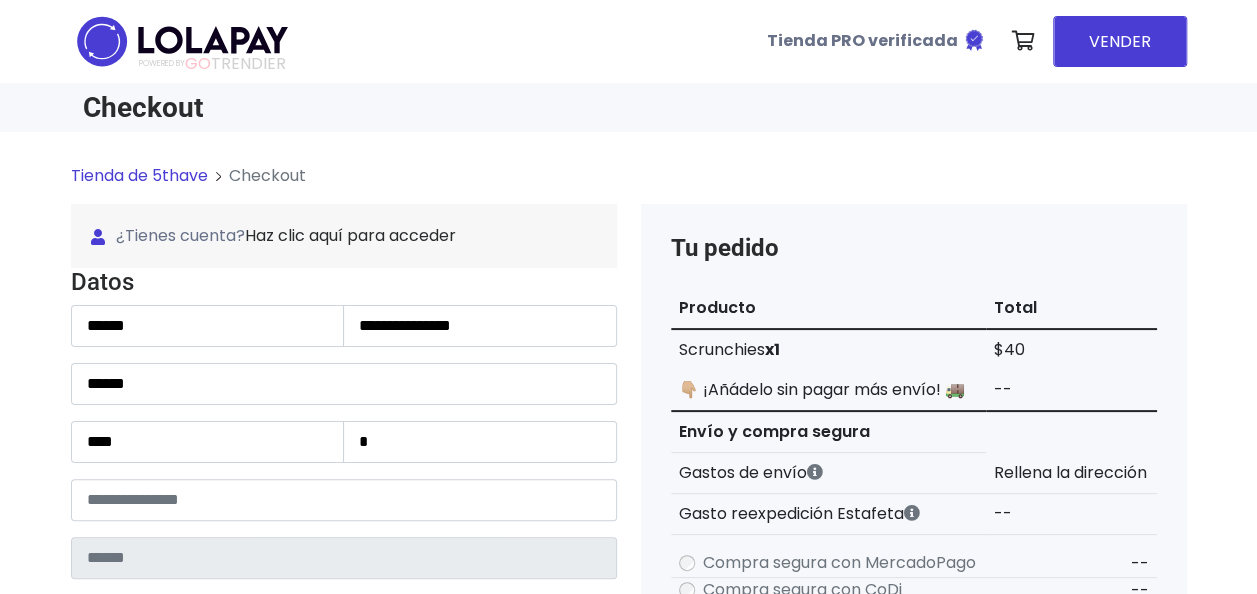 type on "**********" 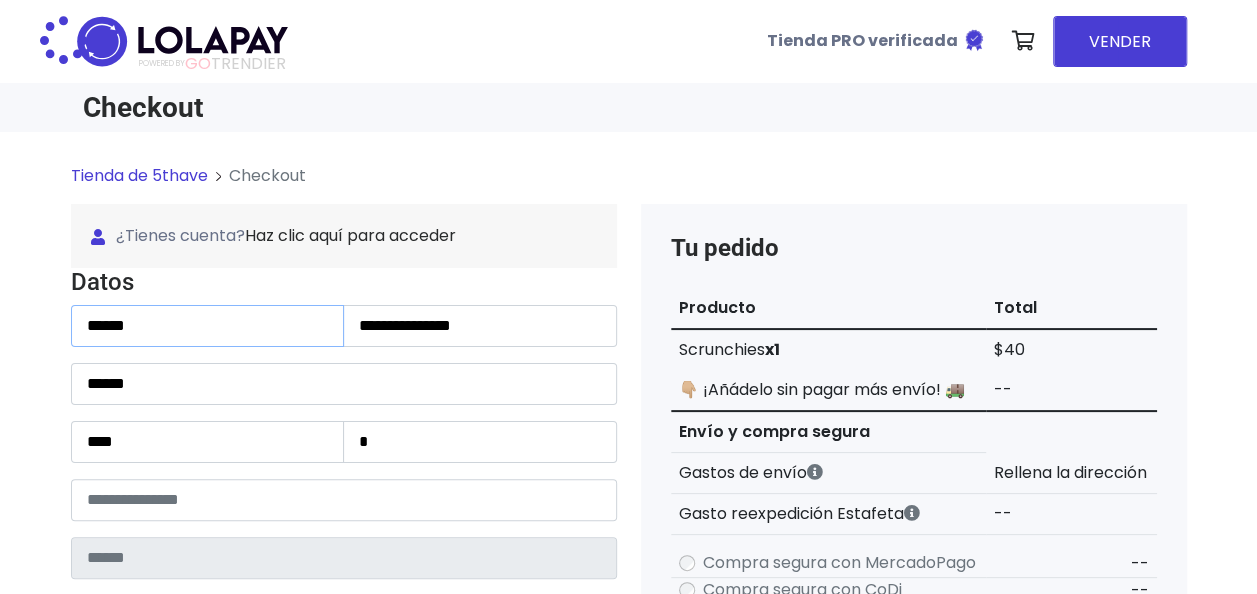 type on "******" 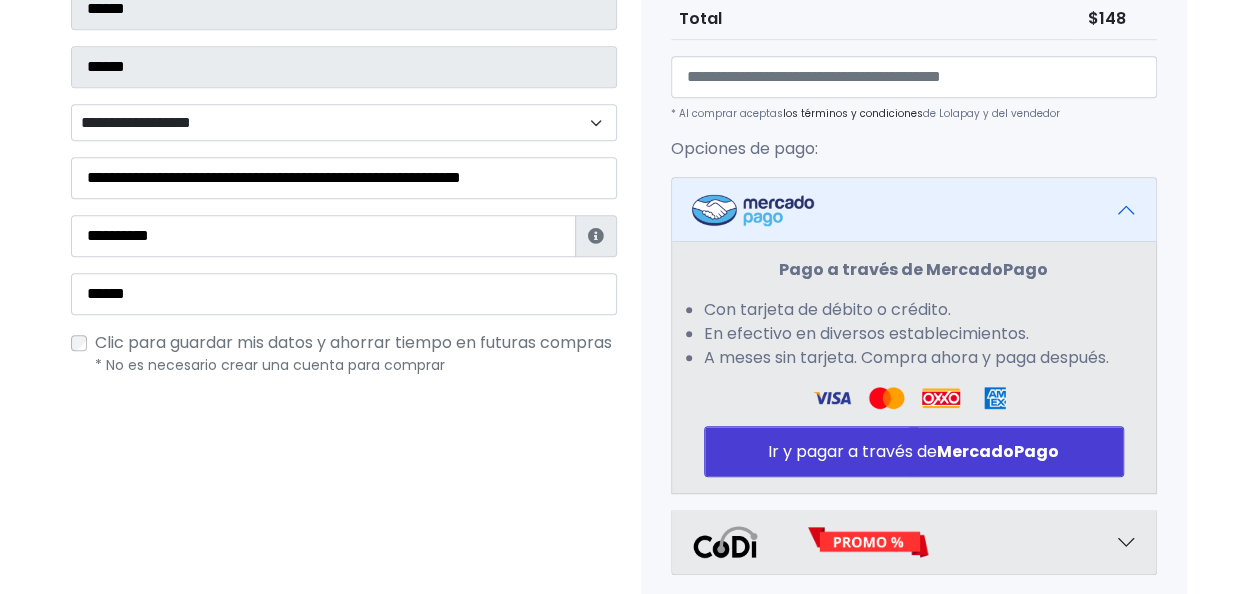 scroll, scrollTop: 572, scrollLeft: 0, axis: vertical 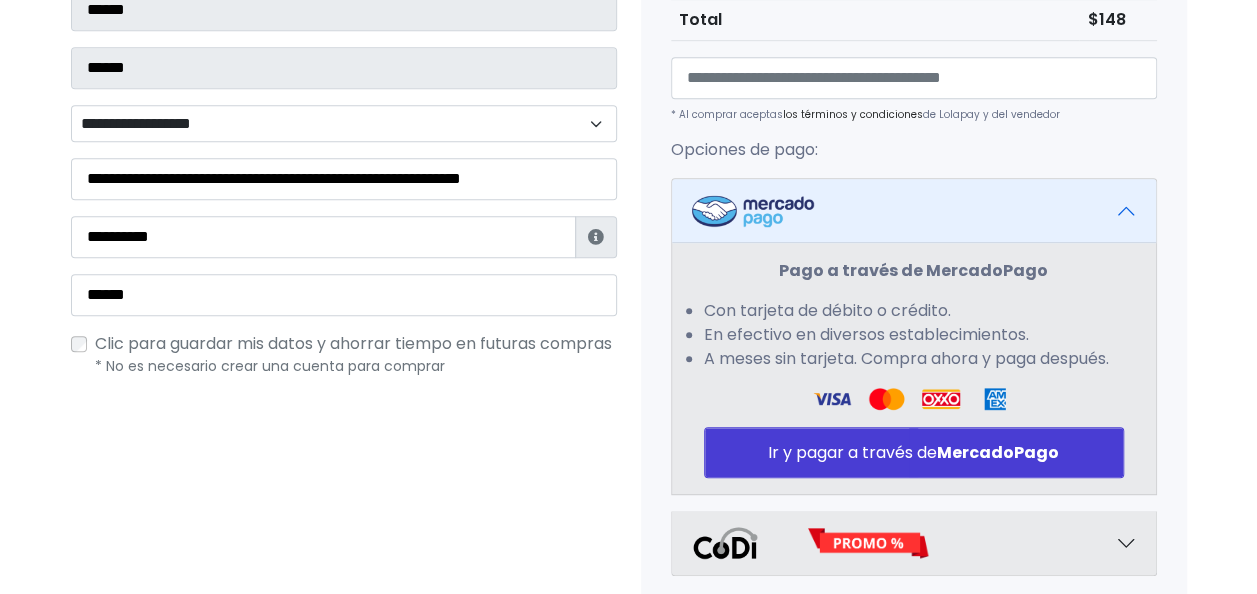 click on "**********" at bounding box center (344, 123) 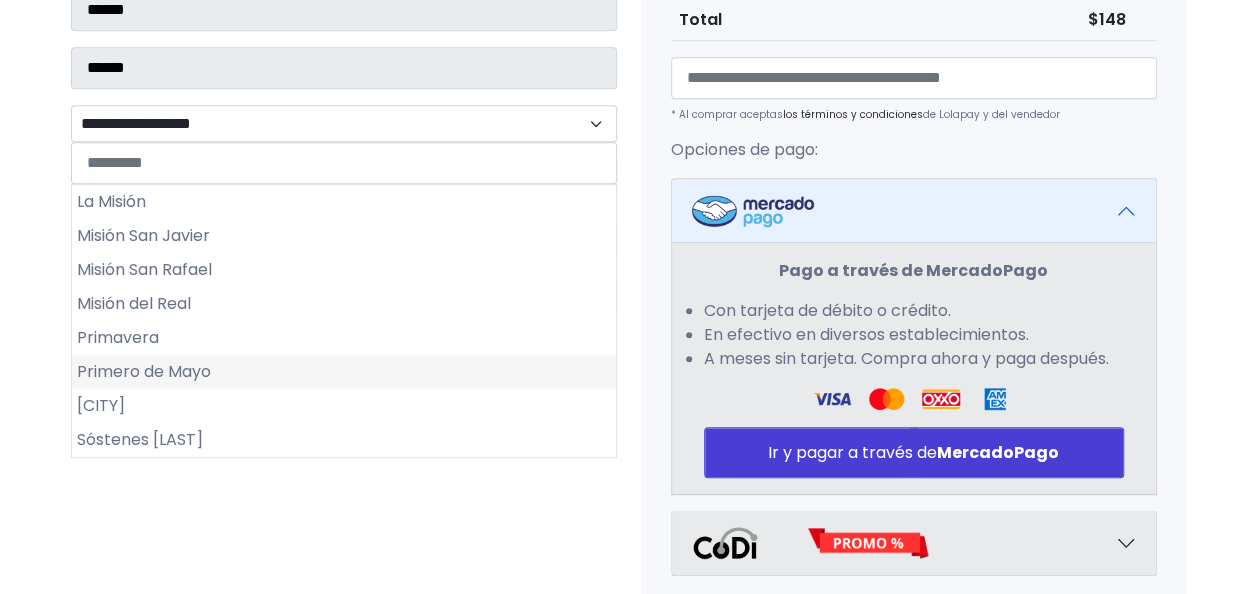 click on "Primero de Mayo" at bounding box center [344, 372] 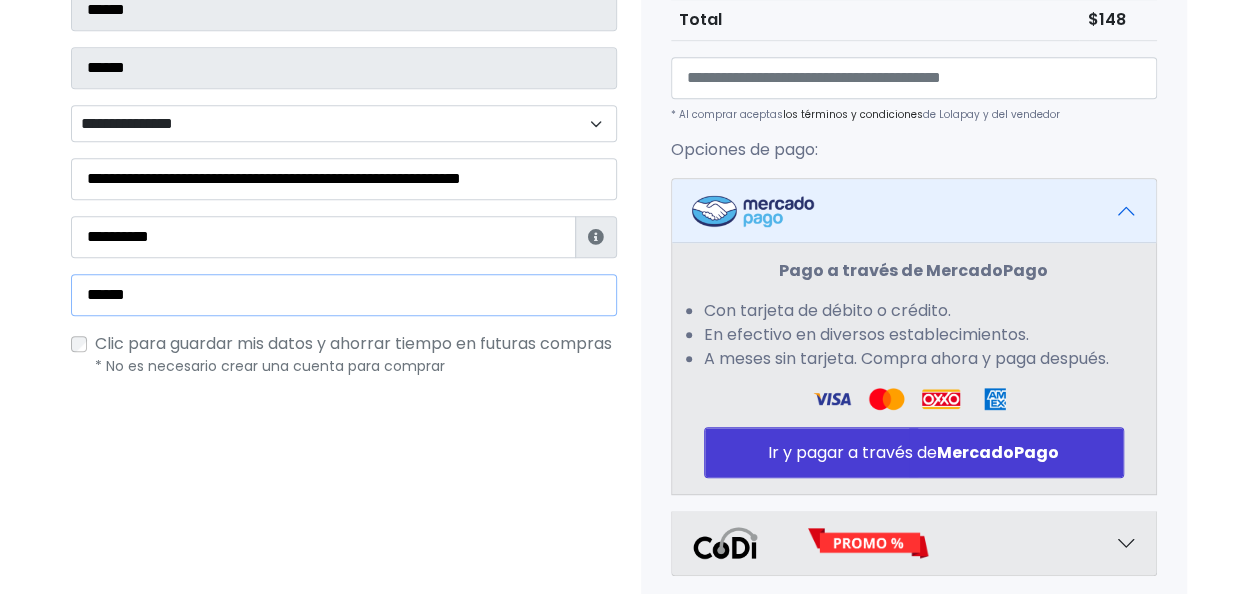 click on "******" at bounding box center [344, 295] 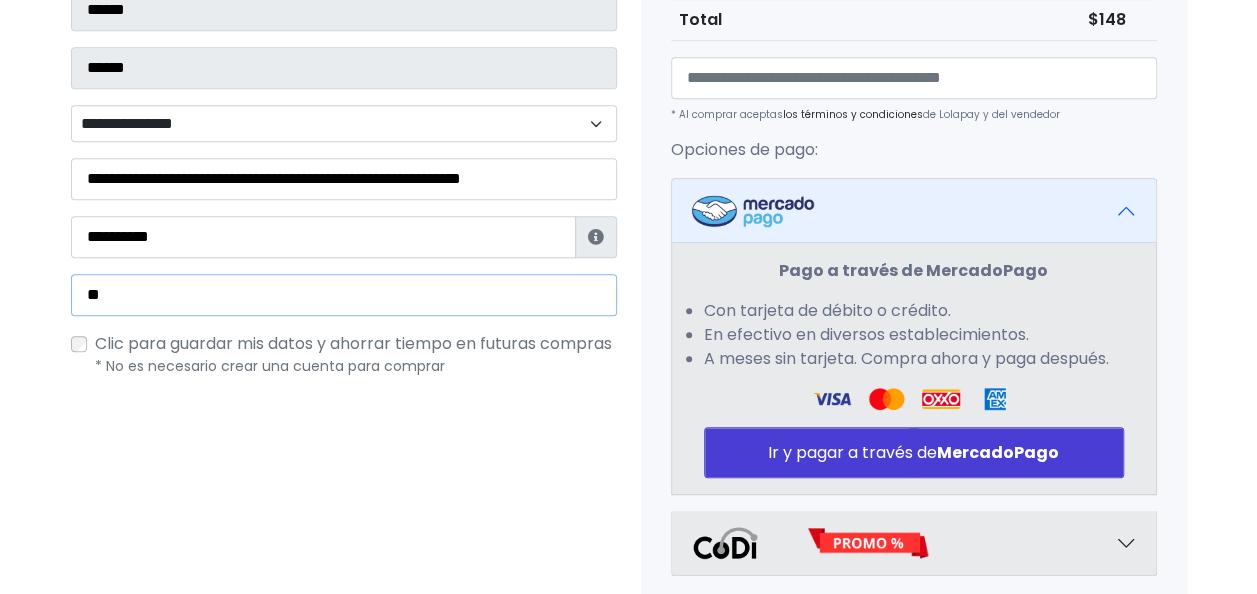 type on "*" 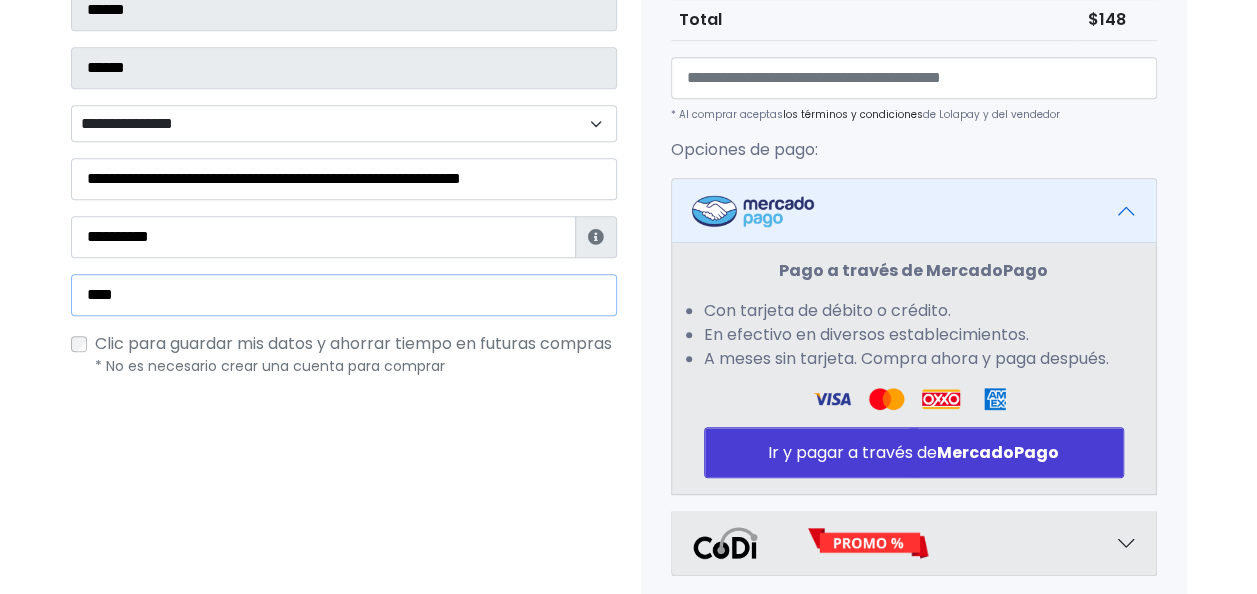 type on "**********" 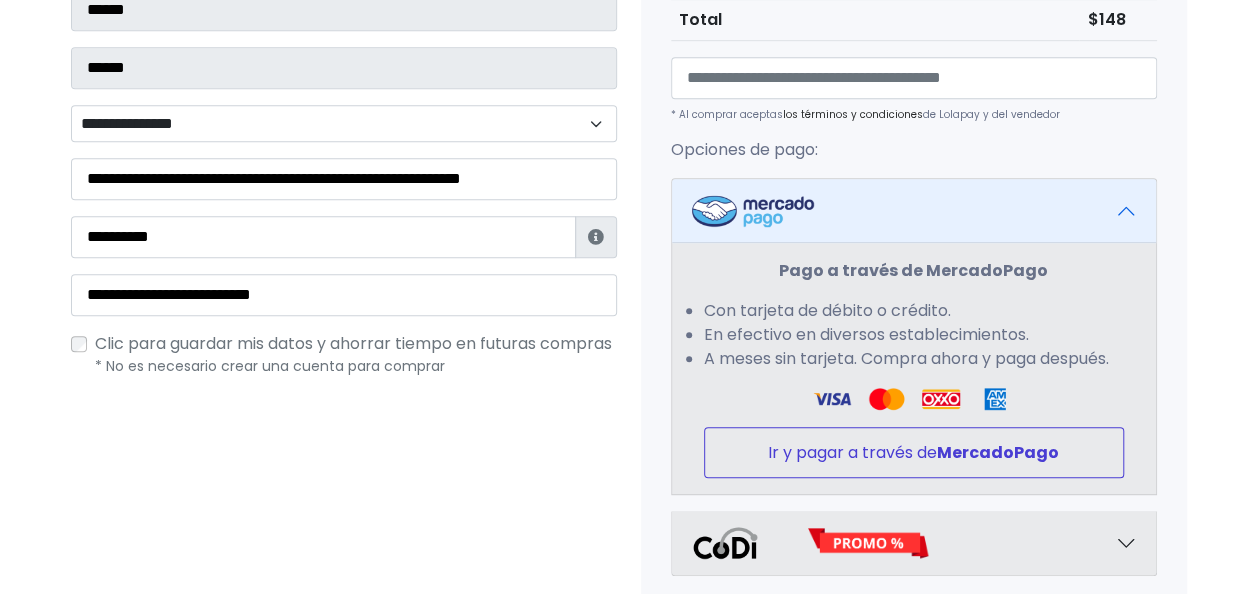 click on "Ir y pagar a través de  MercadoPago" at bounding box center [914, 452] 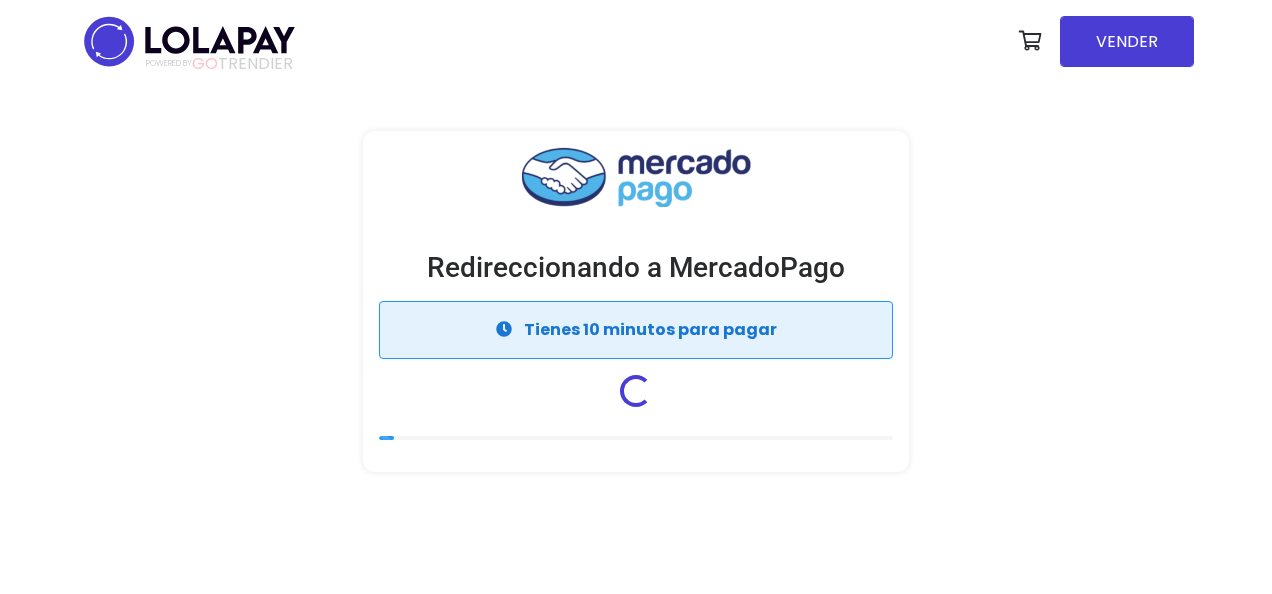 scroll, scrollTop: 0, scrollLeft: 0, axis: both 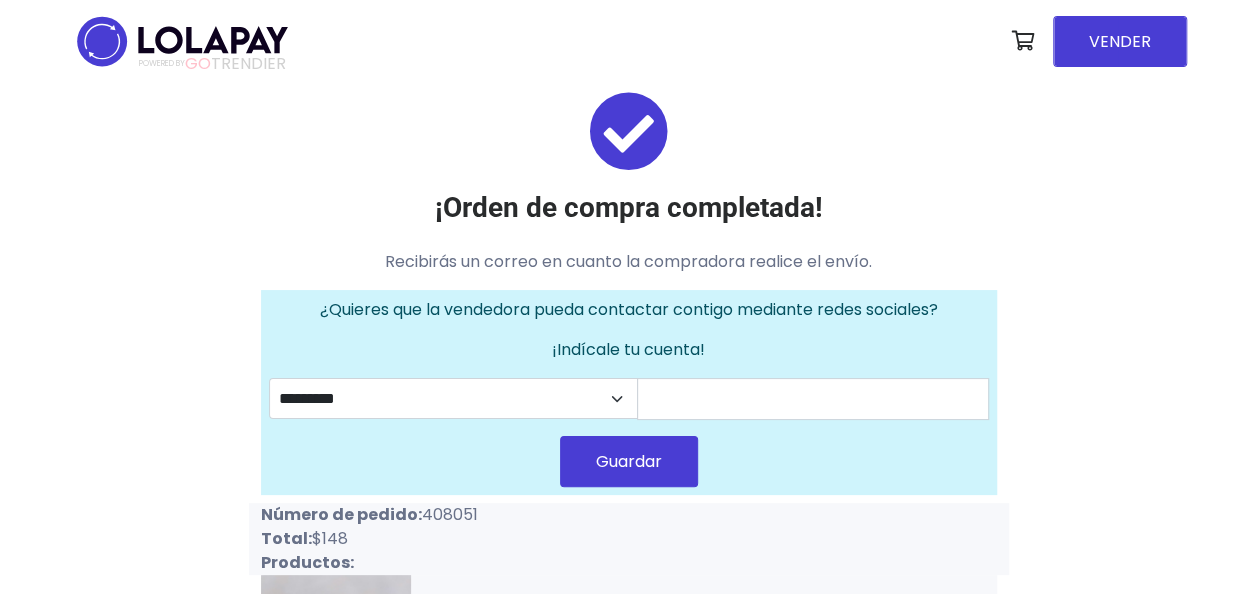 drag, startPoint x: 423, startPoint y: 510, endPoint x: 480, endPoint y: 518, distance: 57.558666 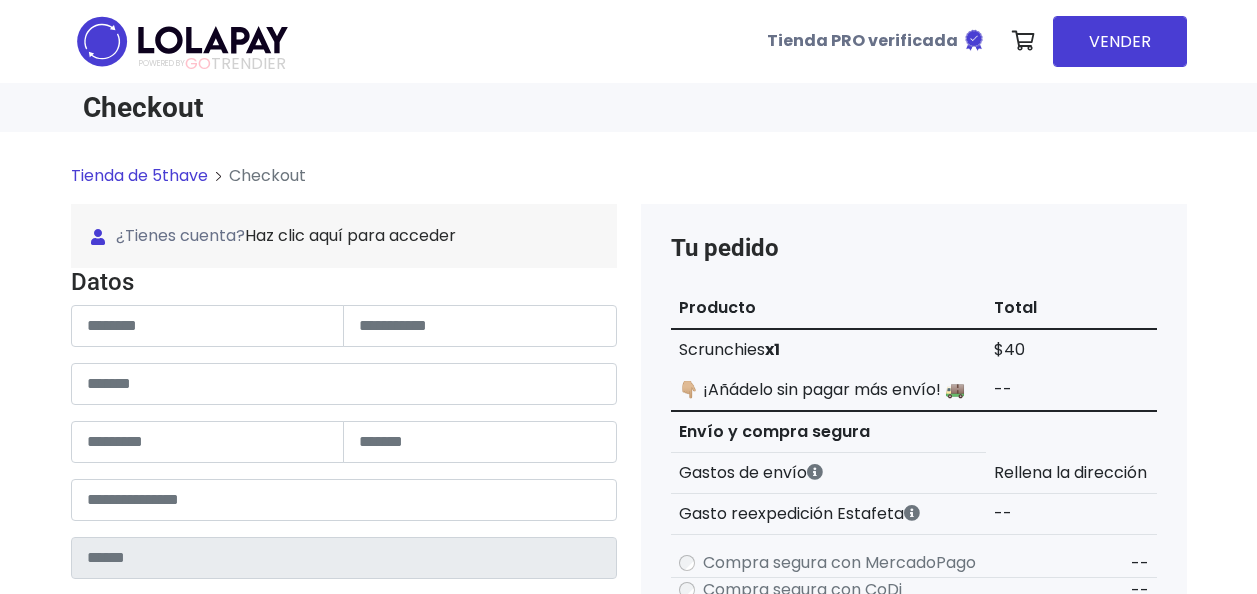 scroll, scrollTop: 0, scrollLeft: 0, axis: both 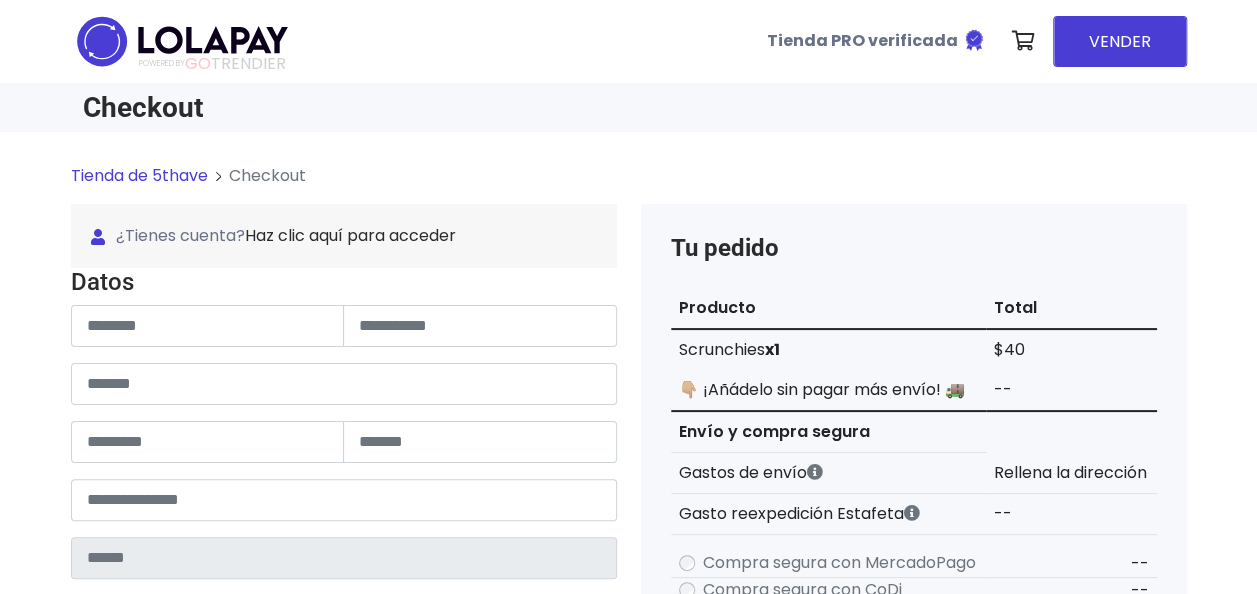 type on "******" 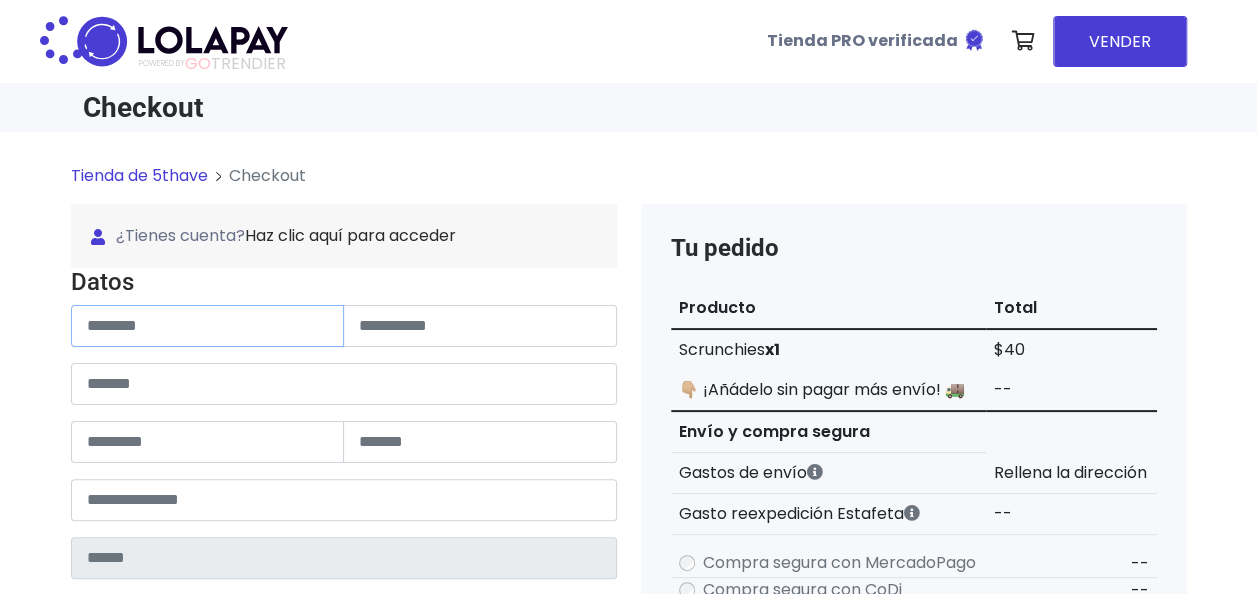 click at bounding box center [208, 326] 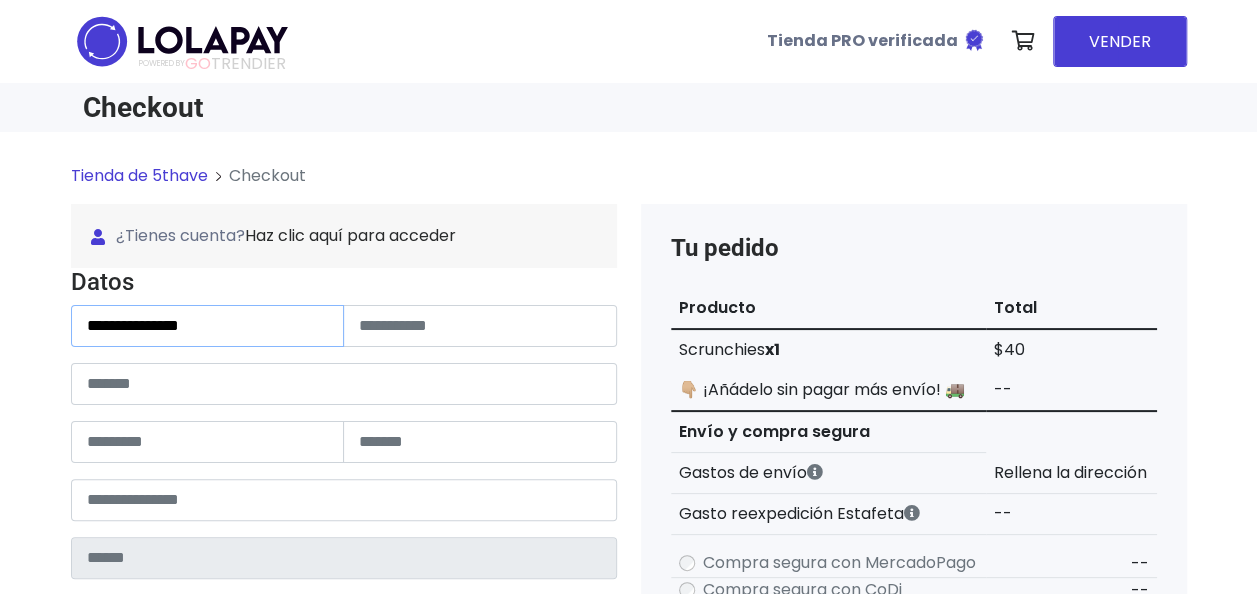 type on "**********" 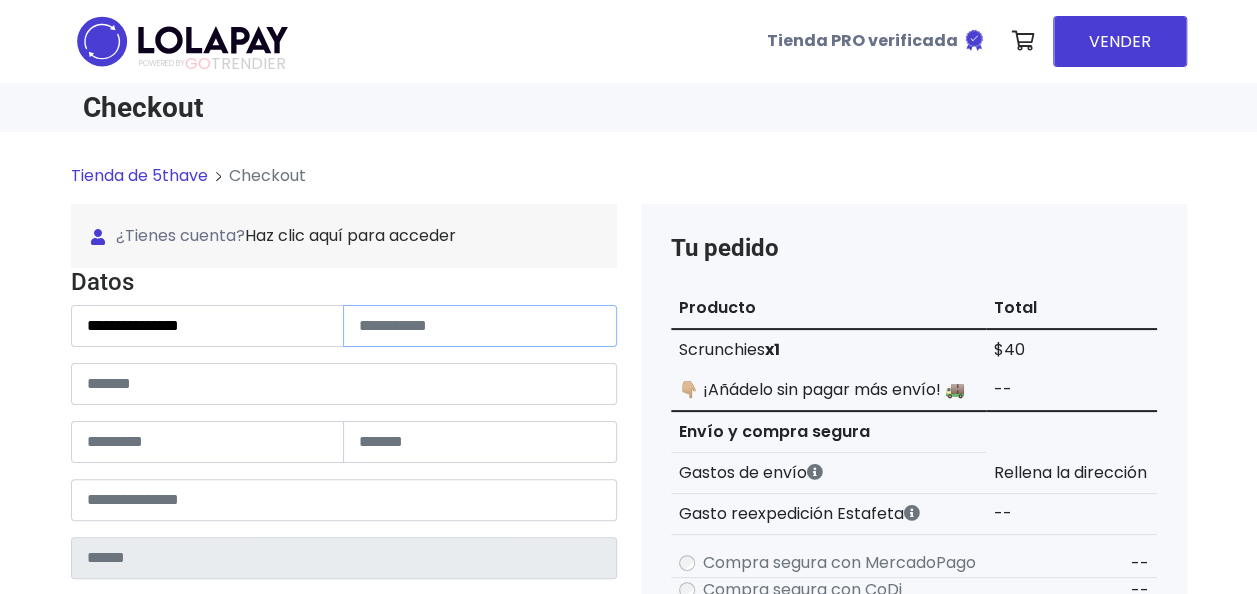 click at bounding box center (480, 326) 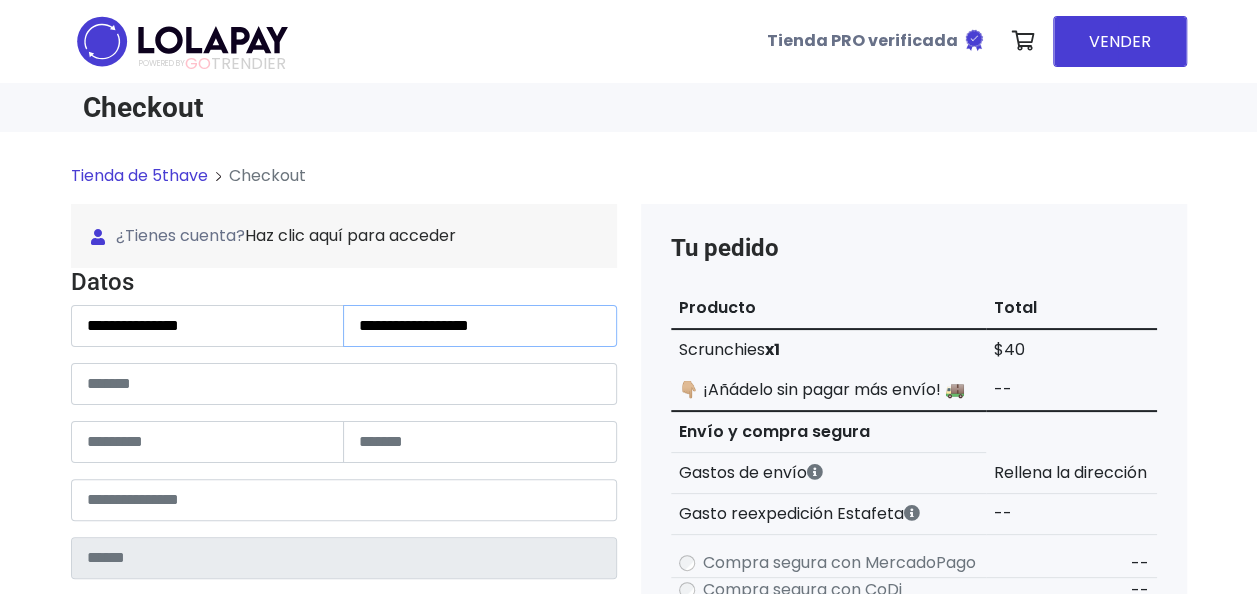 type on "**********" 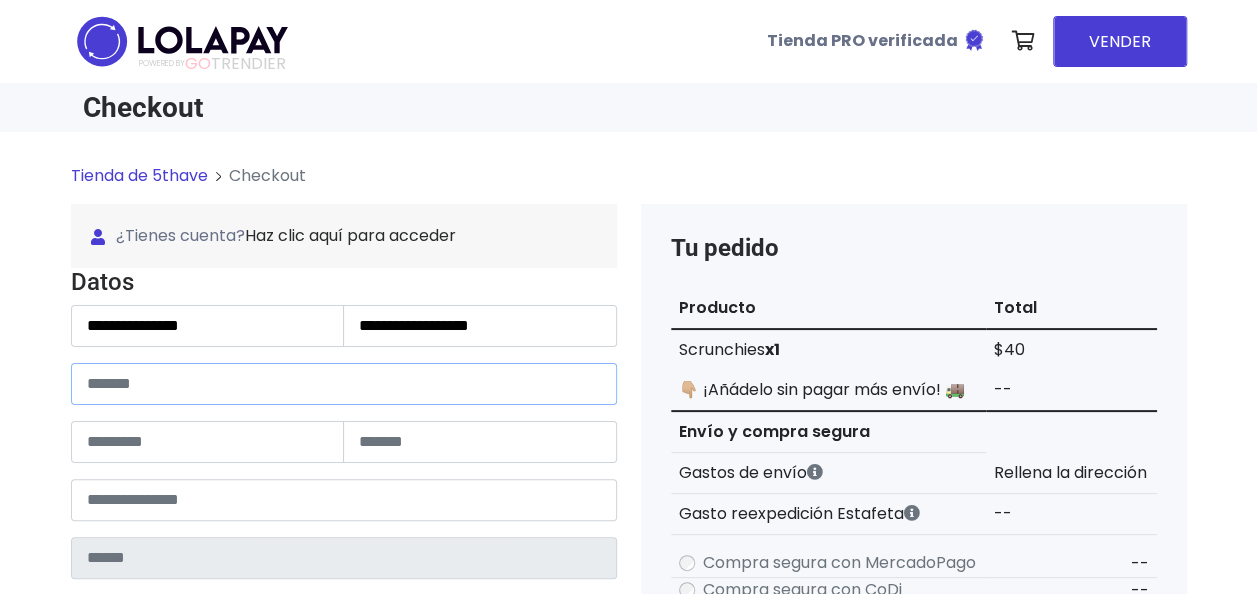 click at bounding box center (344, 384) 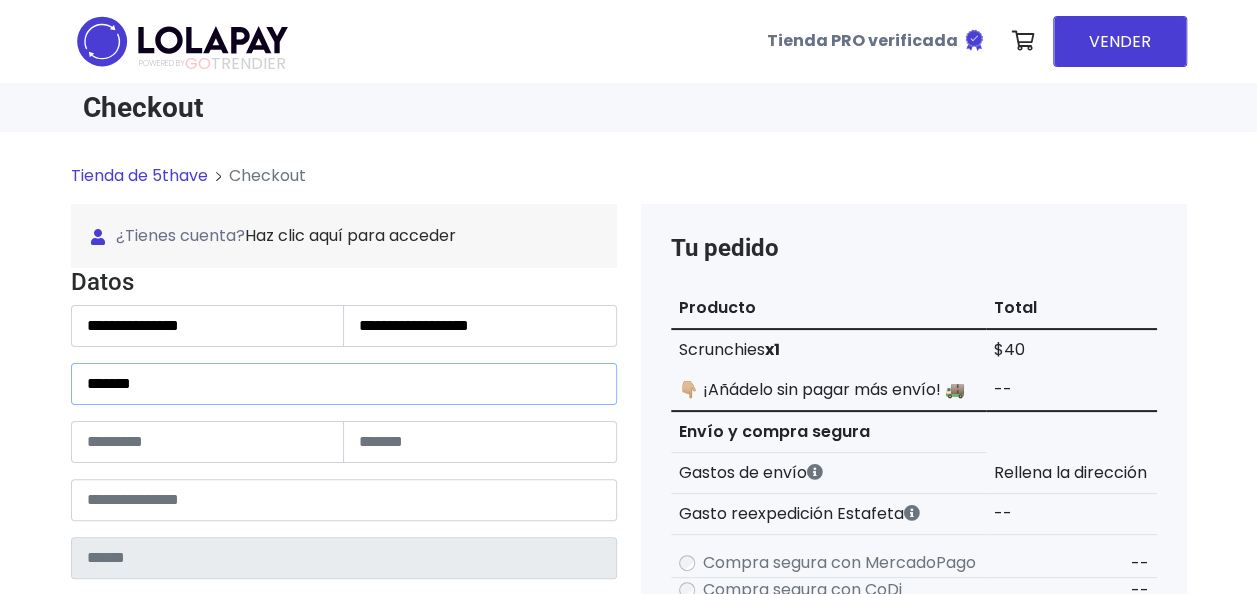 type on "*******" 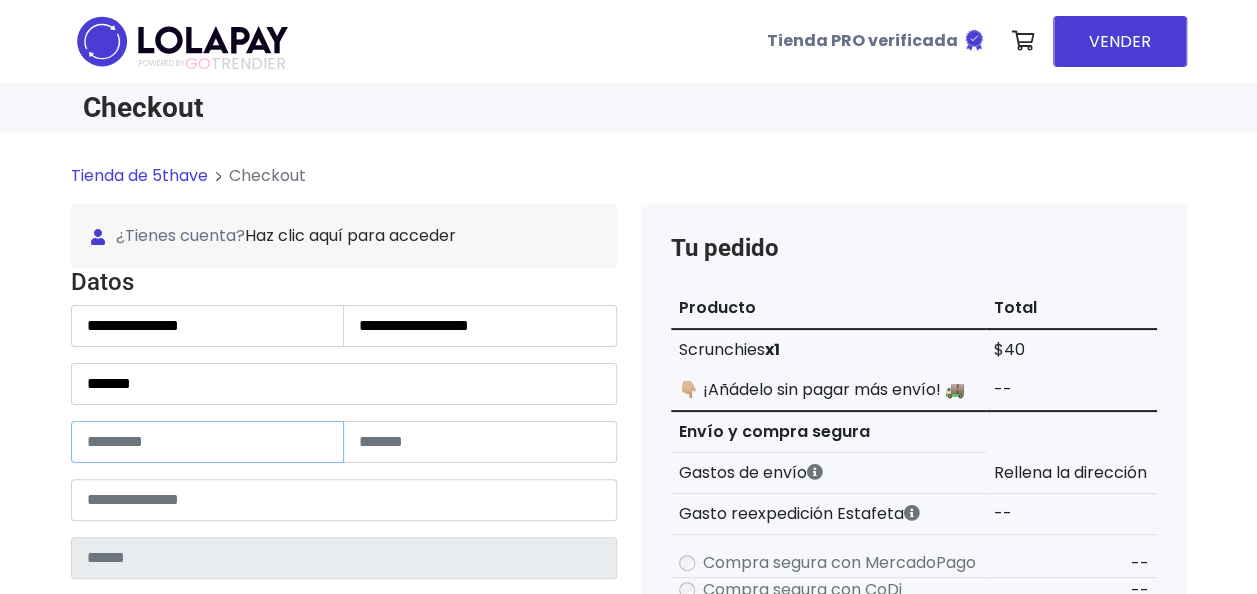 click at bounding box center (208, 442) 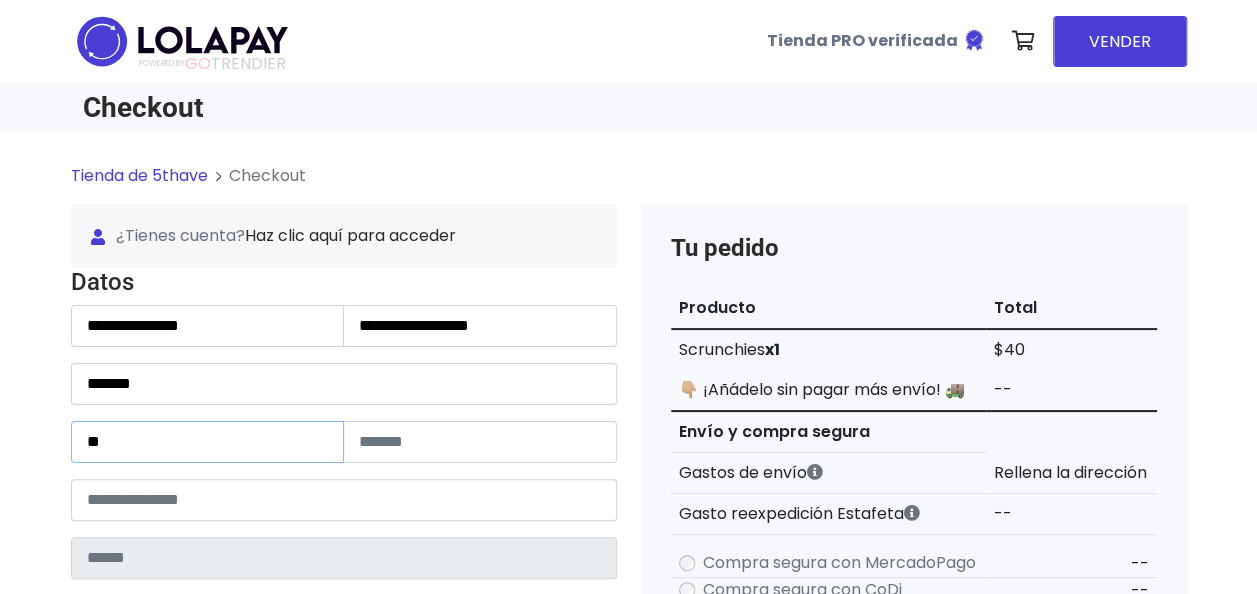 type on "**" 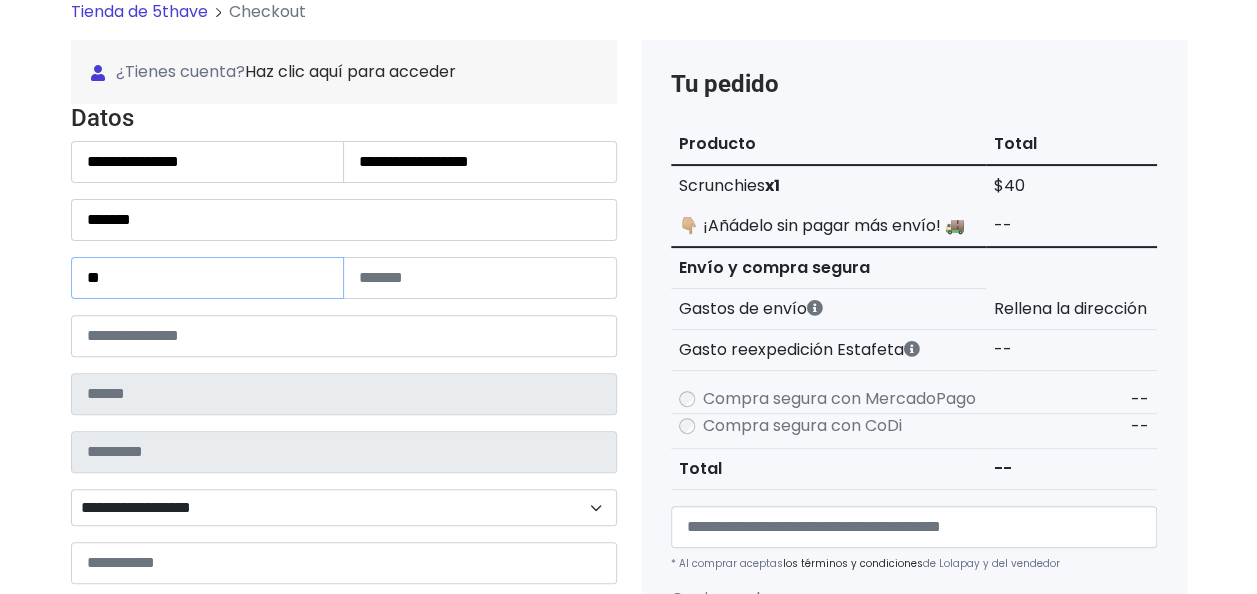 scroll, scrollTop: 176, scrollLeft: 0, axis: vertical 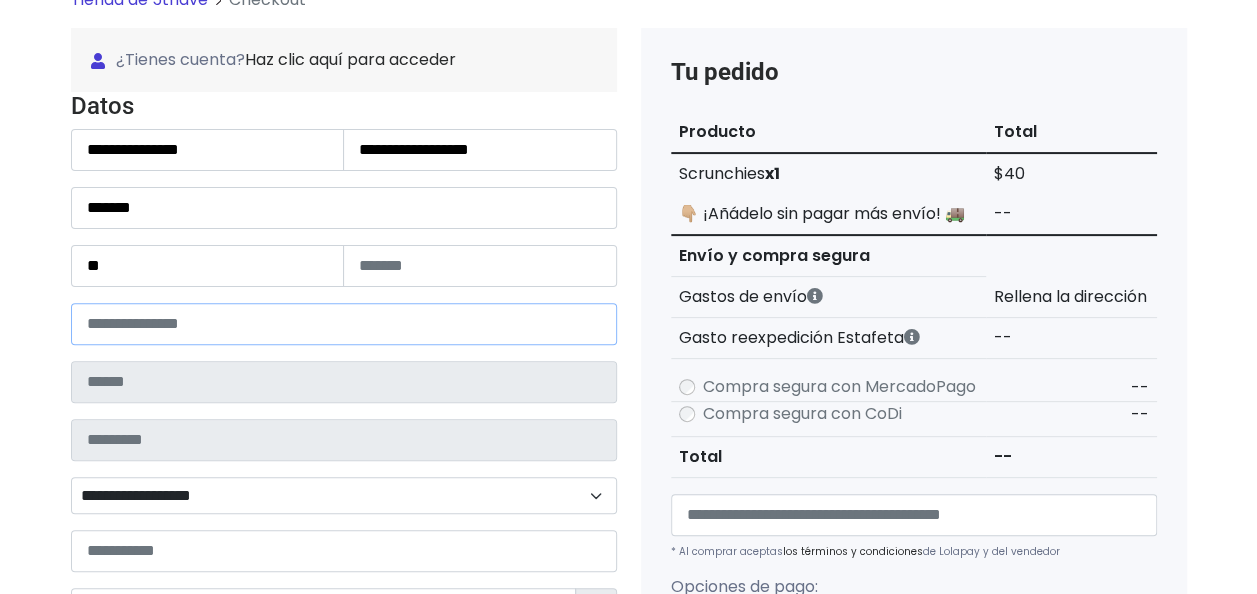 click at bounding box center (344, 324) 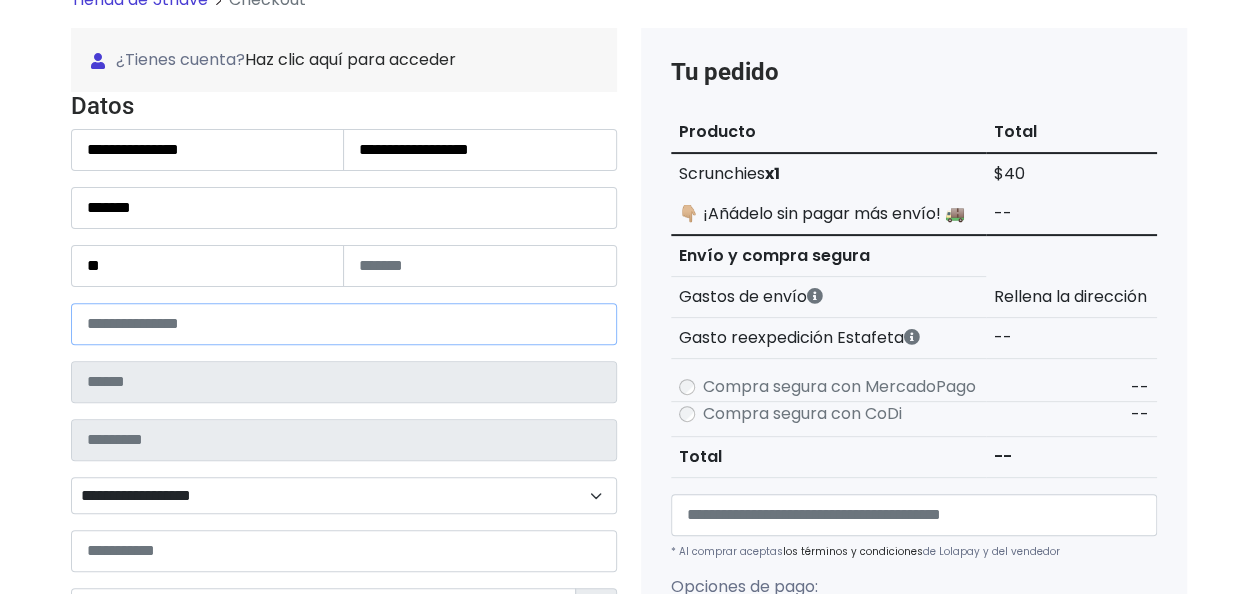 type on "*****" 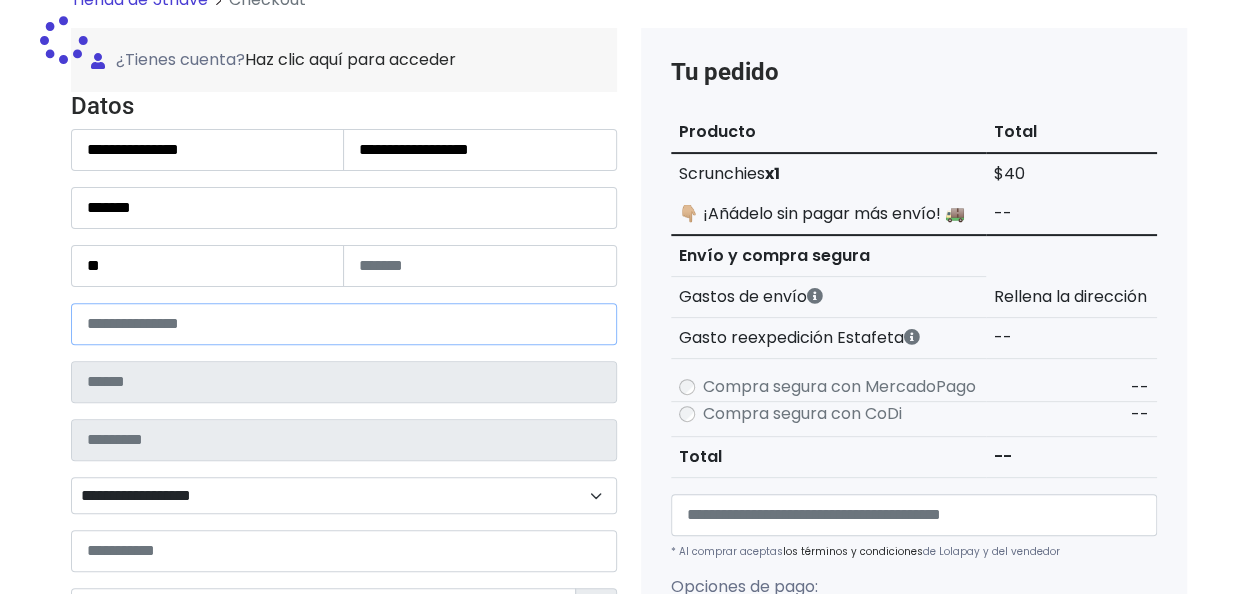 type on "**********" 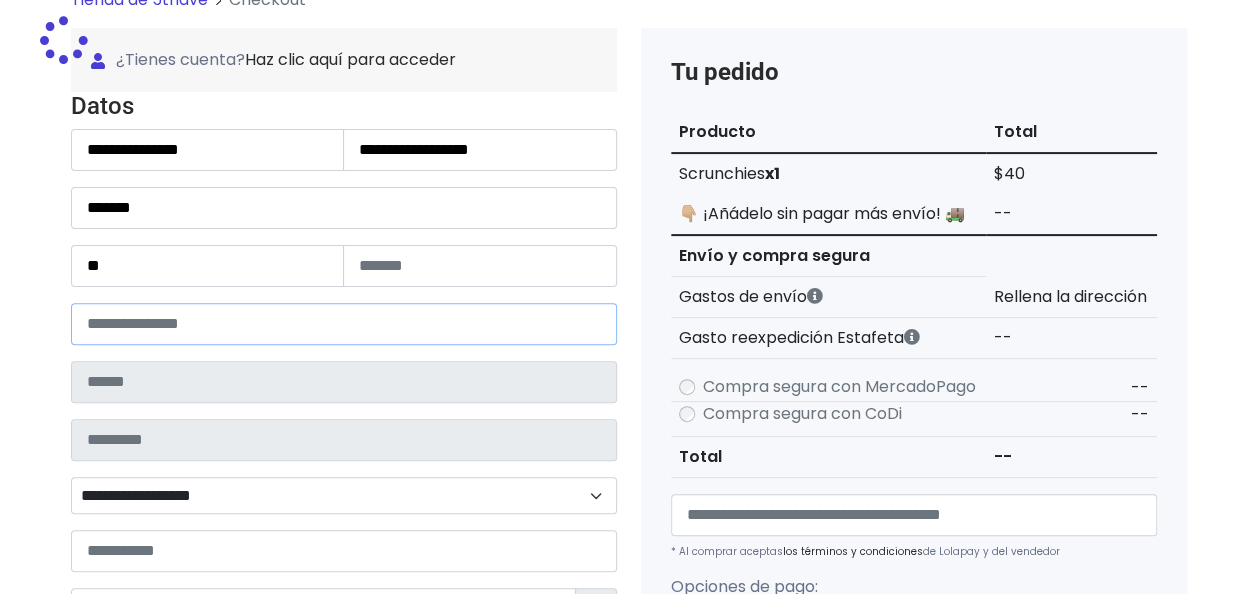 type on "**********" 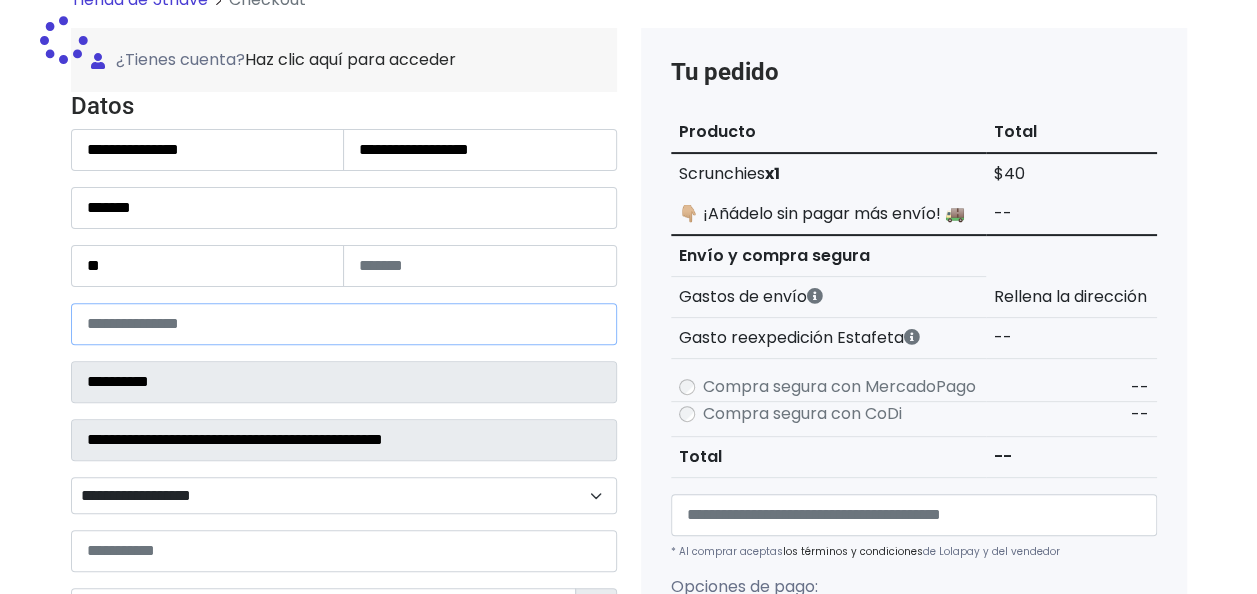 select 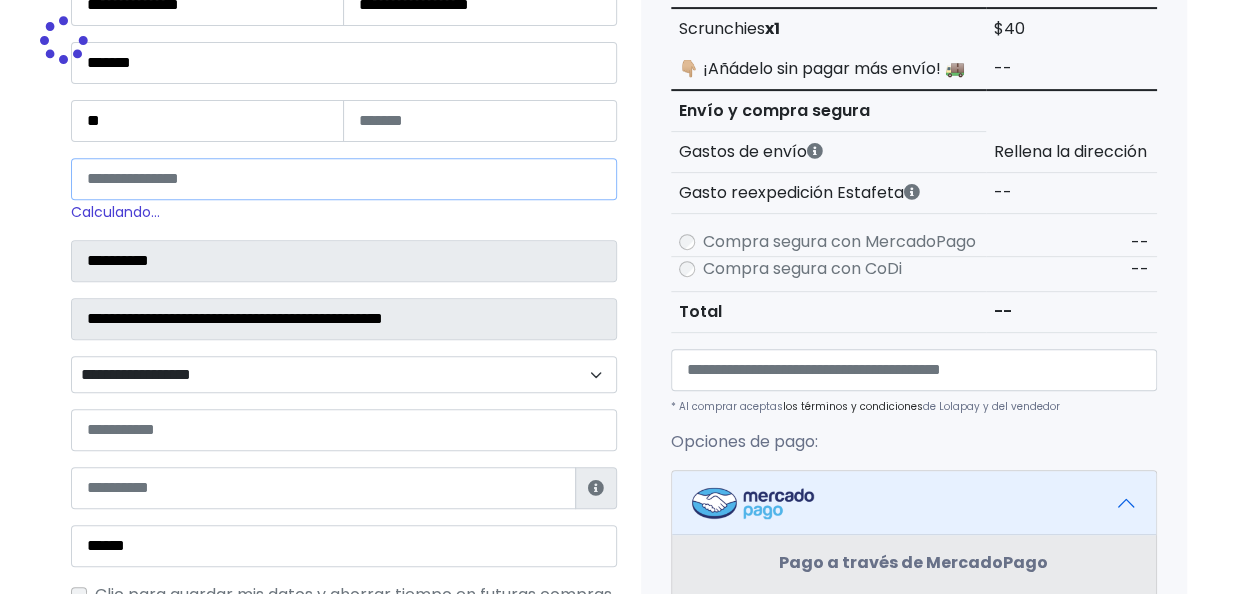scroll, scrollTop: 322, scrollLeft: 0, axis: vertical 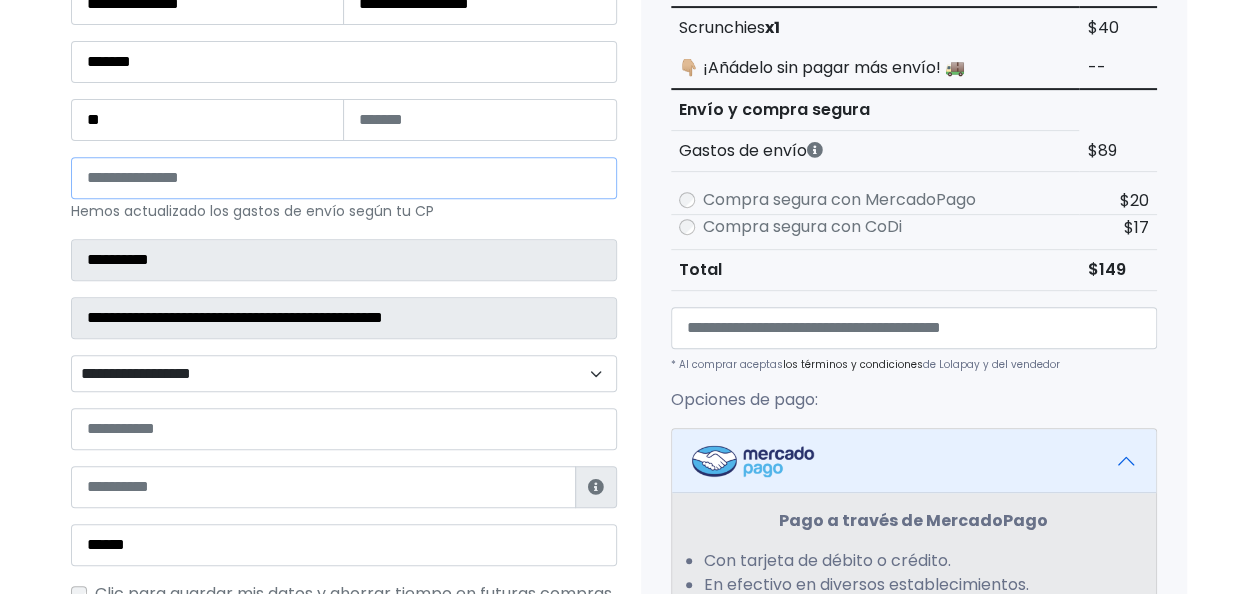 type on "*****" 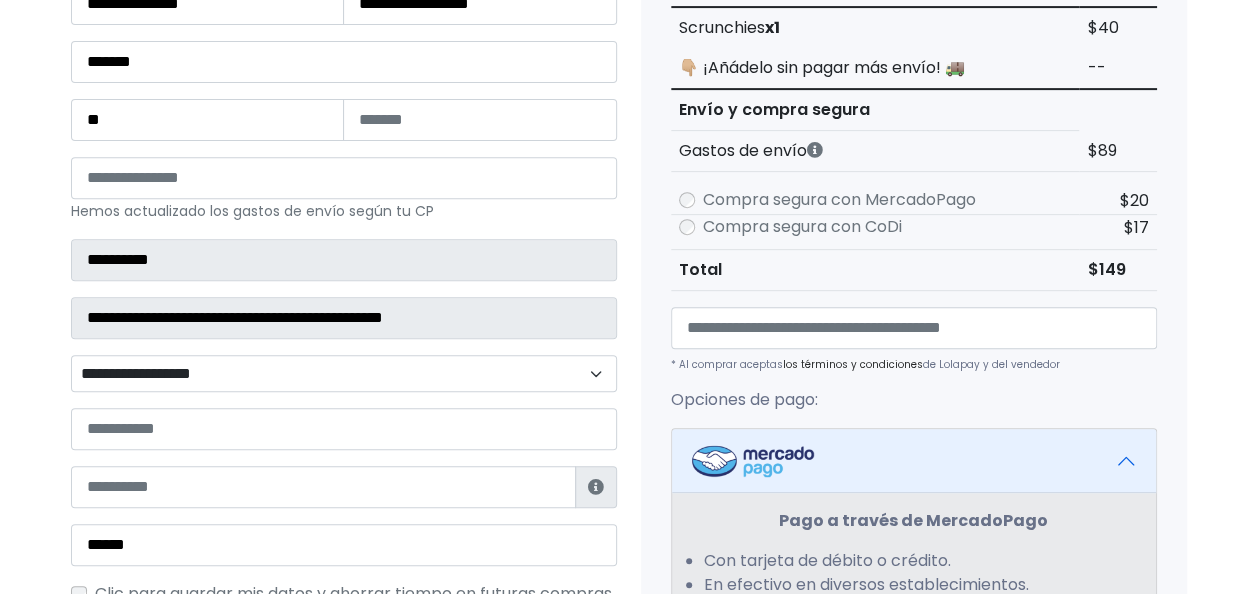 click on "**********" at bounding box center (344, 373) 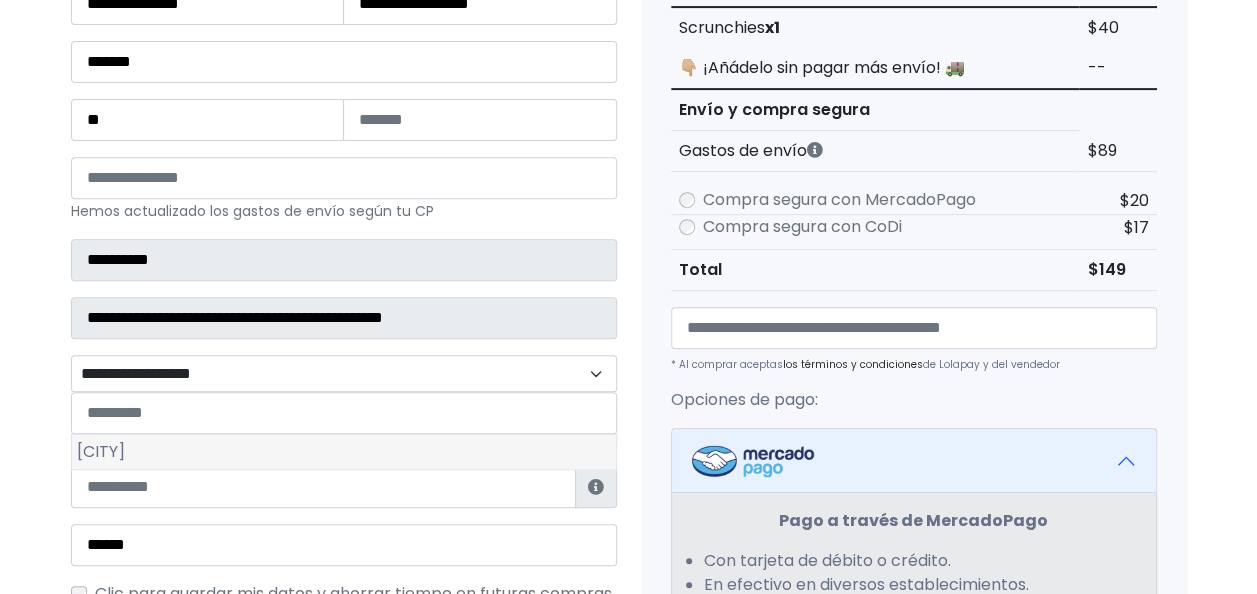 click on "Centro Dolores Hidalgo" at bounding box center [344, 452] 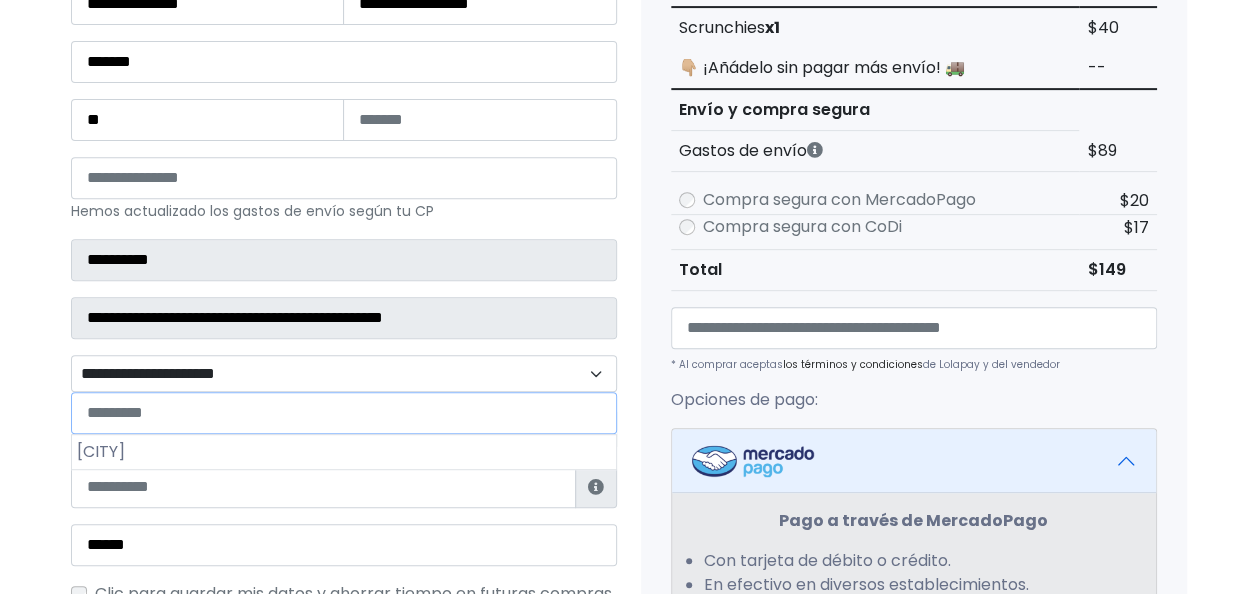 click on "**********" at bounding box center (344, 373) 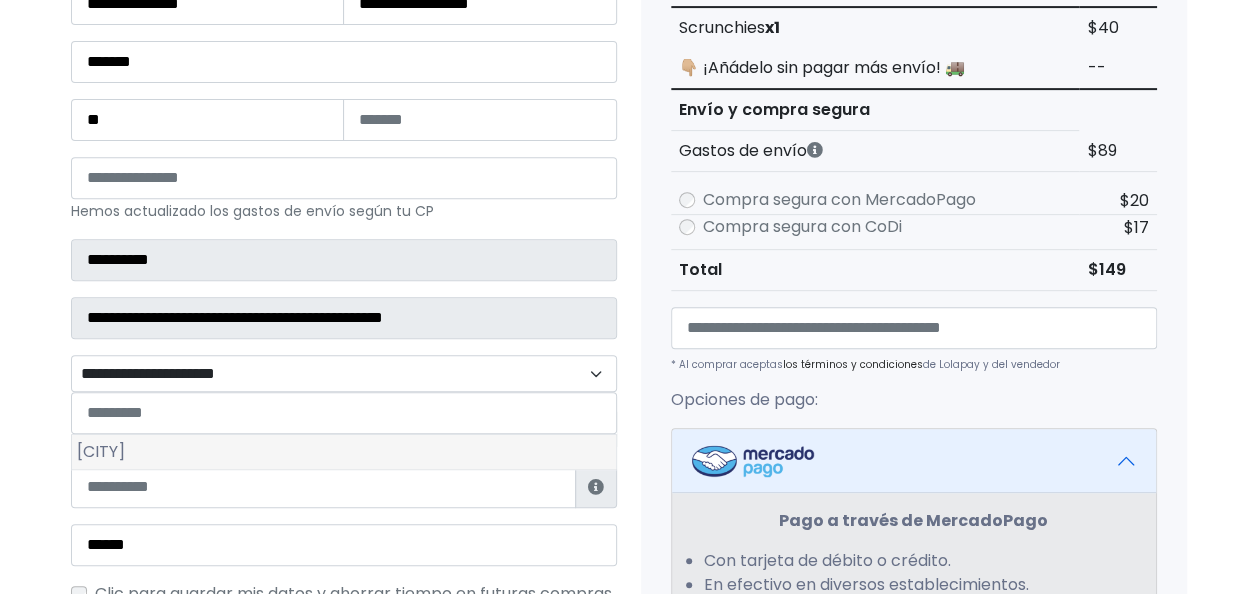 click on "Centro Dolores Hidalgo" at bounding box center [344, 452] 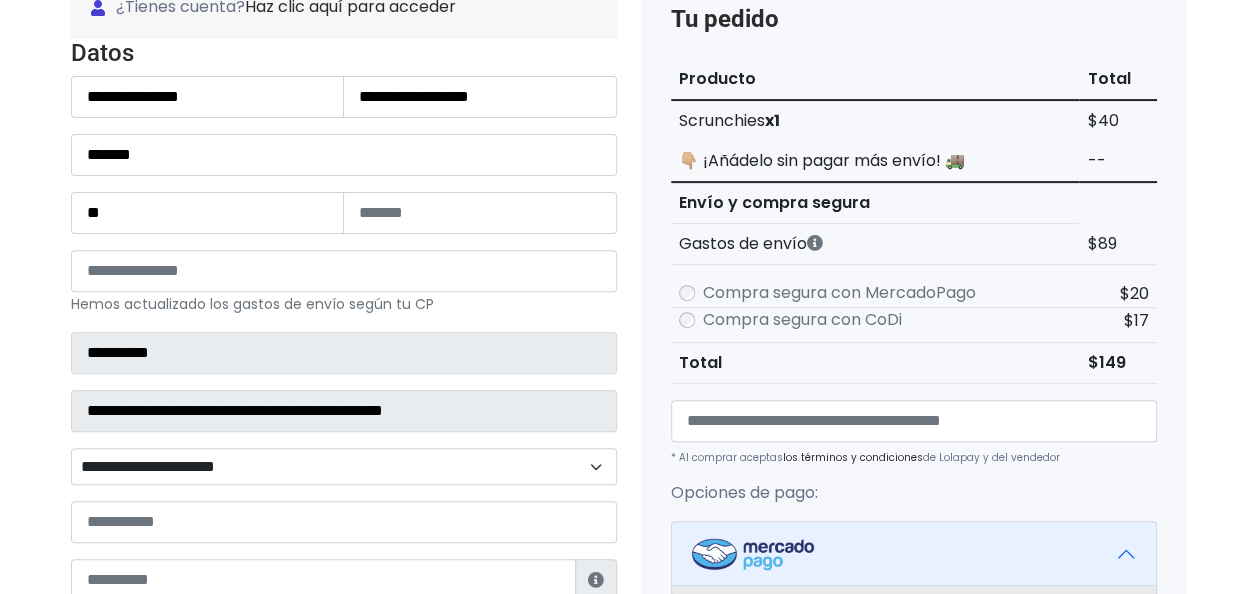 scroll, scrollTop: 230, scrollLeft: 0, axis: vertical 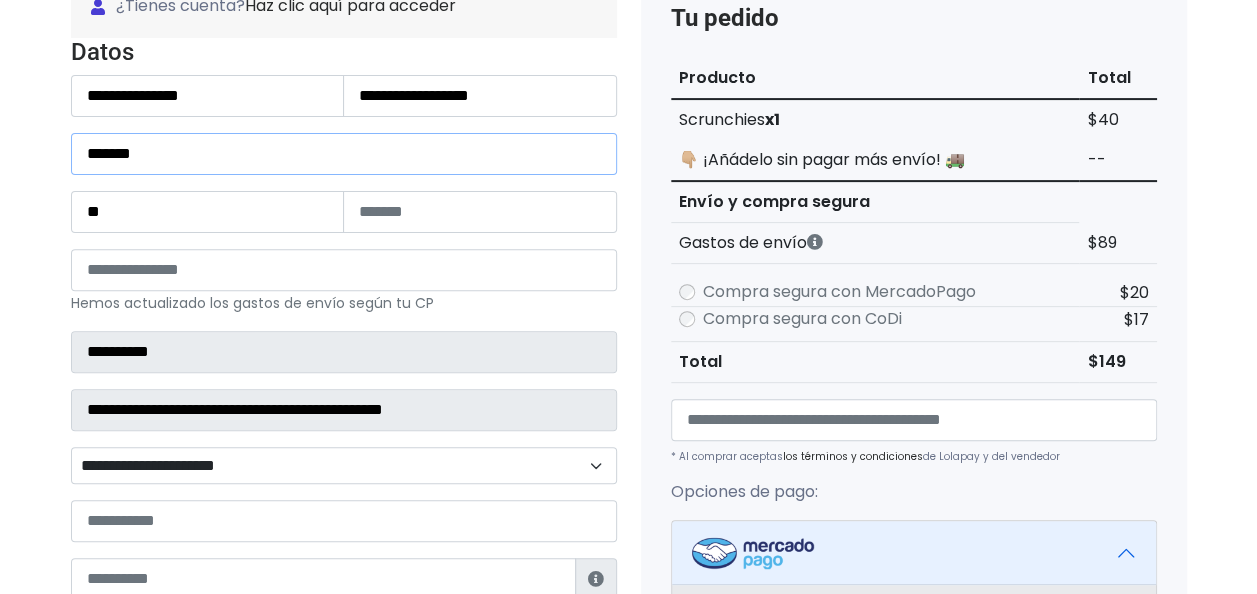 click on "*******" at bounding box center (344, 154) 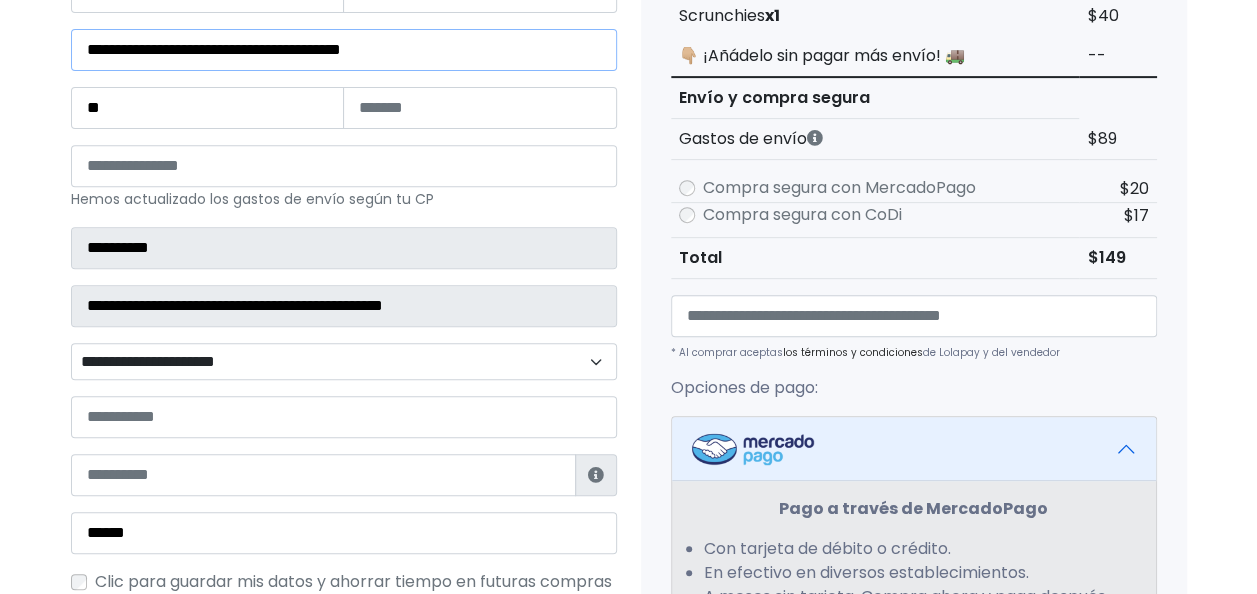 scroll, scrollTop: 340, scrollLeft: 0, axis: vertical 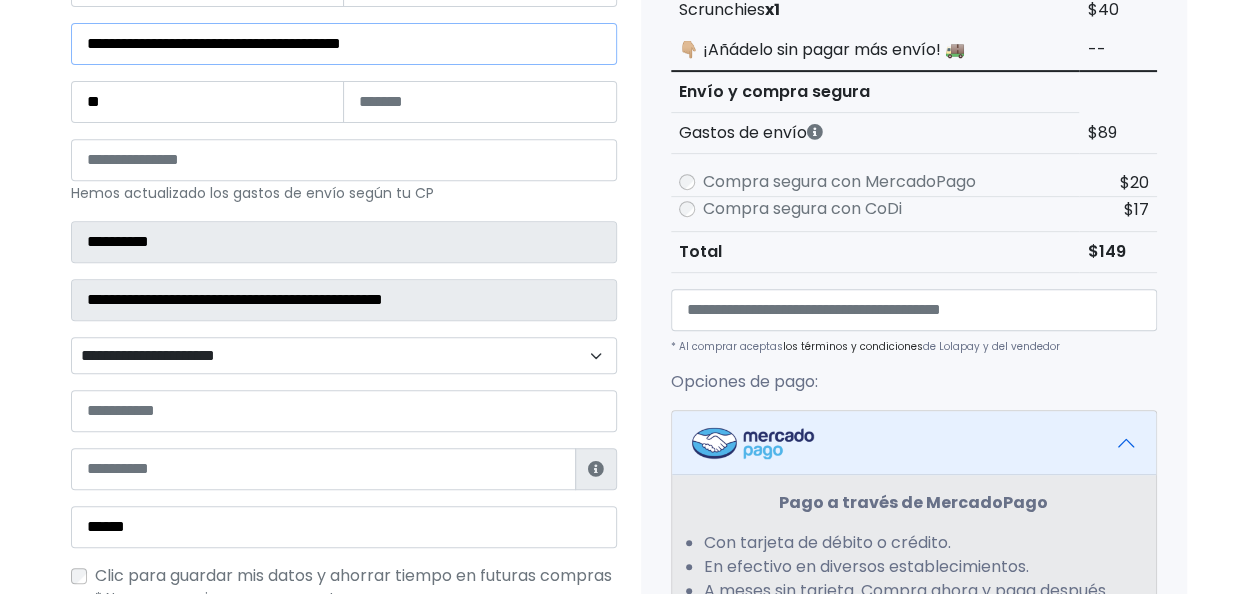 type on "**********" 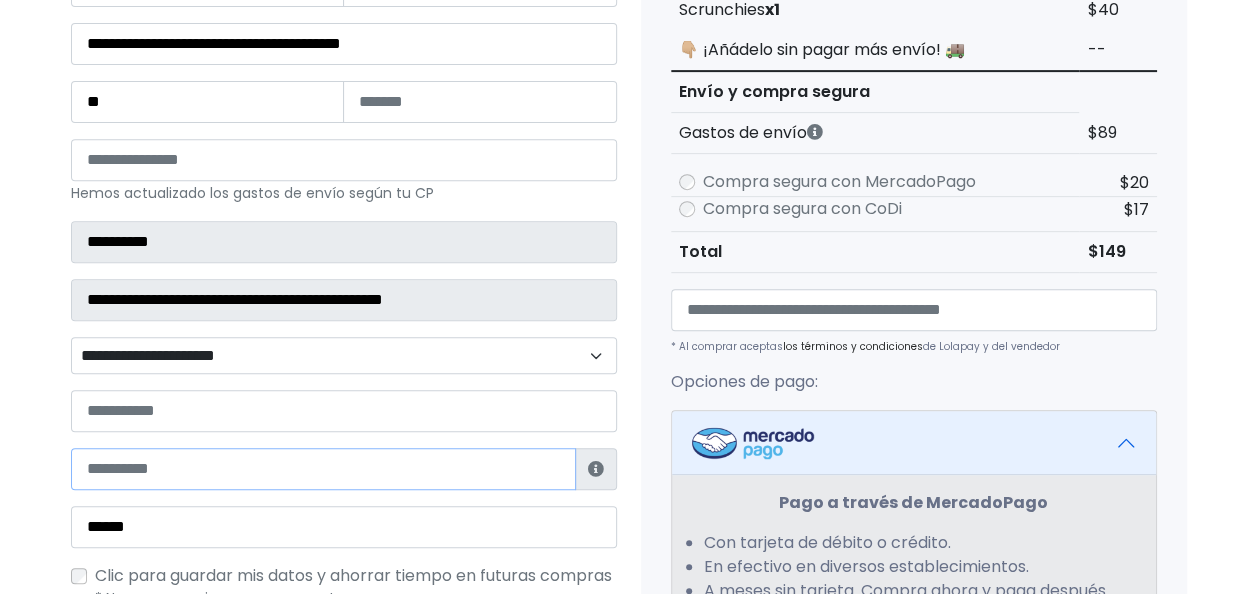 click at bounding box center (323, 469) 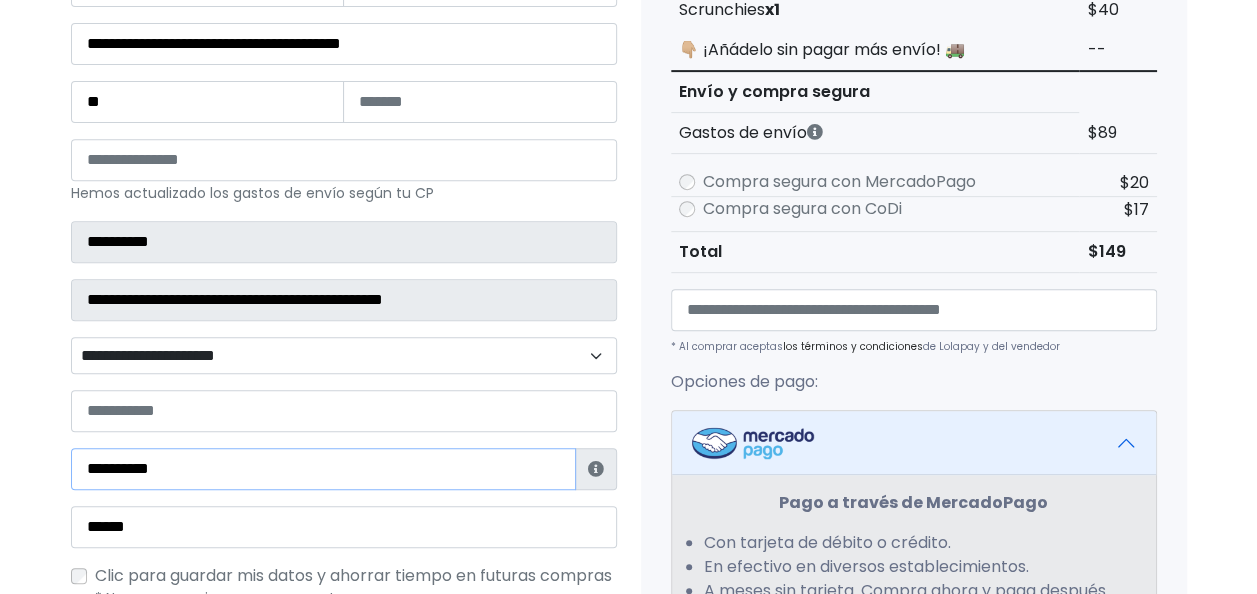 type on "**********" 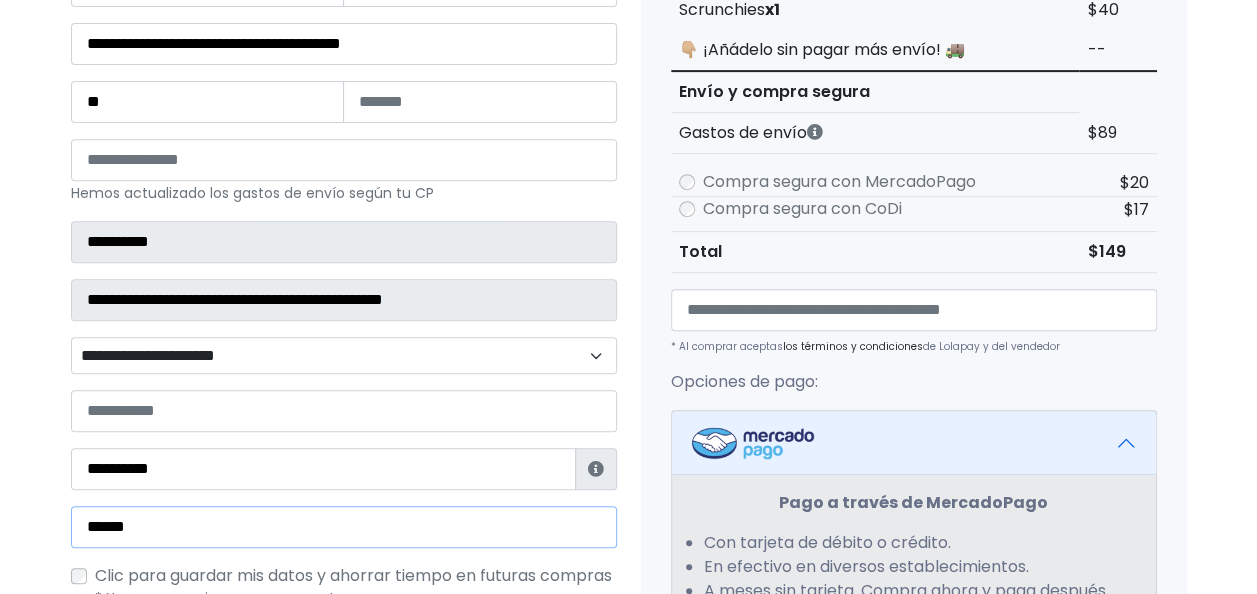 click on "******" at bounding box center (344, 527) 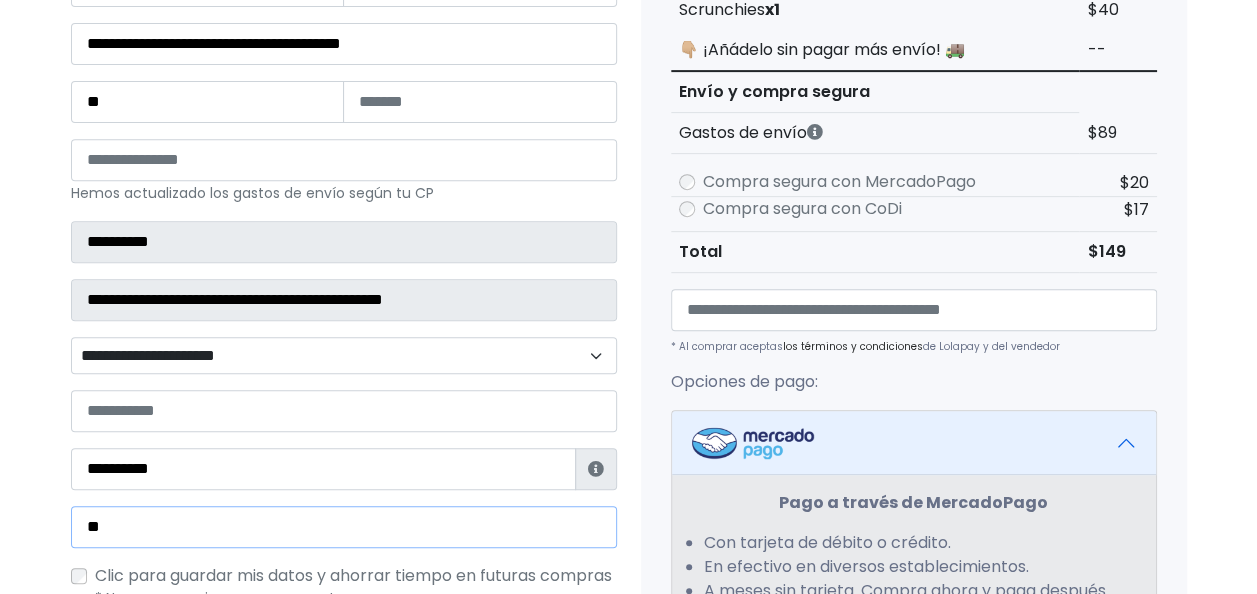 type on "*" 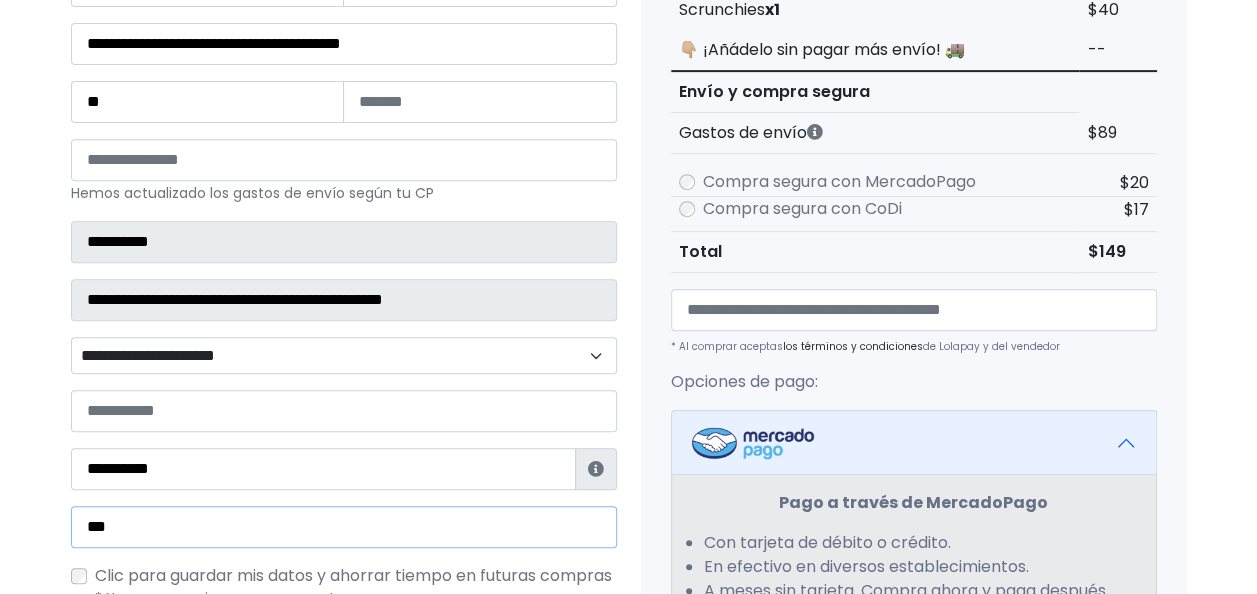 type on "**********" 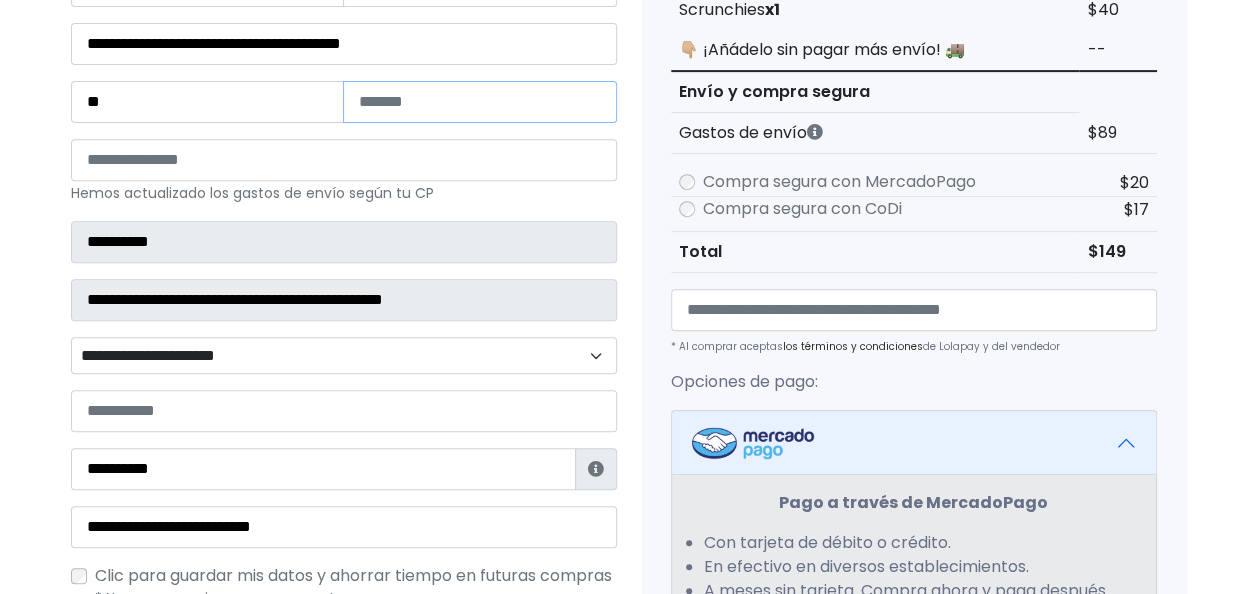 type on "*" 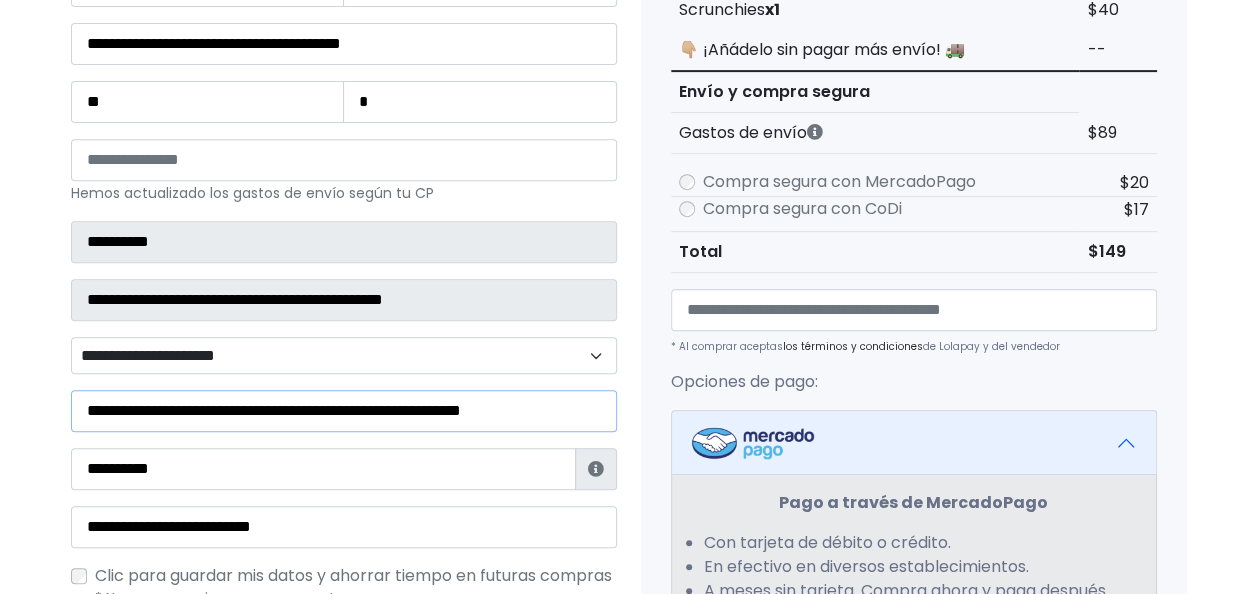 drag, startPoint x: 582, startPoint y: 406, endPoint x: 18, endPoint y: 425, distance: 564.31995 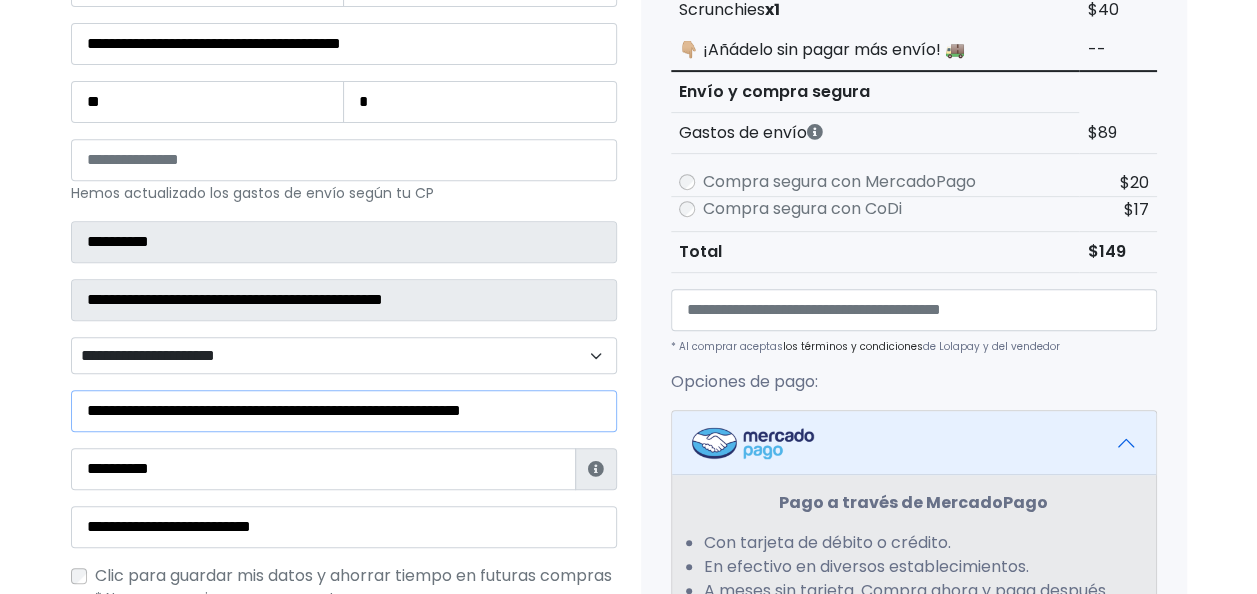 click on "Tienda de 5thave
Checkout
¿Tienes cuenta?
Haz clic aquí para acceder
******
¿Olvidaste tu contraseña? Entrar" at bounding box center [628, 449] 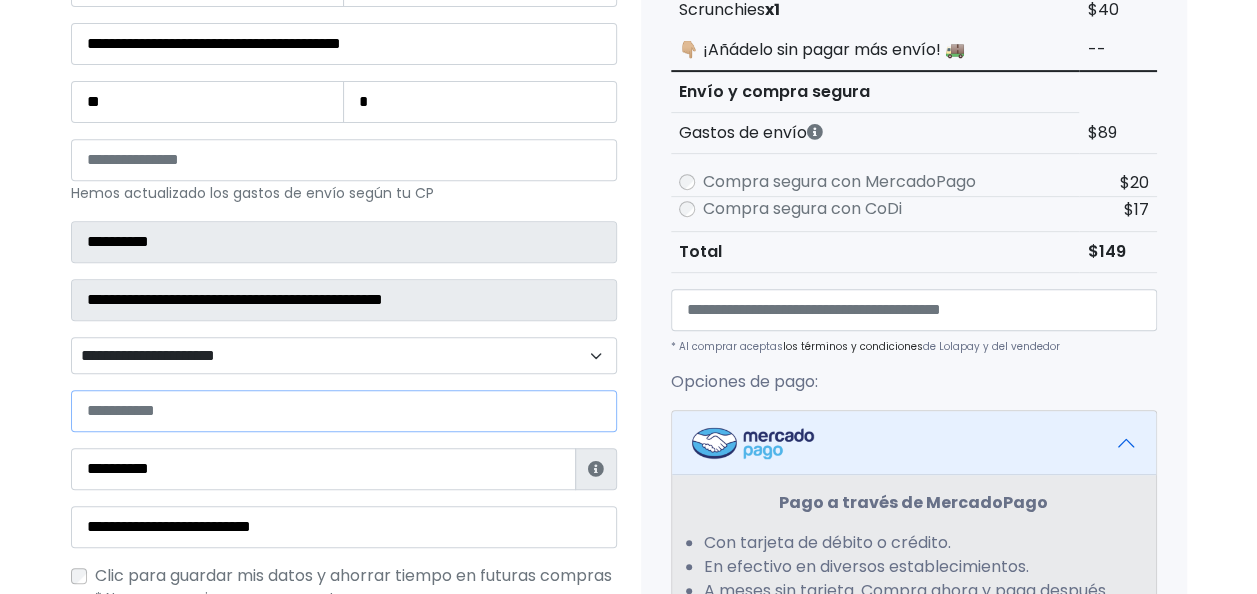 type 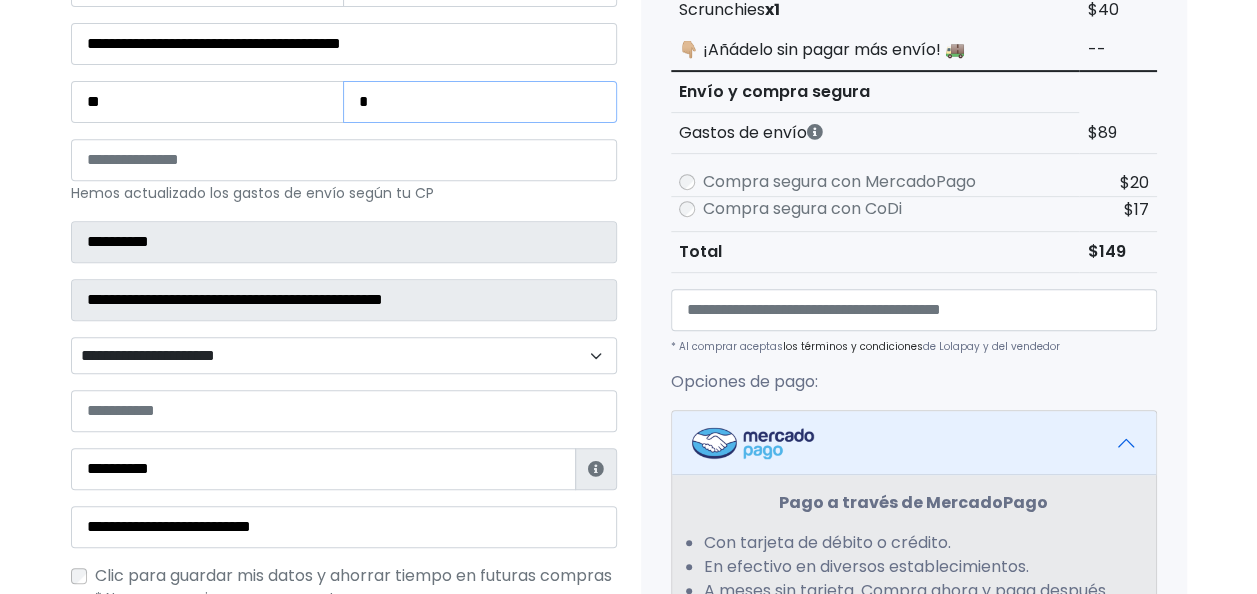 click on "*" at bounding box center [480, 102] 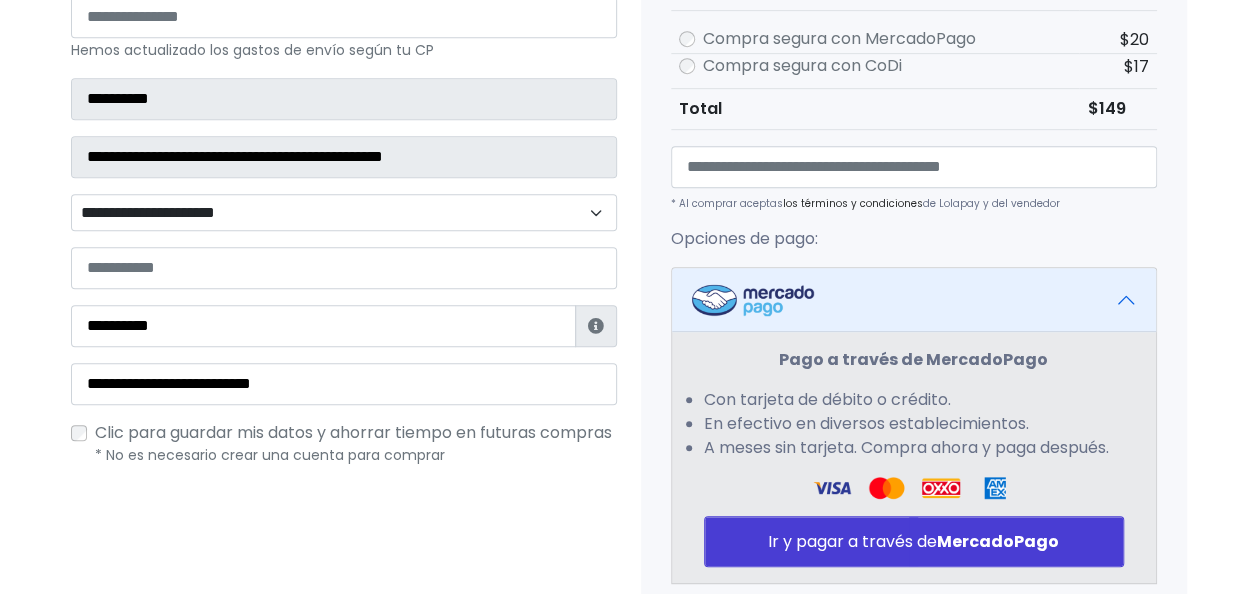 scroll, scrollTop: 583, scrollLeft: 0, axis: vertical 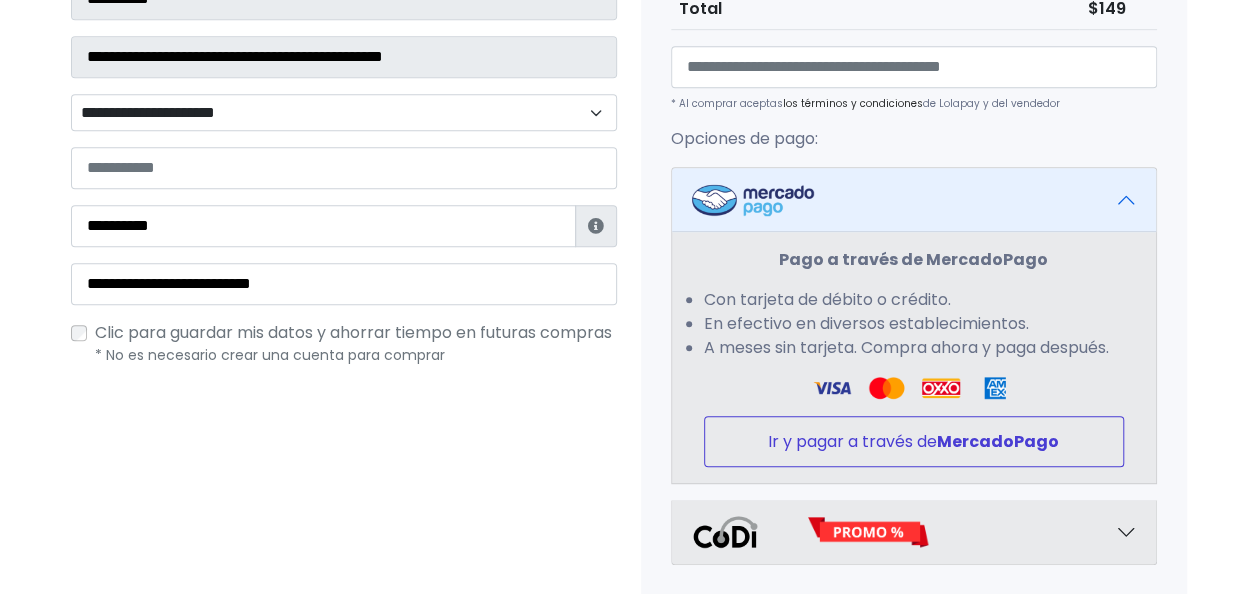 type 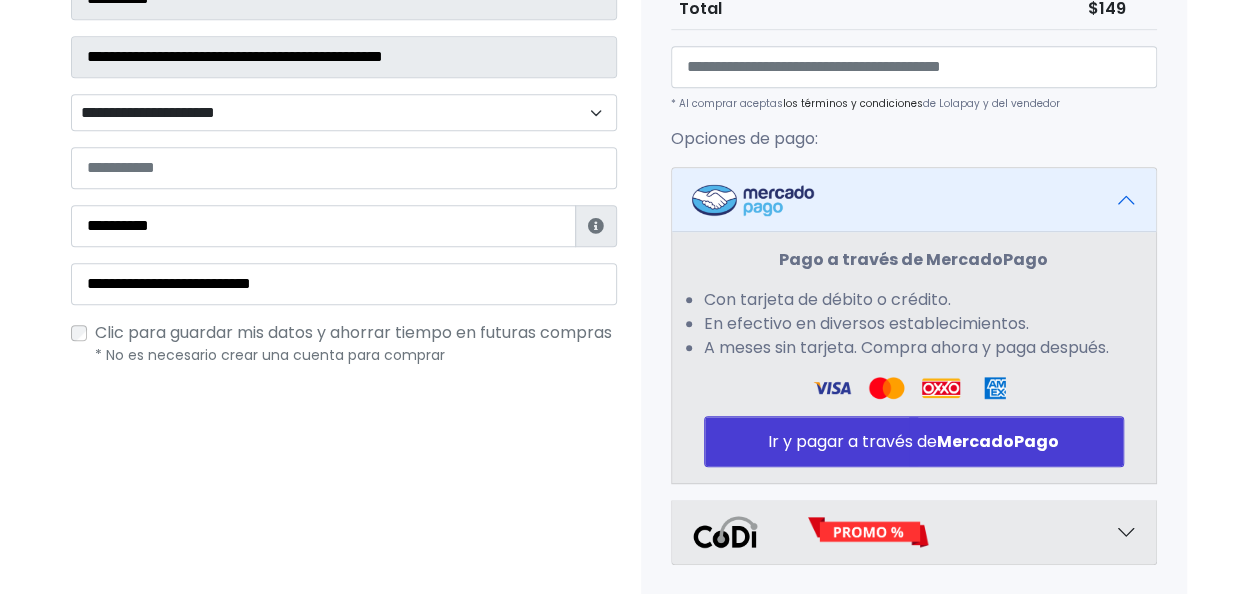 drag, startPoint x: 771, startPoint y: 420, endPoint x: 1193, endPoint y: 455, distance: 423.44894 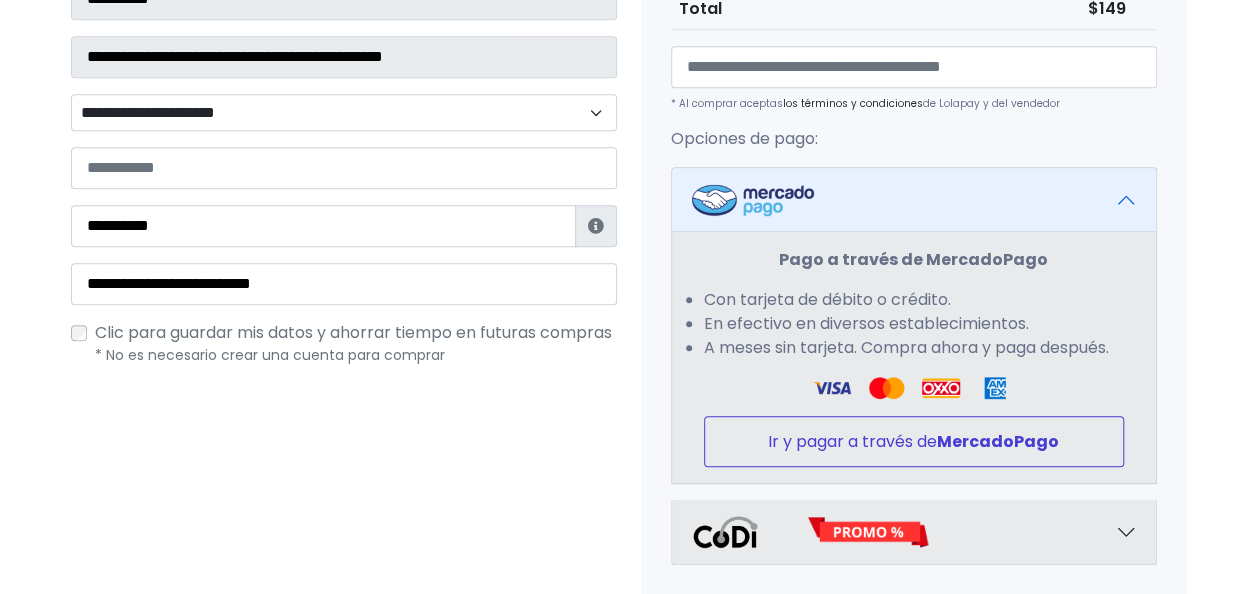 click on "MercadoPago" at bounding box center (998, 441) 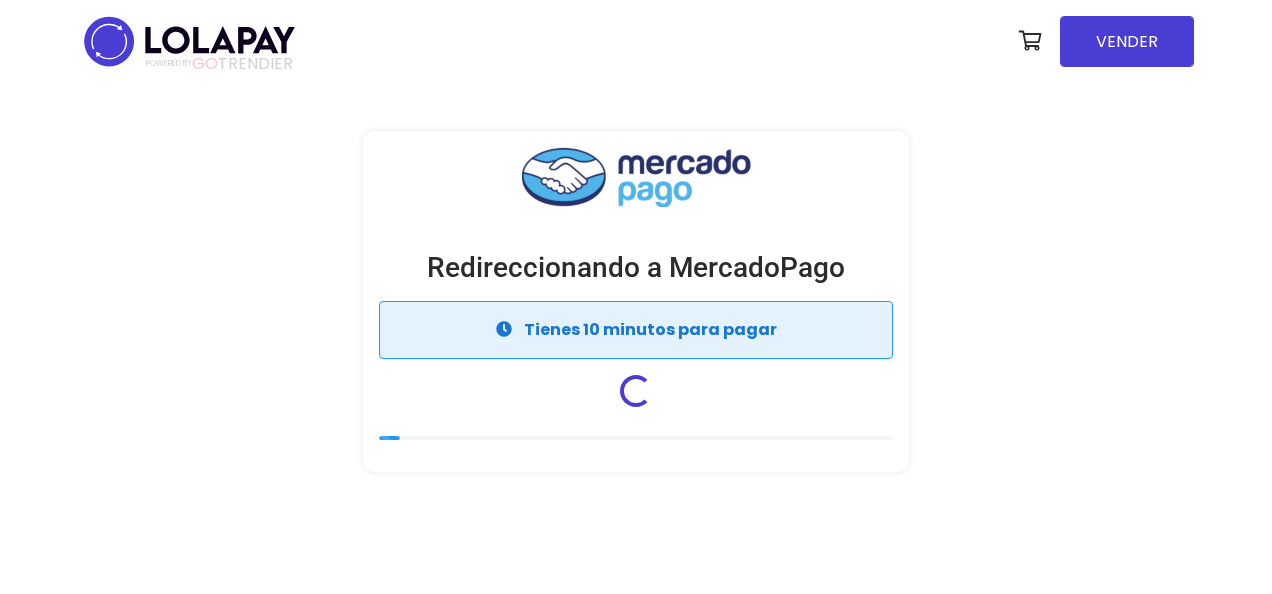 scroll, scrollTop: 0, scrollLeft: 0, axis: both 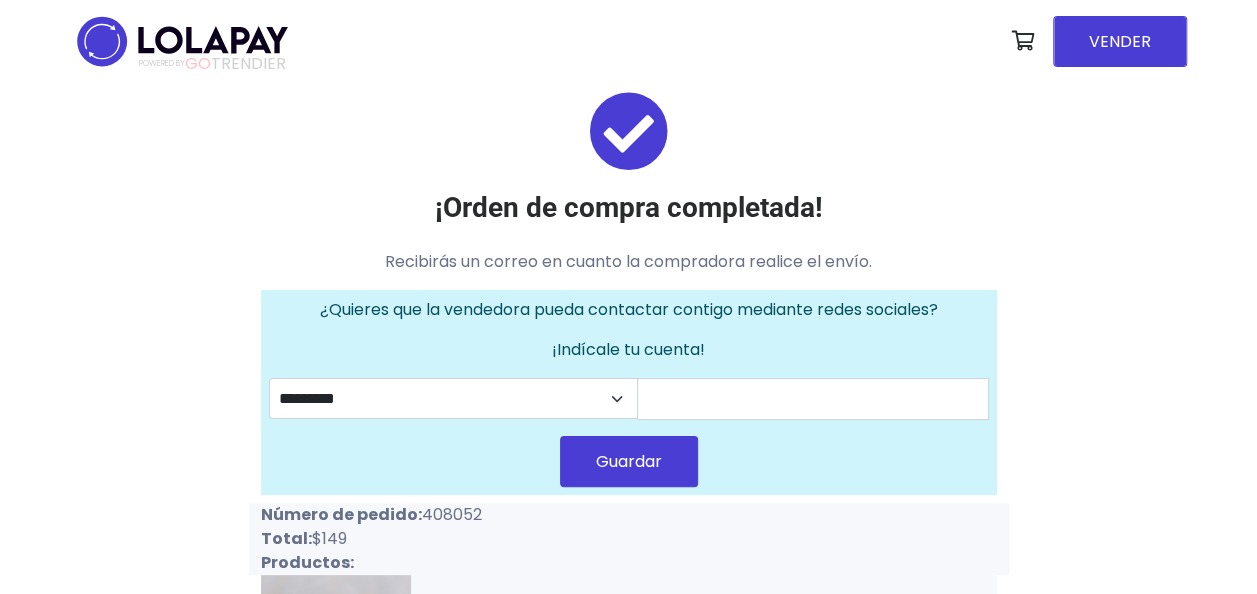 drag, startPoint x: 425, startPoint y: 515, endPoint x: 501, endPoint y: 523, distance: 76.41989 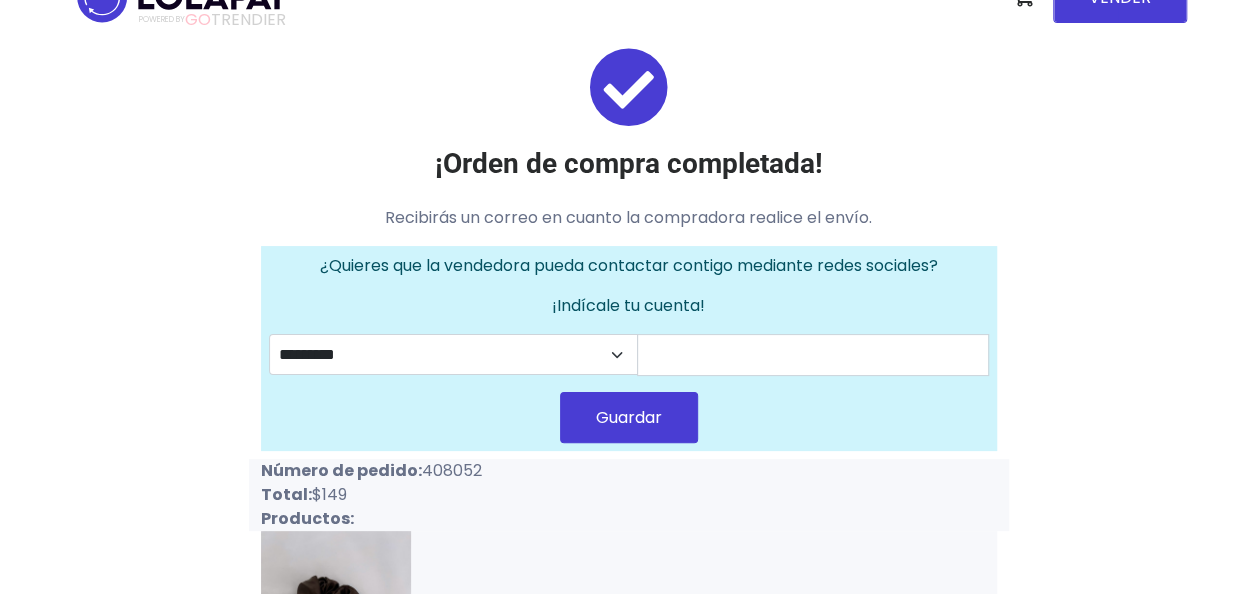 scroll, scrollTop: 0, scrollLeft: 0, axis: both 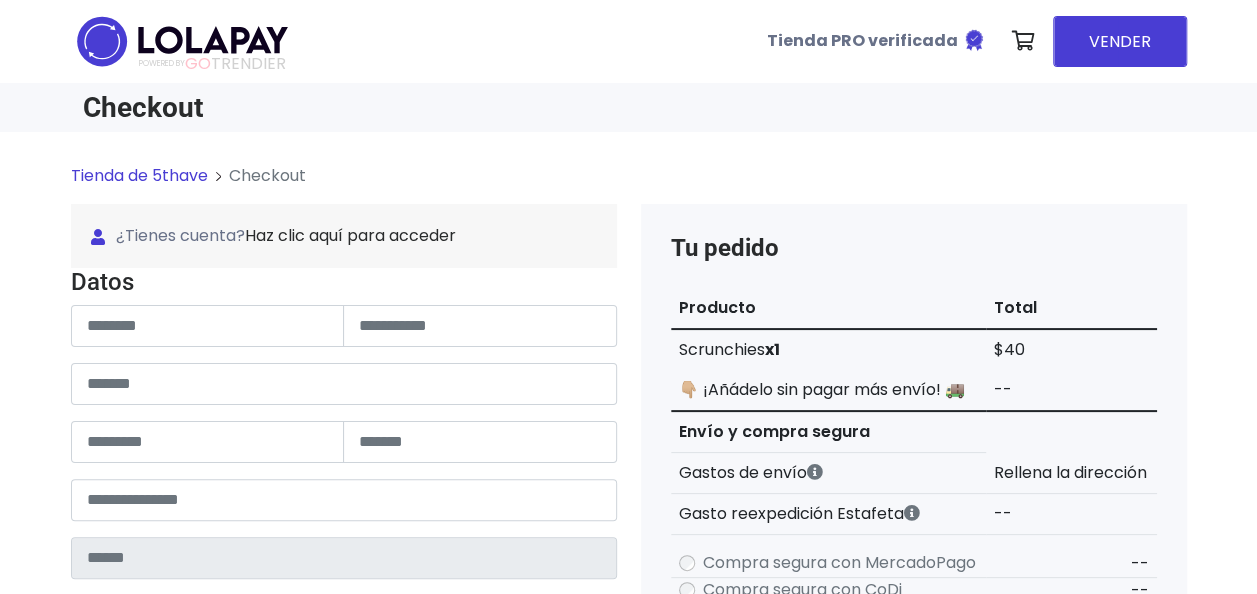 type on "******" 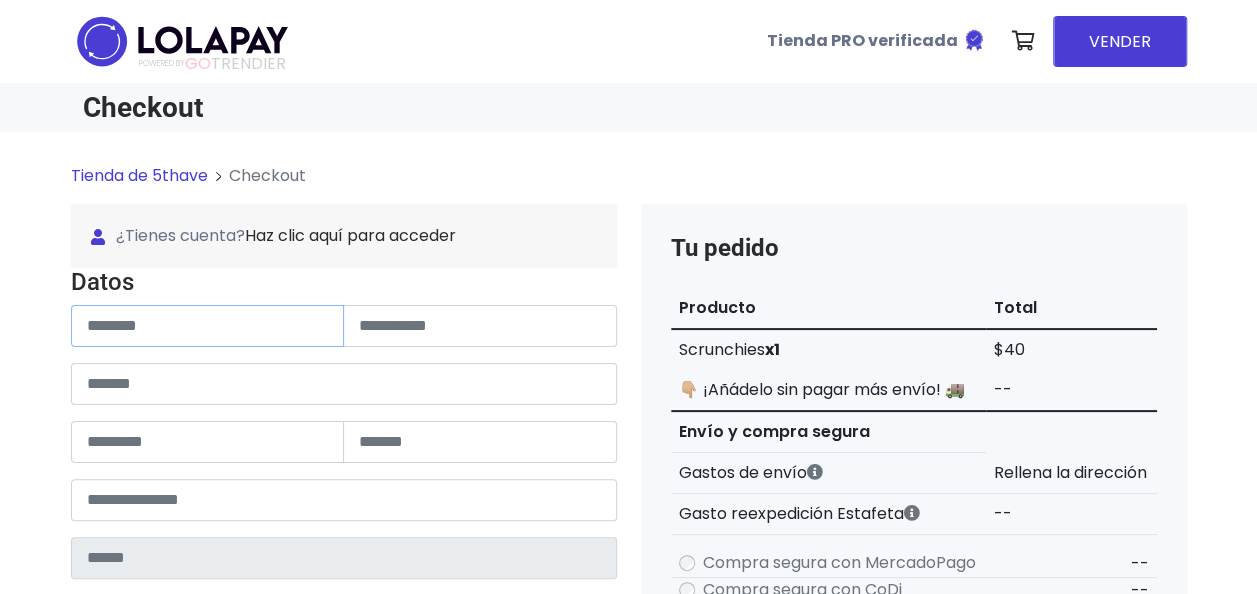 click at bounding box center (208, 326) 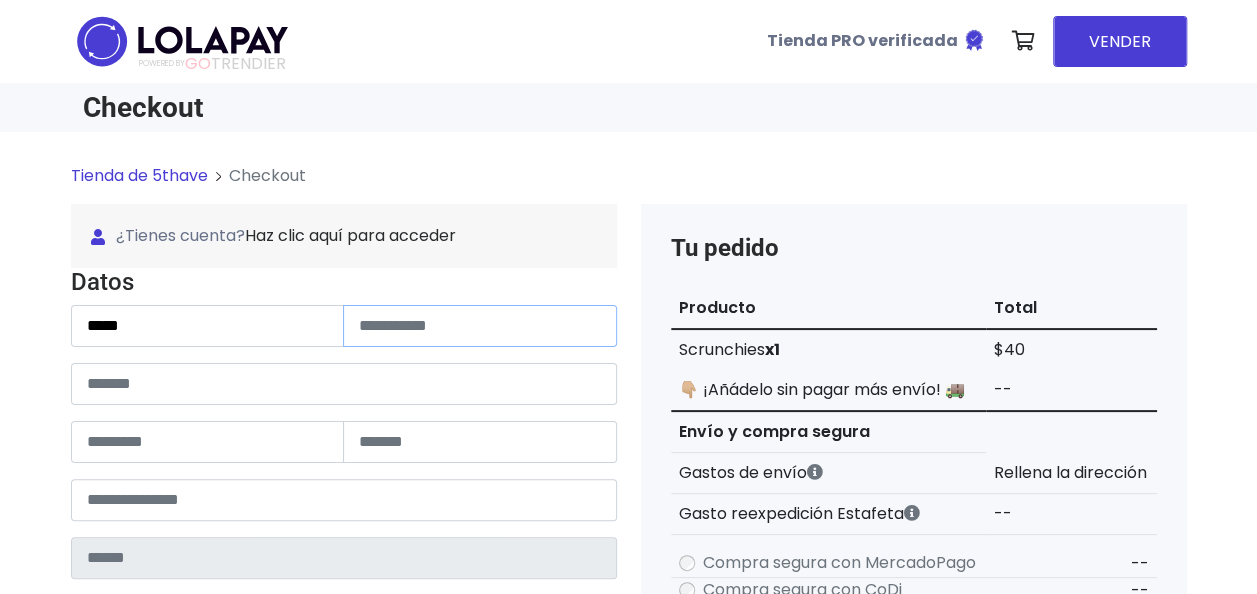 click at bounding box center (480, 326) 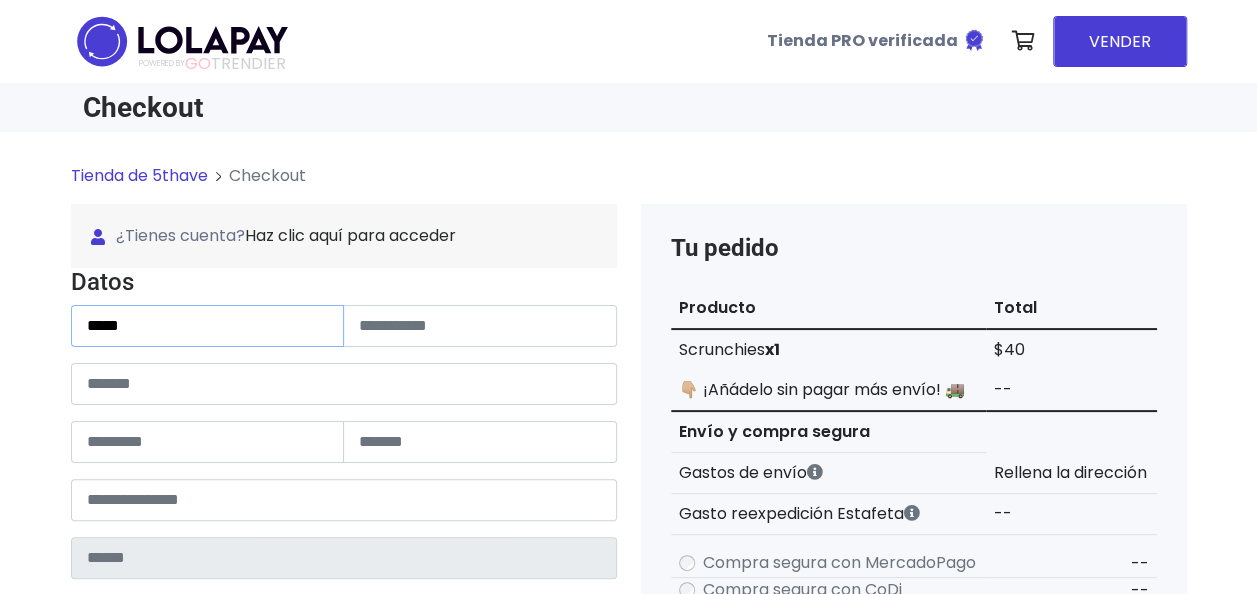 click on "*****" at bounding box center (208, 326) 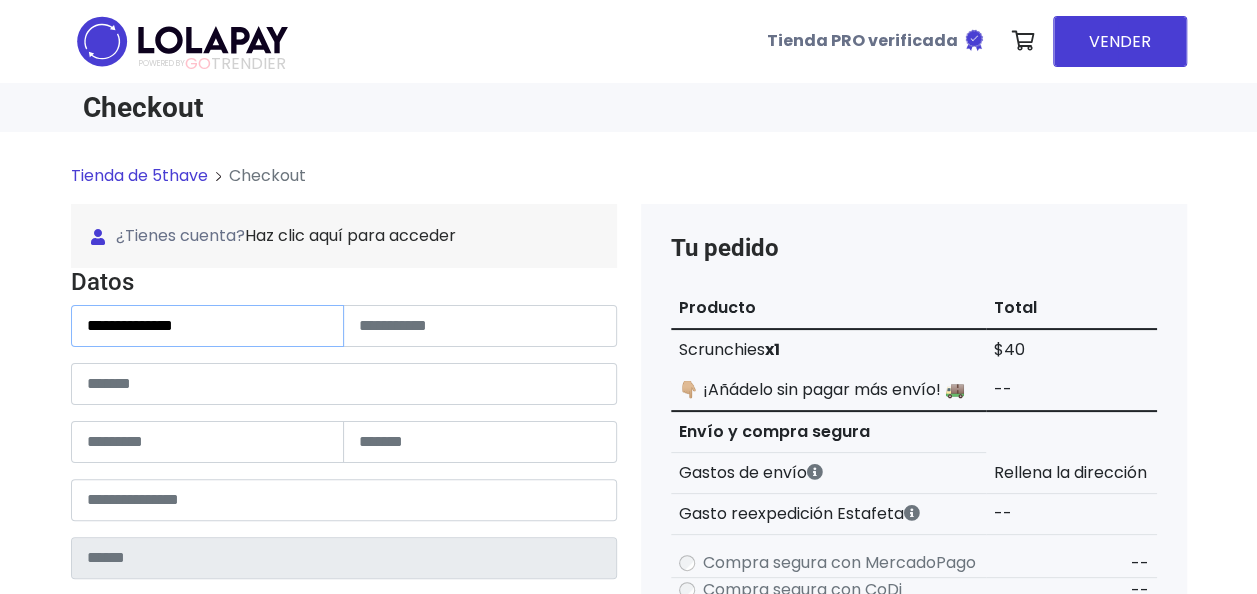 type on "**********" 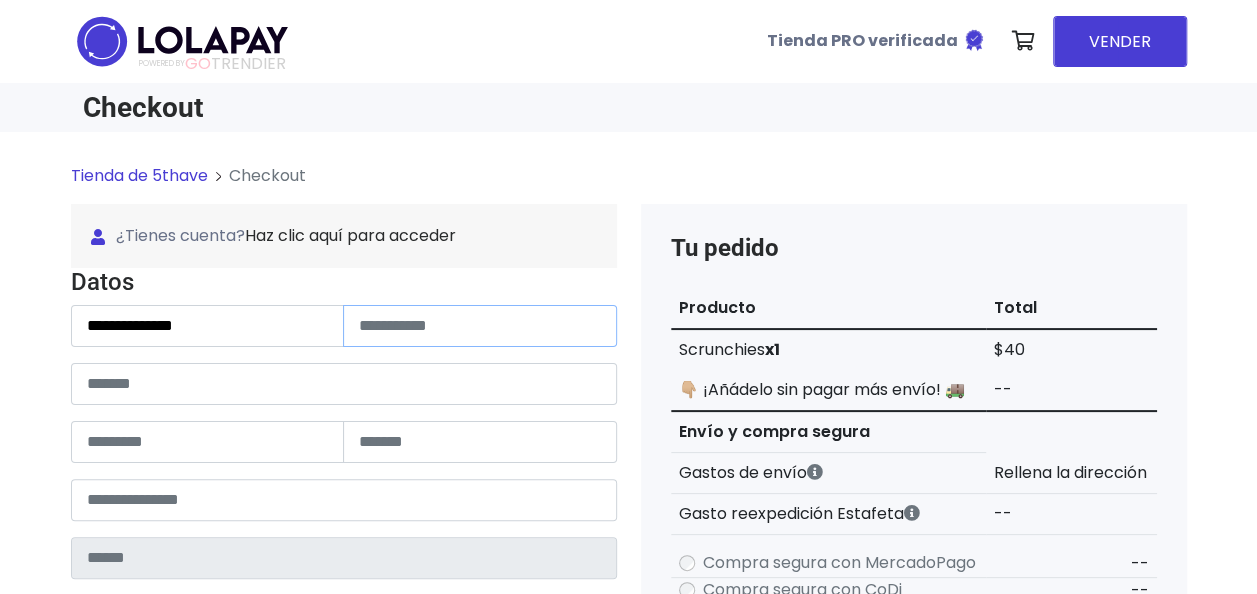 click at bounding box center (480, 326) 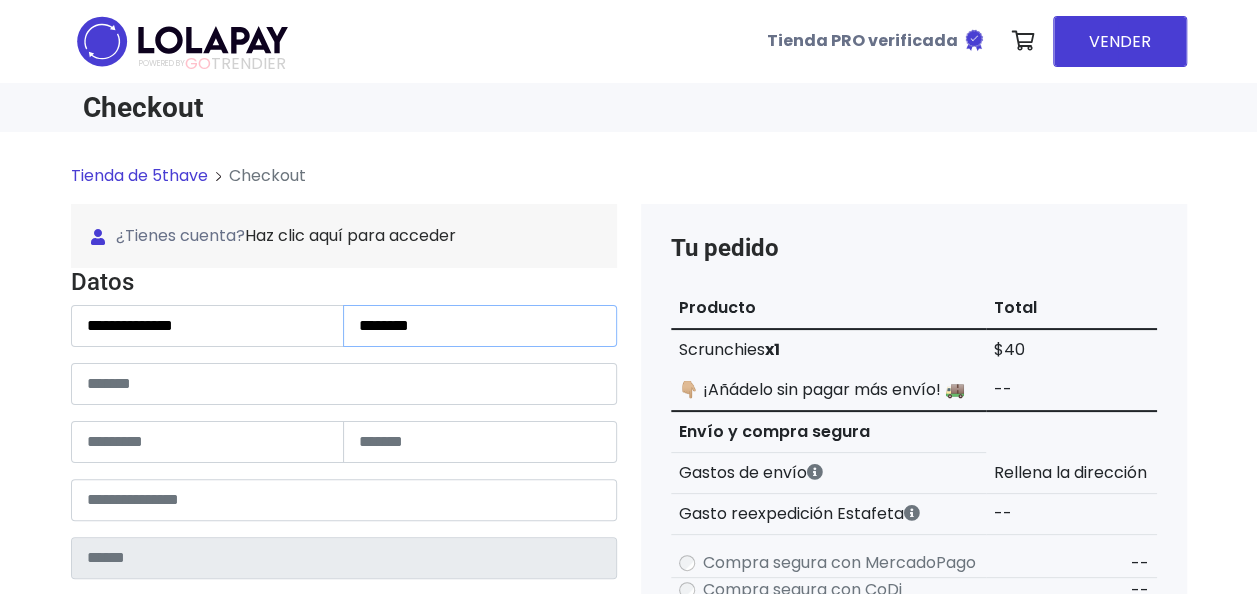 type on "********" 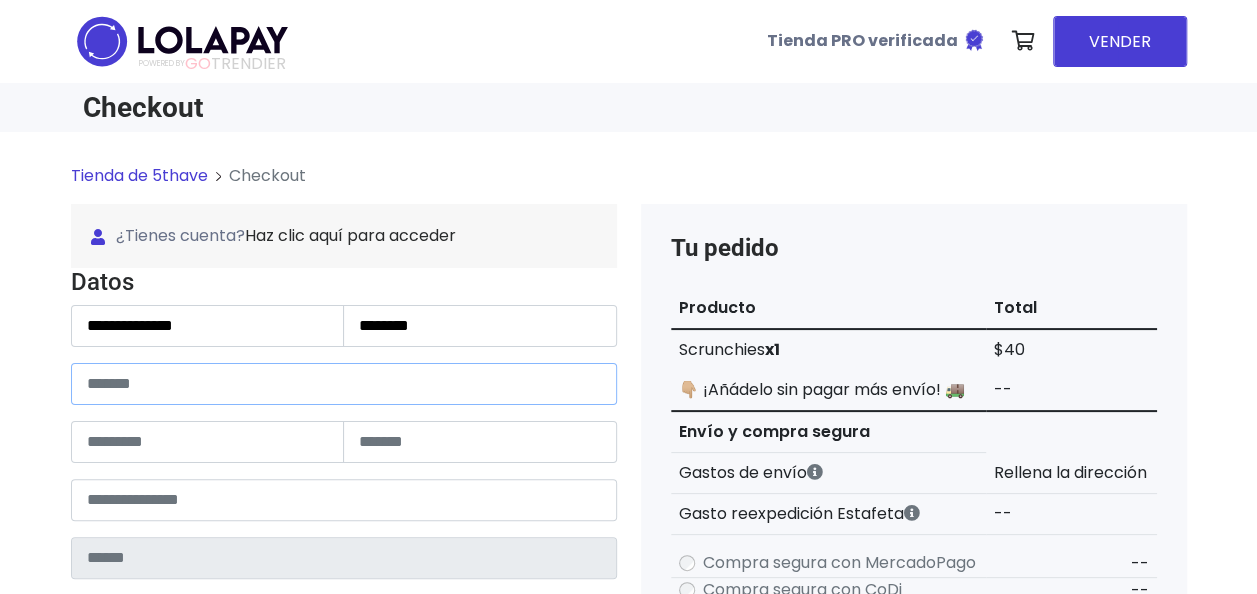 click at bounding box center [344, 384] 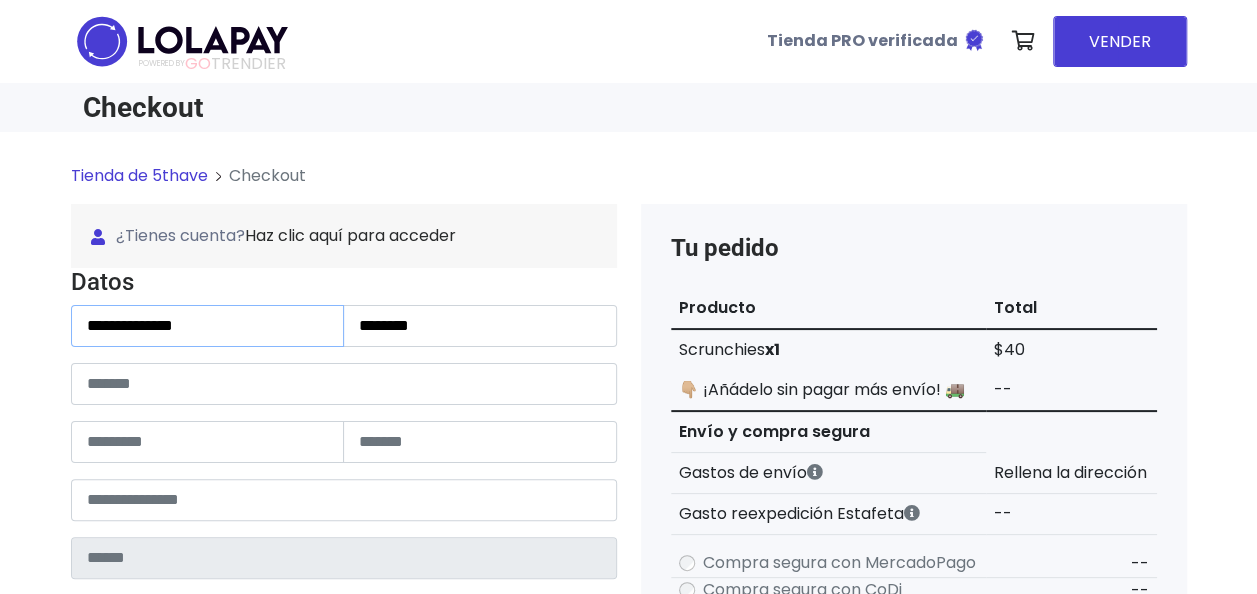 click on "**********" at bounding box center [208, 326] 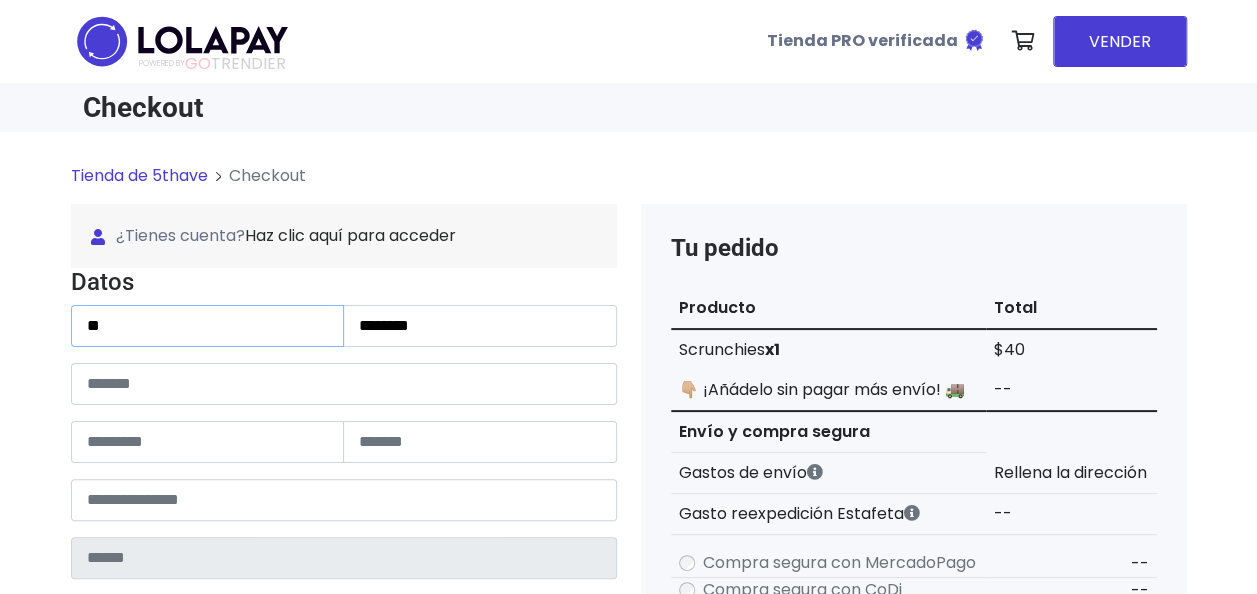 type on "*" 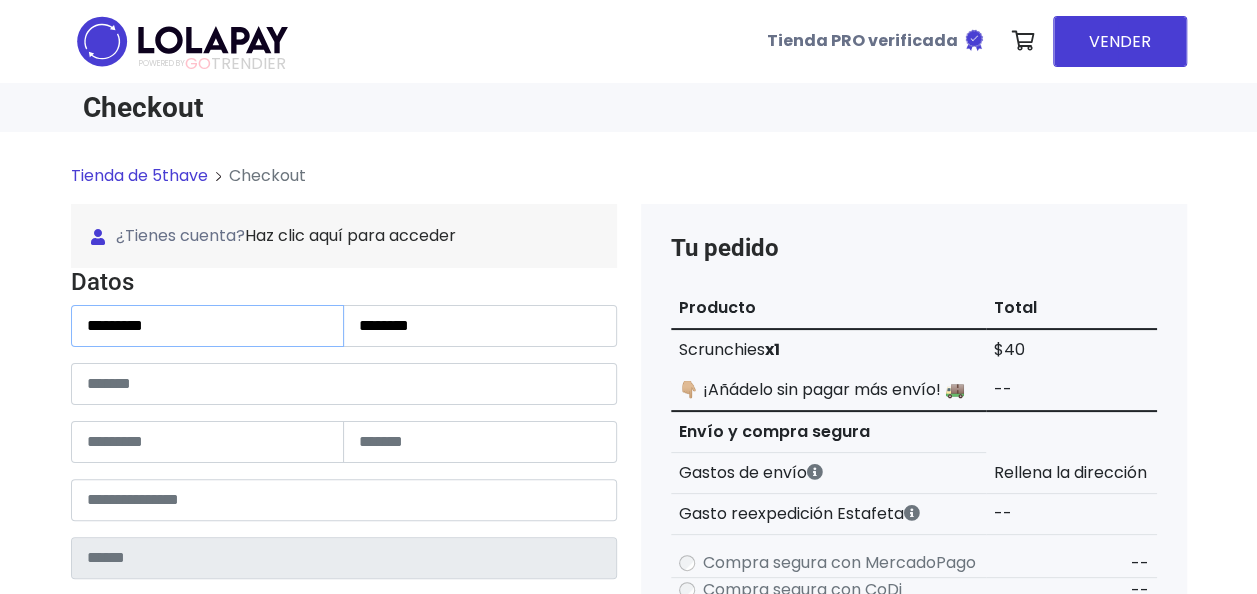 type on "********" 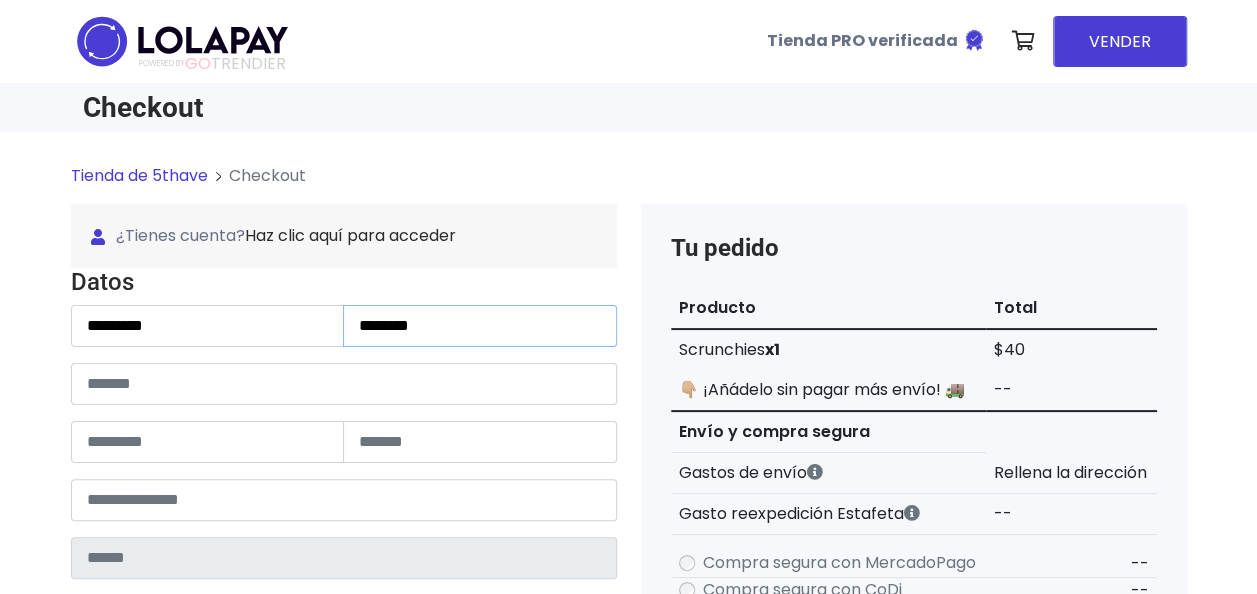 click on "********" at bounding box center (480, 326) 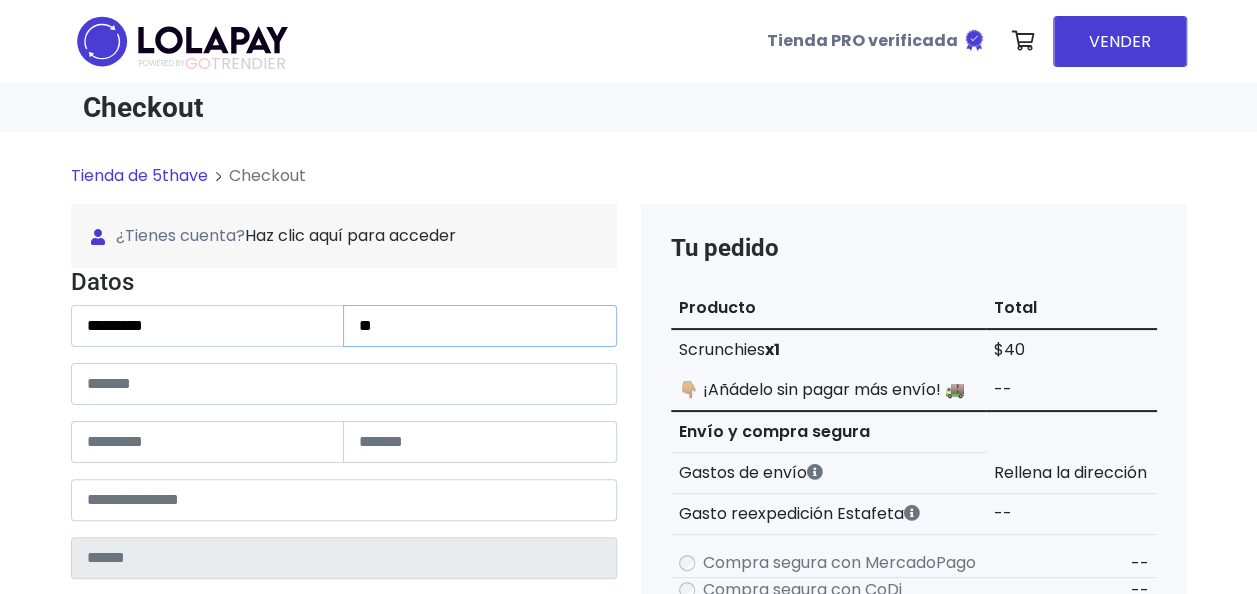 type on "*" 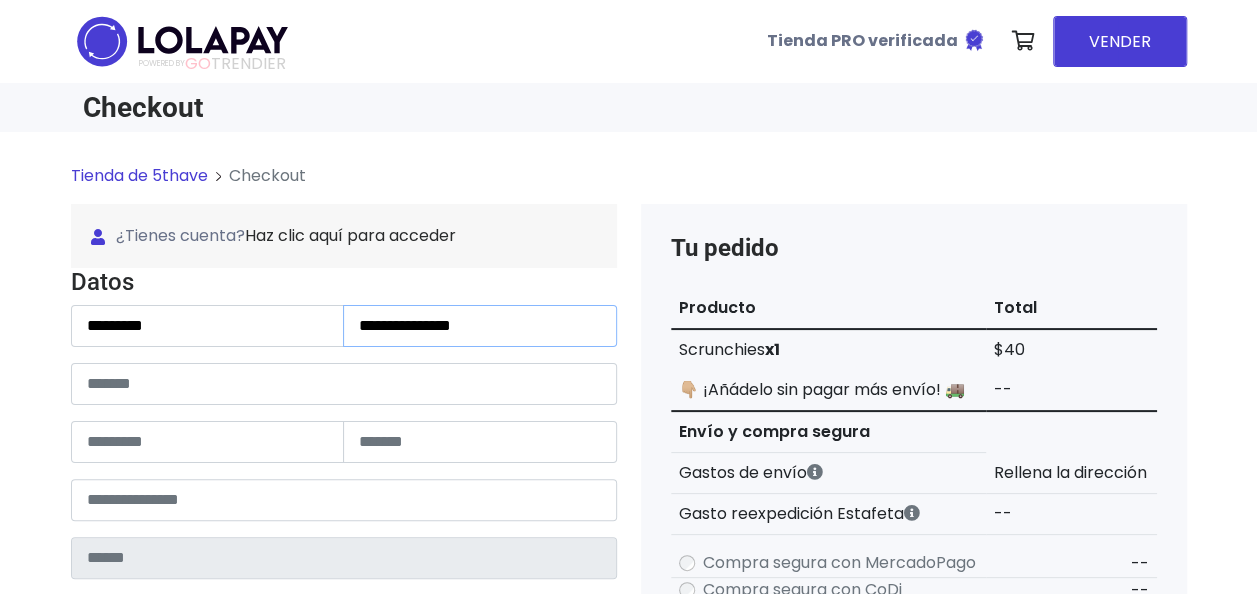 type on "**********" 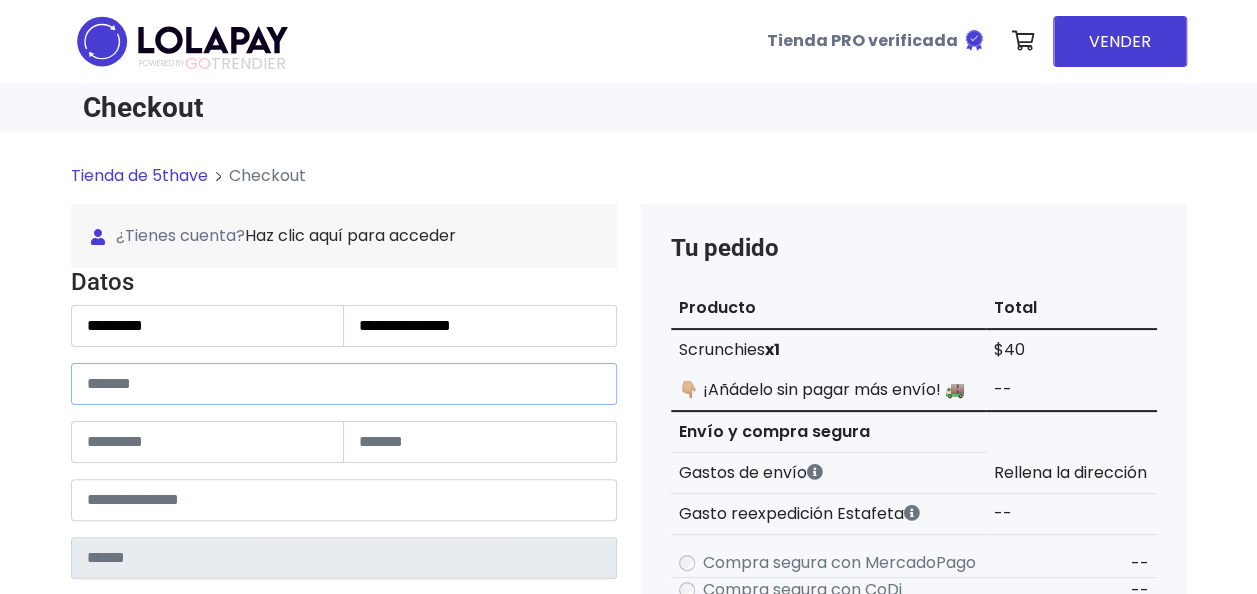 click at bounding box center [344, 384] 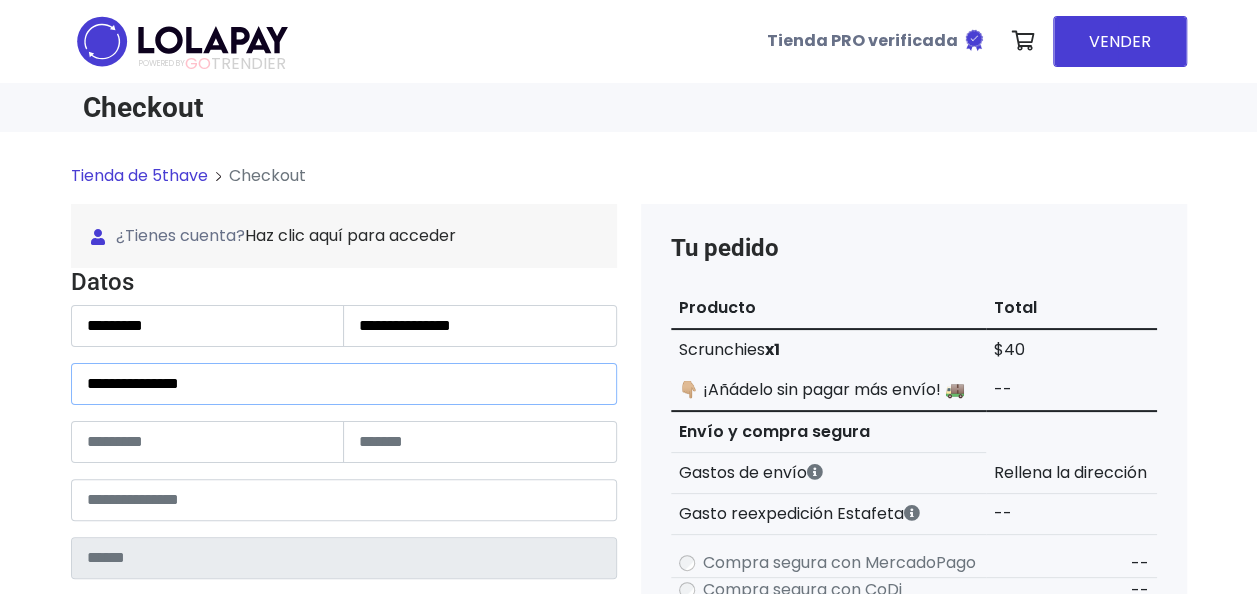 type on "**********" 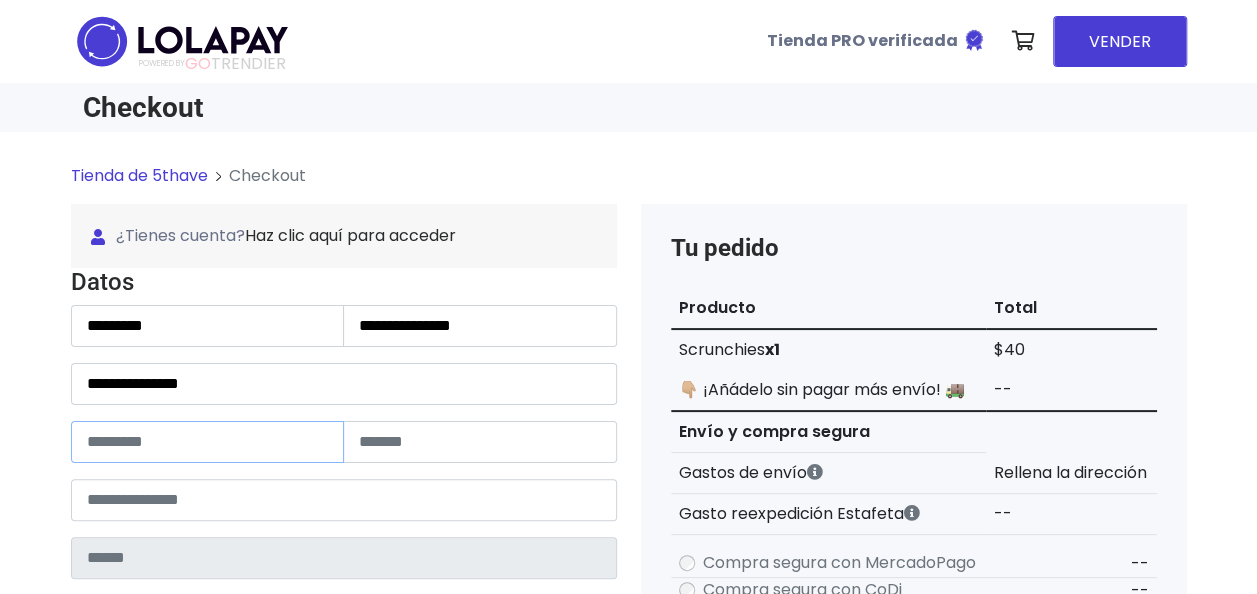 click at bounding box center [208, 442] 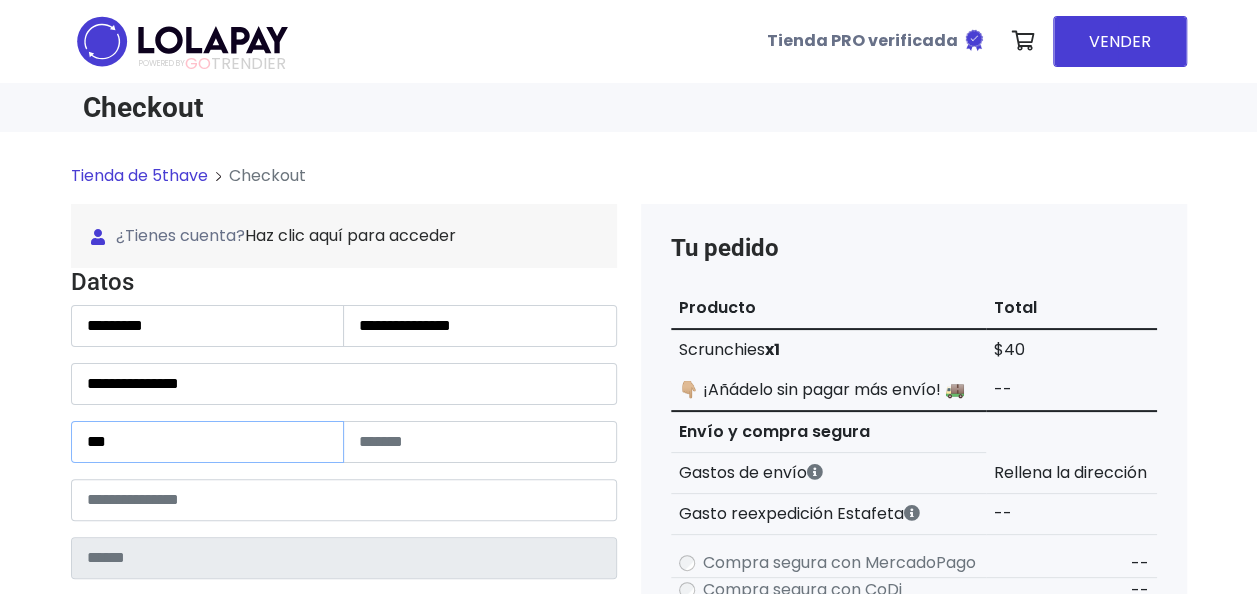 type on "***" 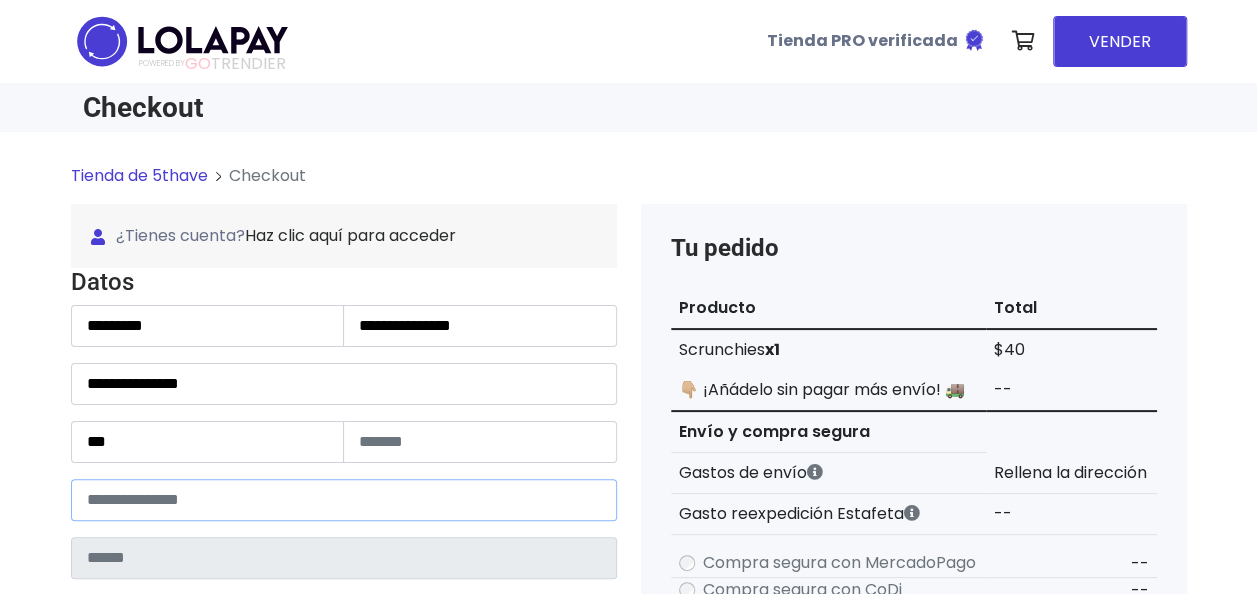 click at bounding box center (344, 500) 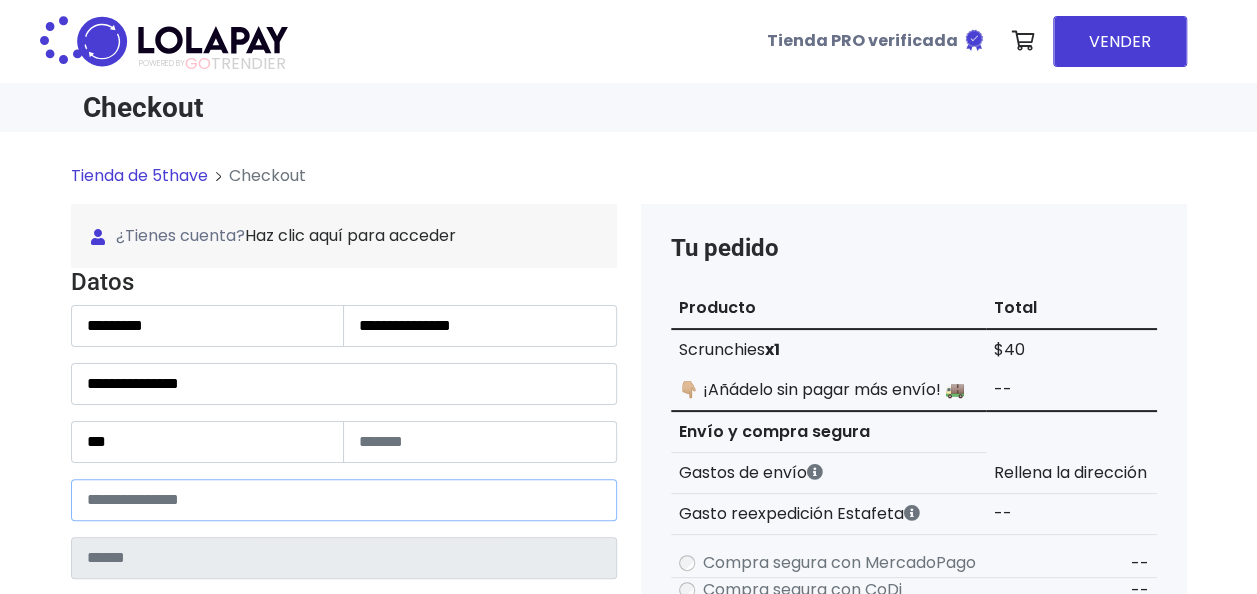 type on "**********" 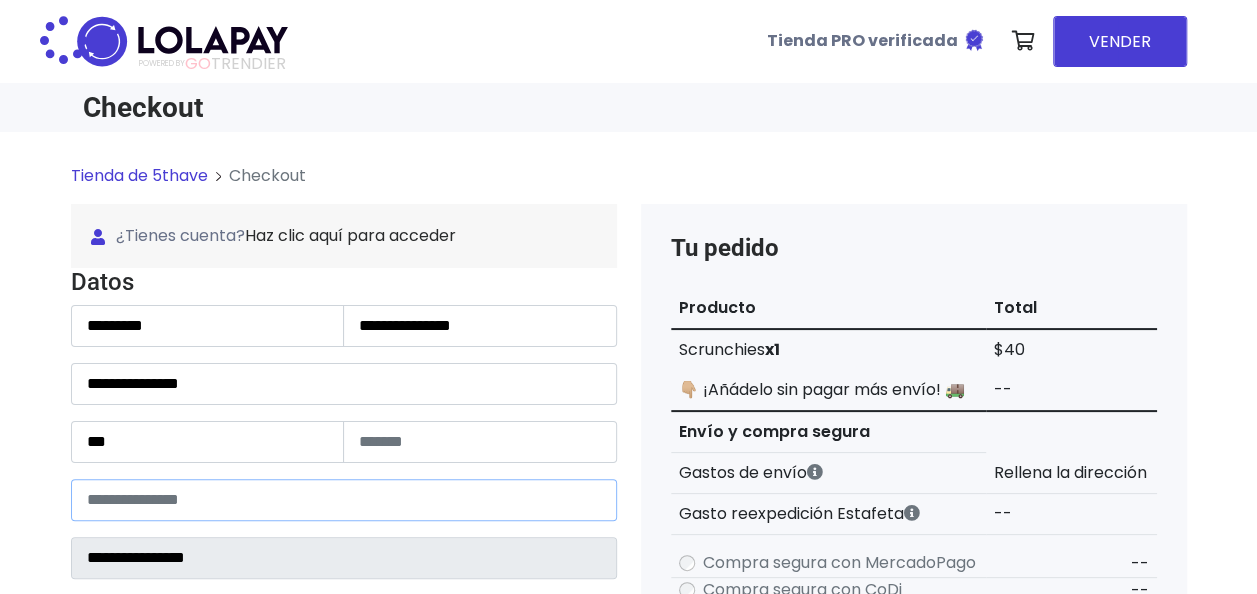select 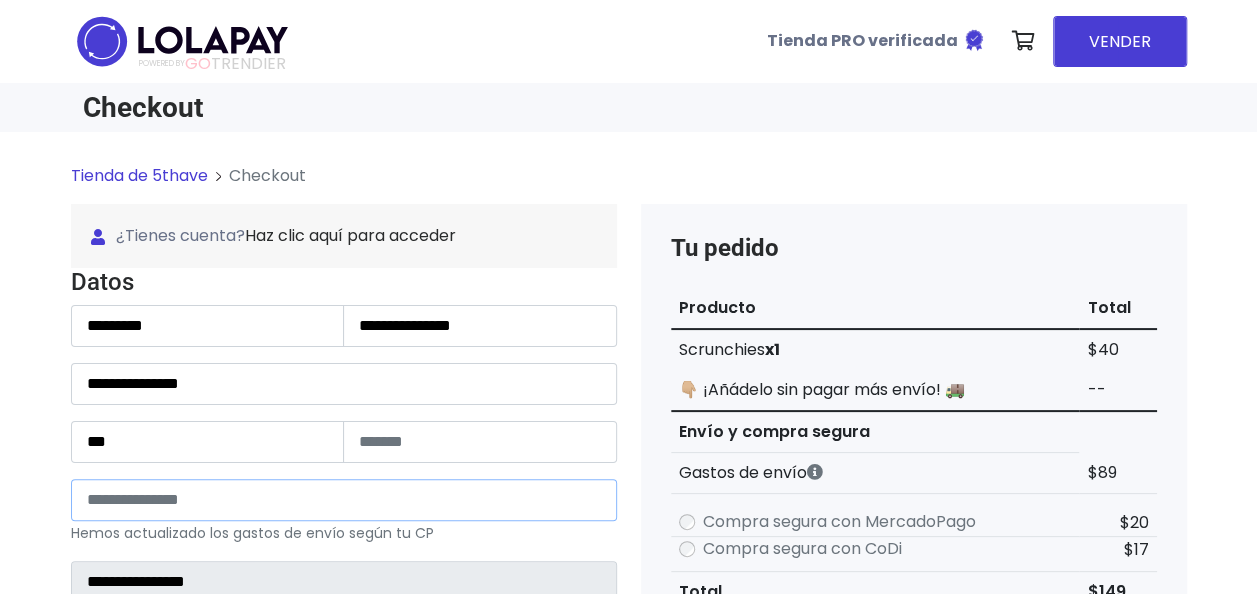 type on "*****" 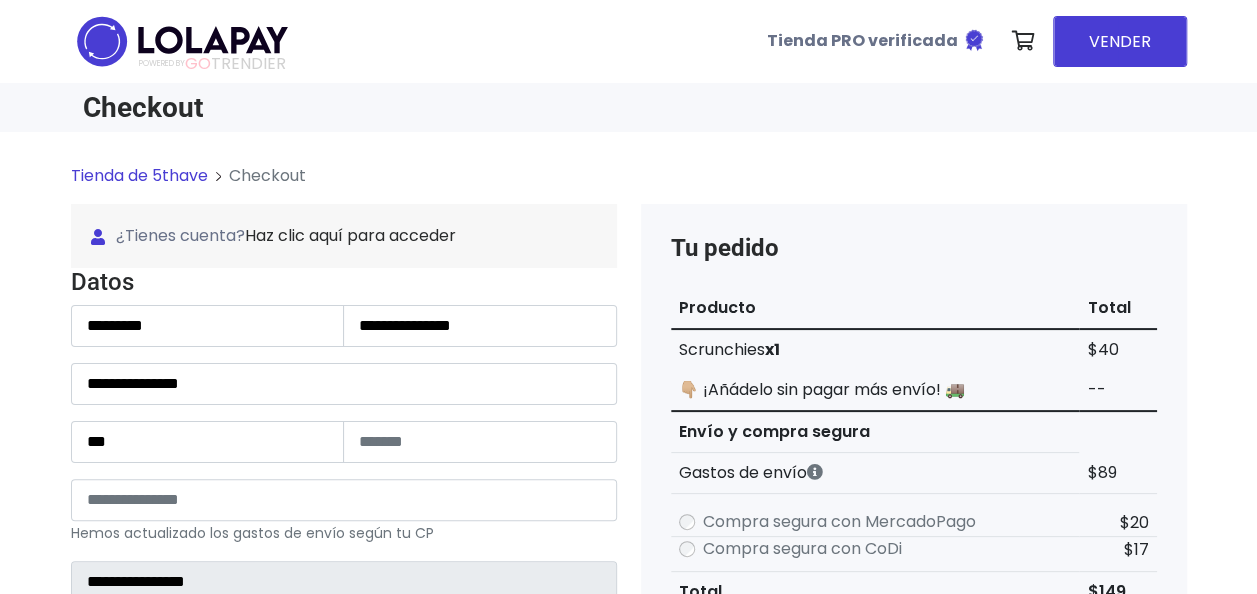 click on "Hemos actualizado los gastos de envío según tu CP" at bounding box center (252, 533) 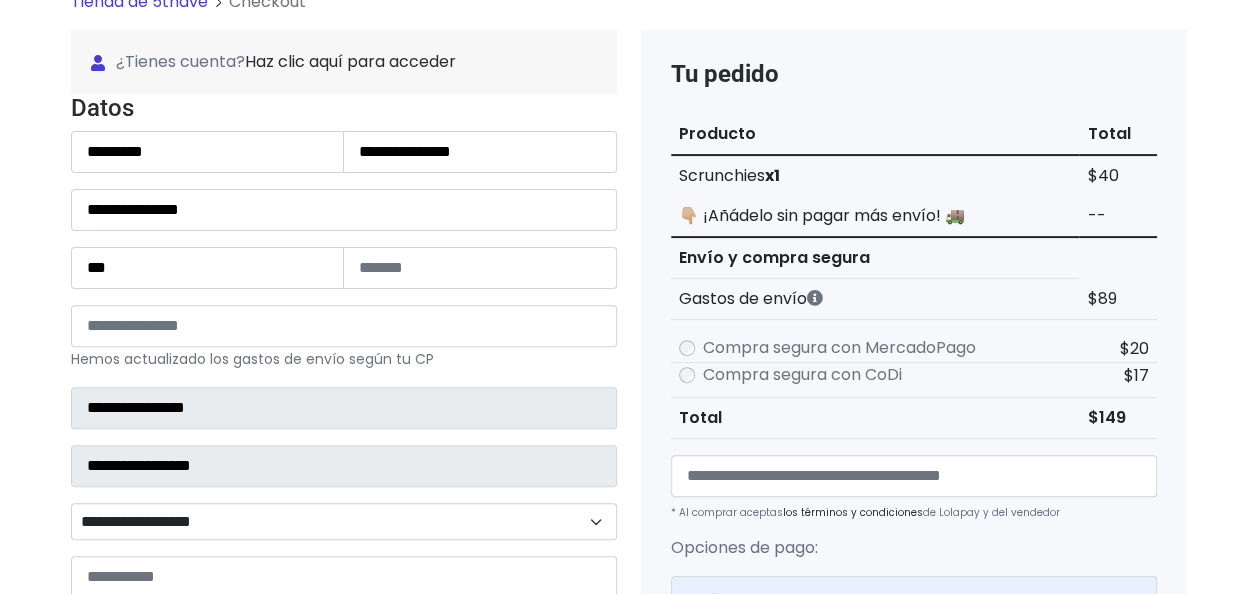 scroll, scrollTop: 208, scrollLeft: 0, axis: vertical 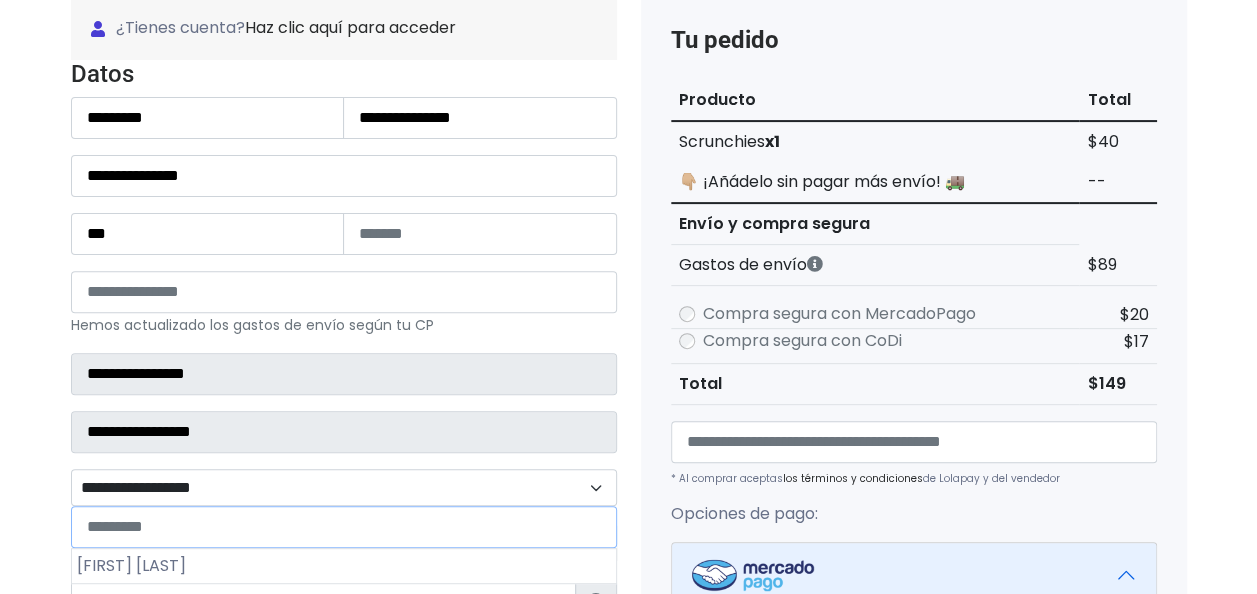 click on "**********" at bounding box center [344, 487] 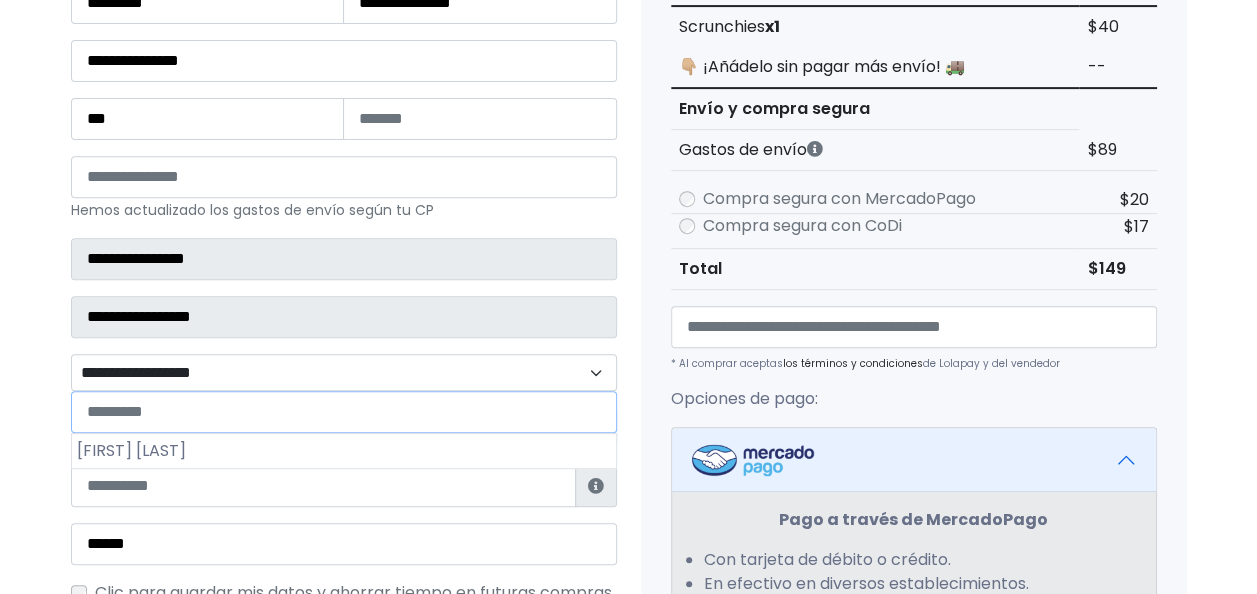 scroll, scrollTop: 331, scrollLeft: 0, axis: vertical 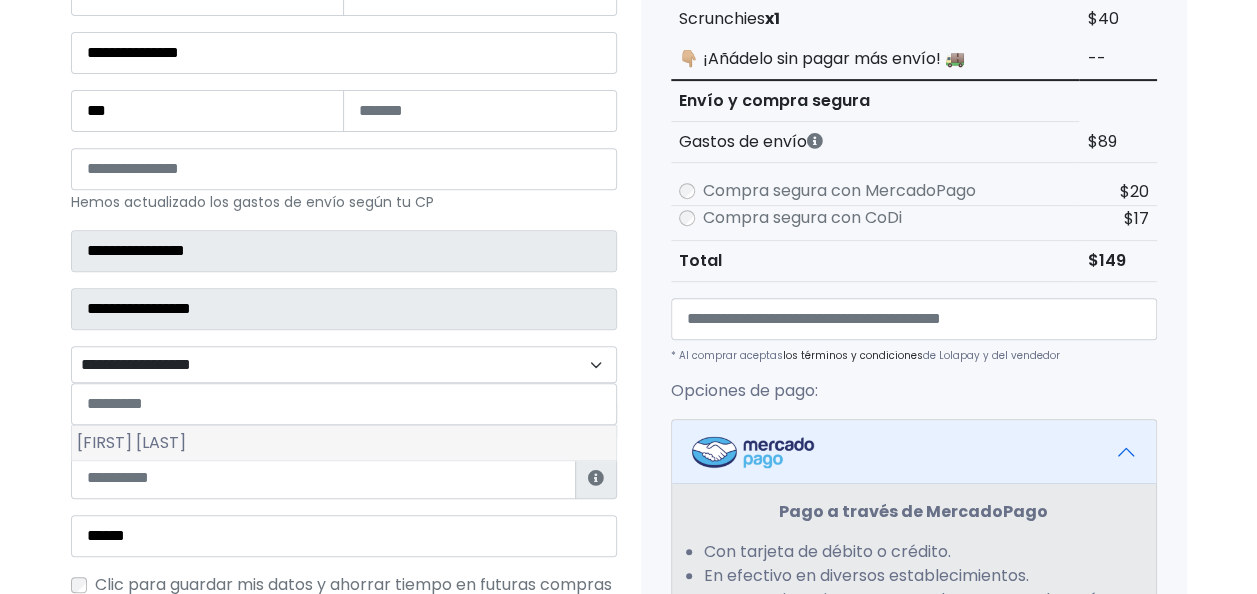click on "[NAME] [NAME]" at bounding box center (344, 443) 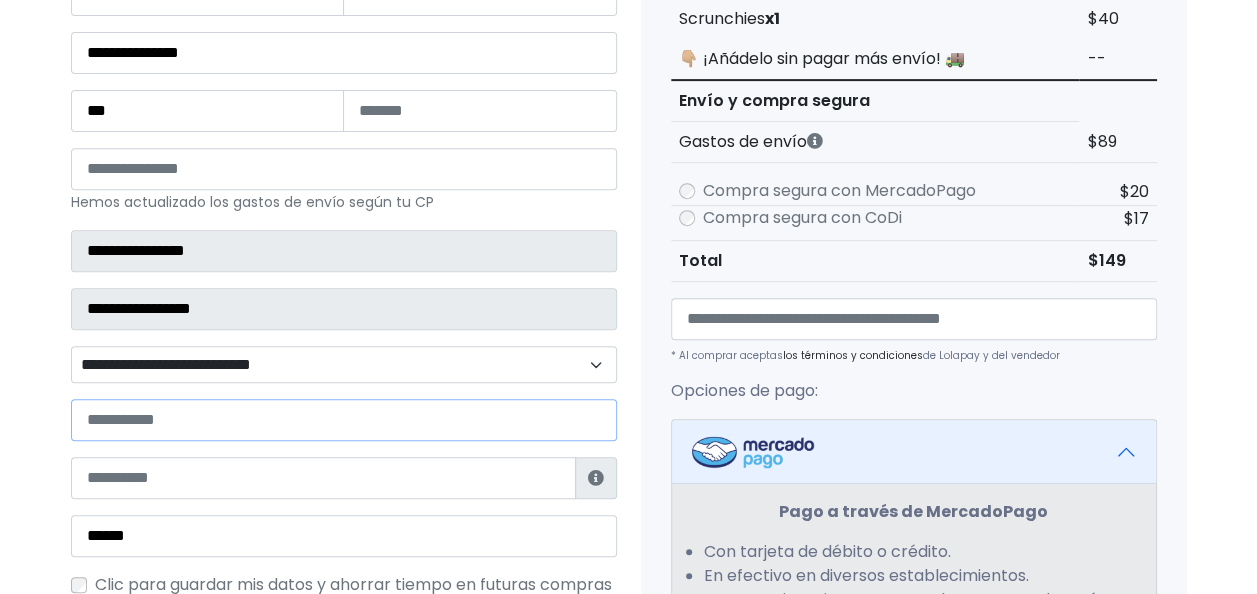 click at bounding box center (344, 420) 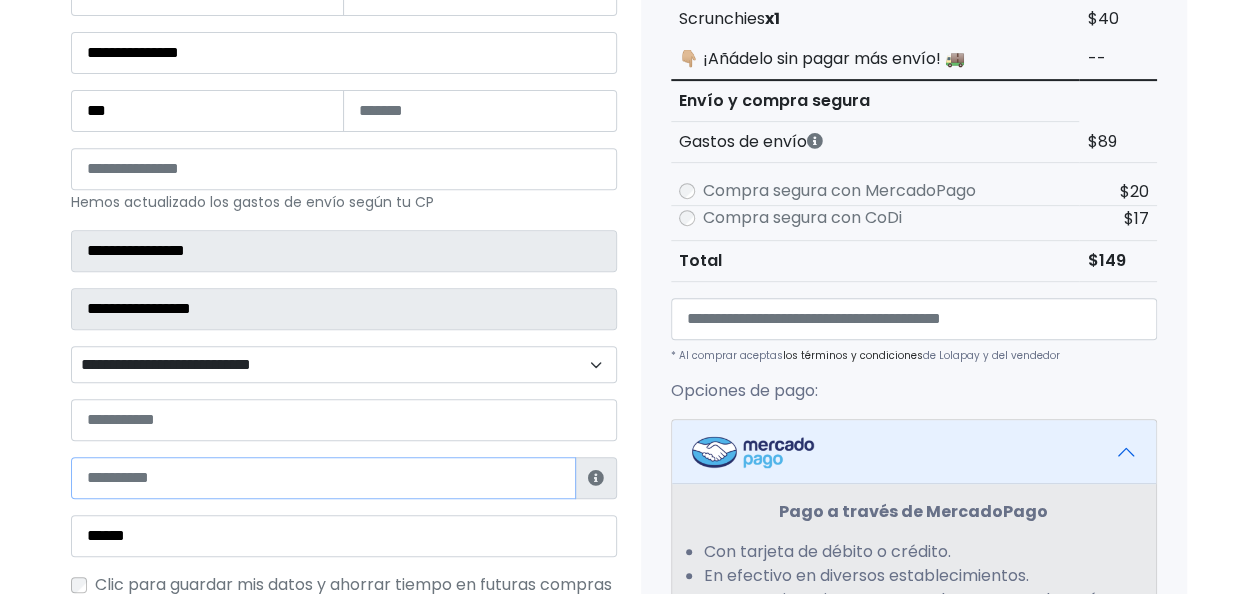 click at bounding box center [323, 478] 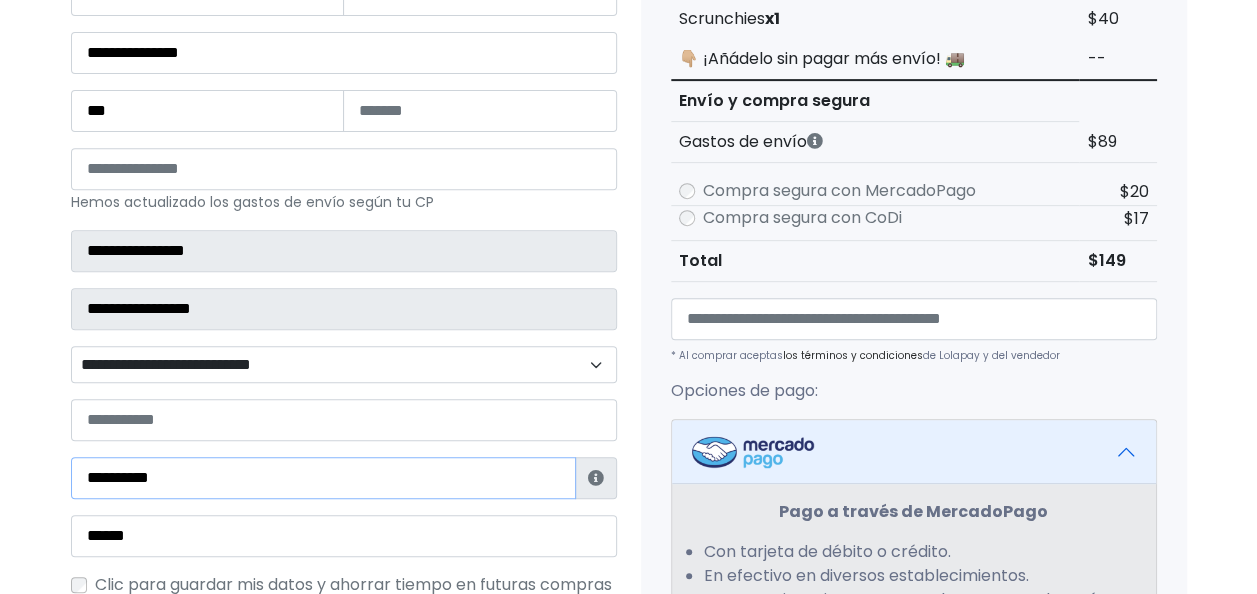 type on "**********" 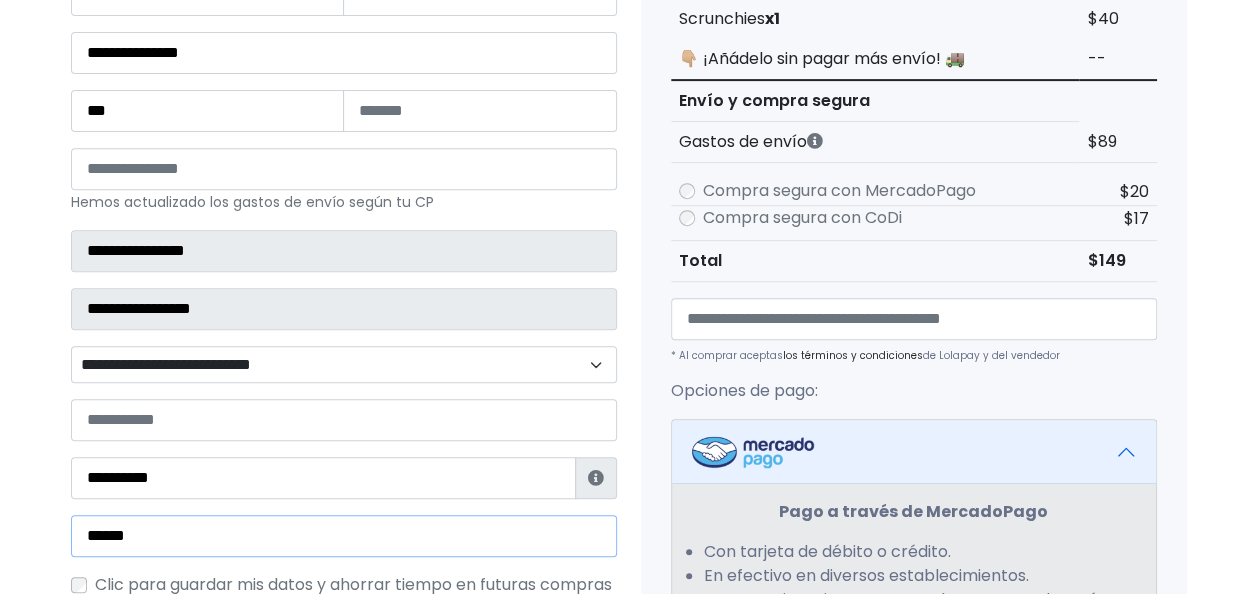 click on "******" at bounding box center [344, 536] 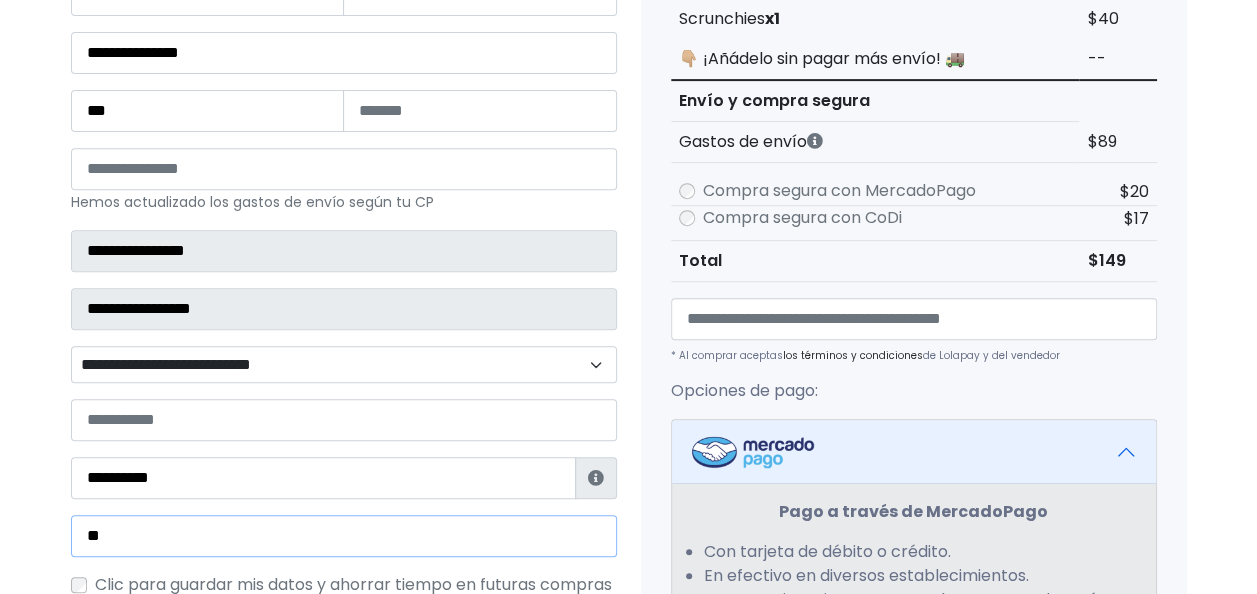 type on "*" 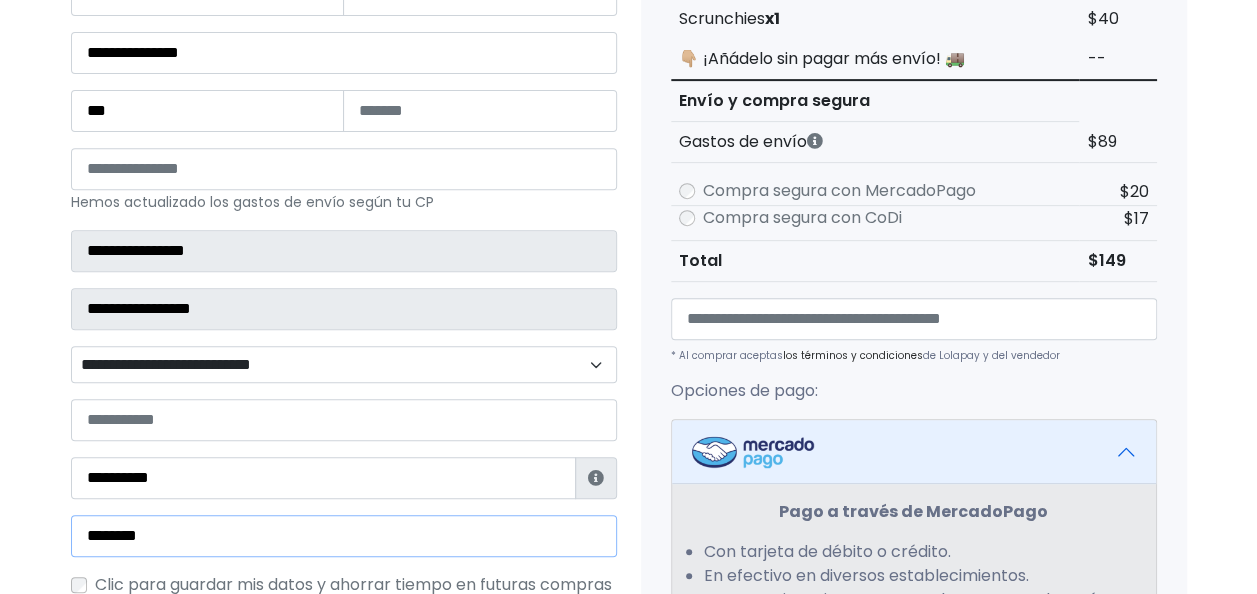 type on "**********" 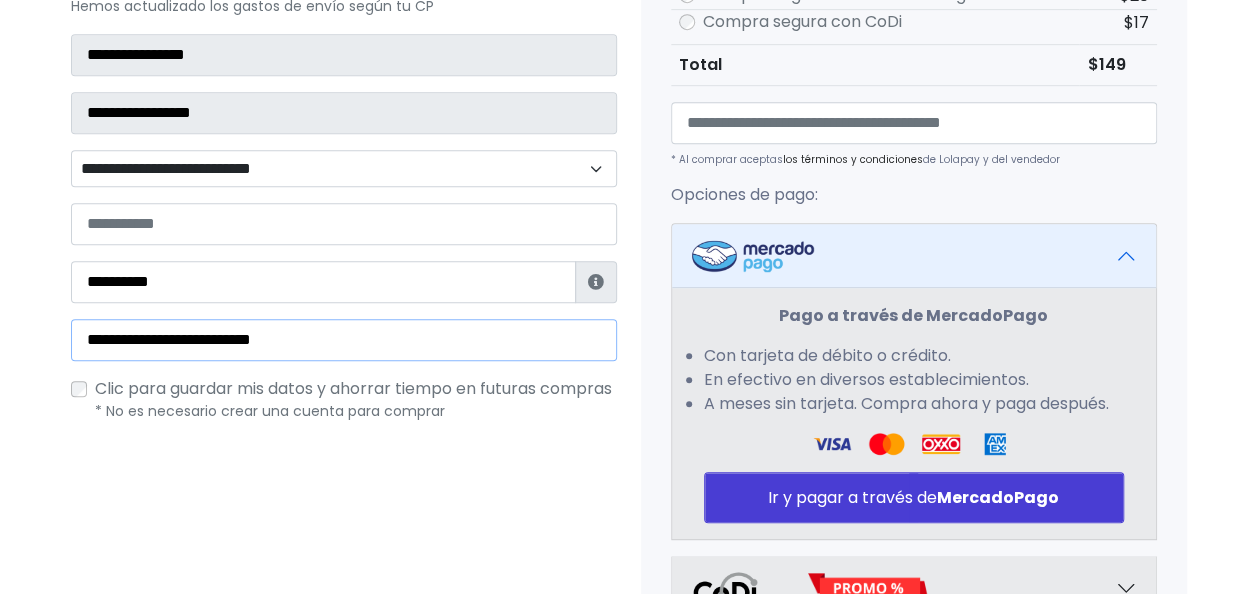 scroll, scrollTop: 526, scrollLeft: 0, axis: vertical 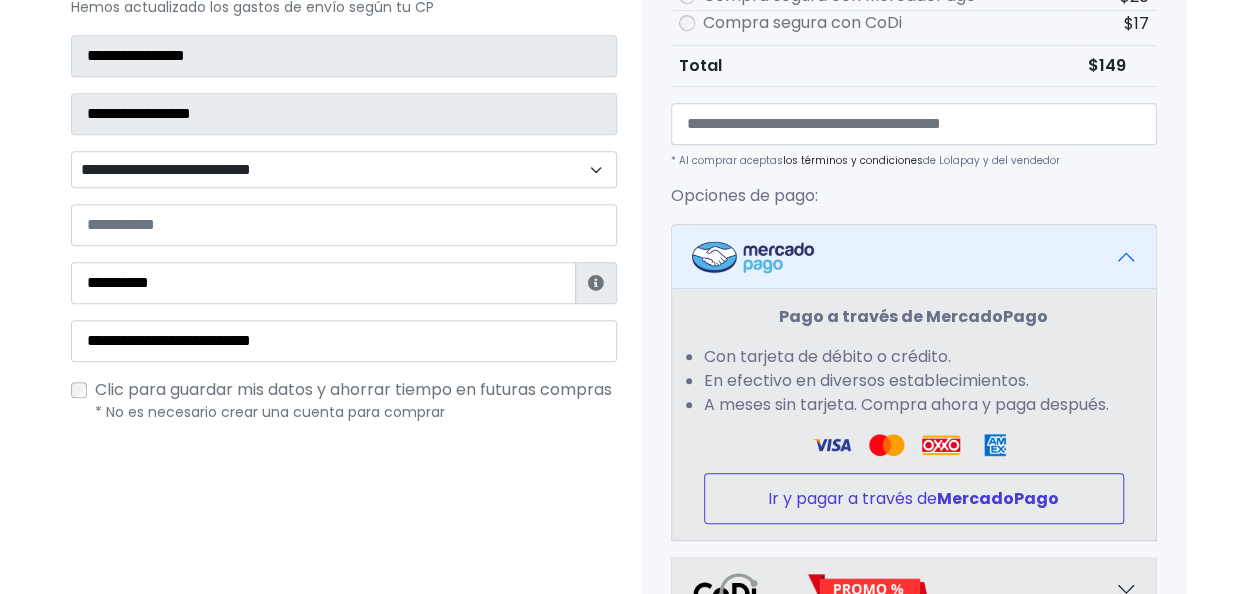 click on "Ir y pagar a través de  MercadoPago" at bounding box center (914, 498) 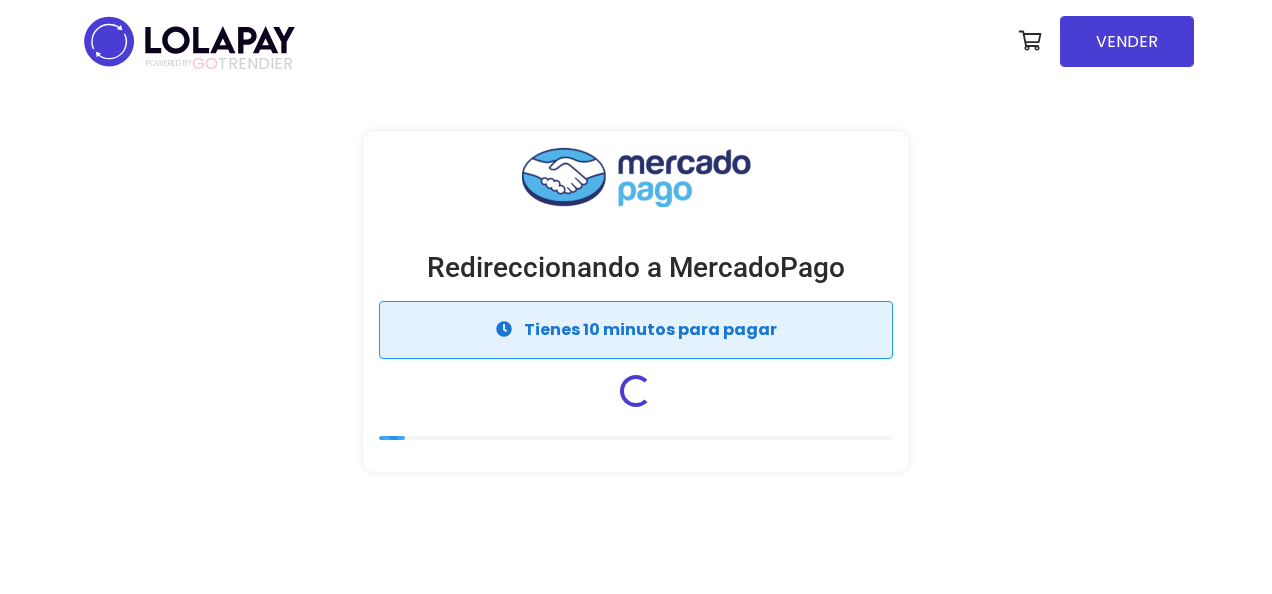 scroll, scrollTop: 0, scrollLeft: 0, axis: both 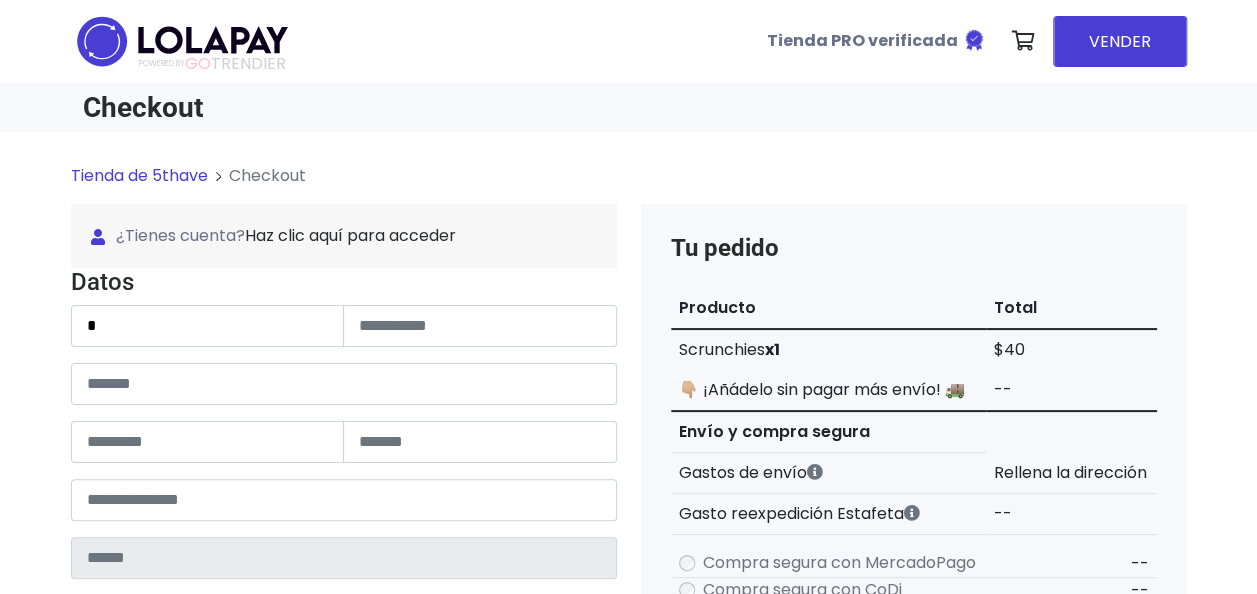 type on "**" 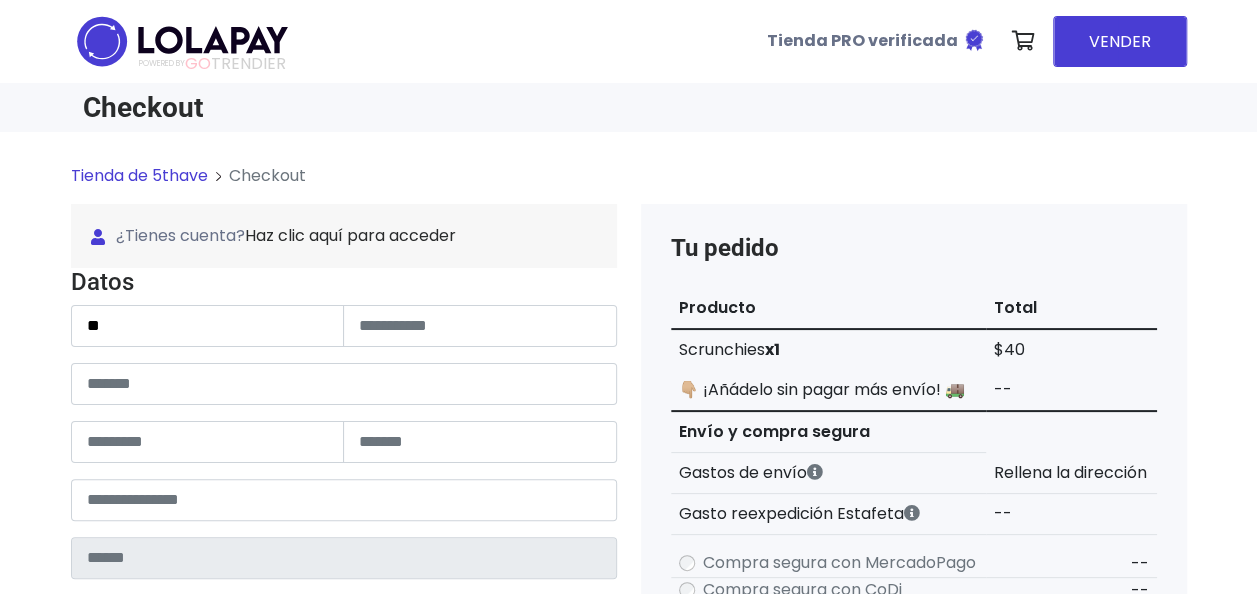type on "******" 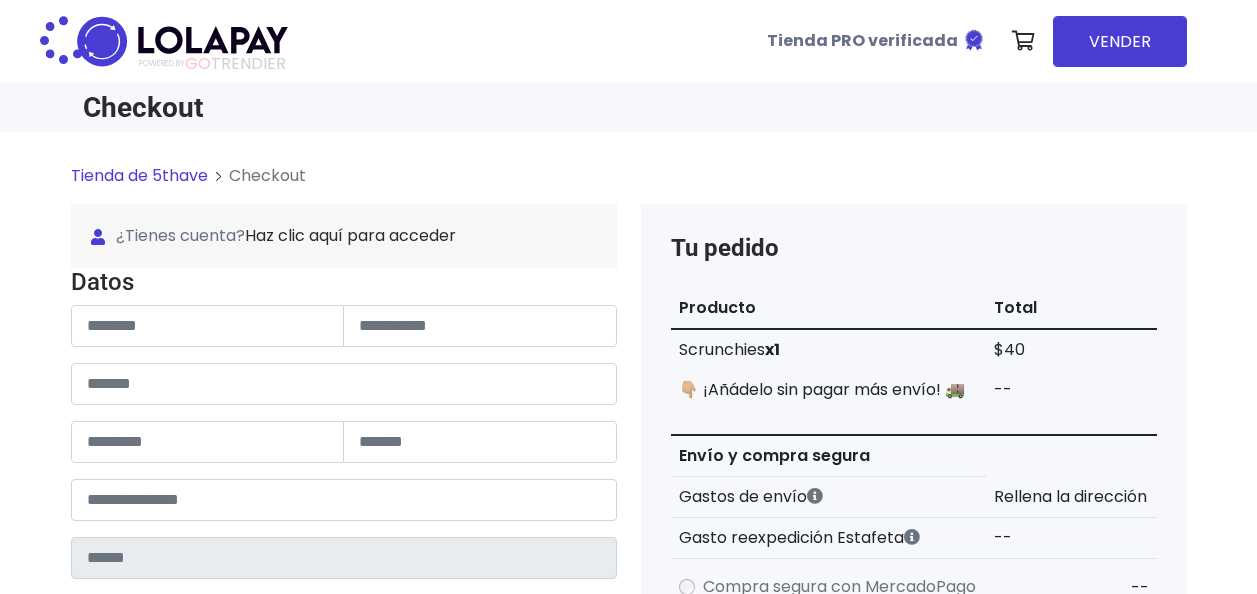 scroll, scrollTop: 0, scrollLeft: 0, axis: both 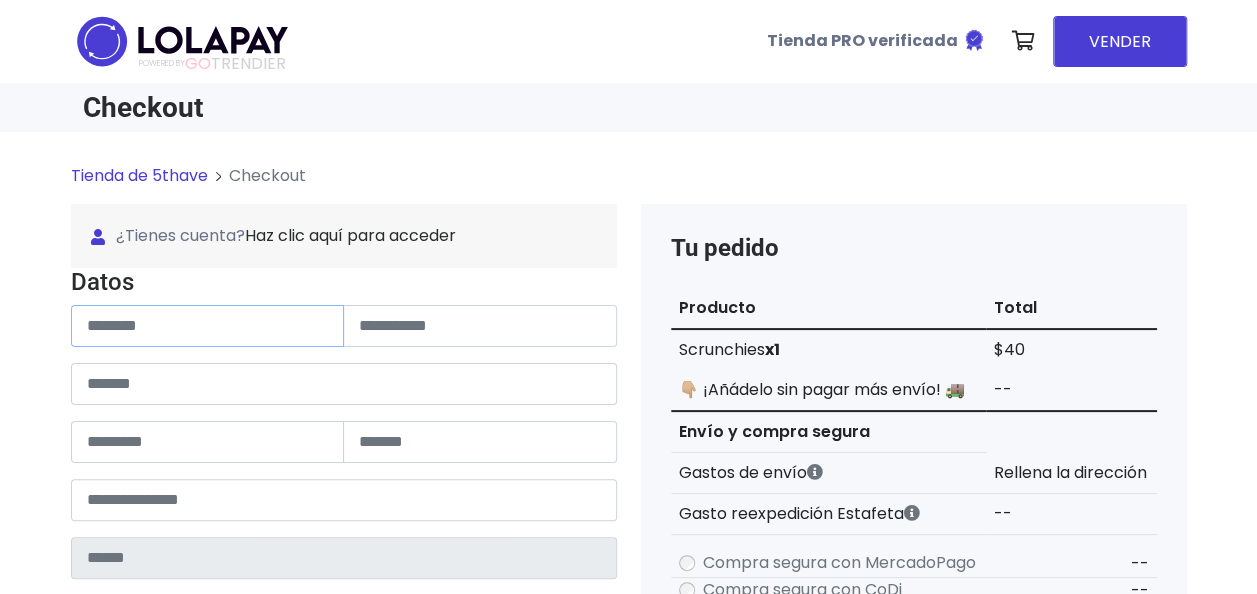 click at bounding box center (208, 326) 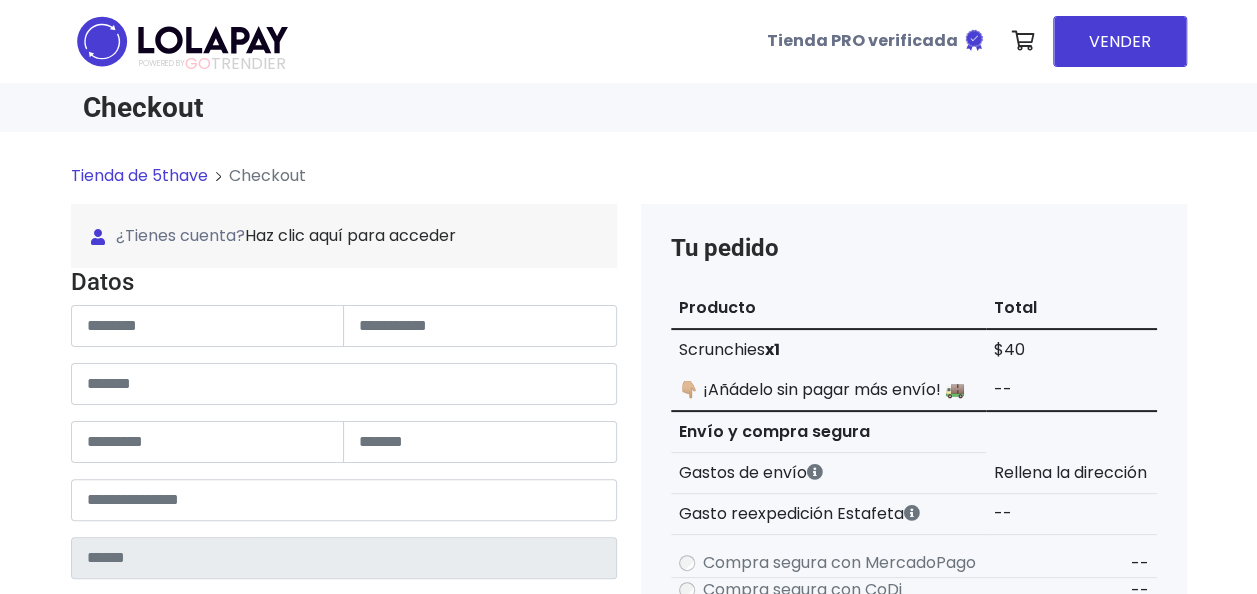 type on "******" 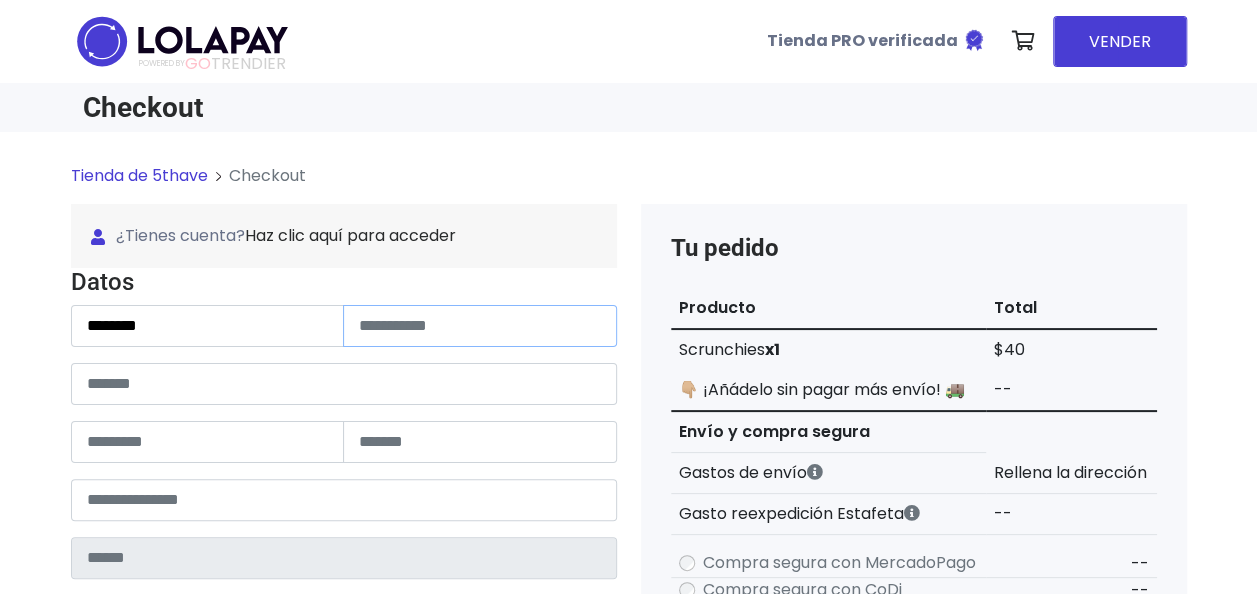 type on "**********" 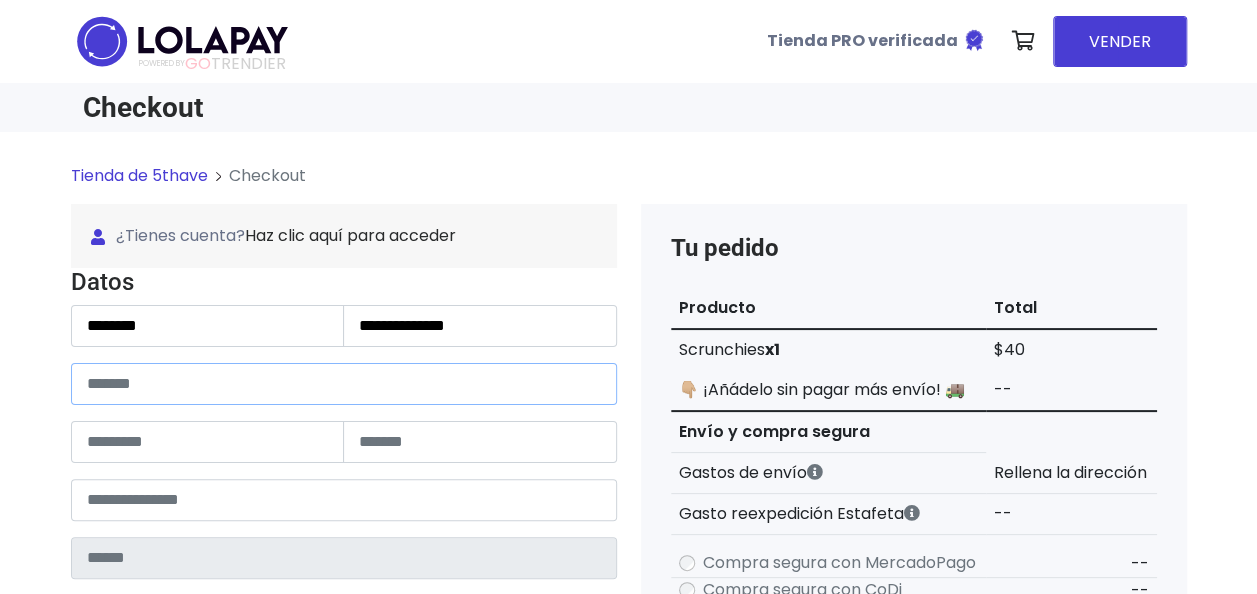 type on "**********" 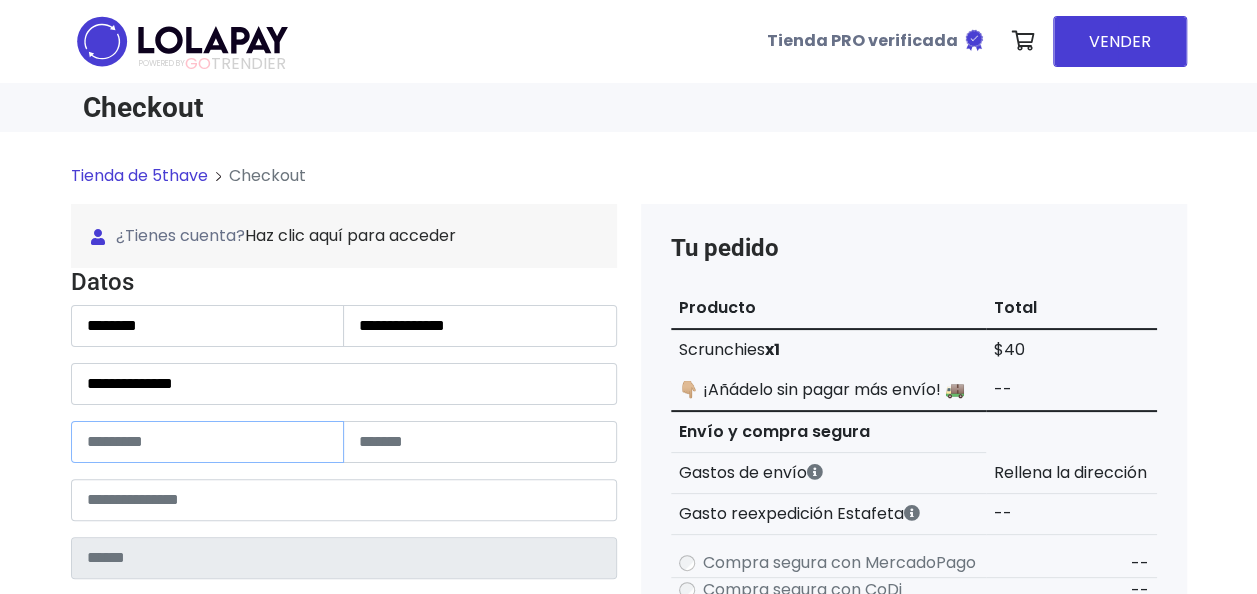 type on "***" 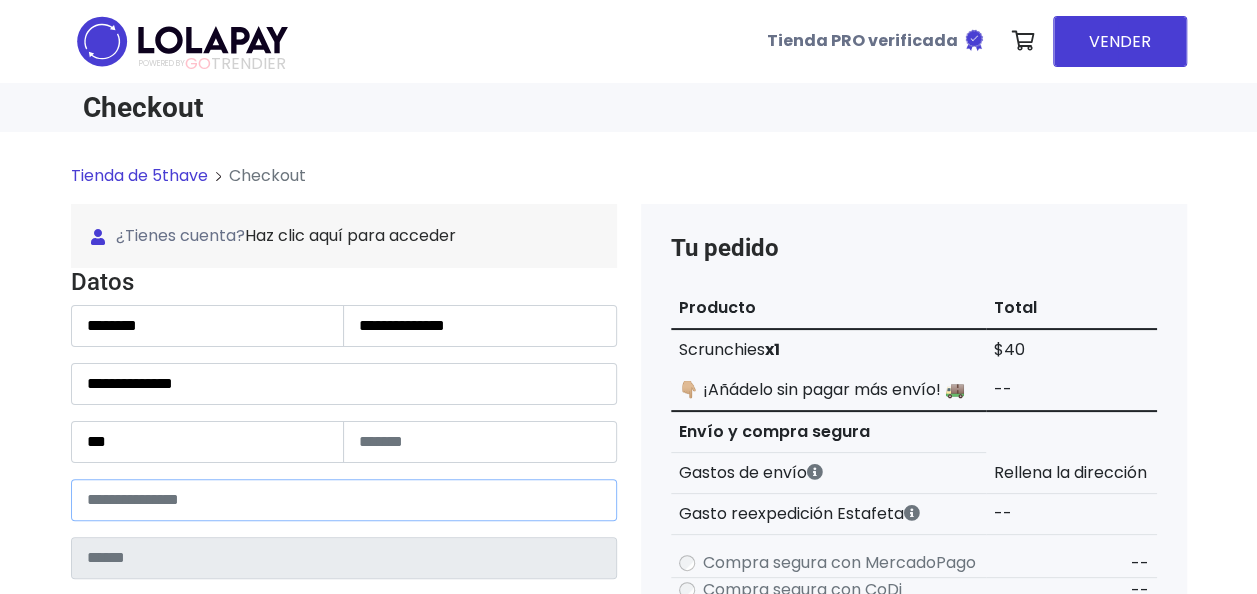 type on "*****" 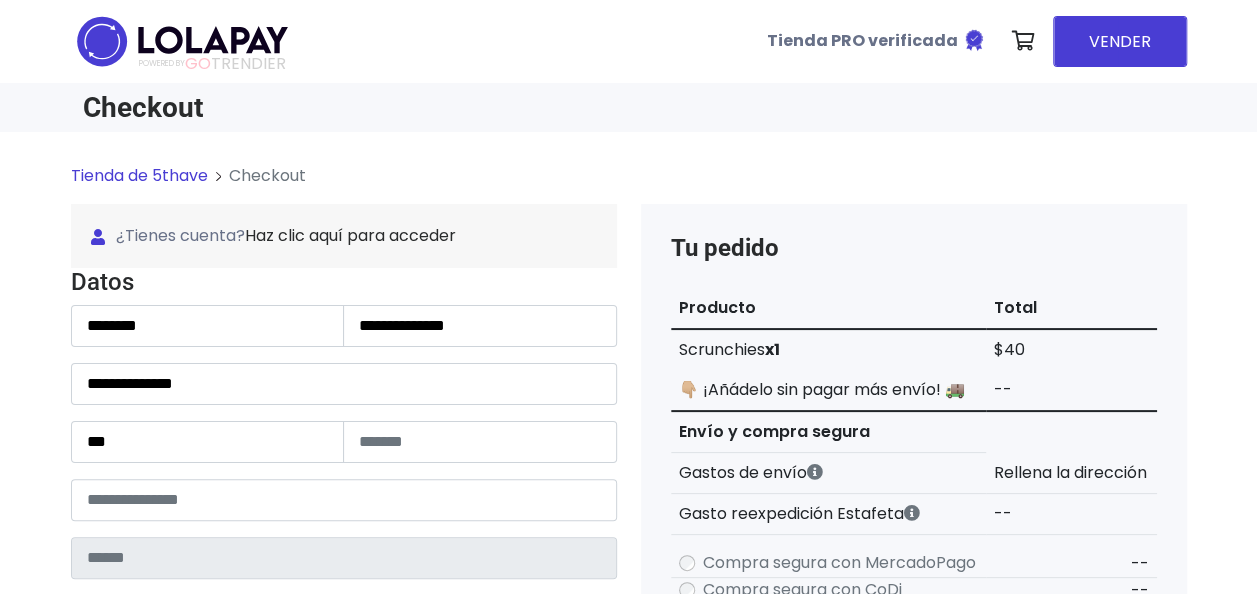 type on "**********" 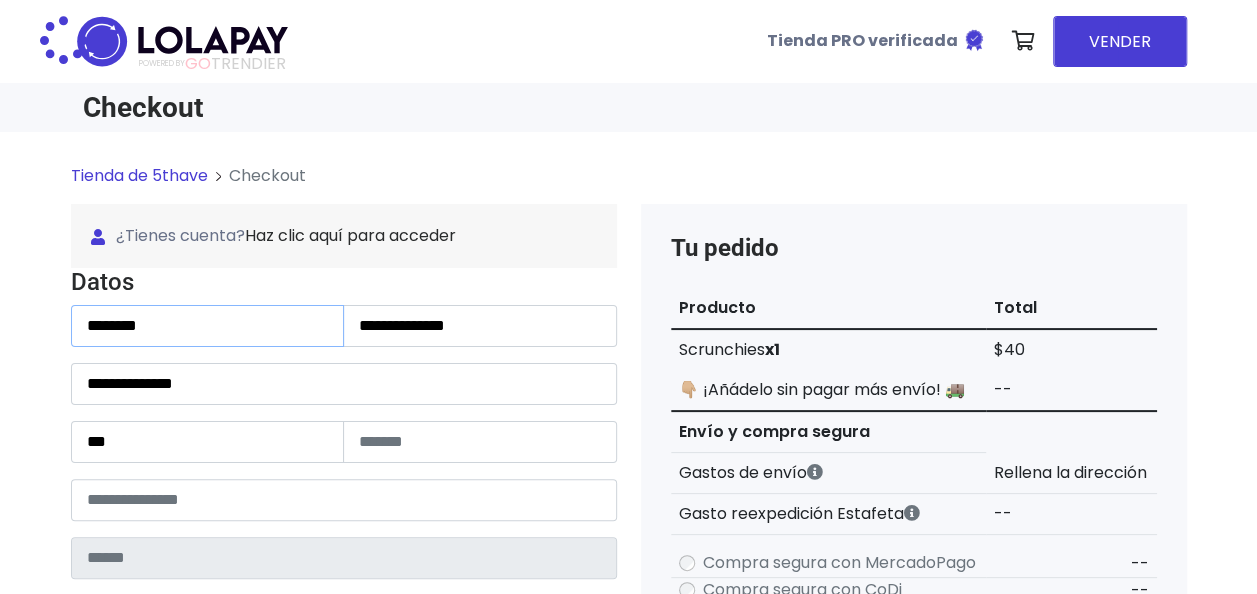 type on "**********" 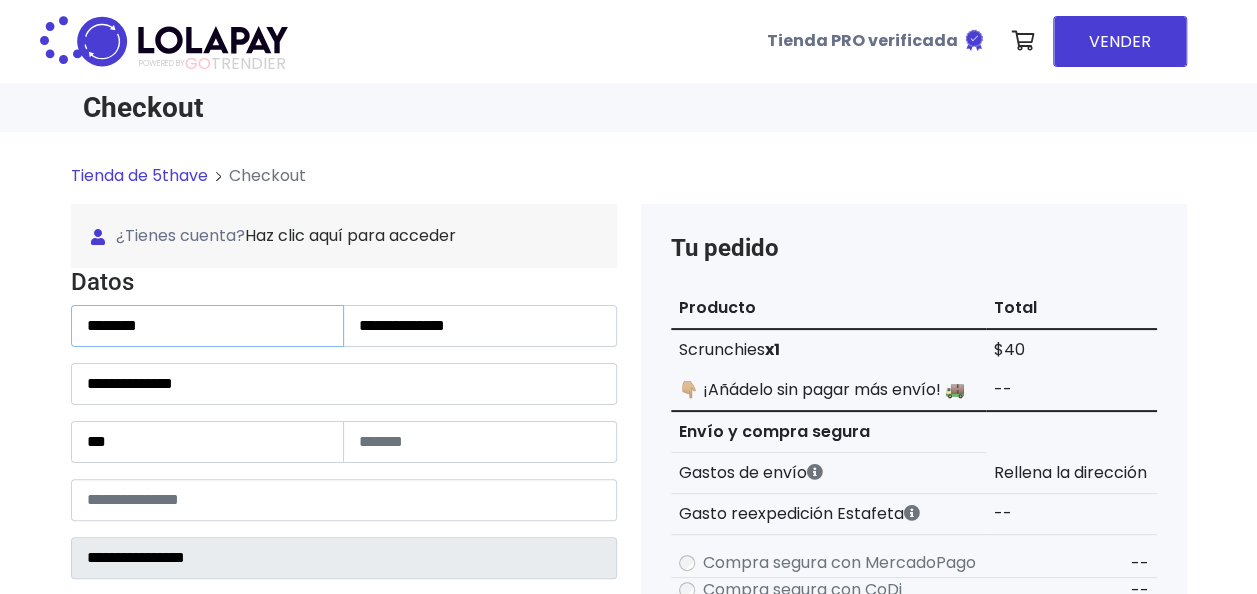 type on "**********" 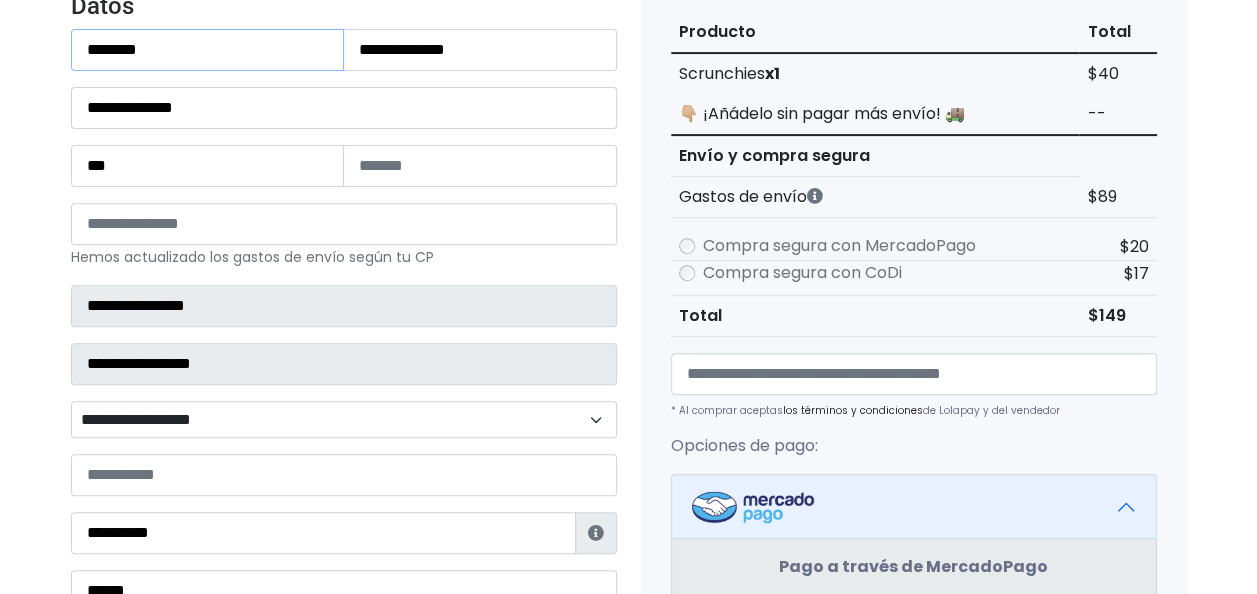 scroll, scrollTop: 278, scrollLeft: 0, axis: vertical 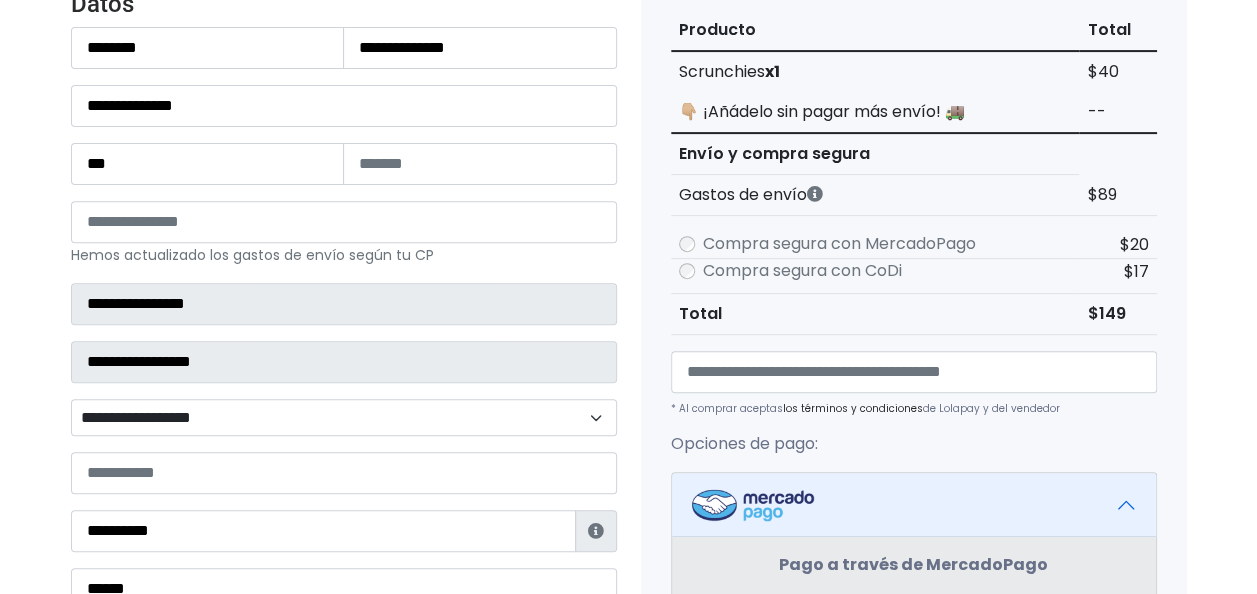 click on "**********" at bounding box center [344, 417] 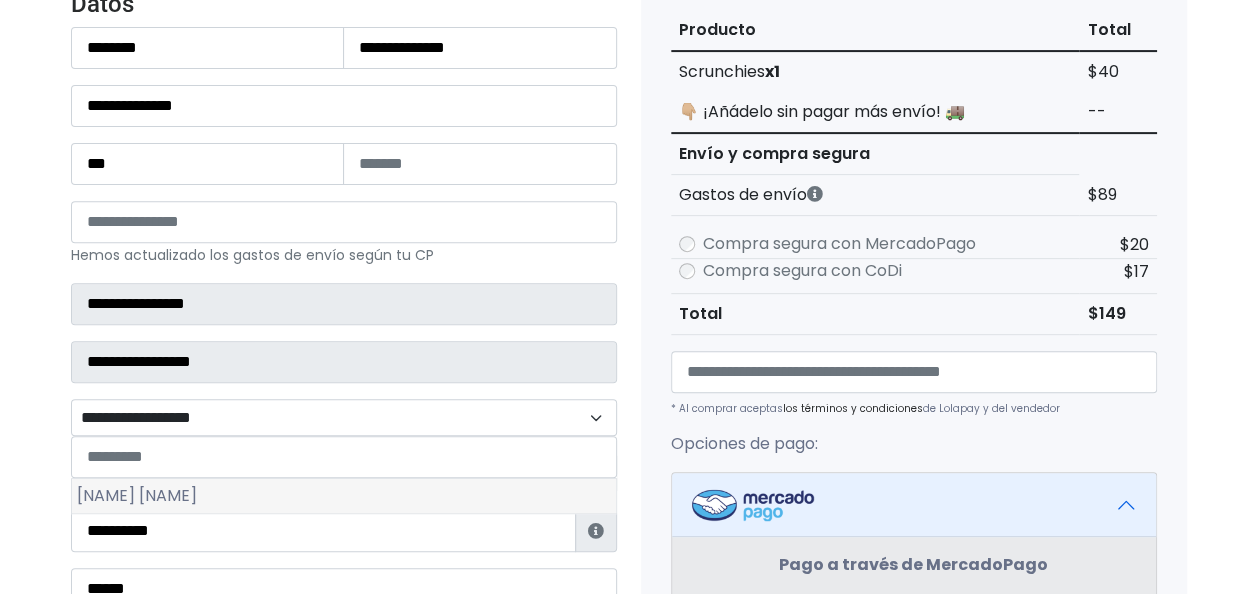 click on "[NAME] [NAME]" at bounding box center (344, 496) 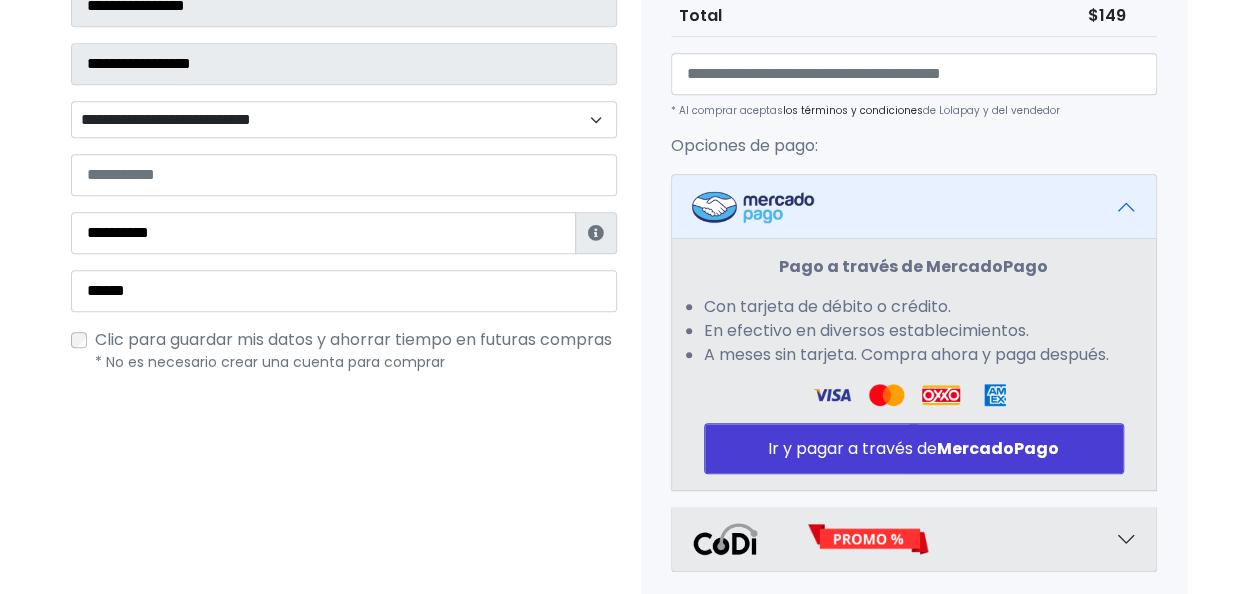 scroll, scrollTop: 581, scrollLeft: 0, axis: vertical 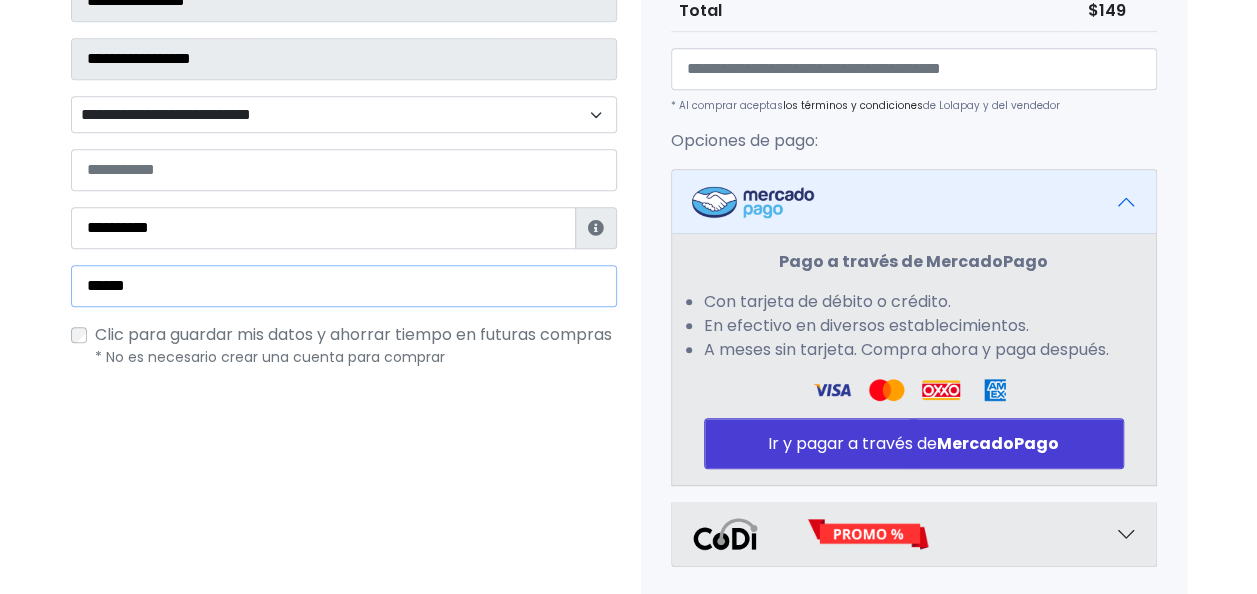 click on "******" at bounding box center [344, 286] 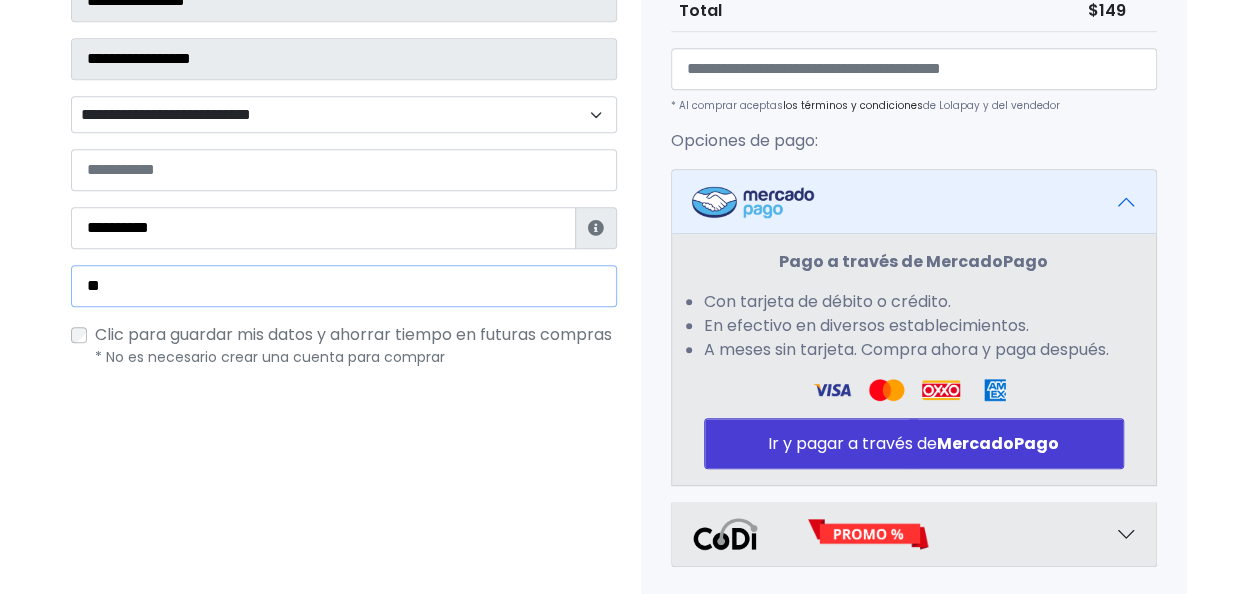 type on "*" 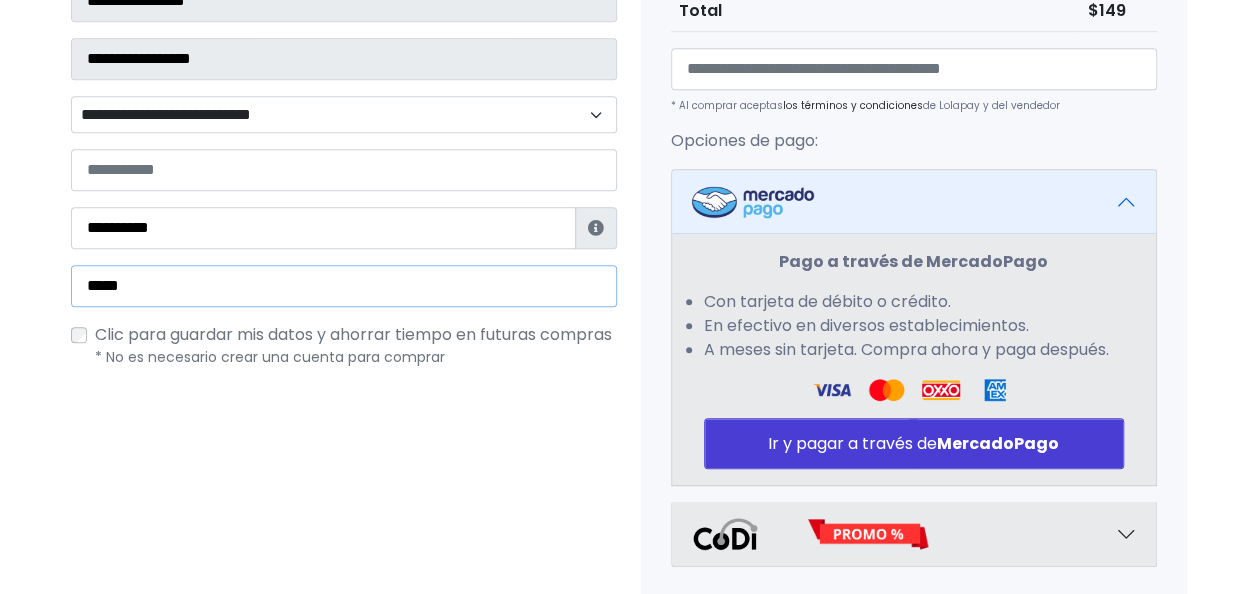 type on "**********" 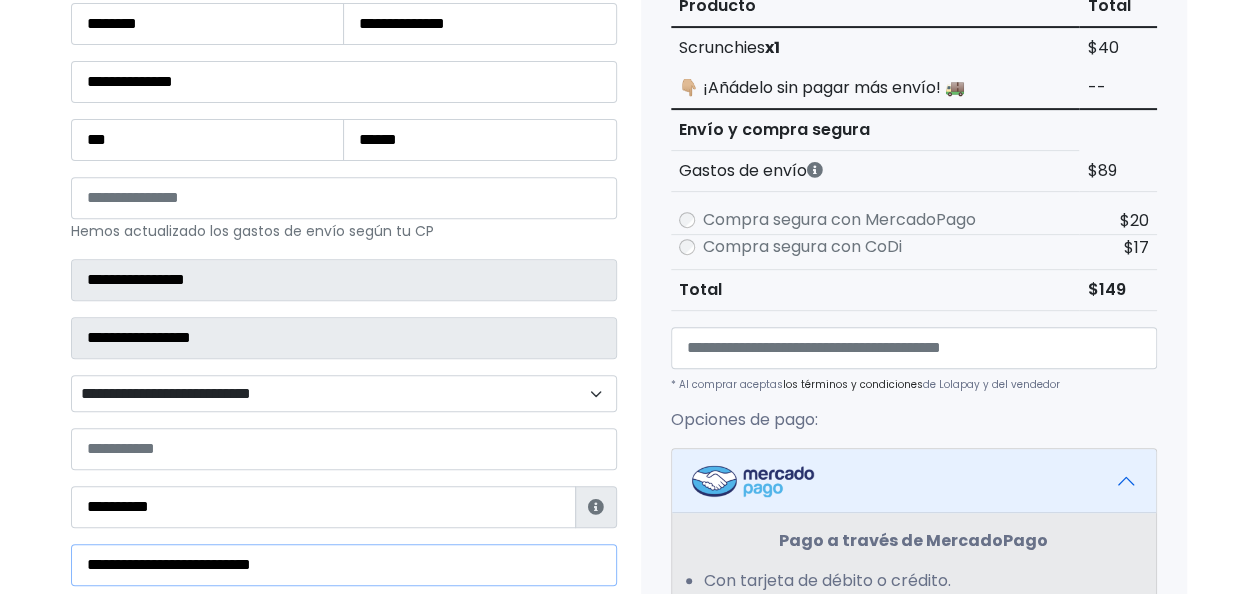 scroll, scrollTop: 304, scrollLeft: 0, axis: vertical 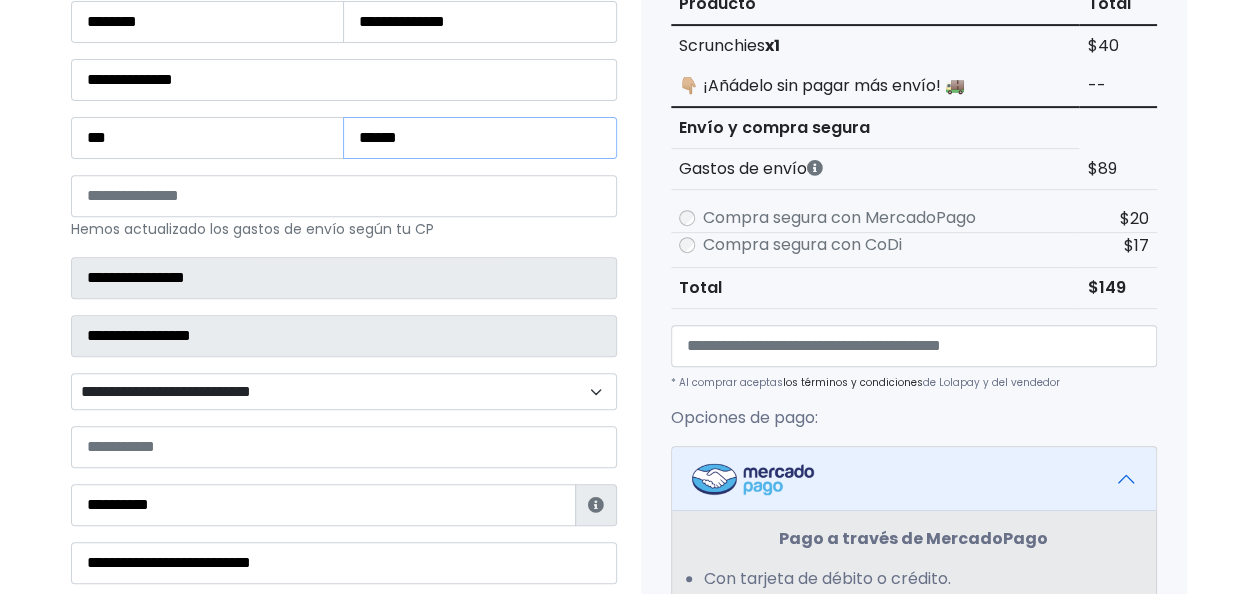 click on "******" at bounding box center [480, 138] 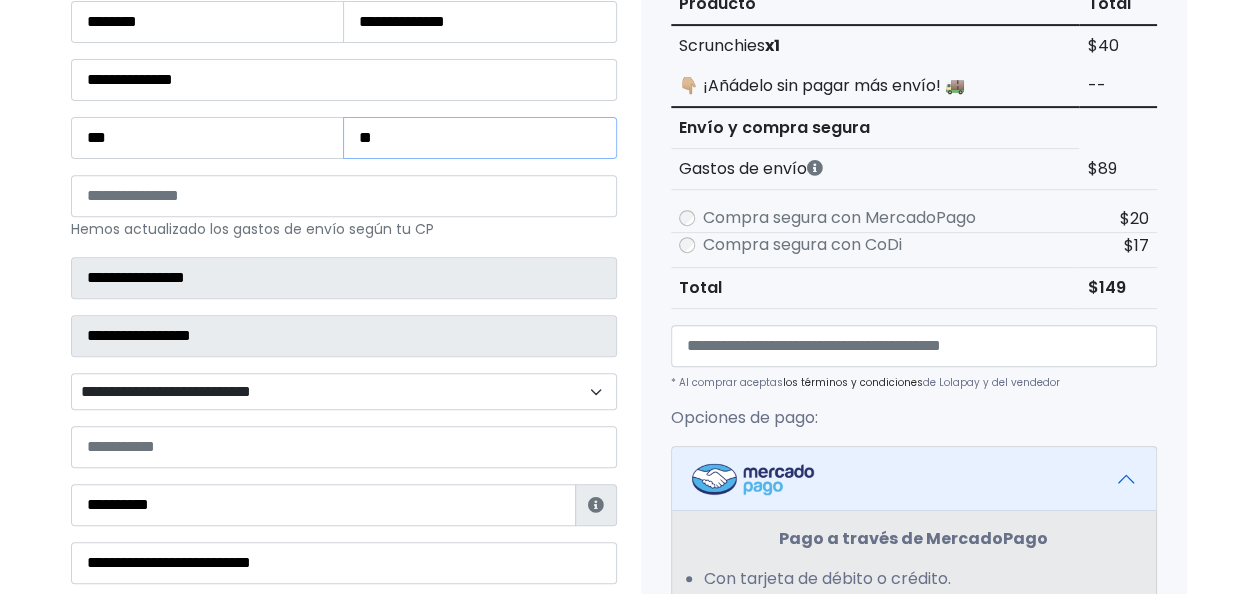 type on "*" 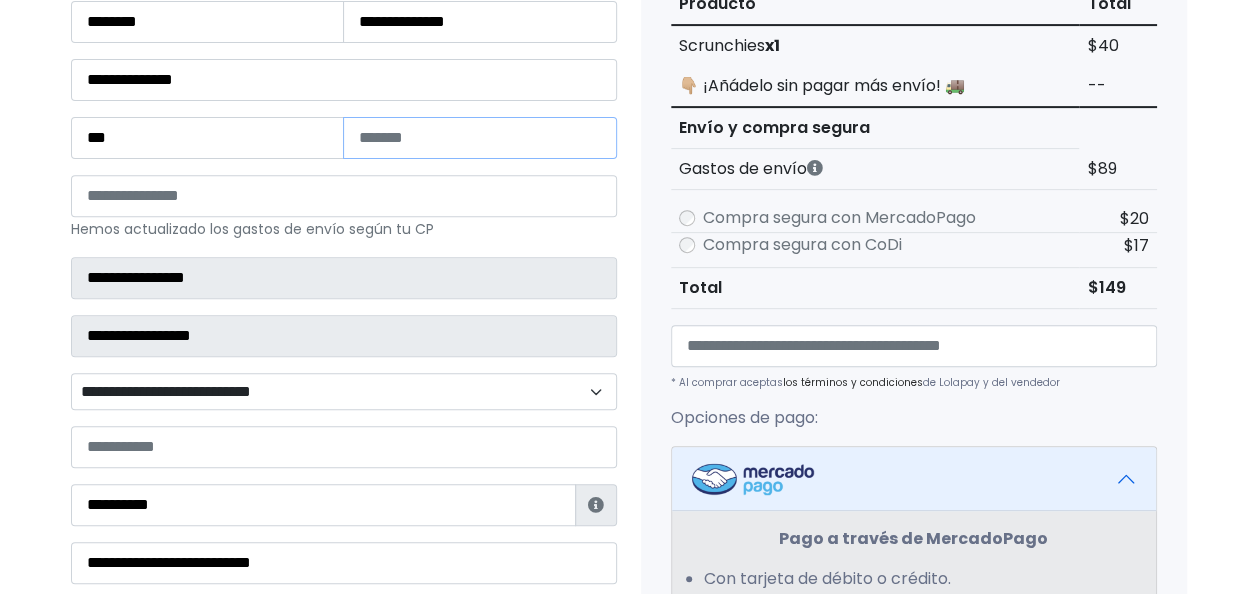type 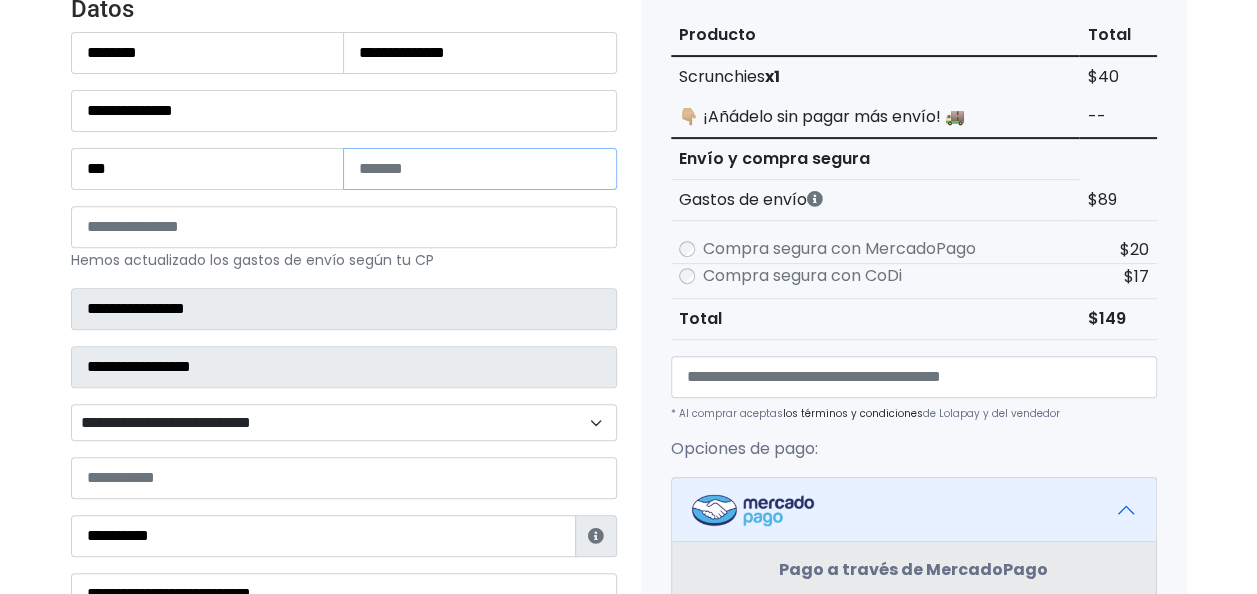 scroll, scrollTop: 458, scrollLeft: 0, axis: vertical 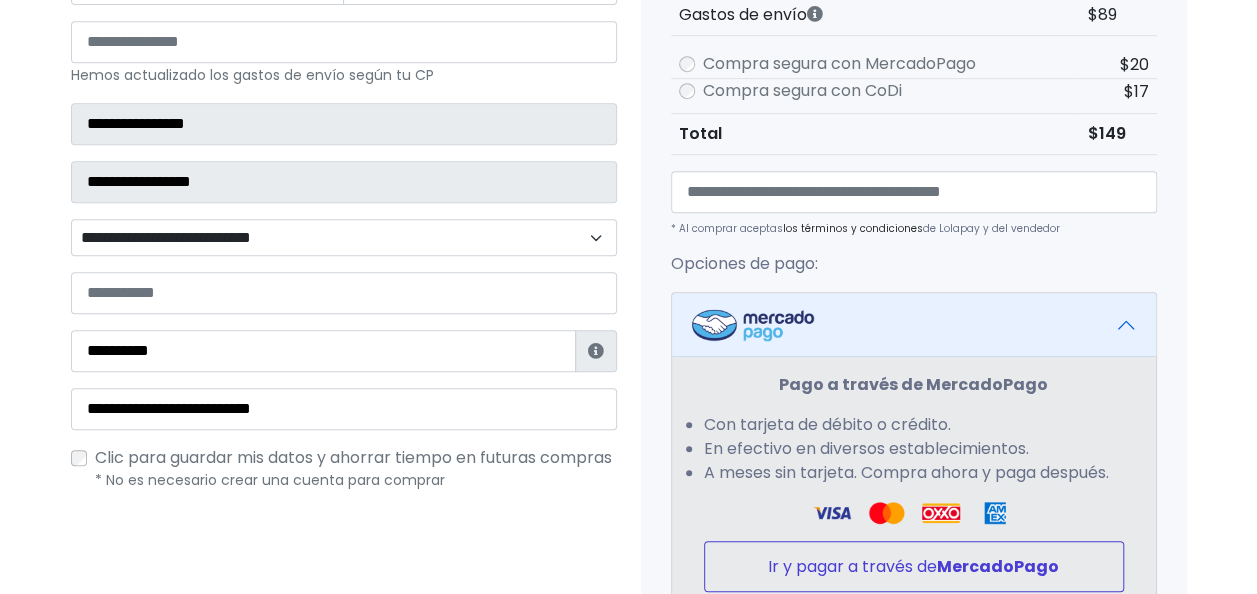 click on "Ir y pagar a través de  MercadoPago" at bounding box center (914, 566) 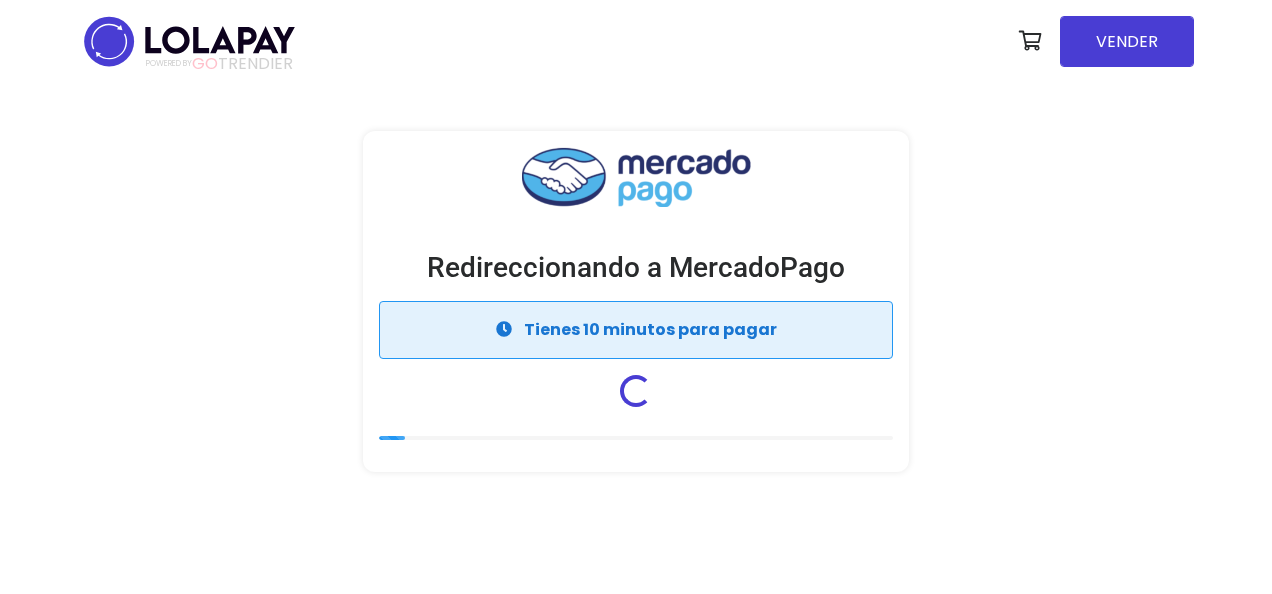 scroll, scrollTop: 0, scrollLeft: 0, axis: both 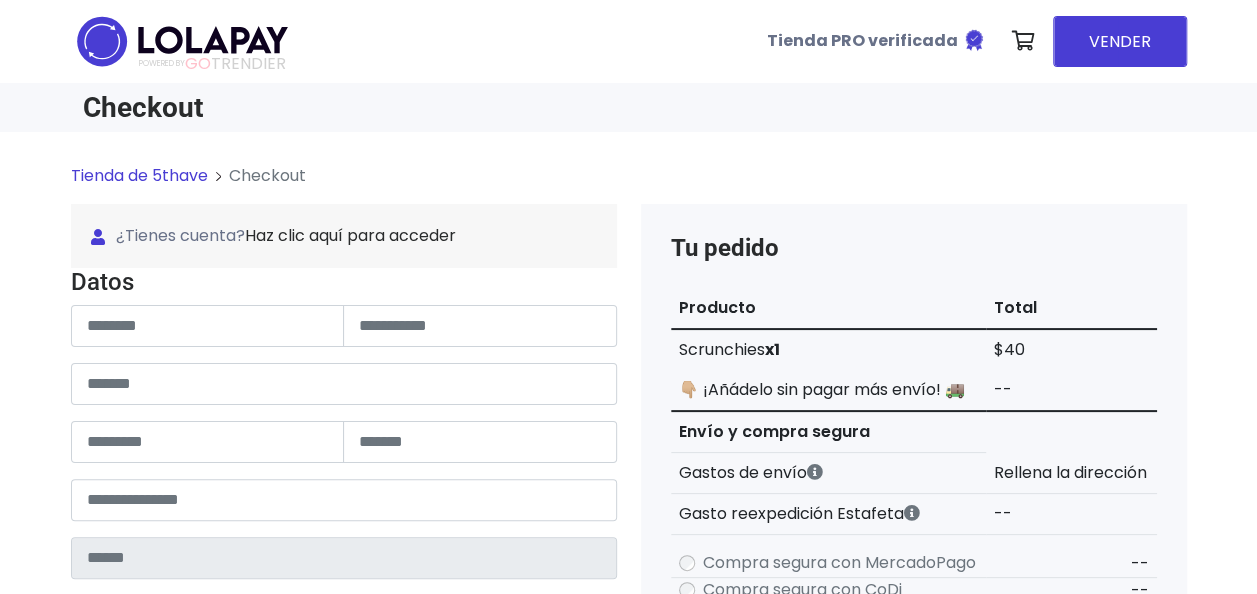 type on "******" 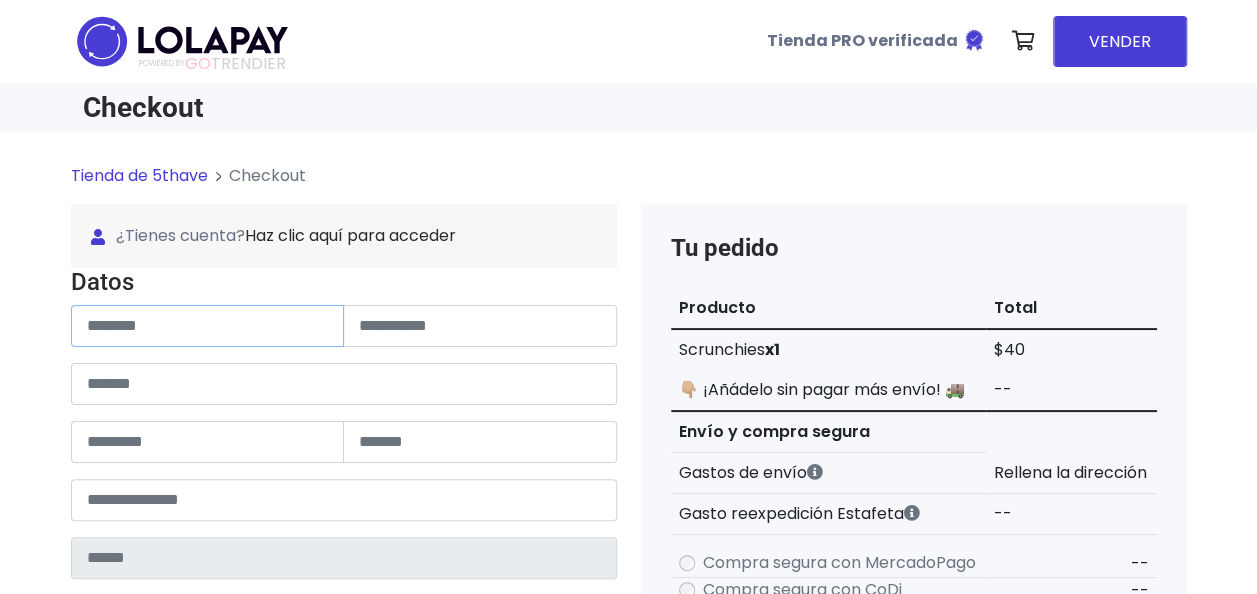 click at bounding box center (208, 326) 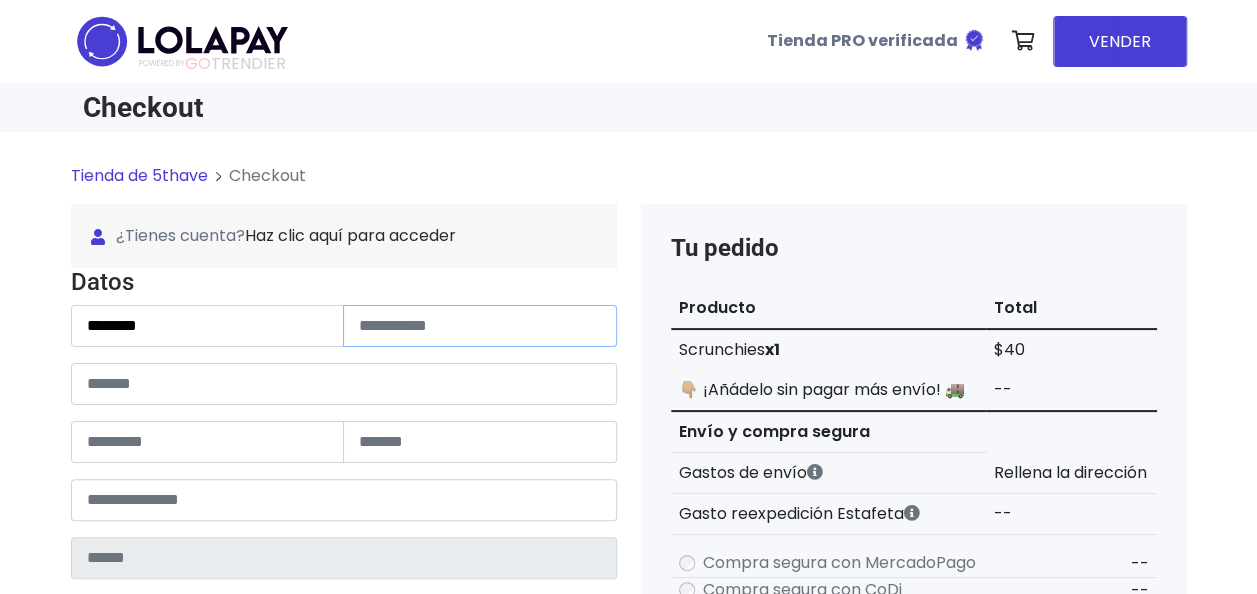 type on "**********" 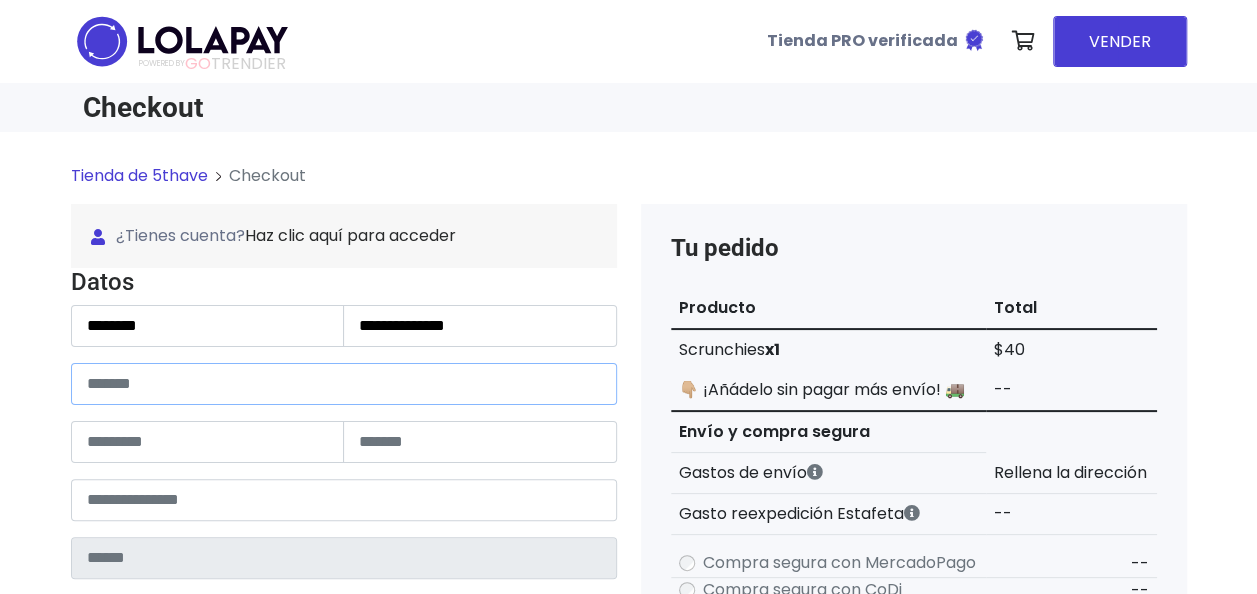 type on "**********" 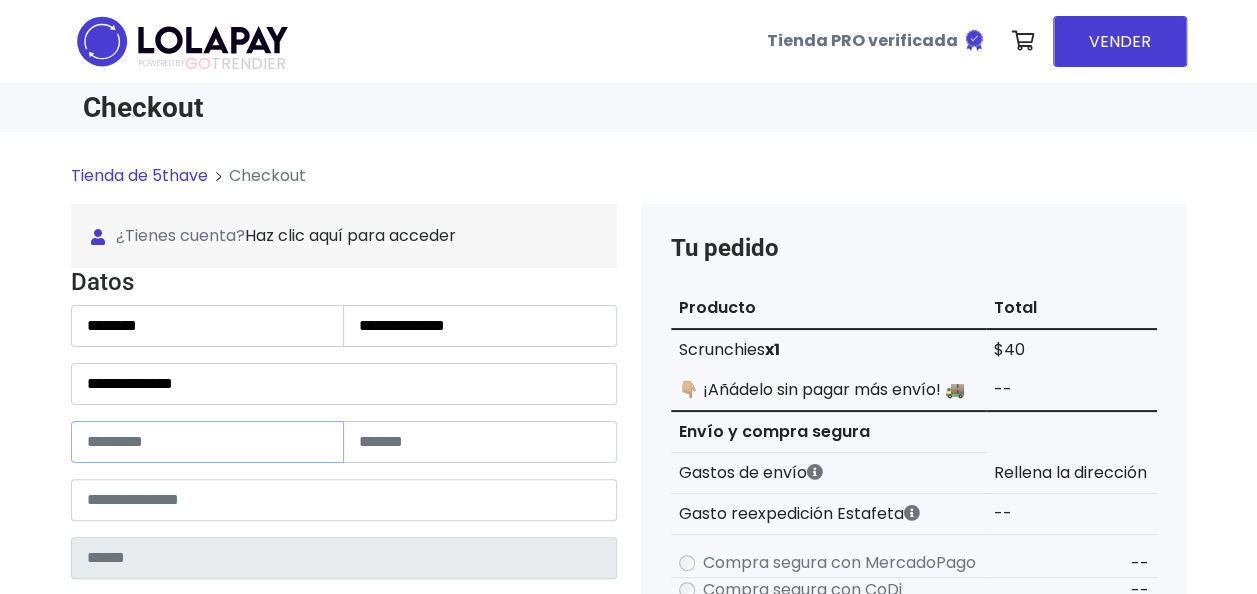 type on "***" 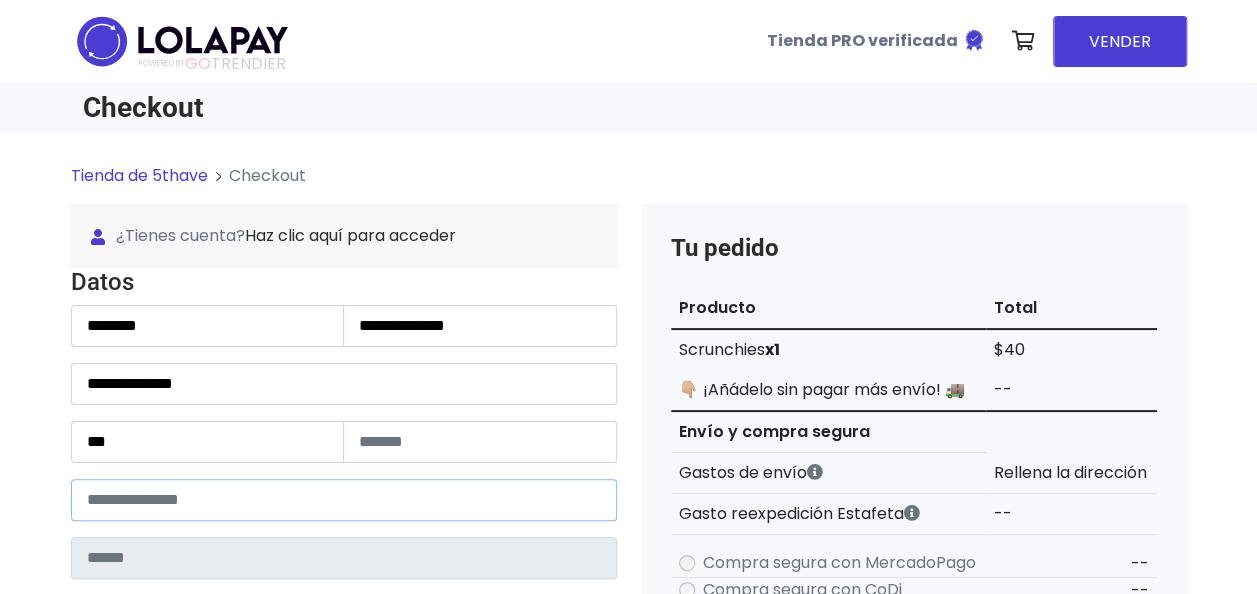 type on "*****" 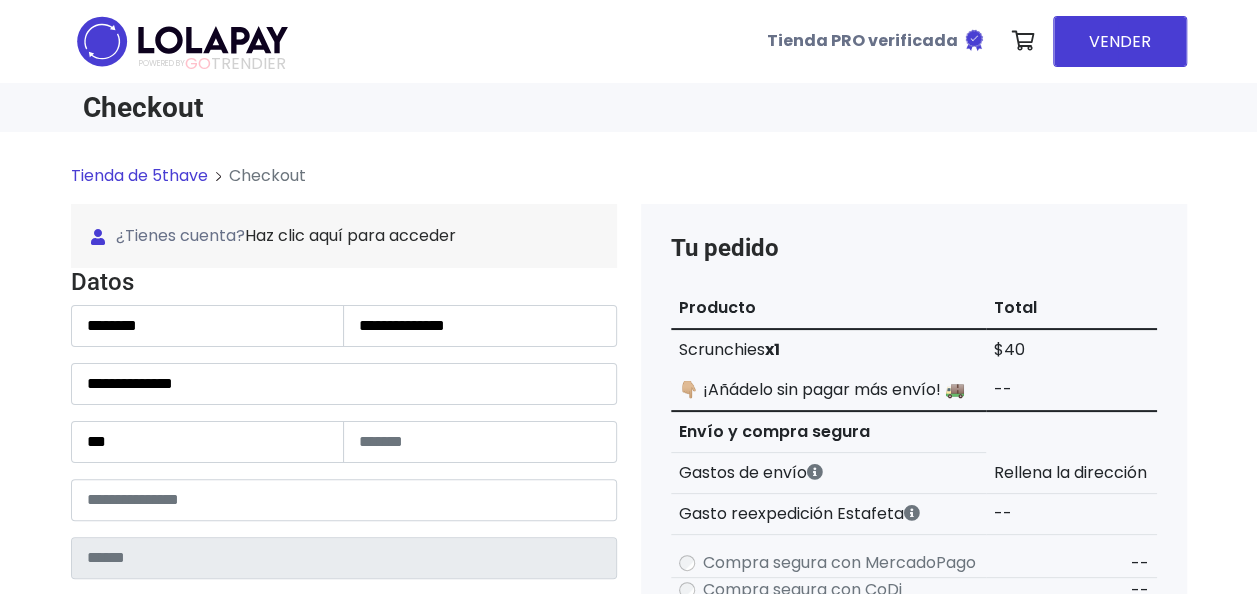 type on "**********" 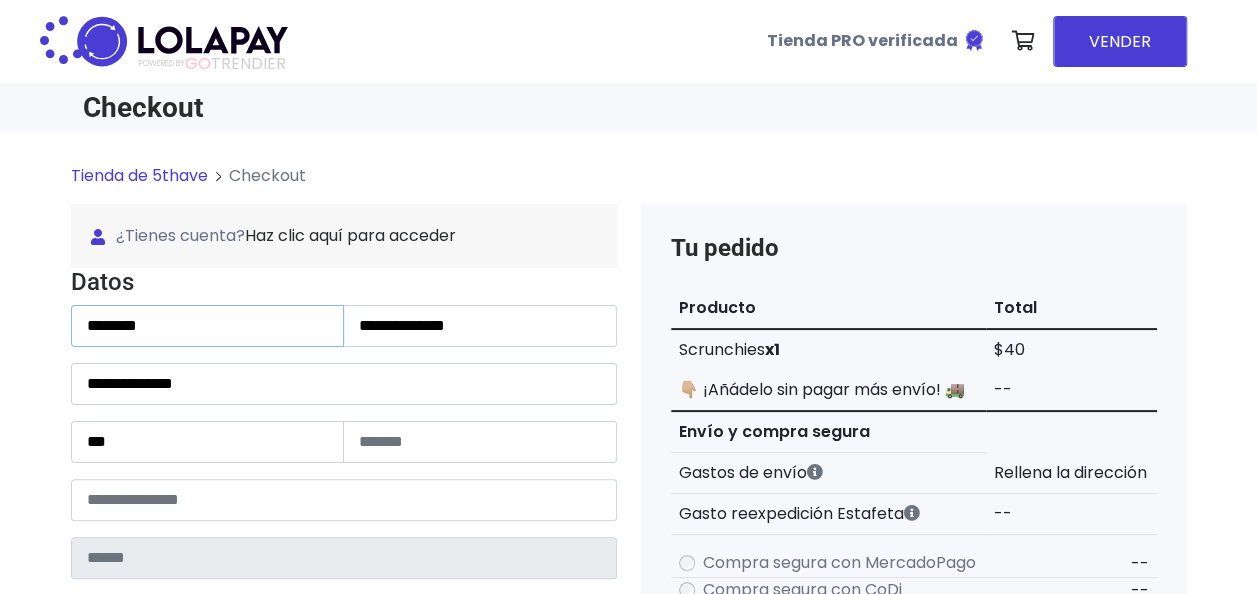 type on "**********" 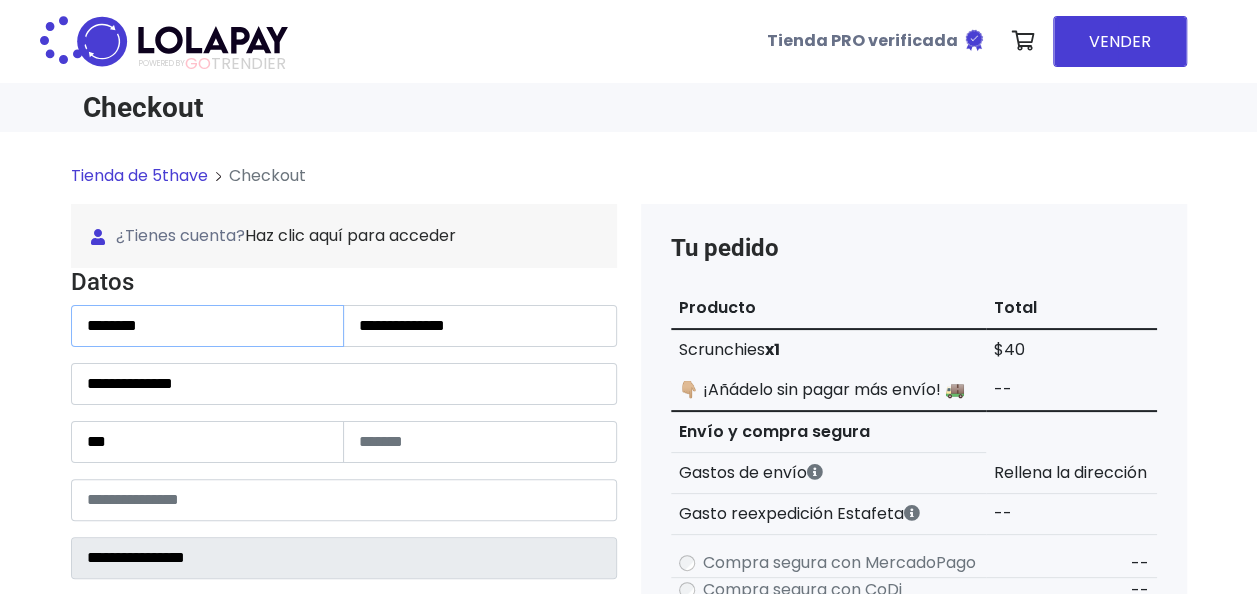 type on "**********" 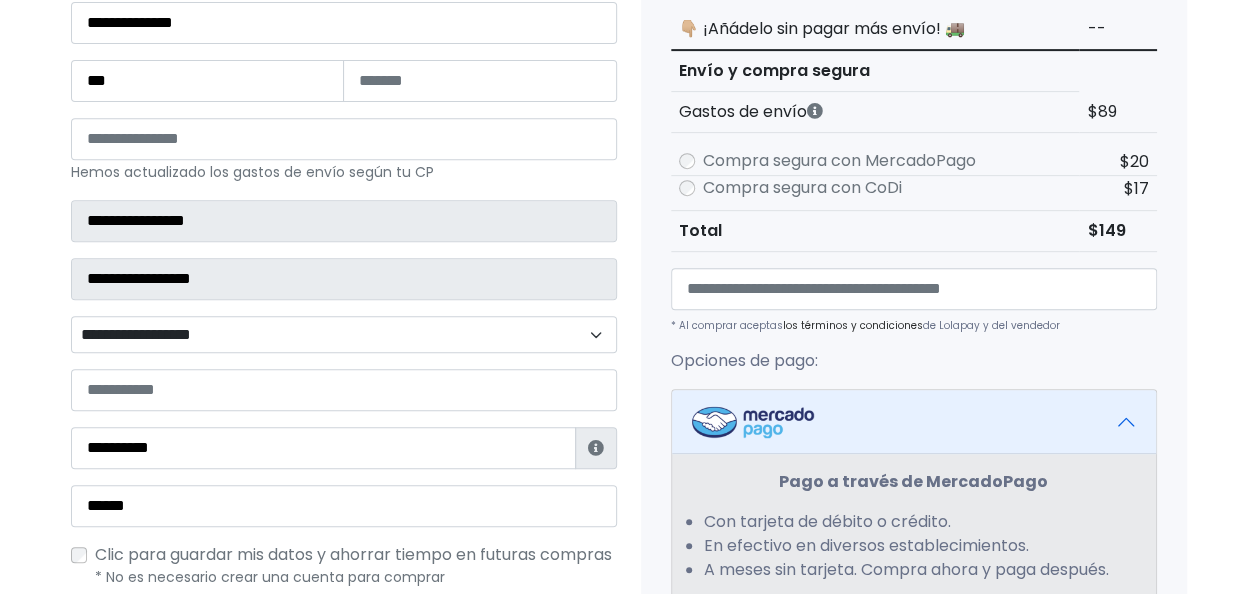 scroll, scrollTop: 414, scrollLeft: 0, axis: vertical 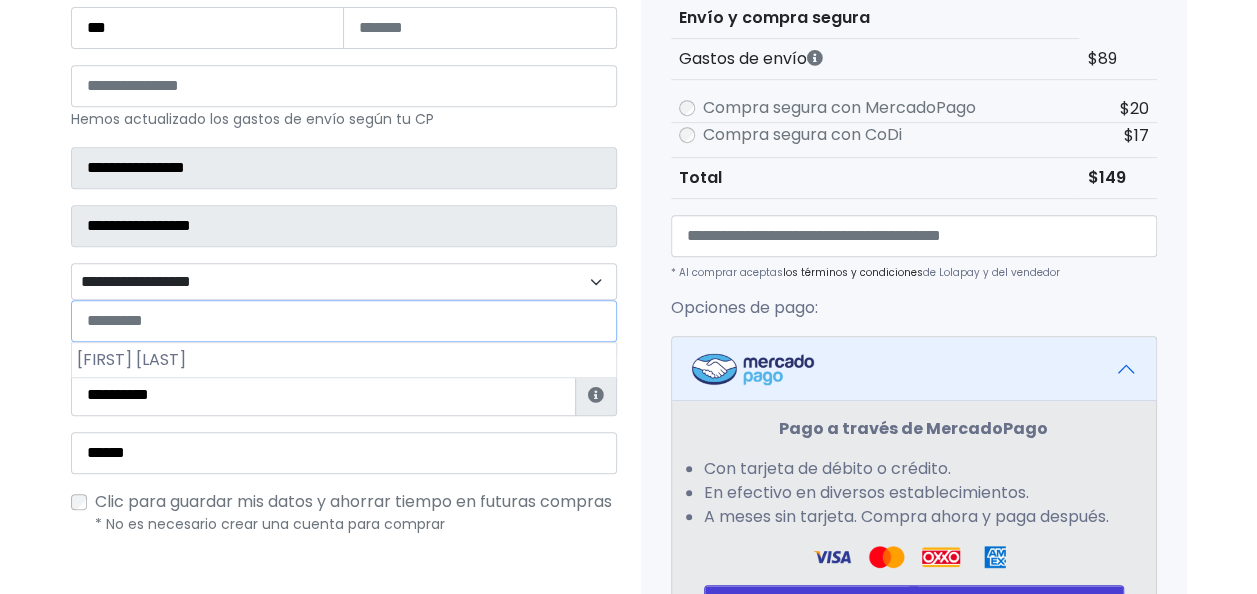 click on "**********" at bounding box center (344, 281) 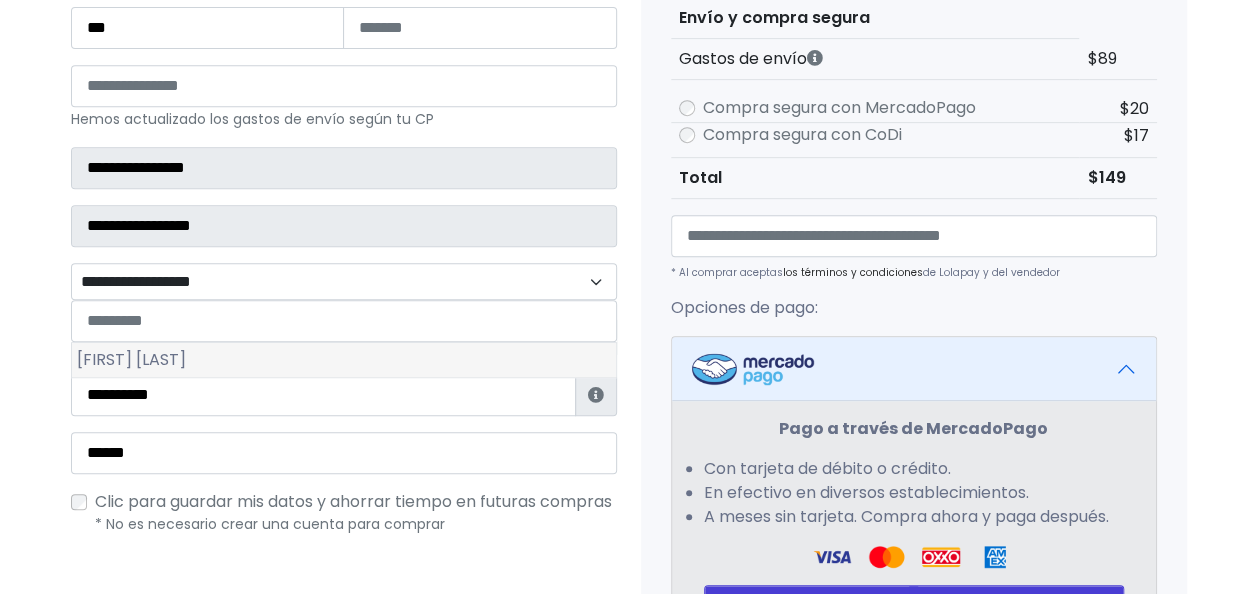click on "[FIRST] [LAST]" at bounding box center [344, 360] 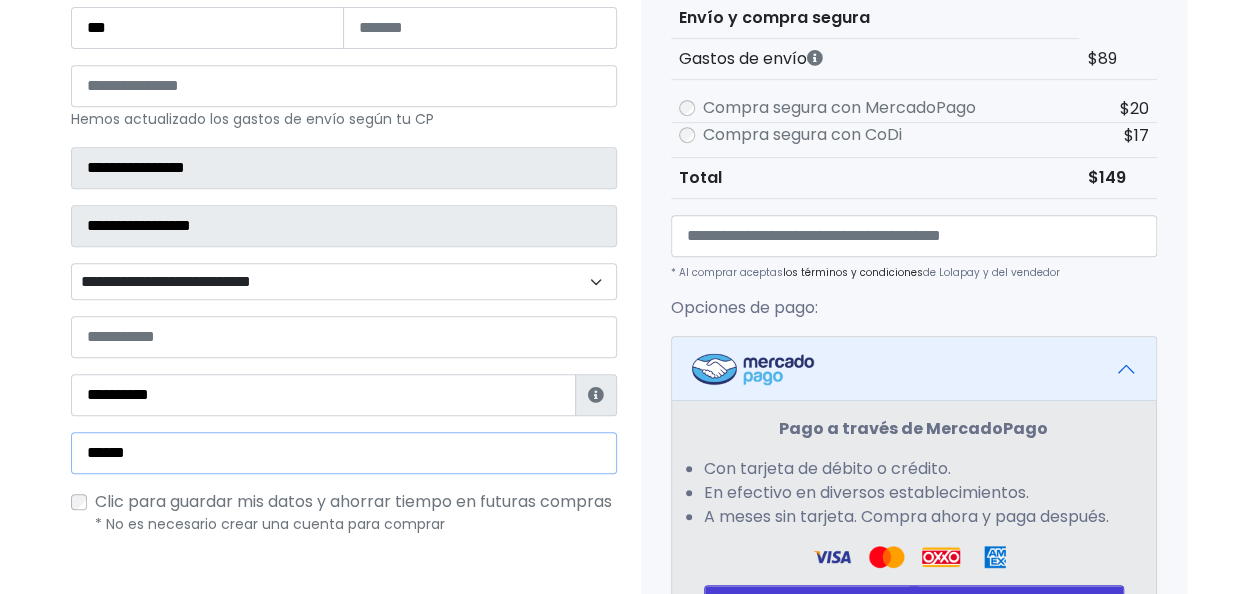 click on "******" at bounding box center (344, 453) 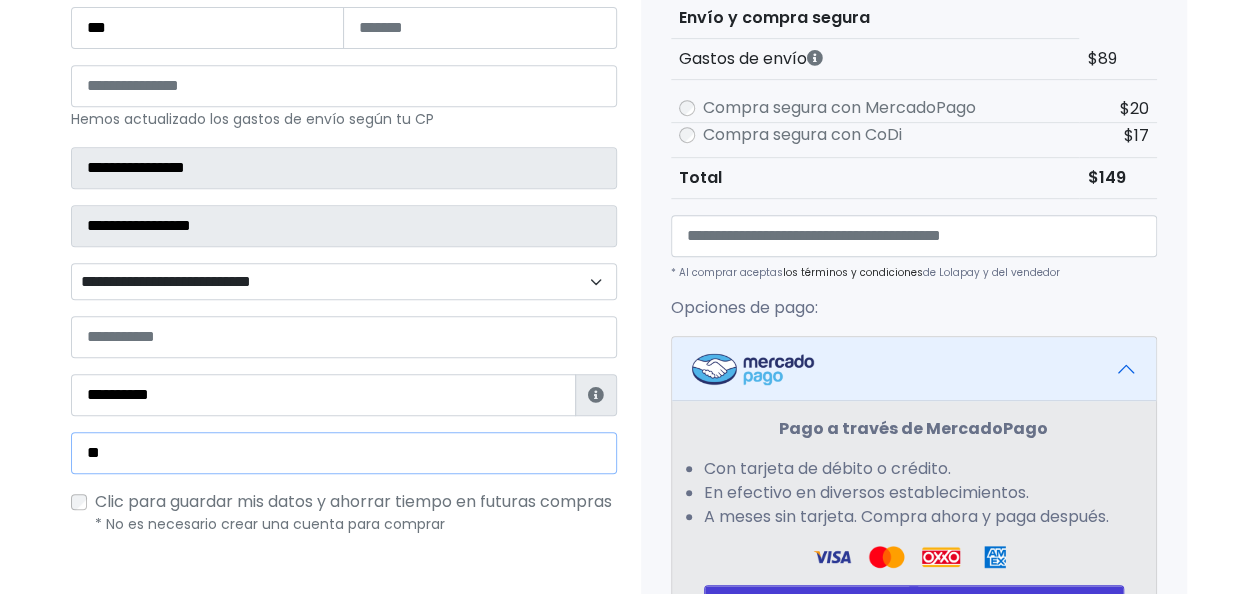 type on "*" 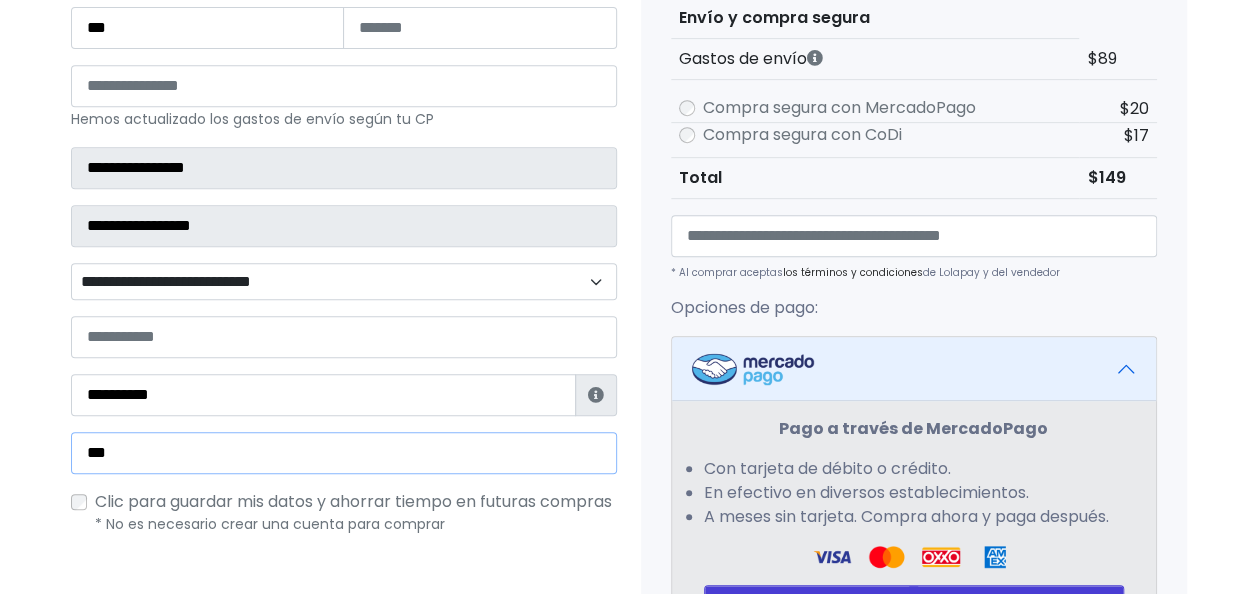 type on "**********" 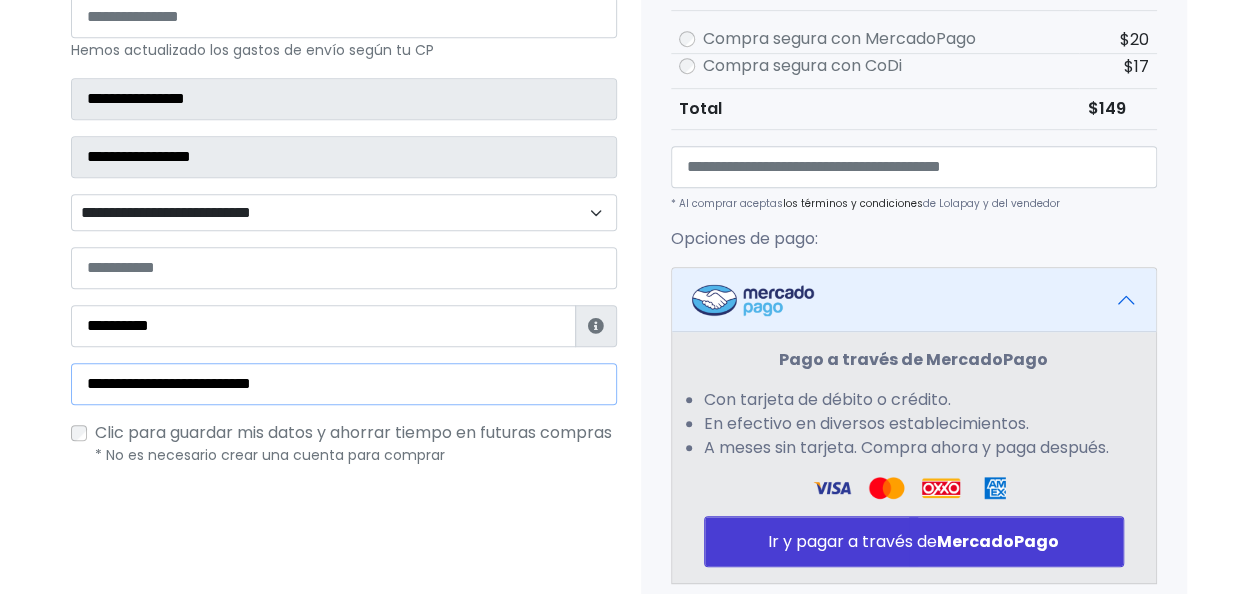 scroll, scrollTop: 495, scrollLeft: 0, axis: vertical 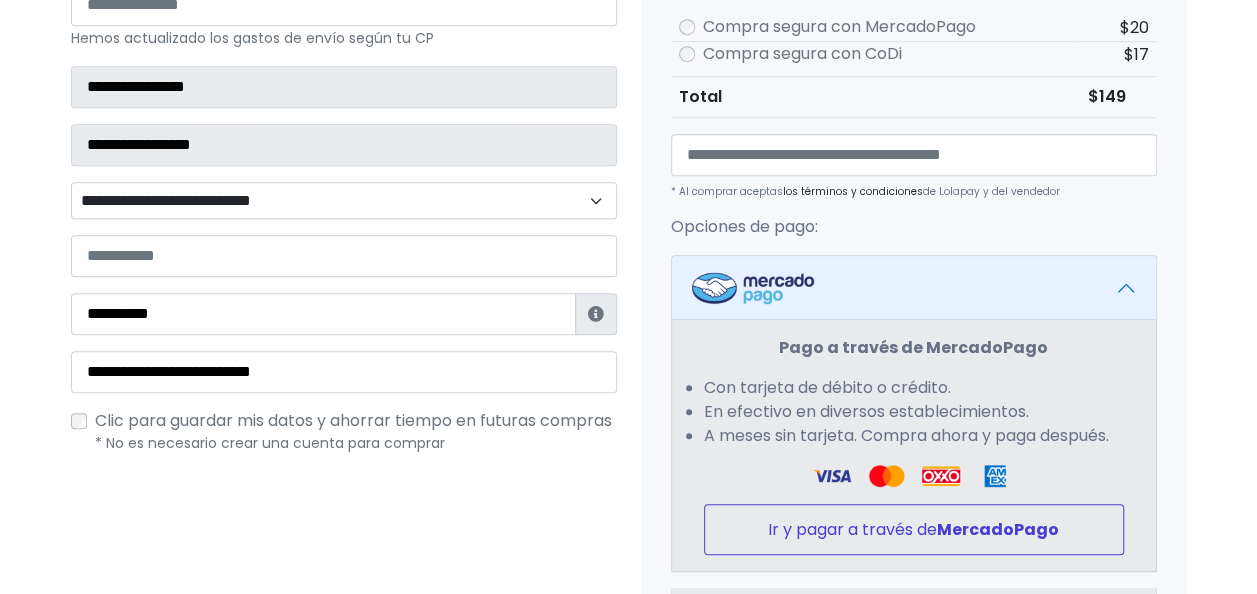 click on "Ir y pagar a través de  MercadoPago" at bounding box center [914, 529] 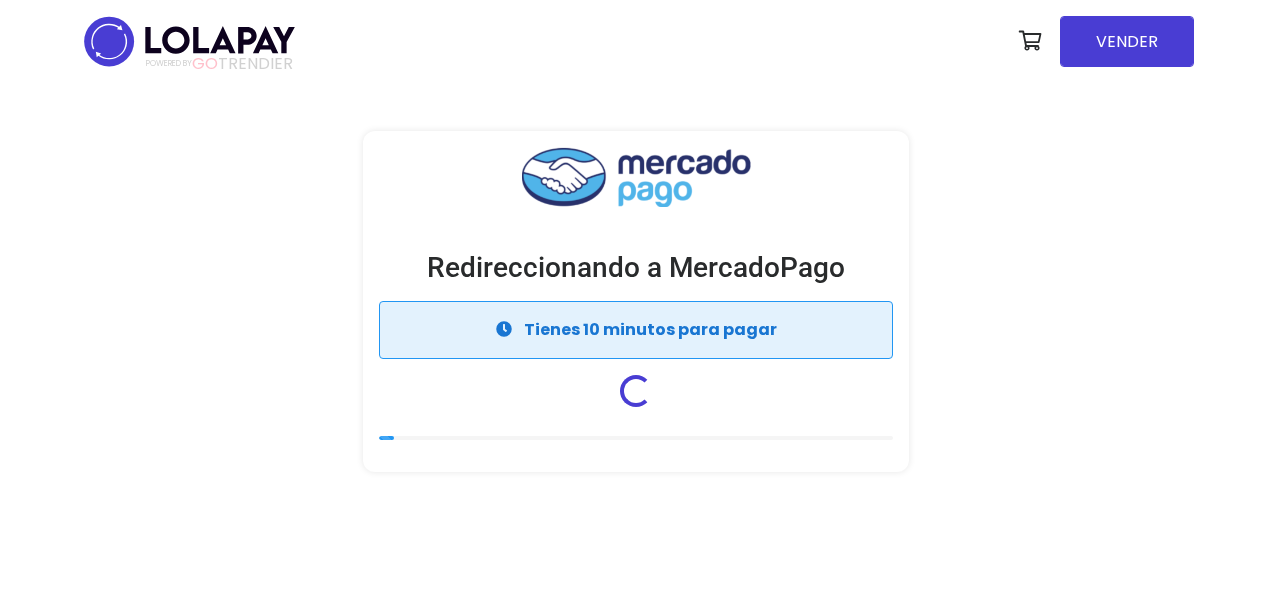 scroll, scrollTop: 0, scrollLeft: 0, axis: both 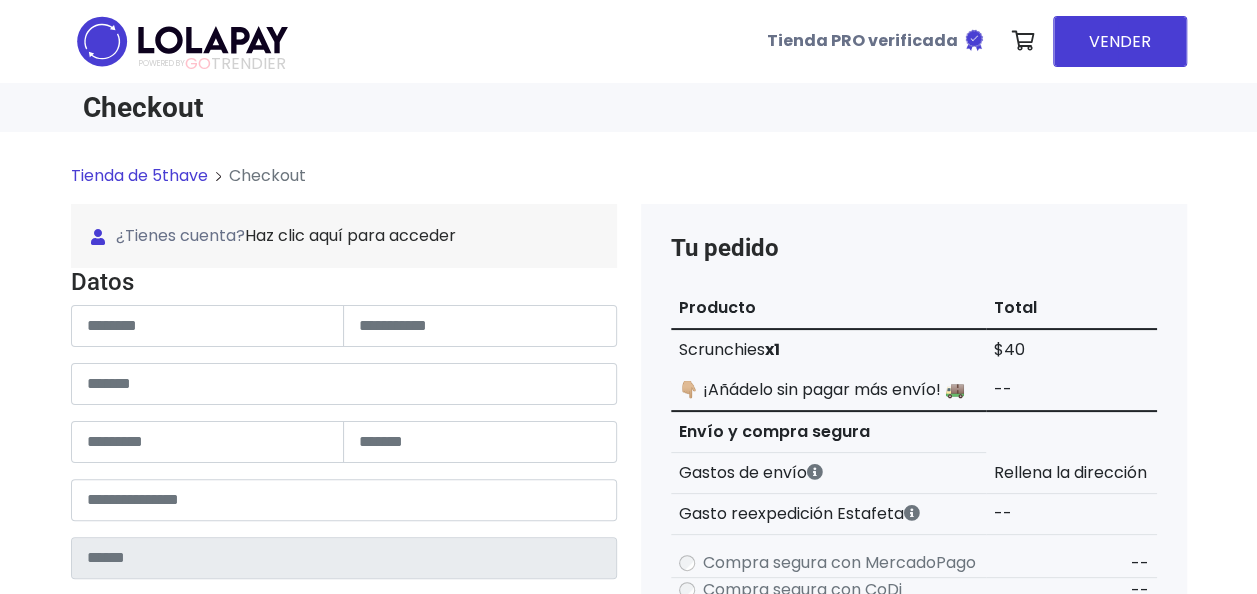 type on "******" 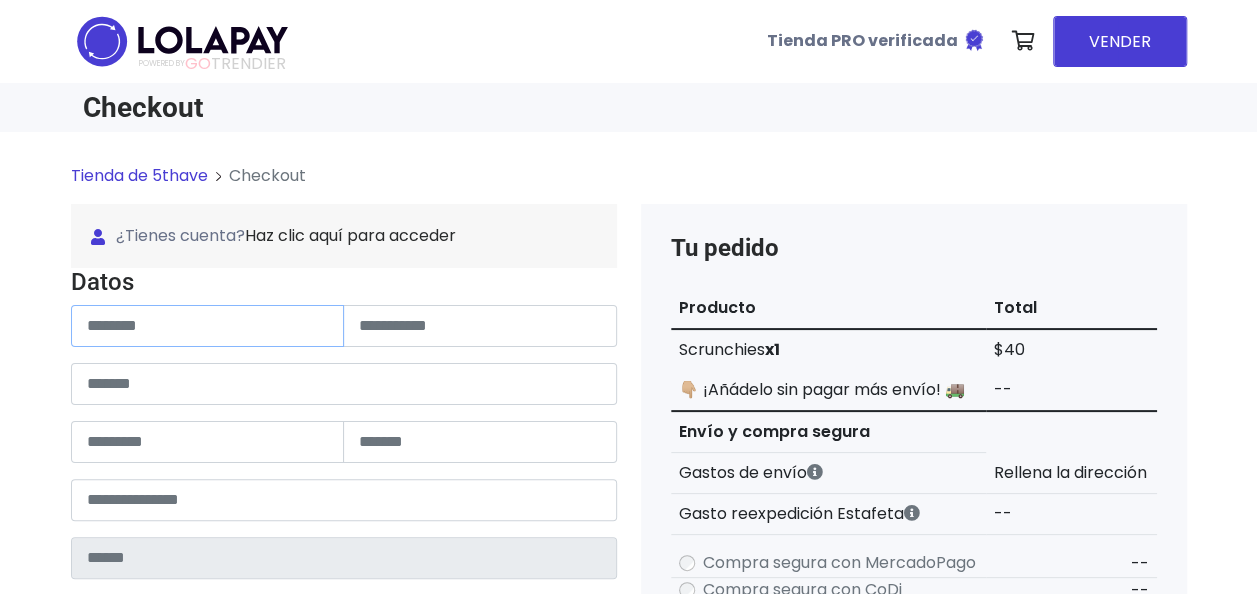 click at bounding box center (208, 326) 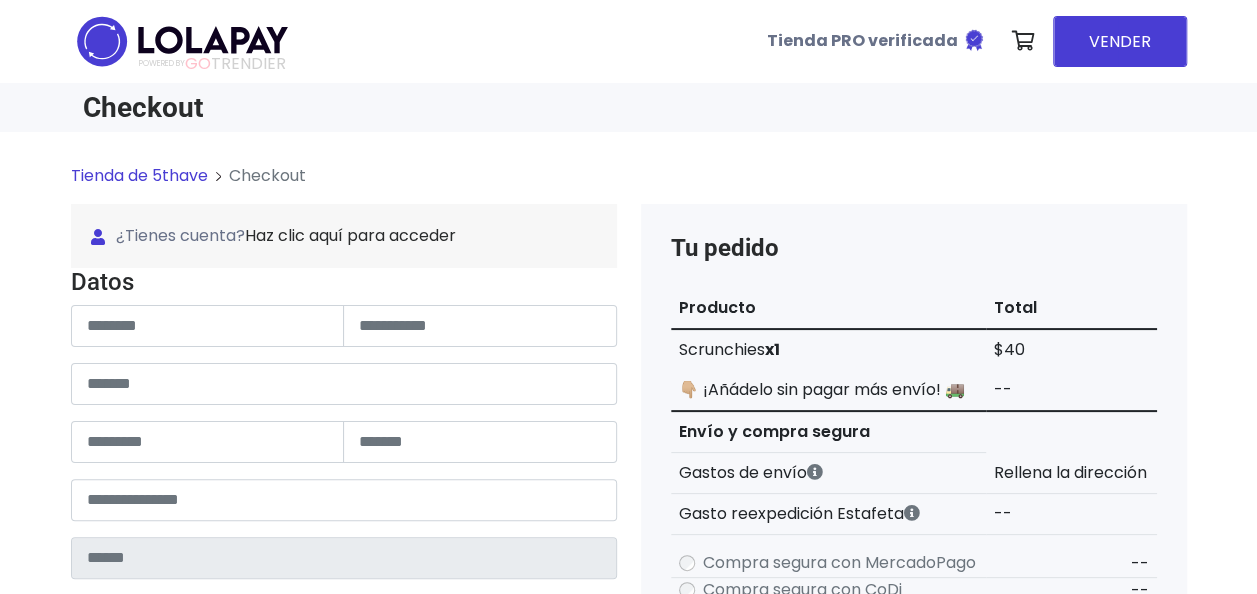 type on "********" 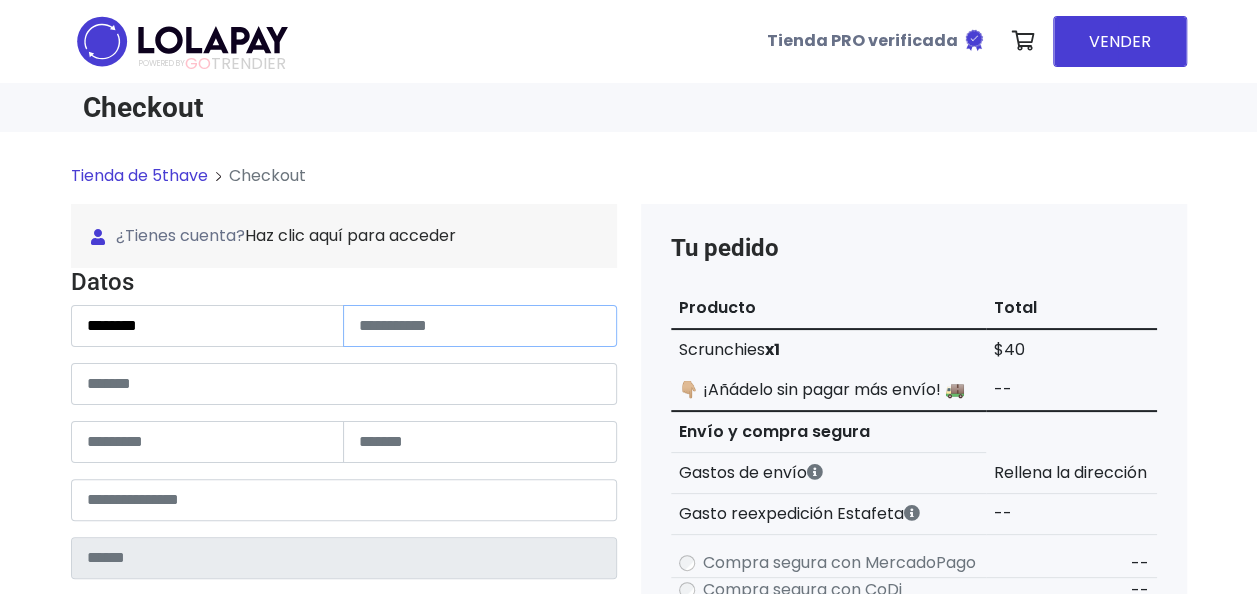 type on "**********" 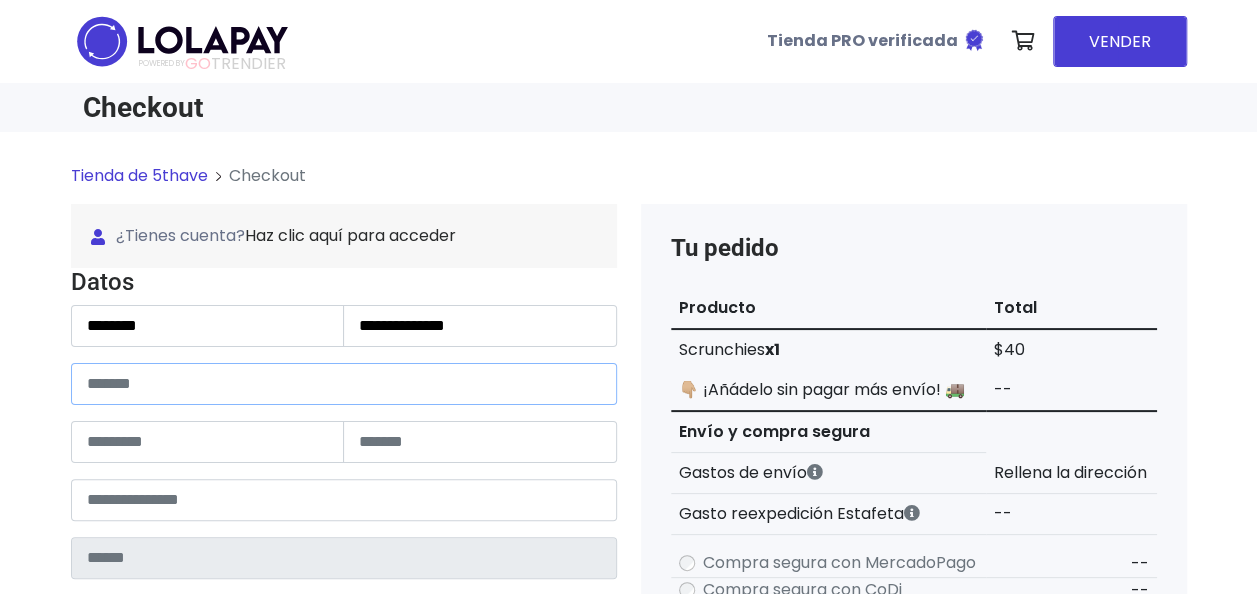 type on "**********" 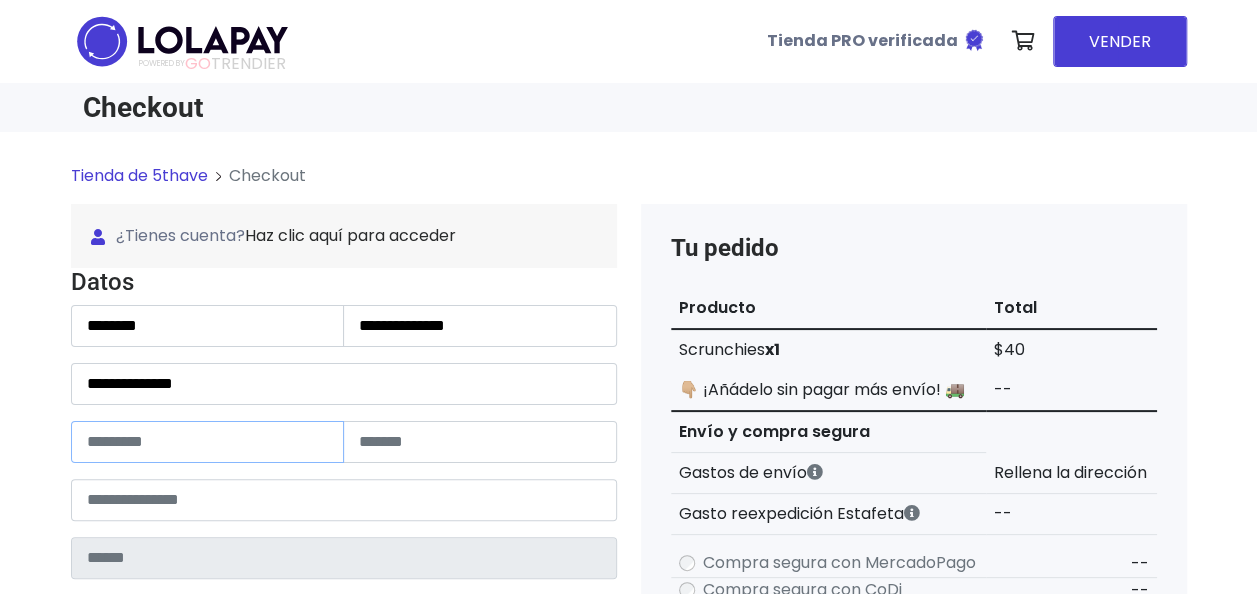 type on "***" 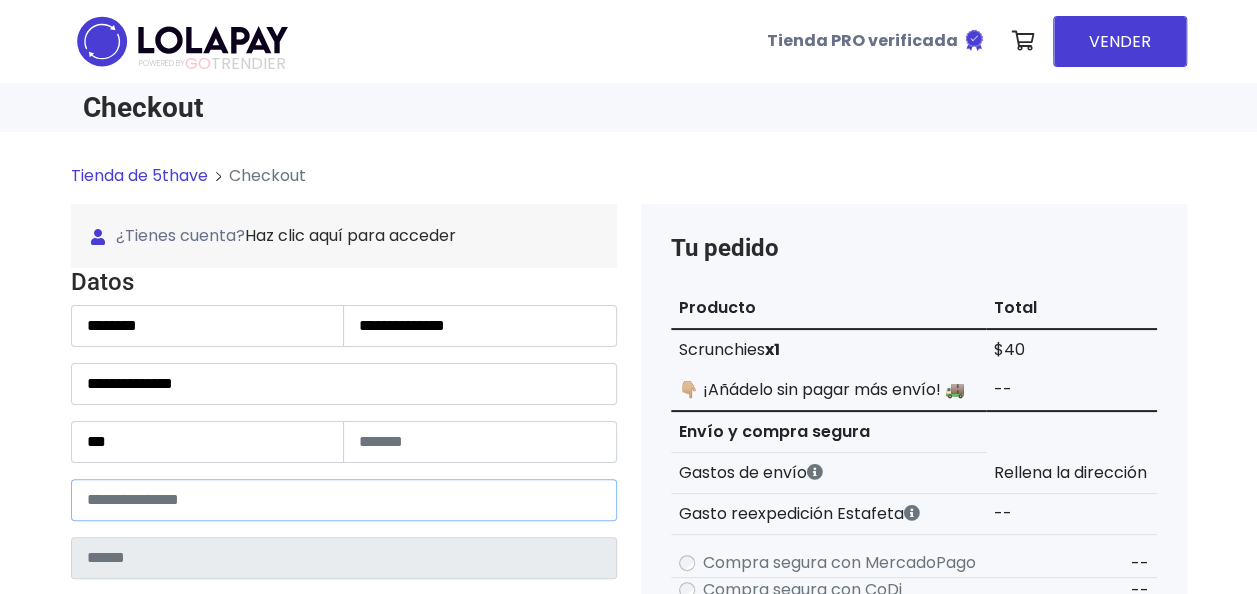 type on "*****" 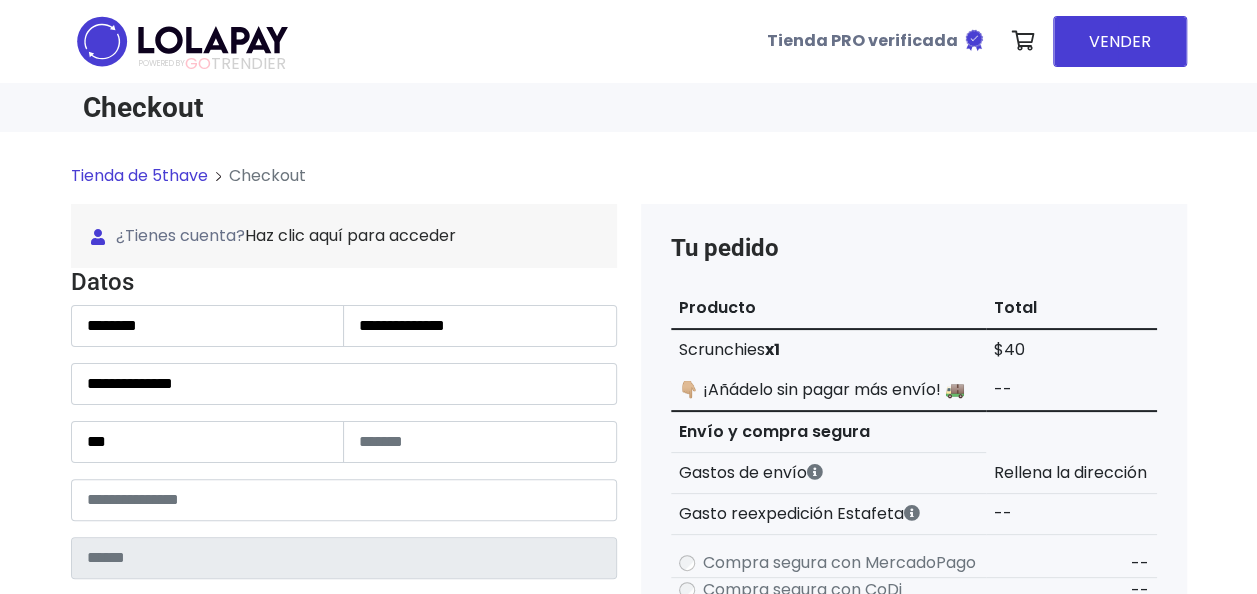 type on "**********" 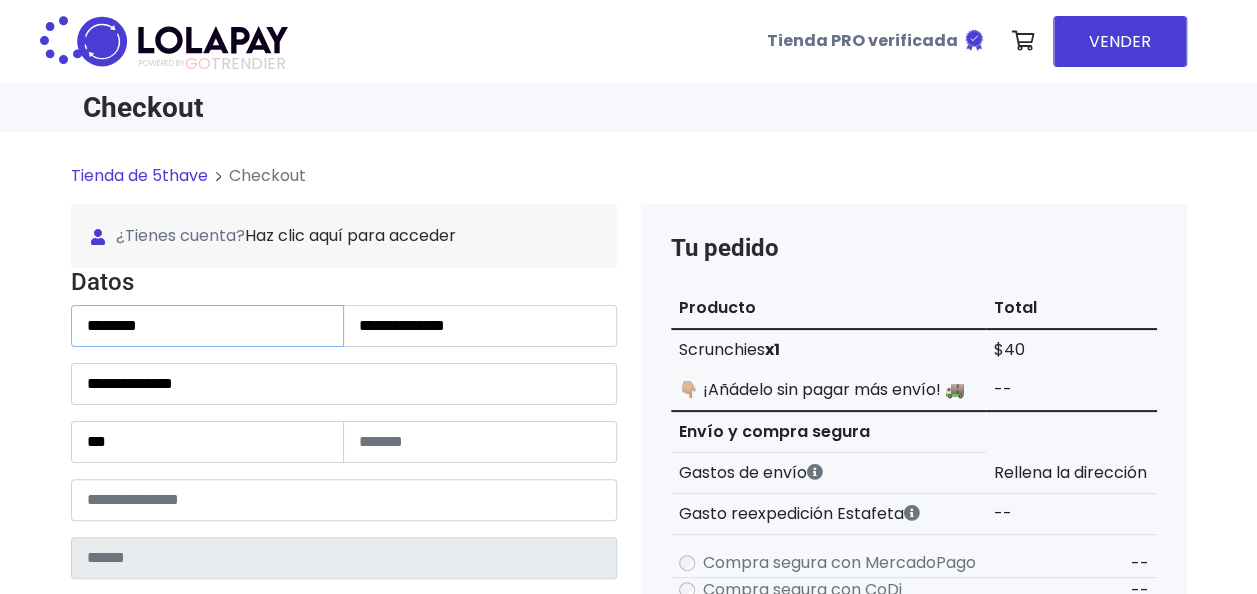 type on "**********" 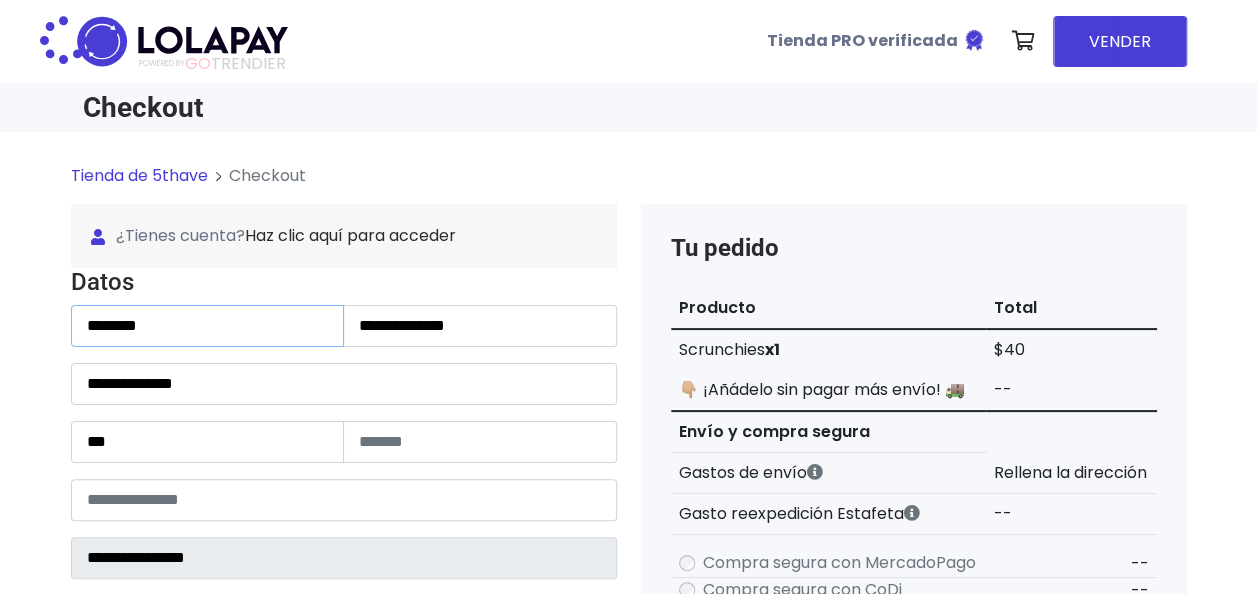 select 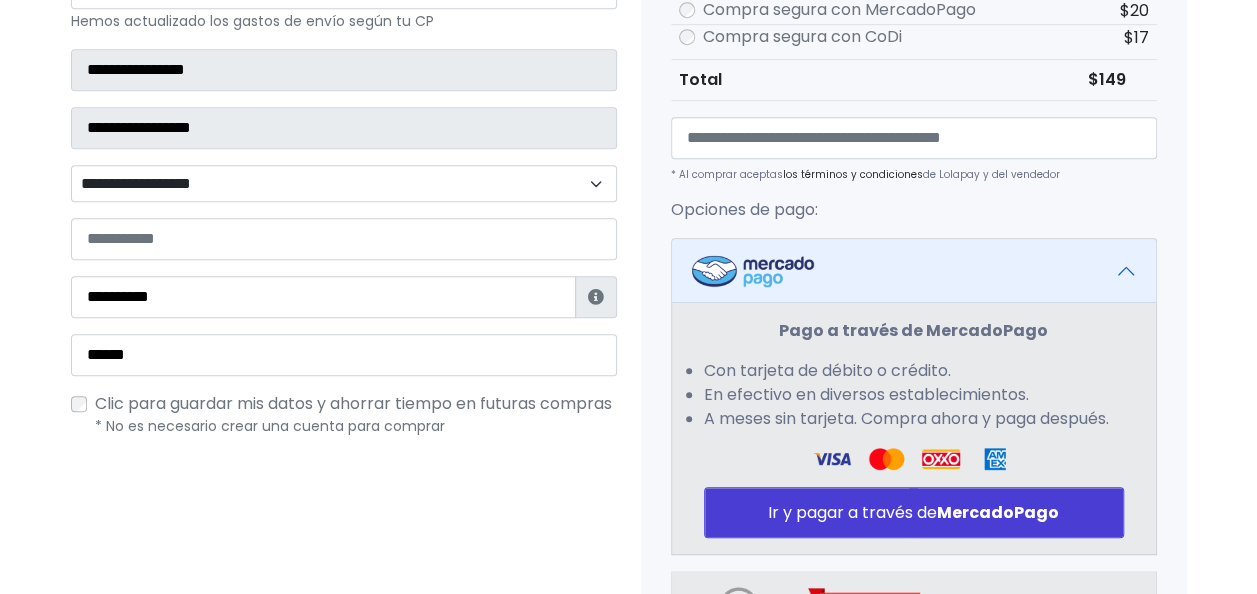 scroll, scrollTop: 511, scrollLeft: 0, axis: vertical 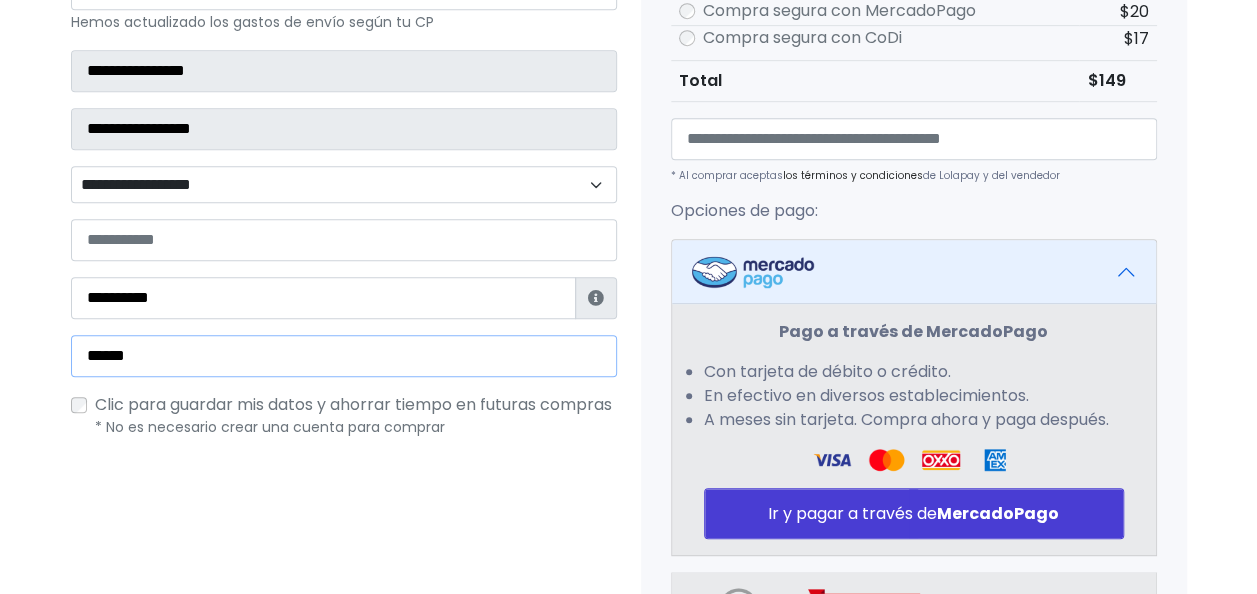 click on "******" at bounding box center [344, 356] 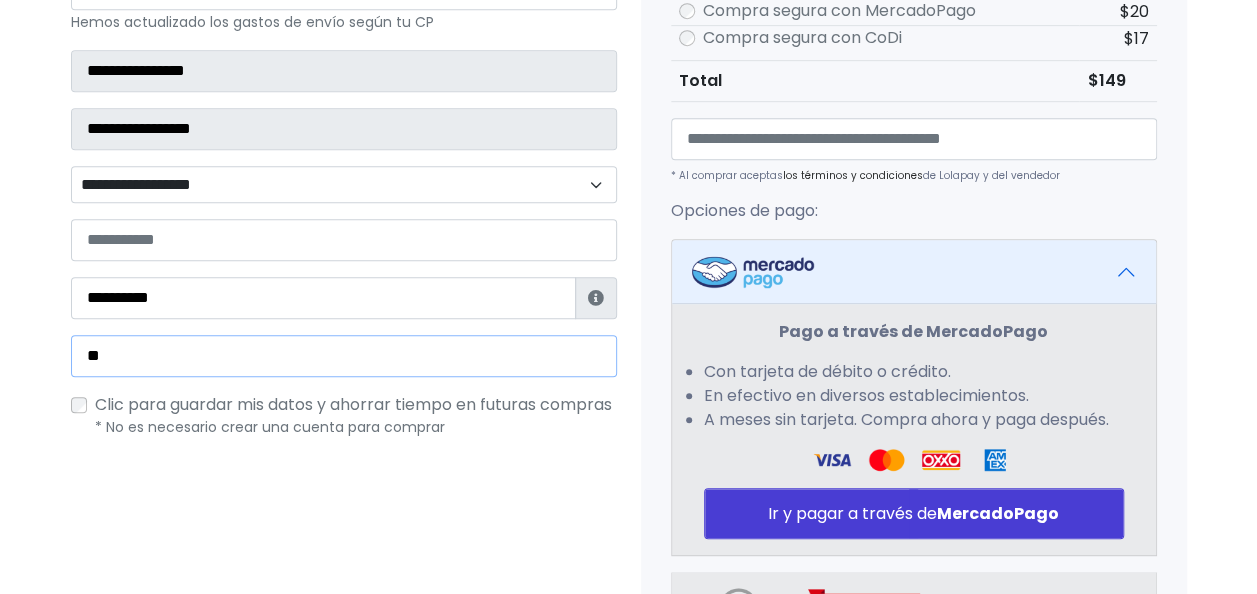 type on "*" 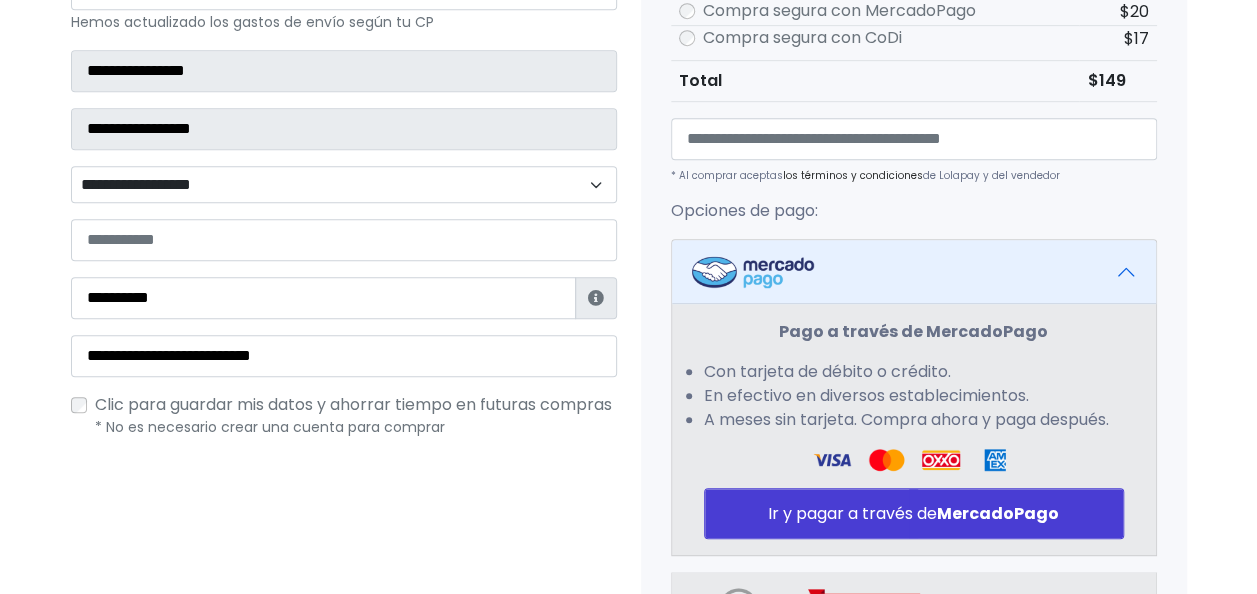 click on "**********" at bounding box center (344, 184) 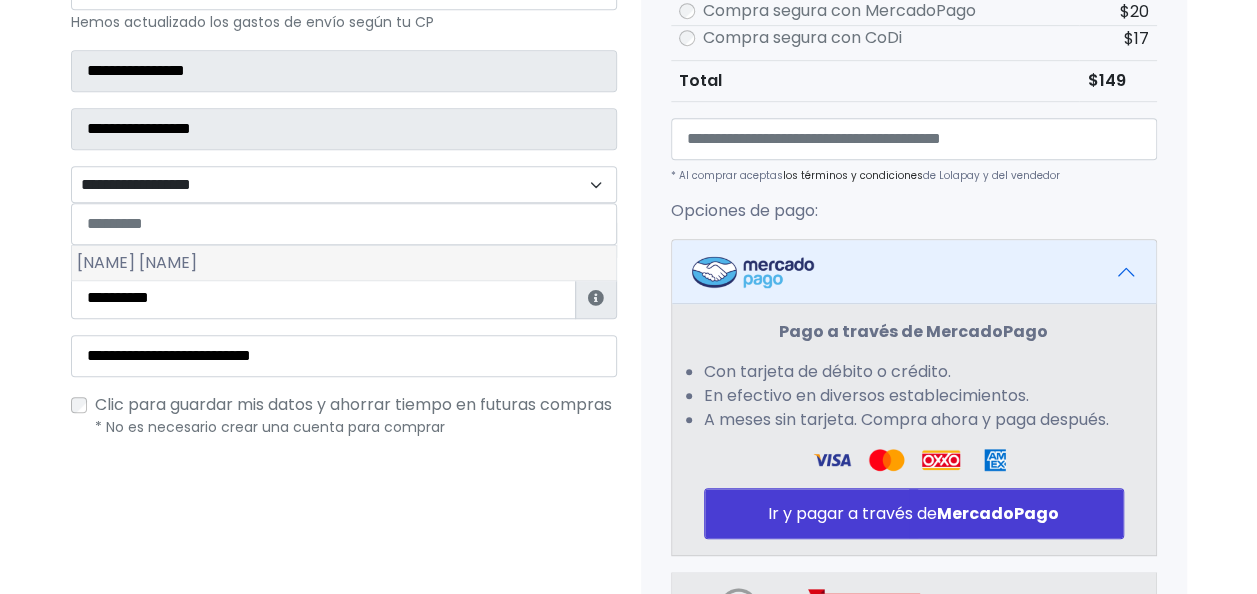 click on "Guadalupe Victoria Cuautepec" at bounding box center [344, 263] 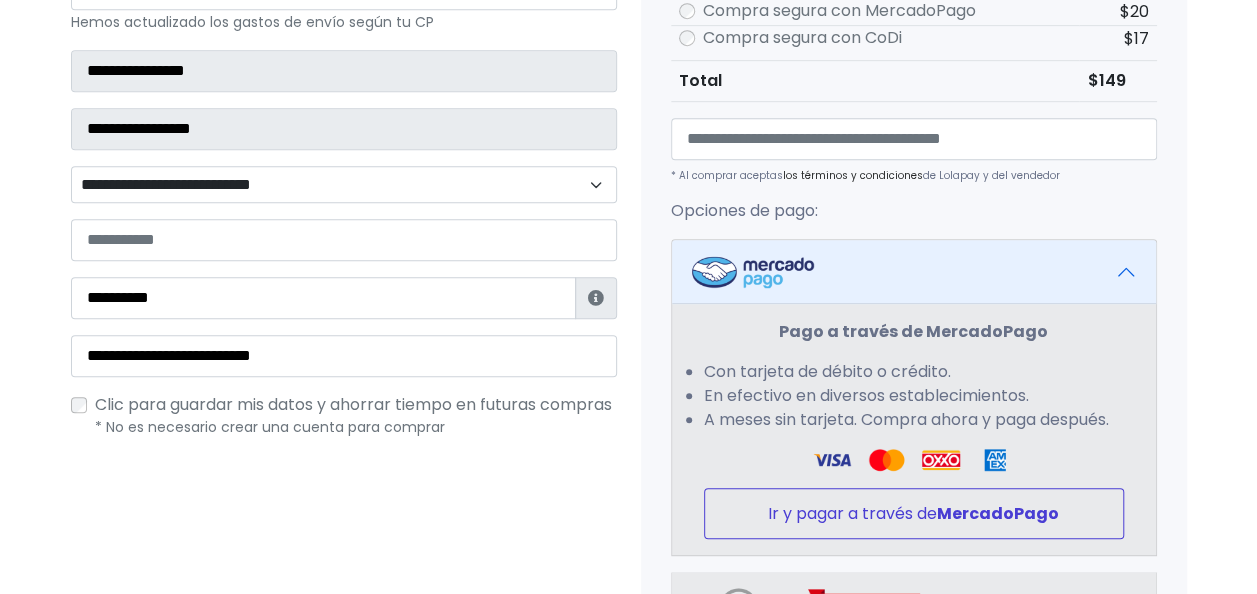 click on "Ir y pagar a través de  MercadoPago" at bounding box center (914, 513) 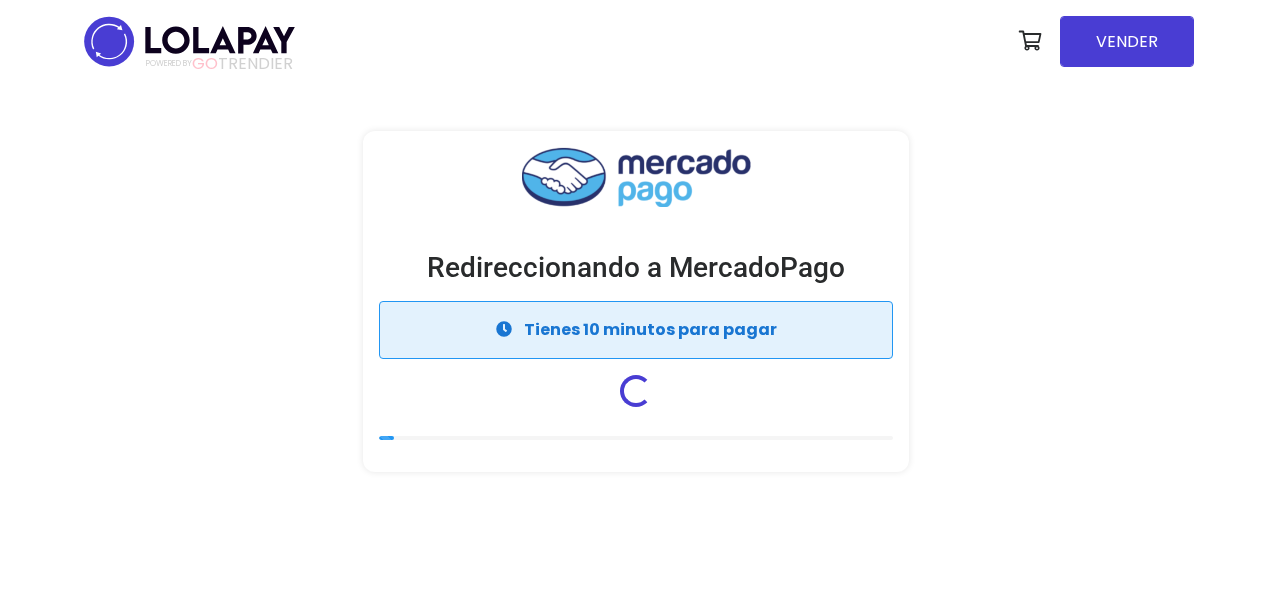 scroll, scrollTop: 0, scrollLeft: 0, axis: both 